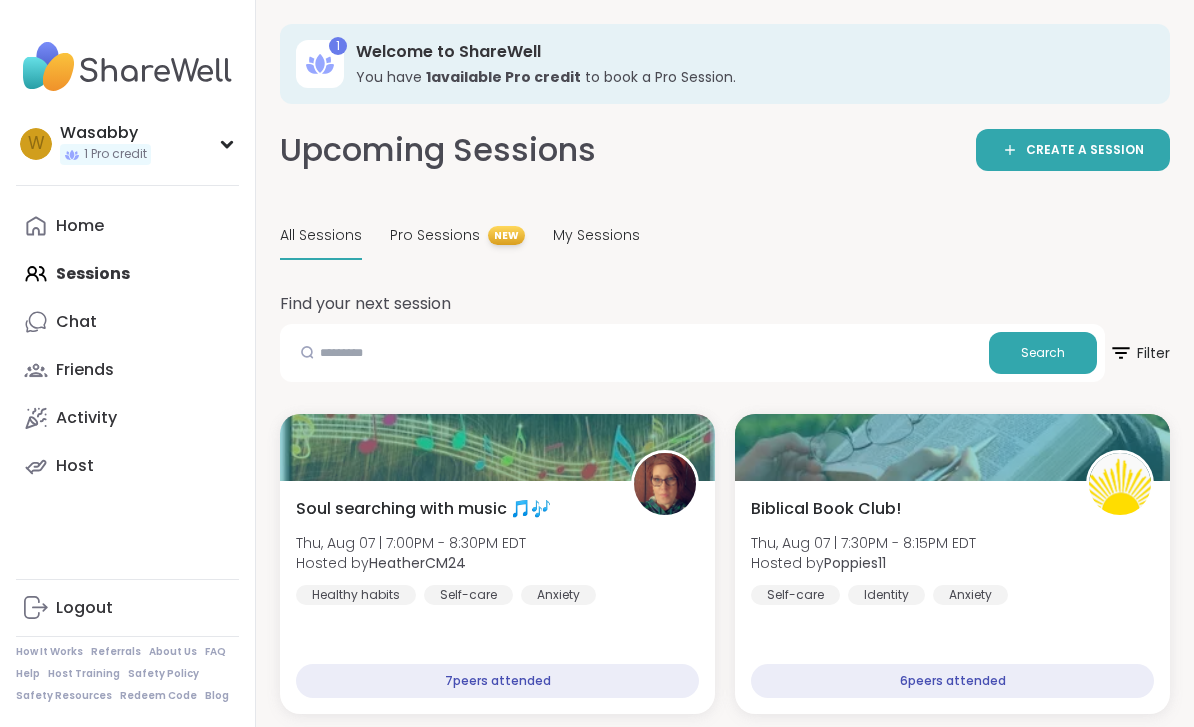 scroll, scrollTop: 114, scrollLeft: 0, axis: vertical 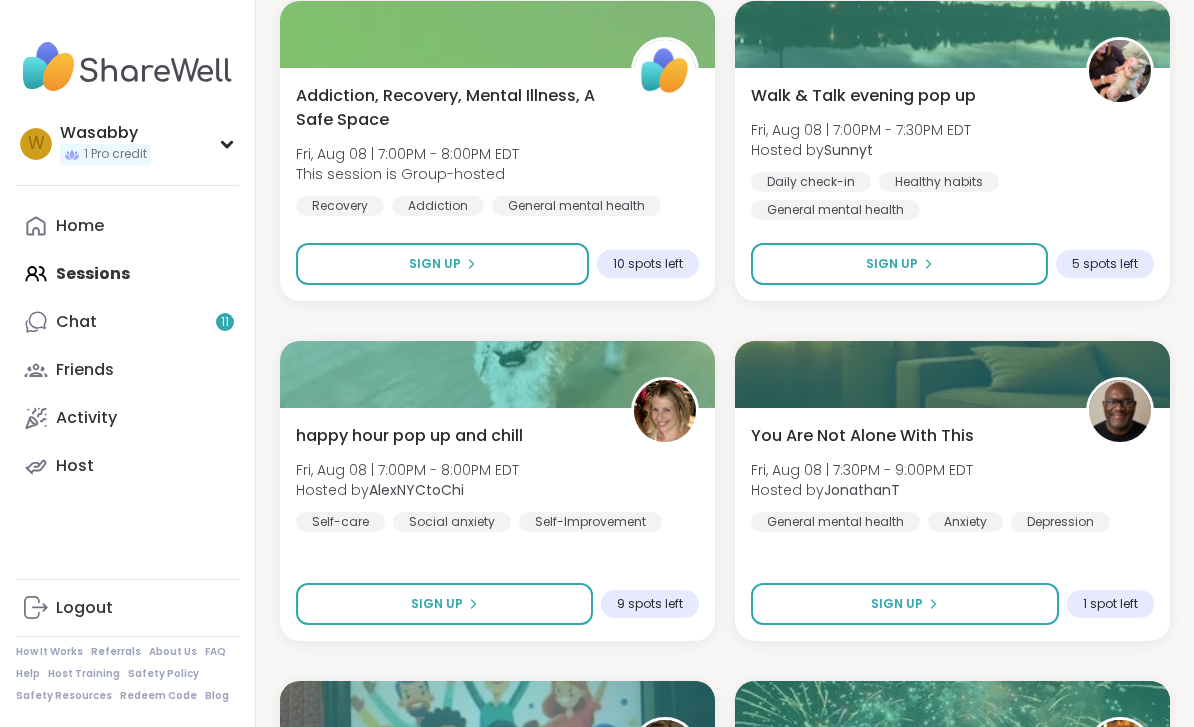 click on "Sign Up" at bounding box center (905, 604) 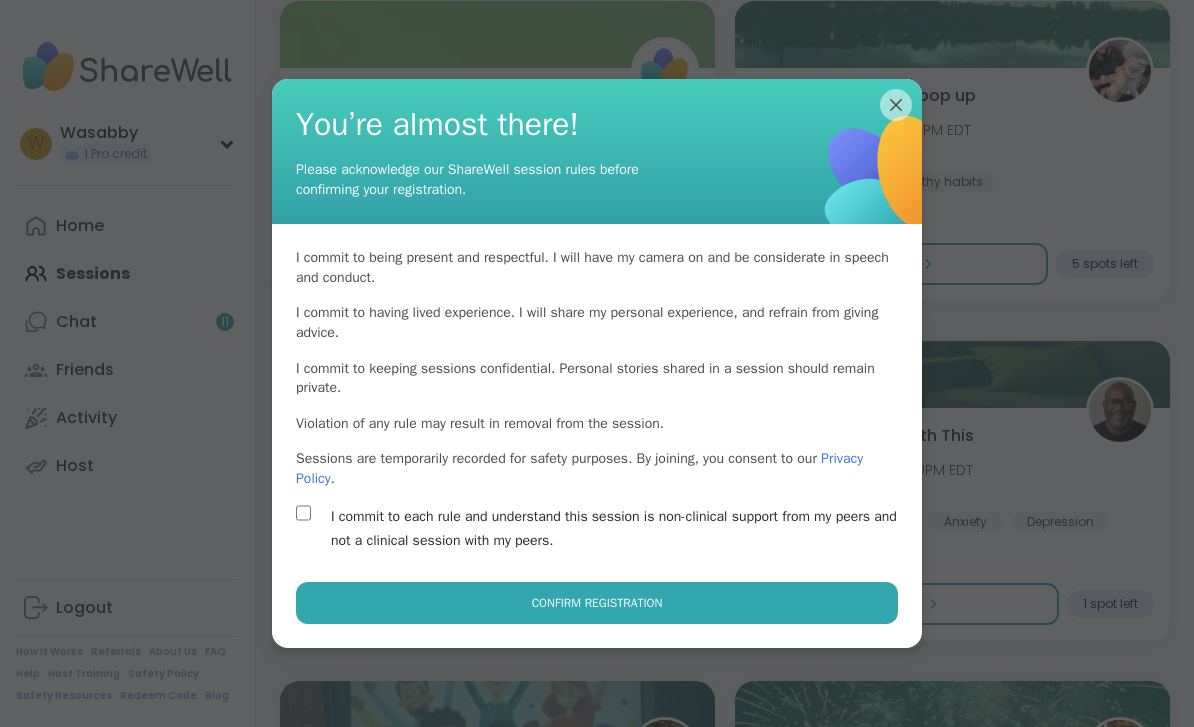 click on "Confirm Registration" at bounding box center (597, 603) 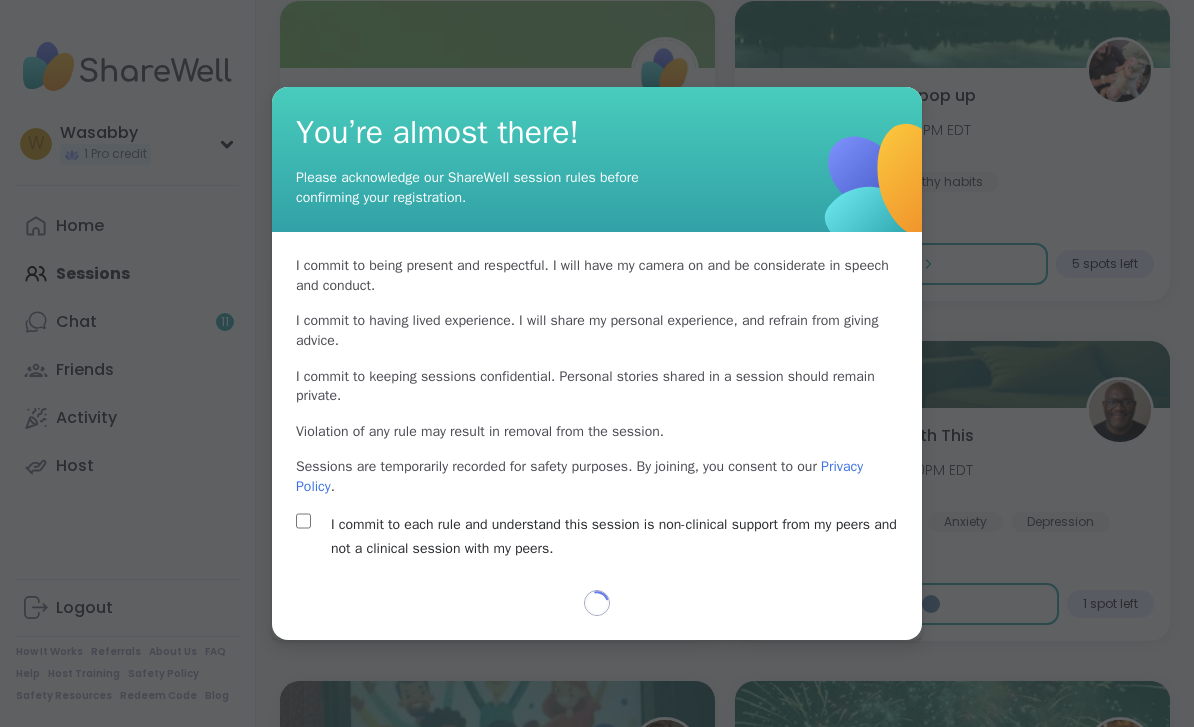 select on "**" 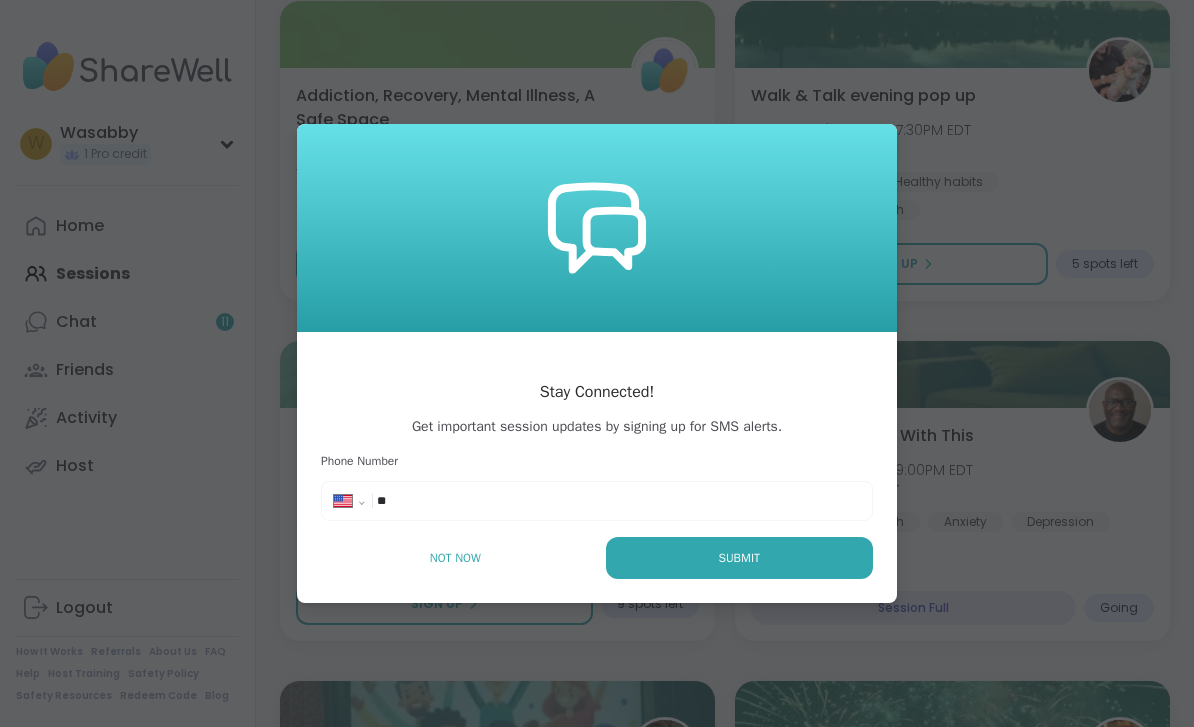 click on "Not Now" at bounding box center [455, 558] 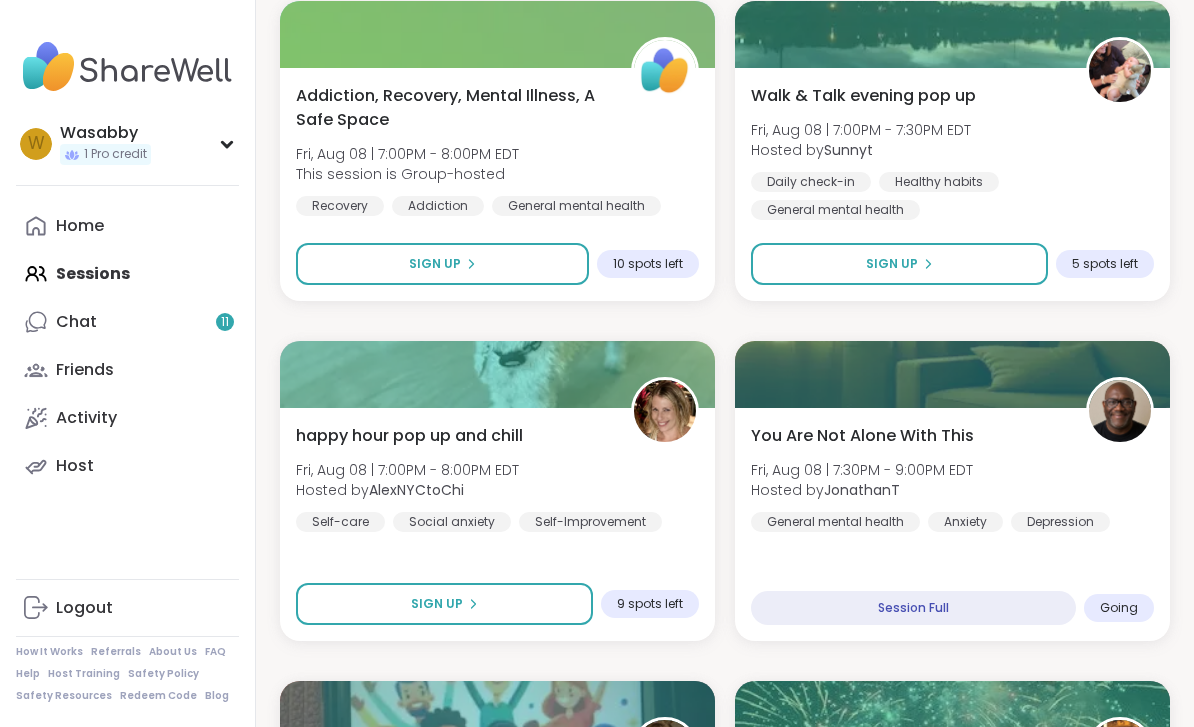 click on "You Are Not Alone With This Fri, Aug 08 | 7:30PM - 9:00PM EDT Hosted by  JonathanT General mental health Anxiety Depression" at bounding box center (952, 478) 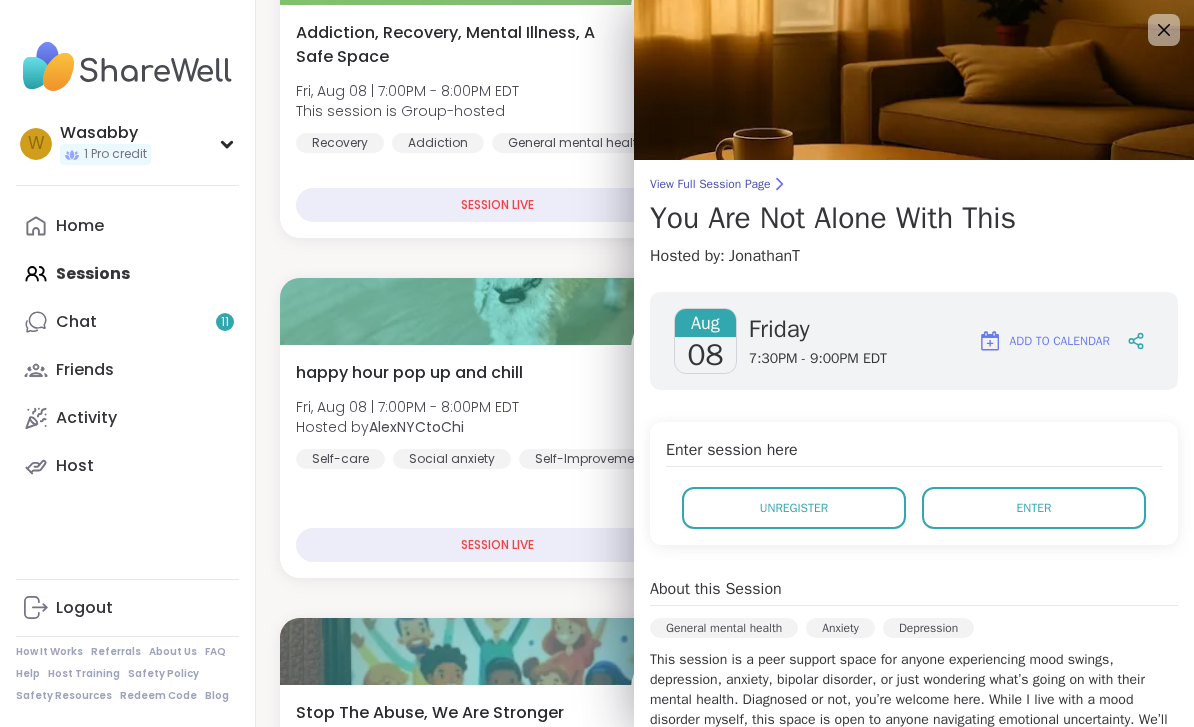 scroll, scrollTop: 817, scrollLeft: 0, axis: vertical 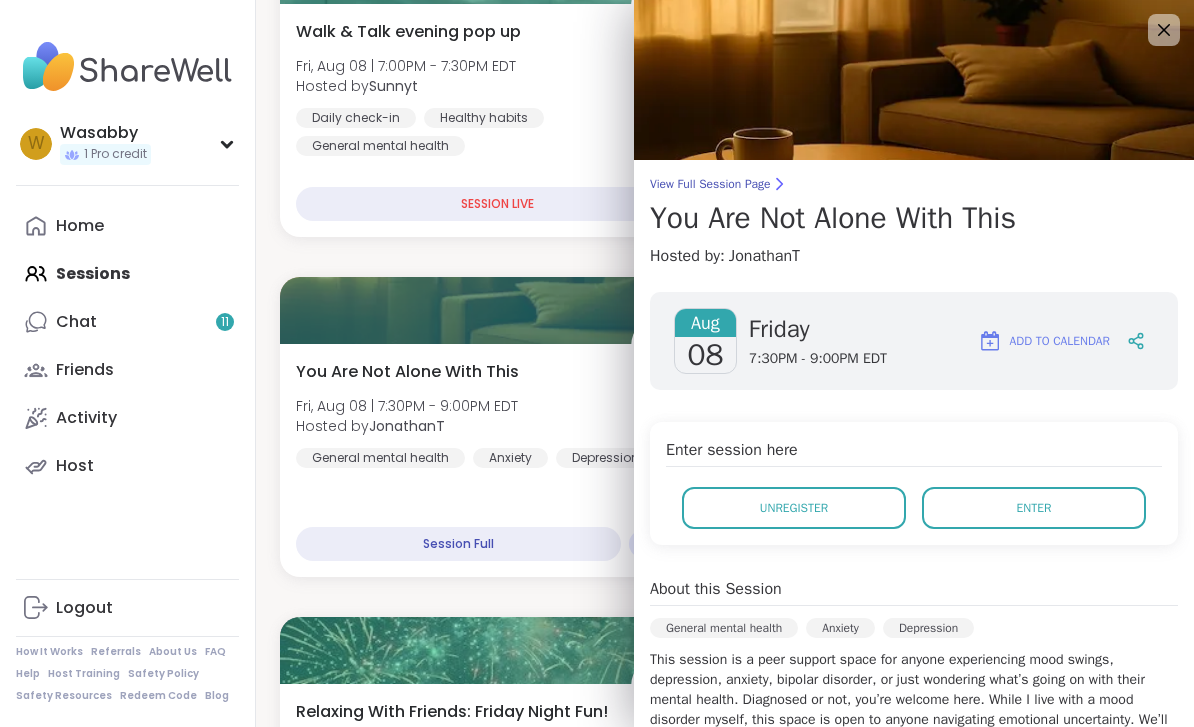 click on "Enter" at bounding box center (1034, 508) 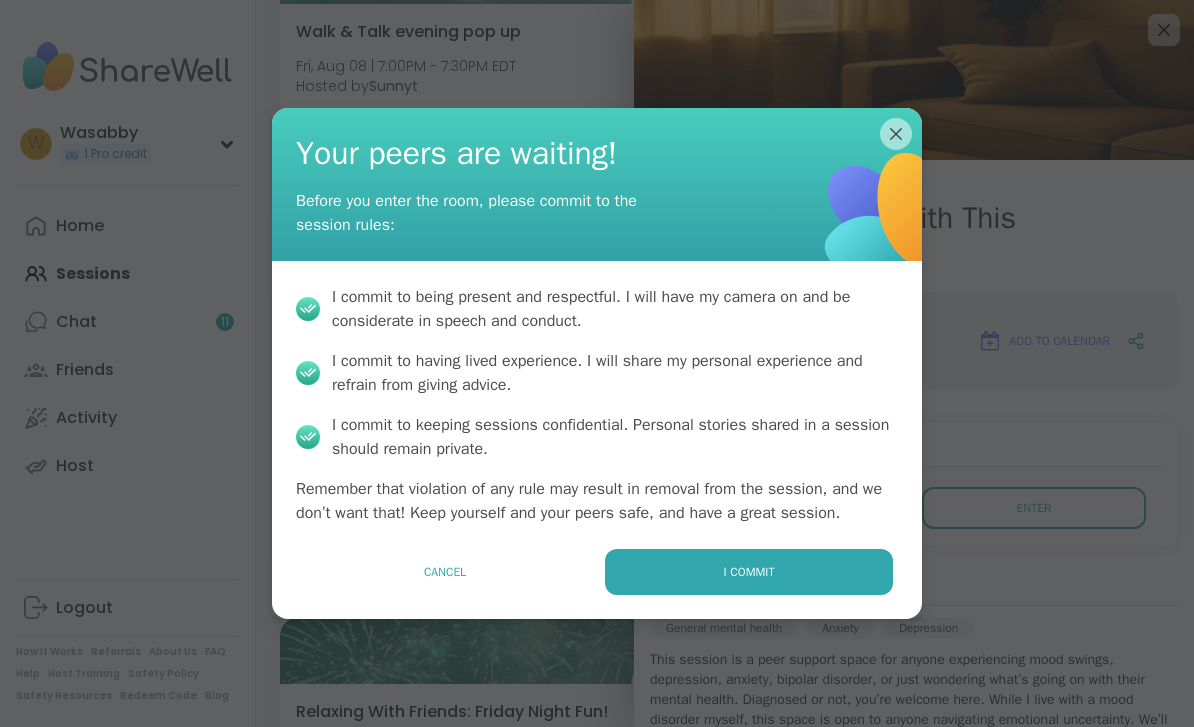 click on "I commit" at bounding box center (749, 572) 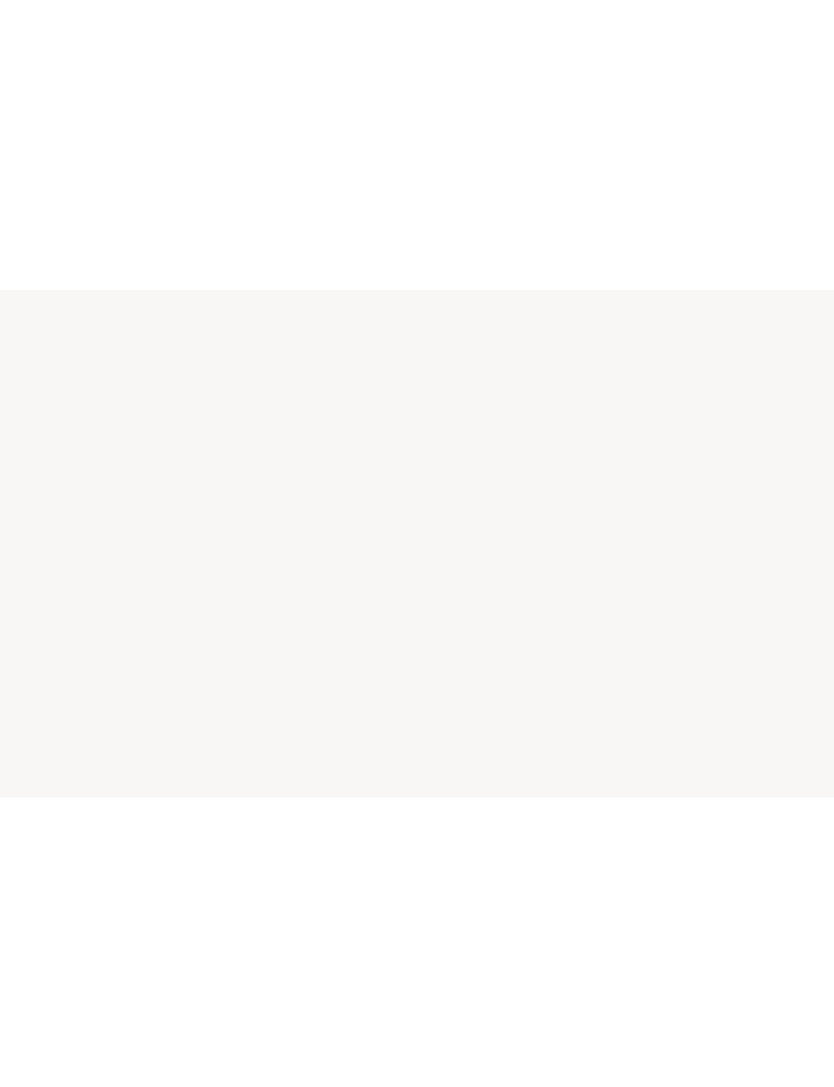 scroll, scrollTop: 0, scrollLeft: 0, axis: both 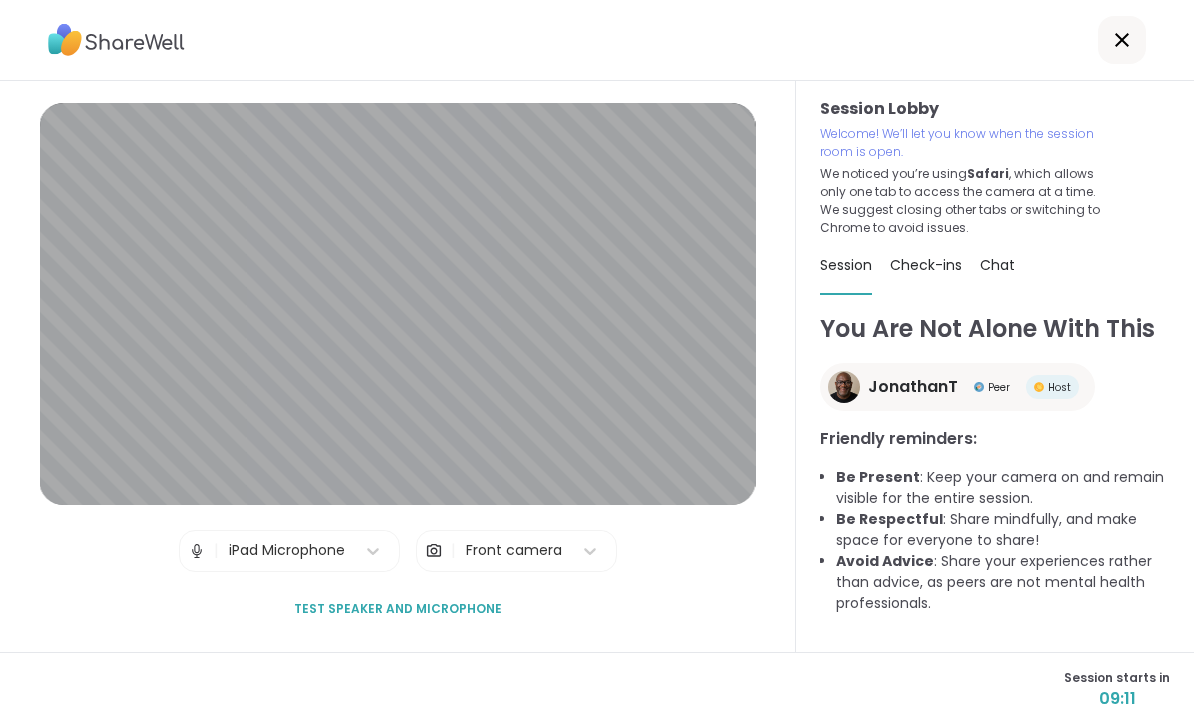 click on "Session Check-ins Chat" at bounding box center [995, 266] 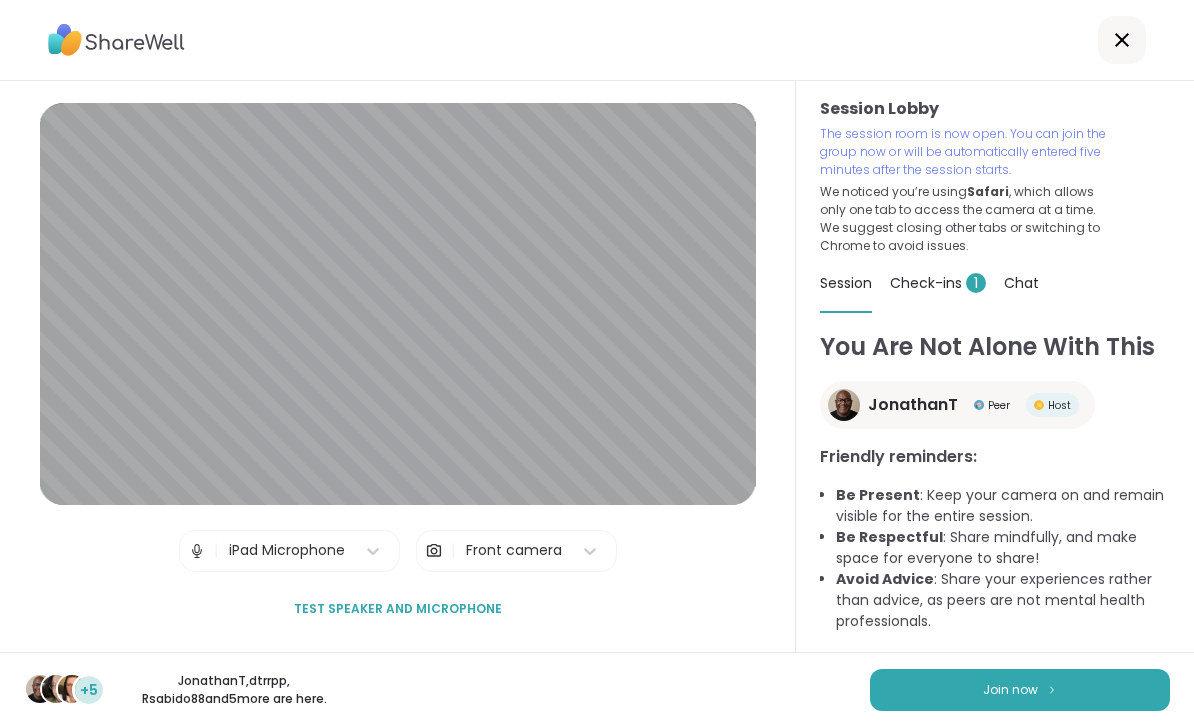 click on "Join now" at bounding box center [1020, 690] 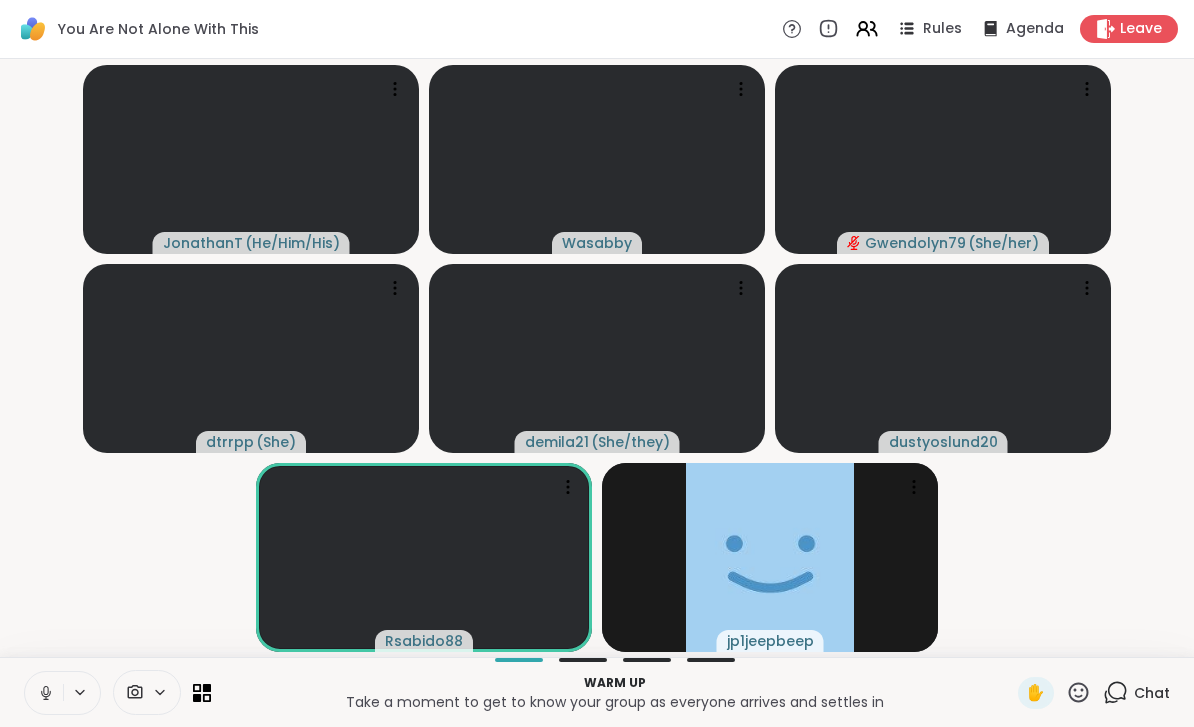 click at bounding box center [44, 693] 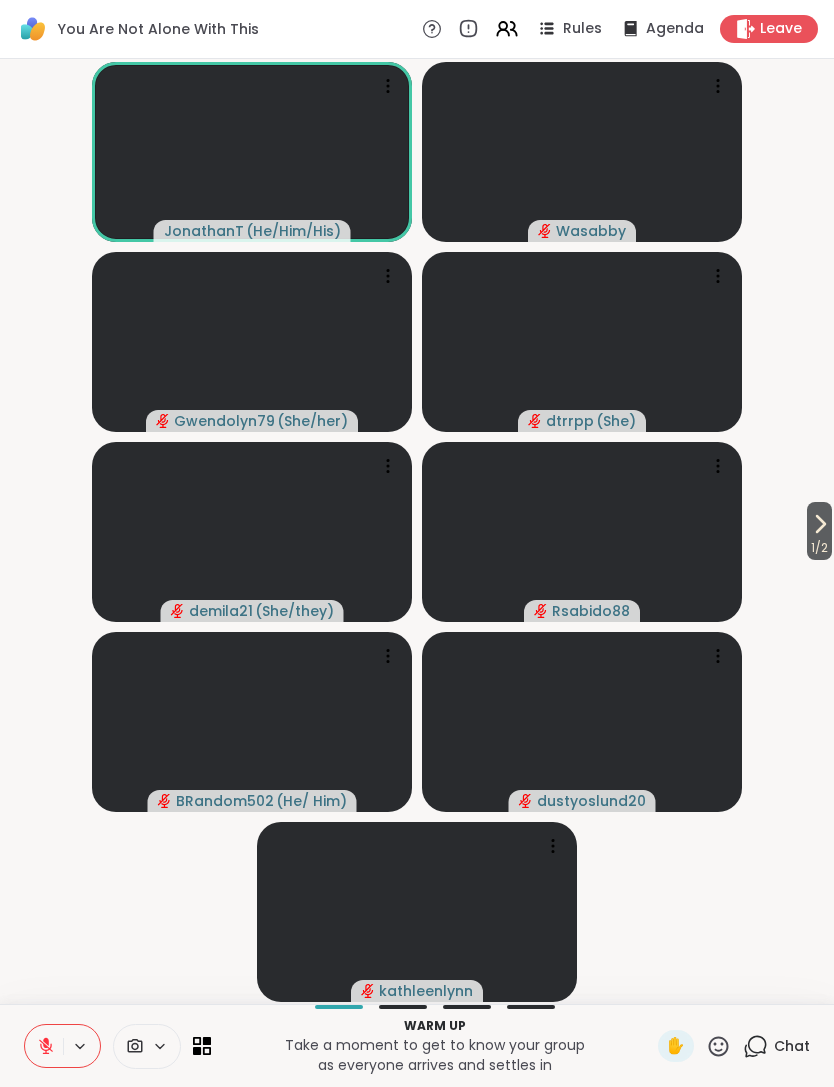 click 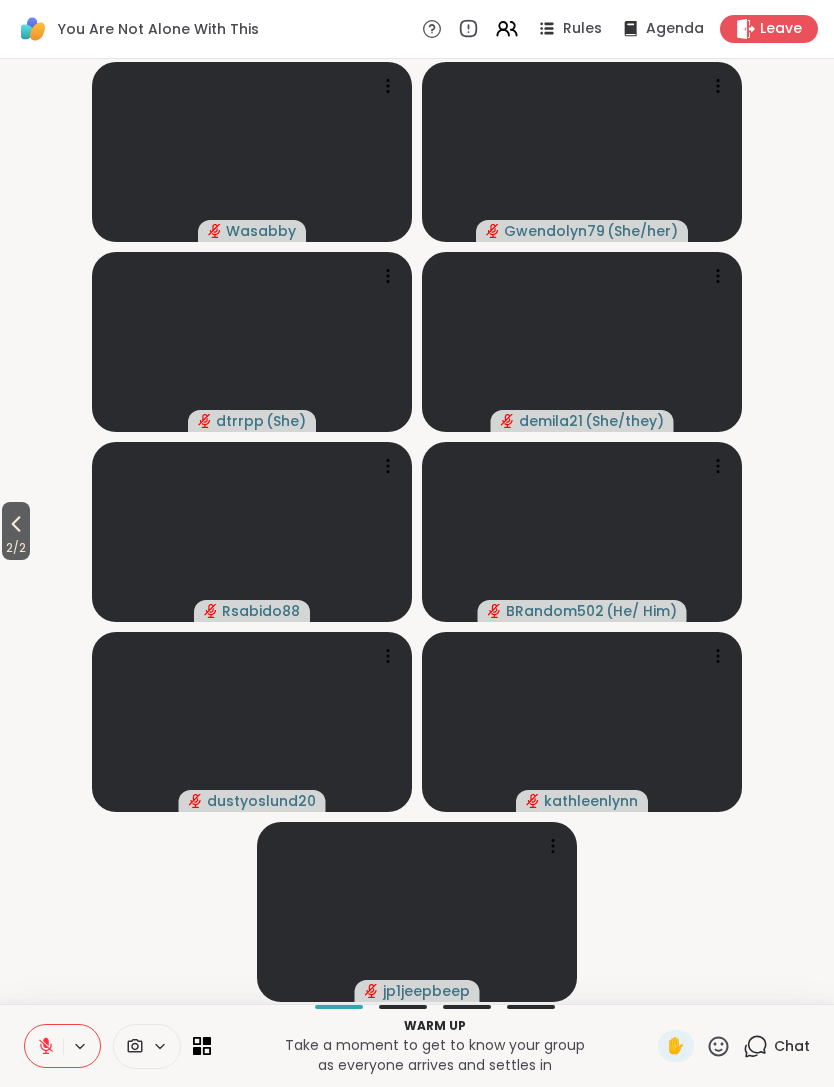 click on "2  /  2" at bounding box center (16, 531) 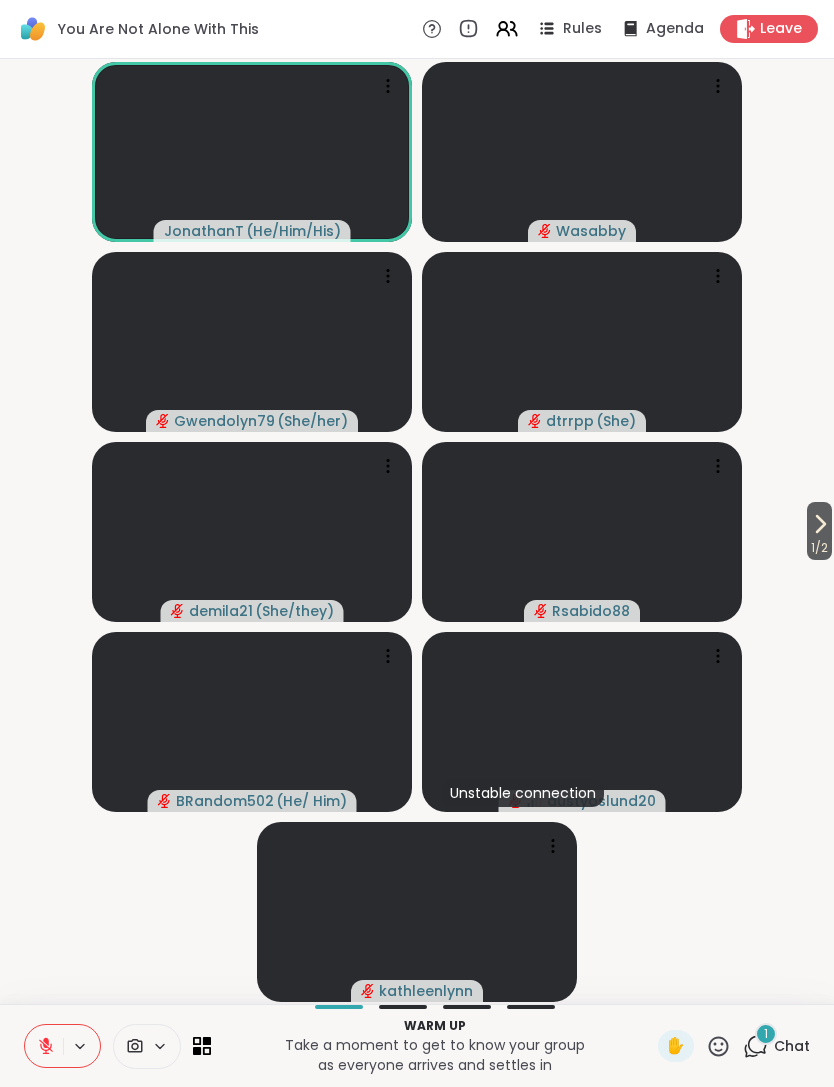 click on "1 Chat" at bounding box center (776, 1046) 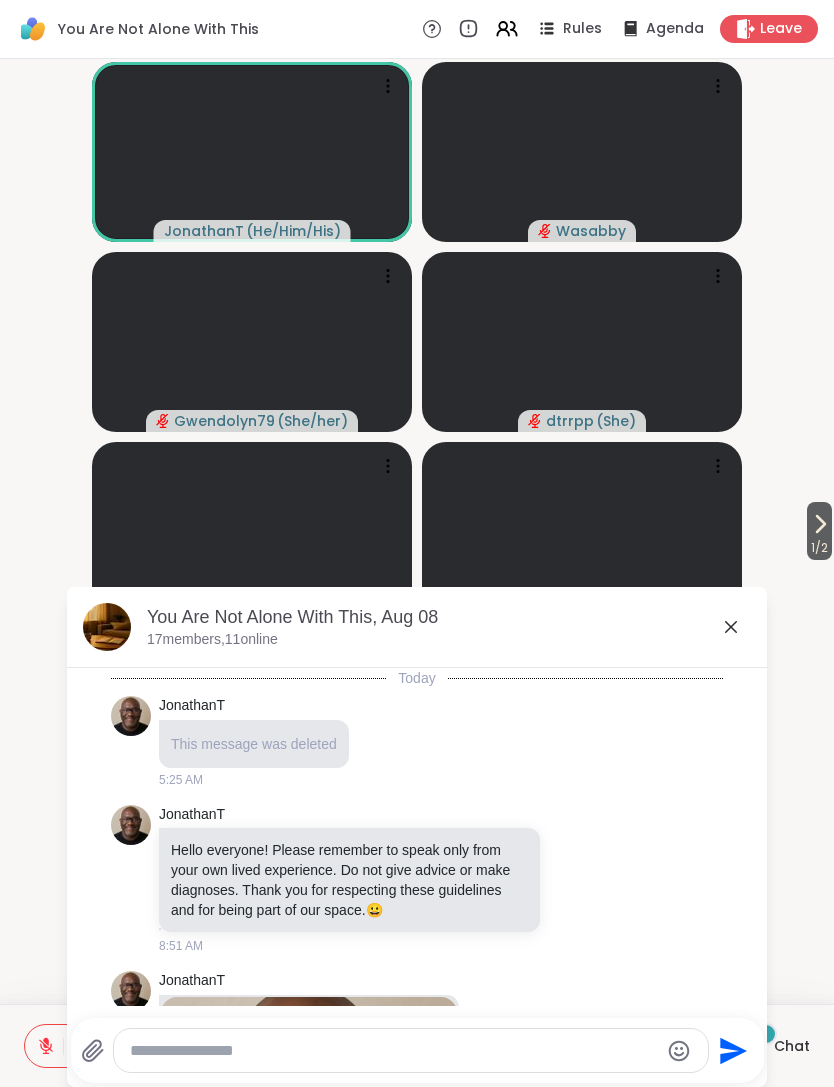scroll, scrollTop: 965, scrollLeft: 0, axis: vertical 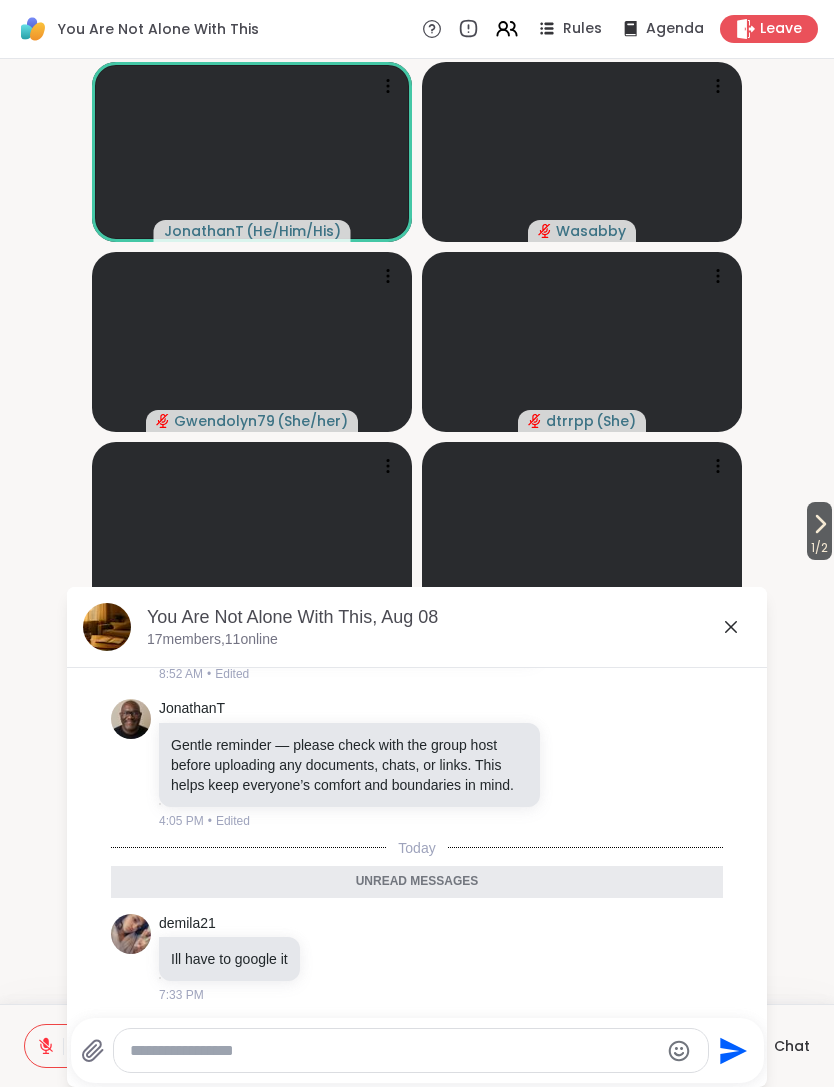 click on "Chat" at bounding box center (792, 1046) 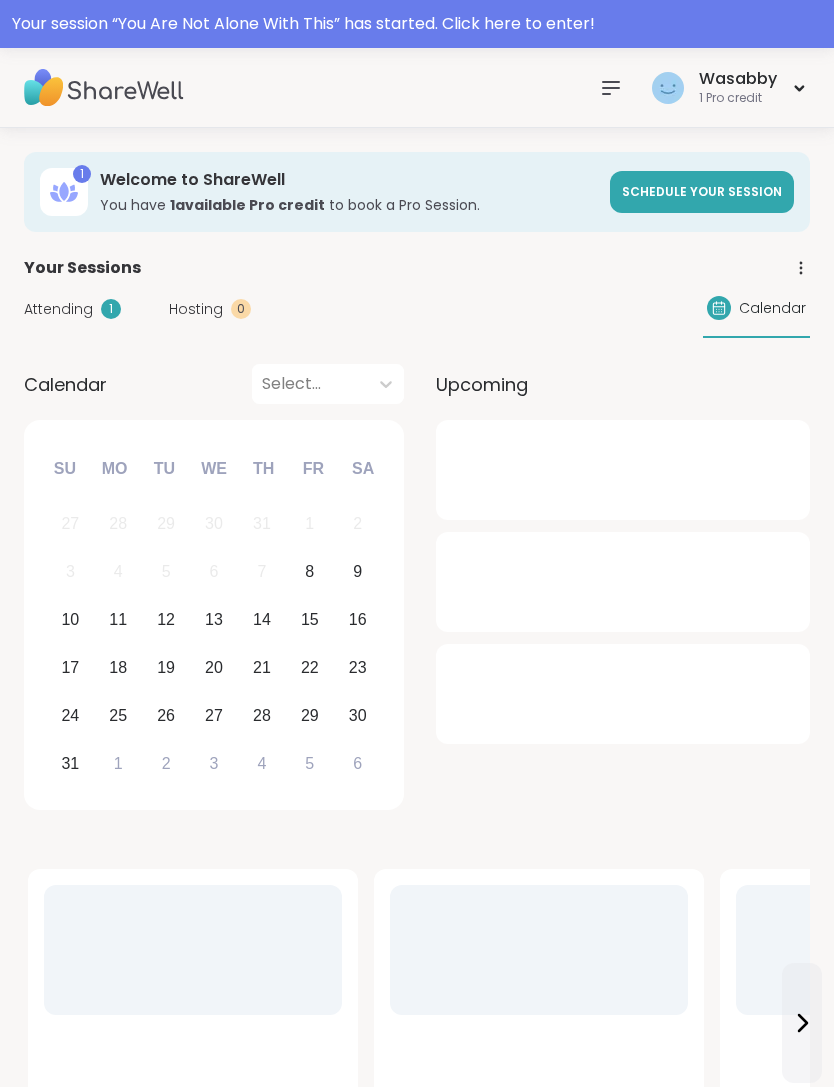 scroll, scrollTop: 0, scrollLeft: 0, axis: both 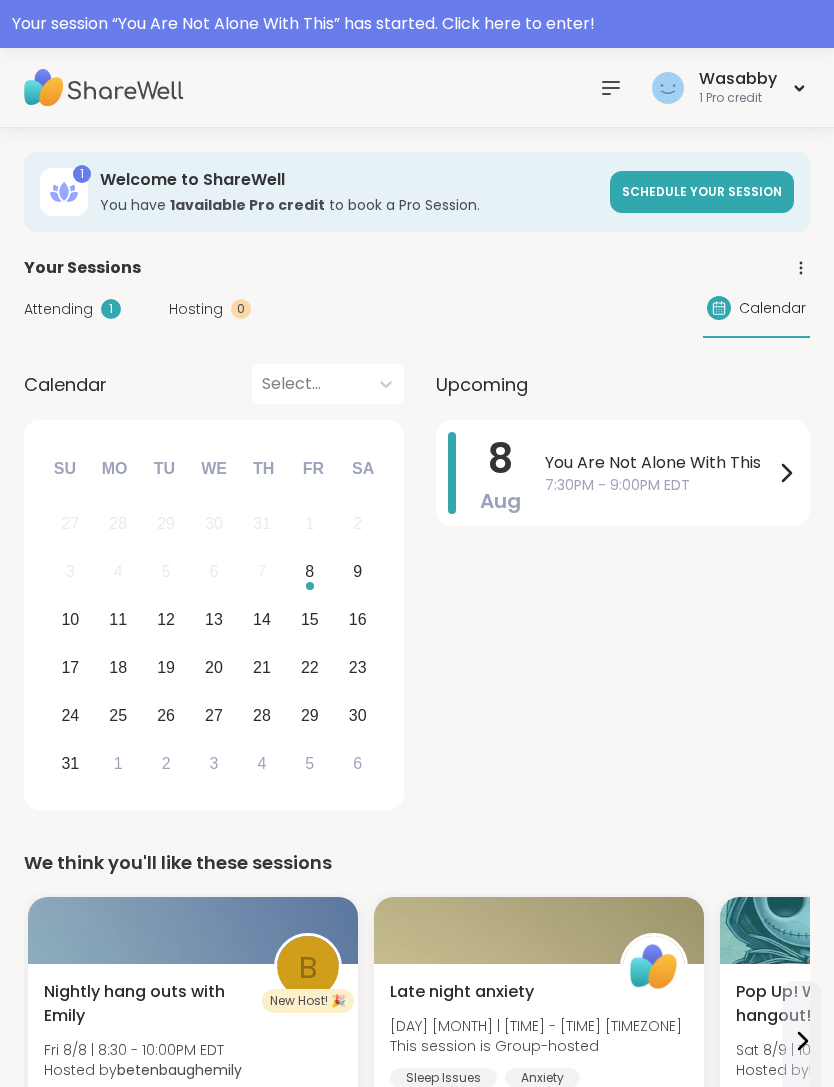 click on "You Are Not Alone With This" at bounding box center (659, 463) 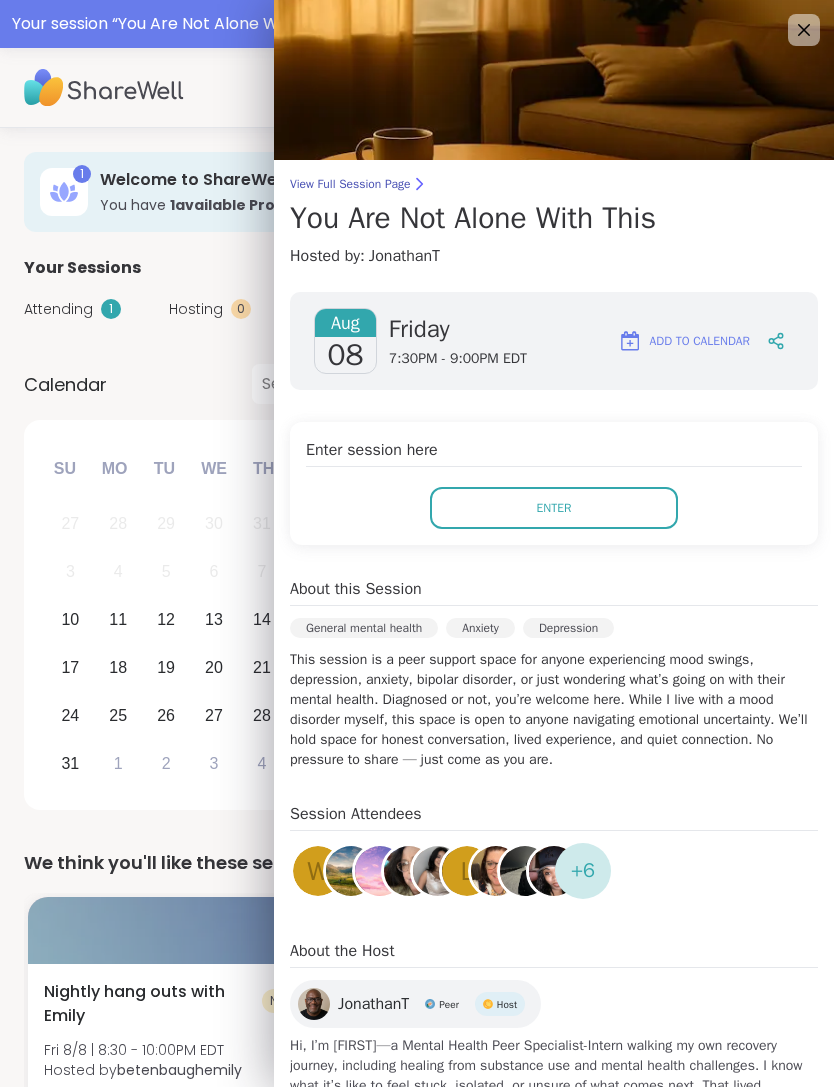 click on "Enter" at bounding box center [554, 508] 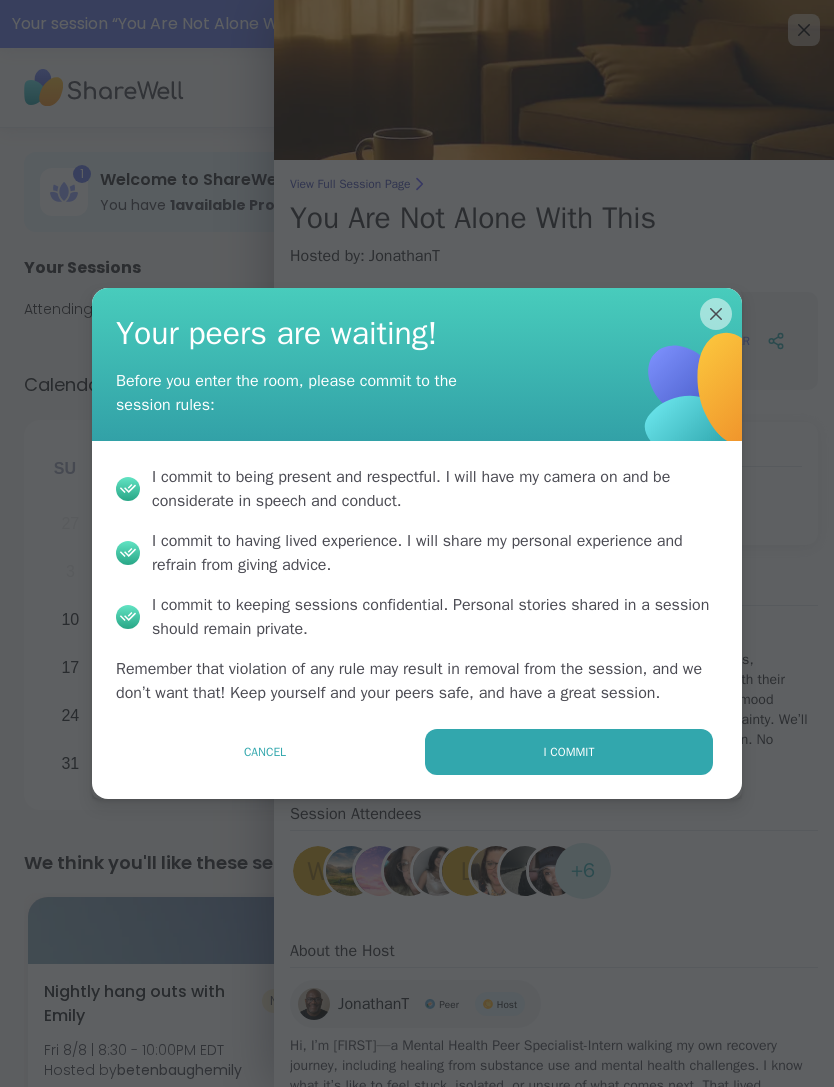 click on "I commit" at bounding box center [569, 752] 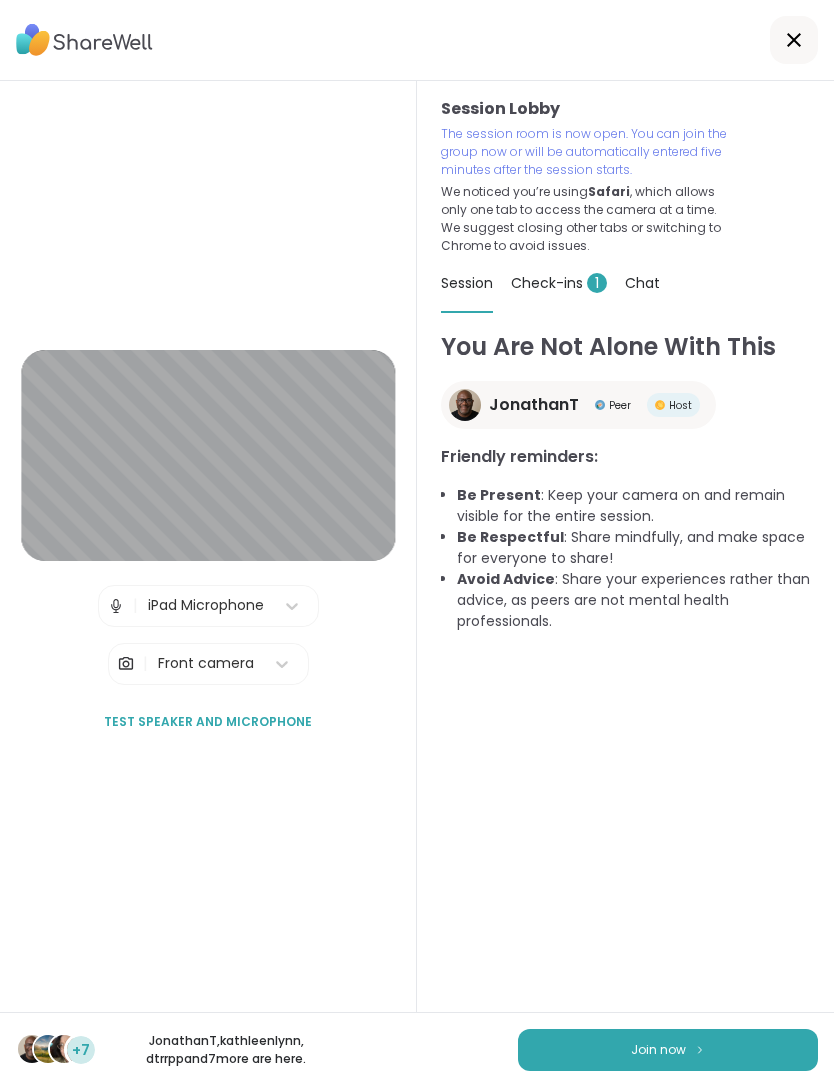 click at bounding box center (700, 1049) 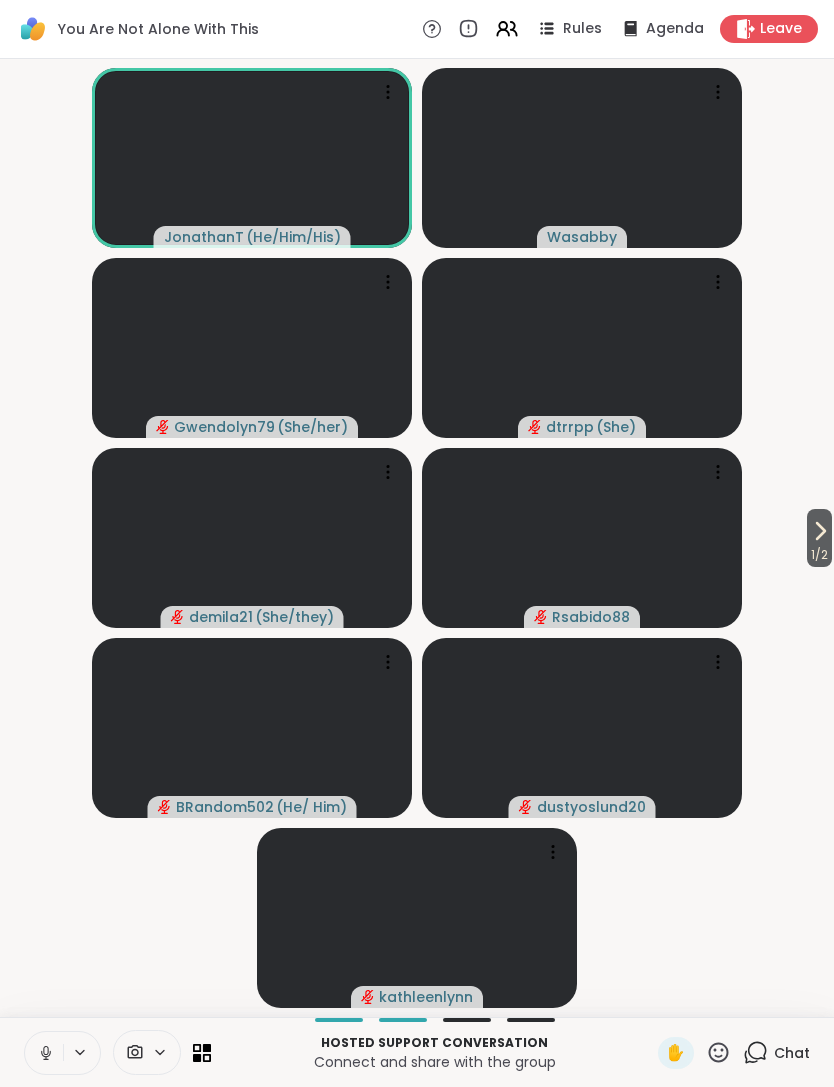 click 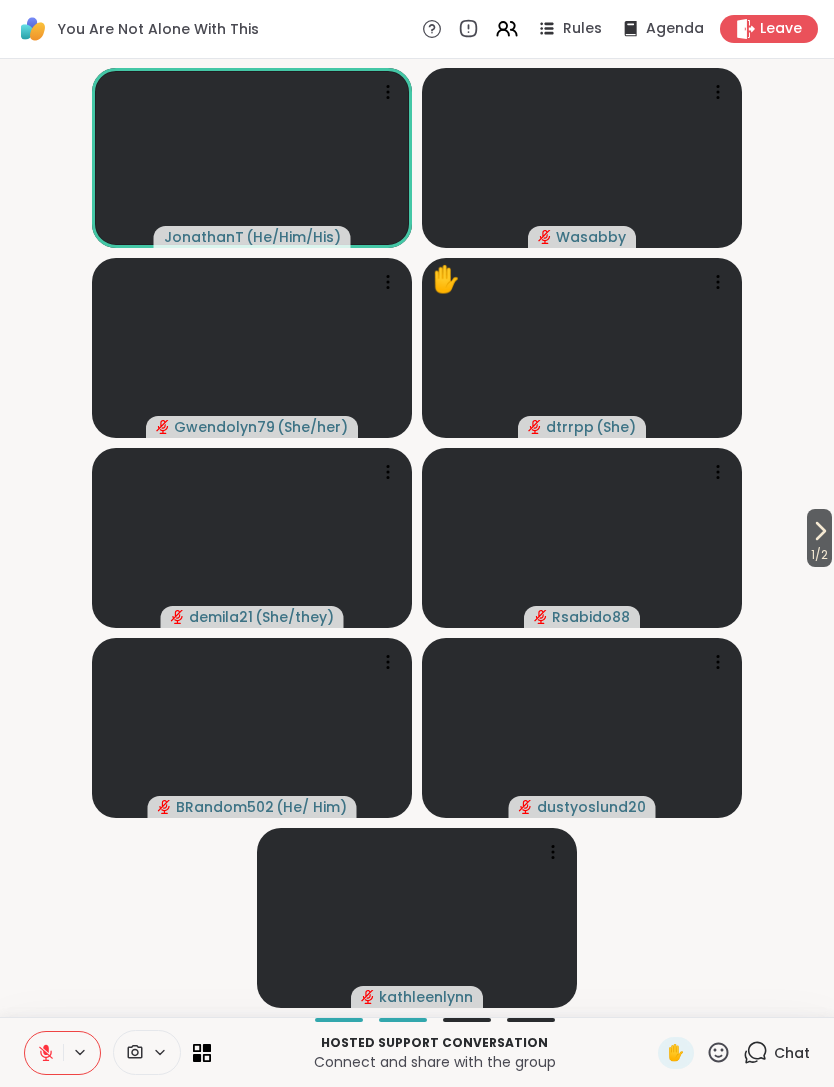 click on "Chat" at bounding box center [792, 1053] 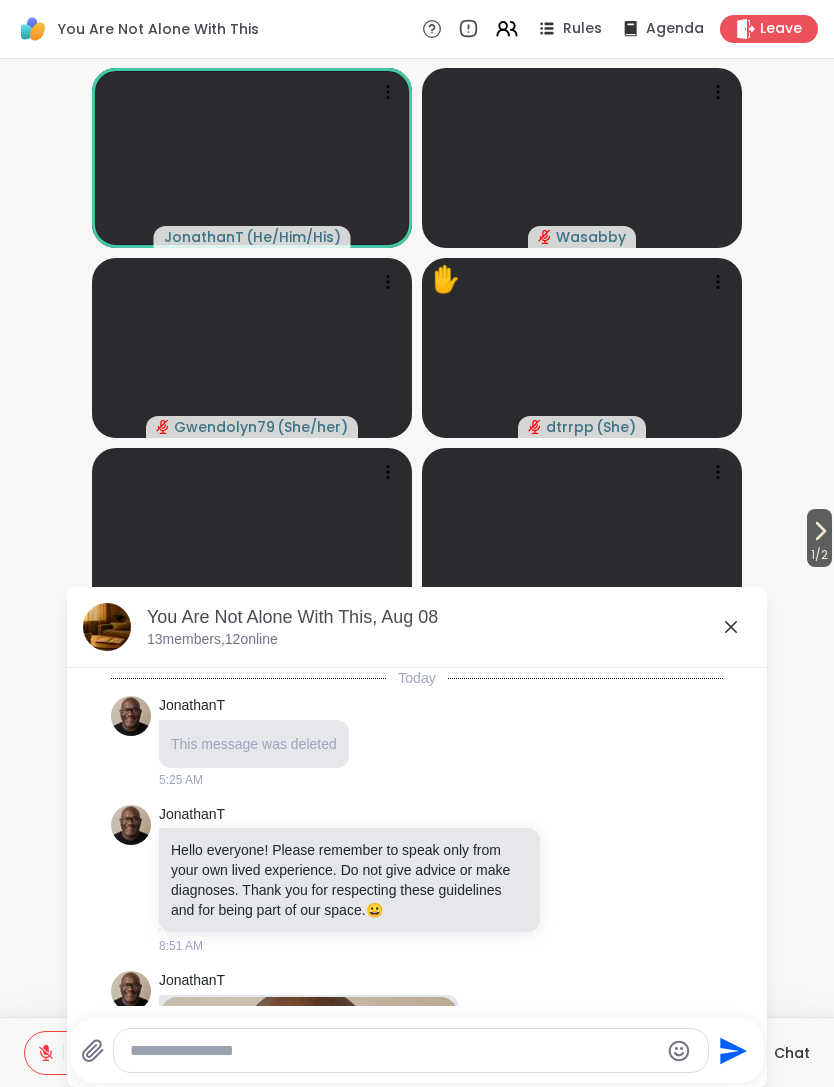 scroll, scrollTop: 926, scrollLeft: 0, axis: vertical 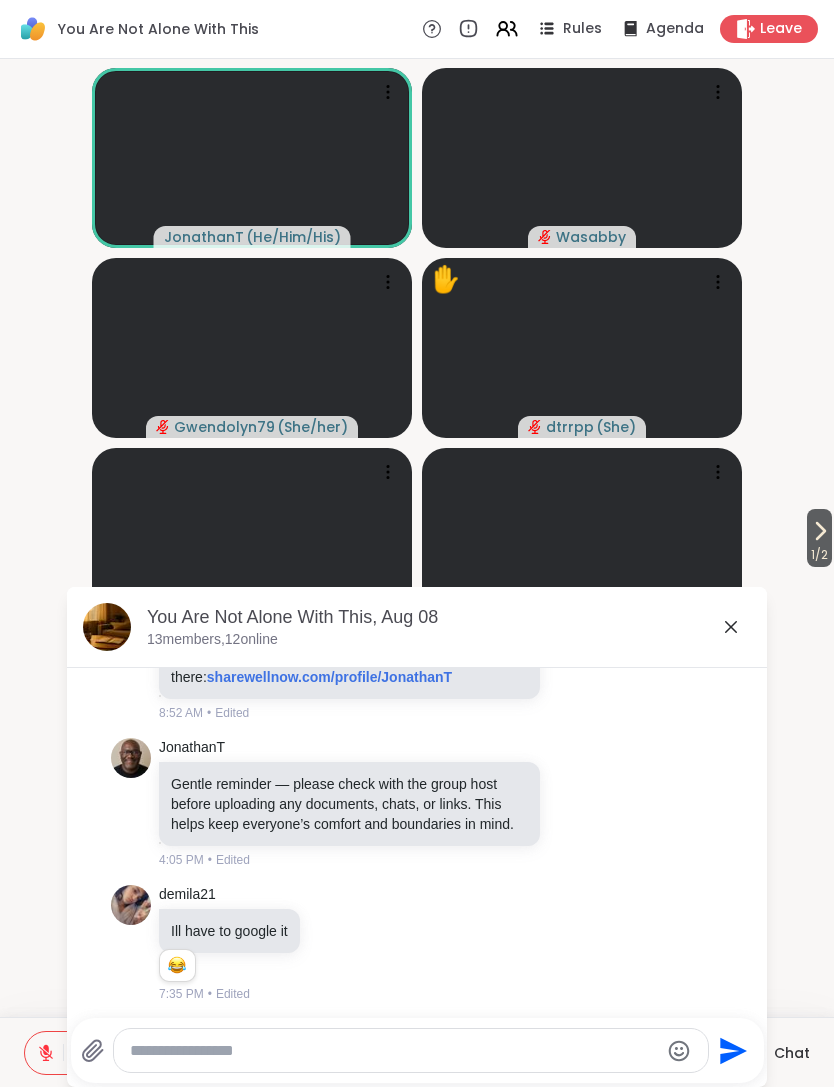 click at bounding box center (394, 1051) 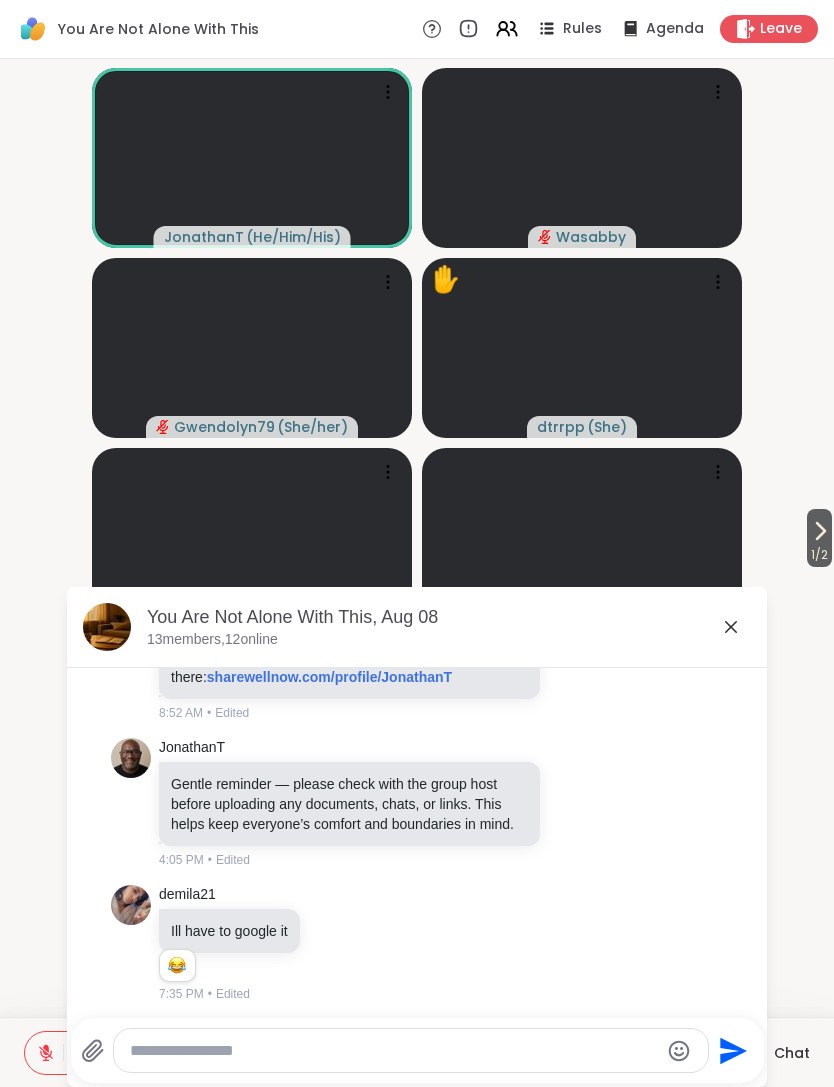 click on "Chat" at bounding box center [792, 1053] 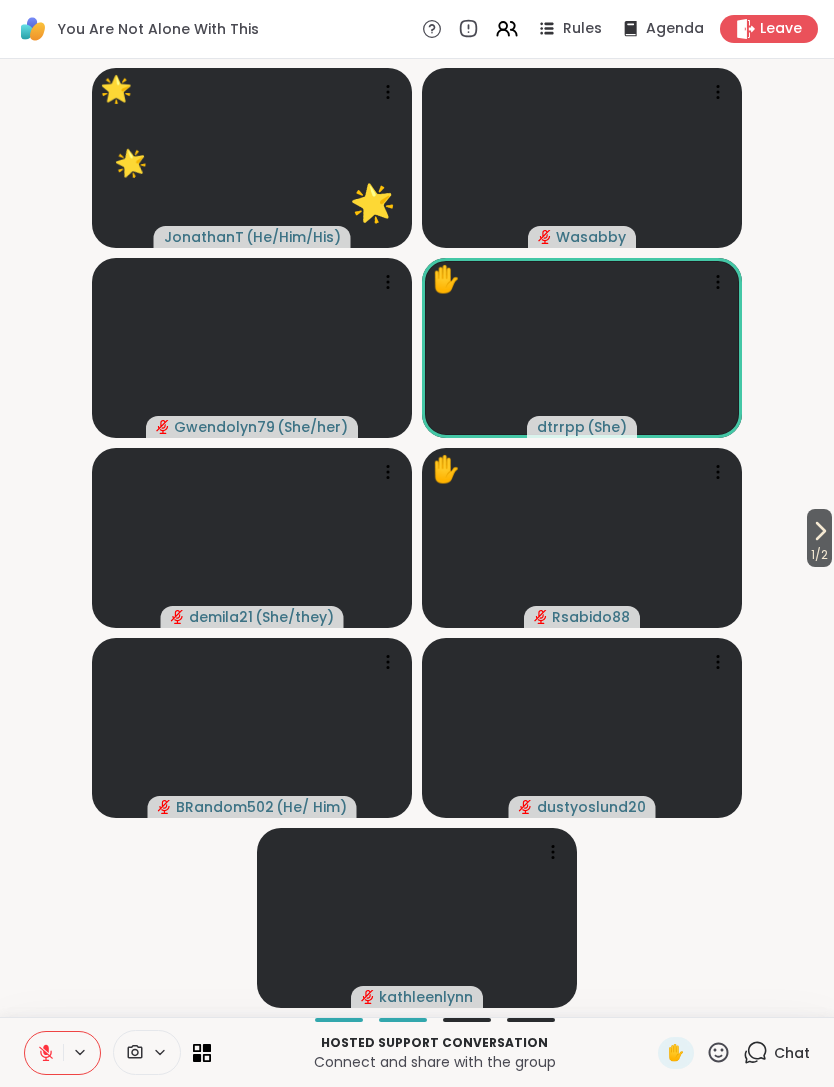 click on "✋" at bounding box center [676, 1053] 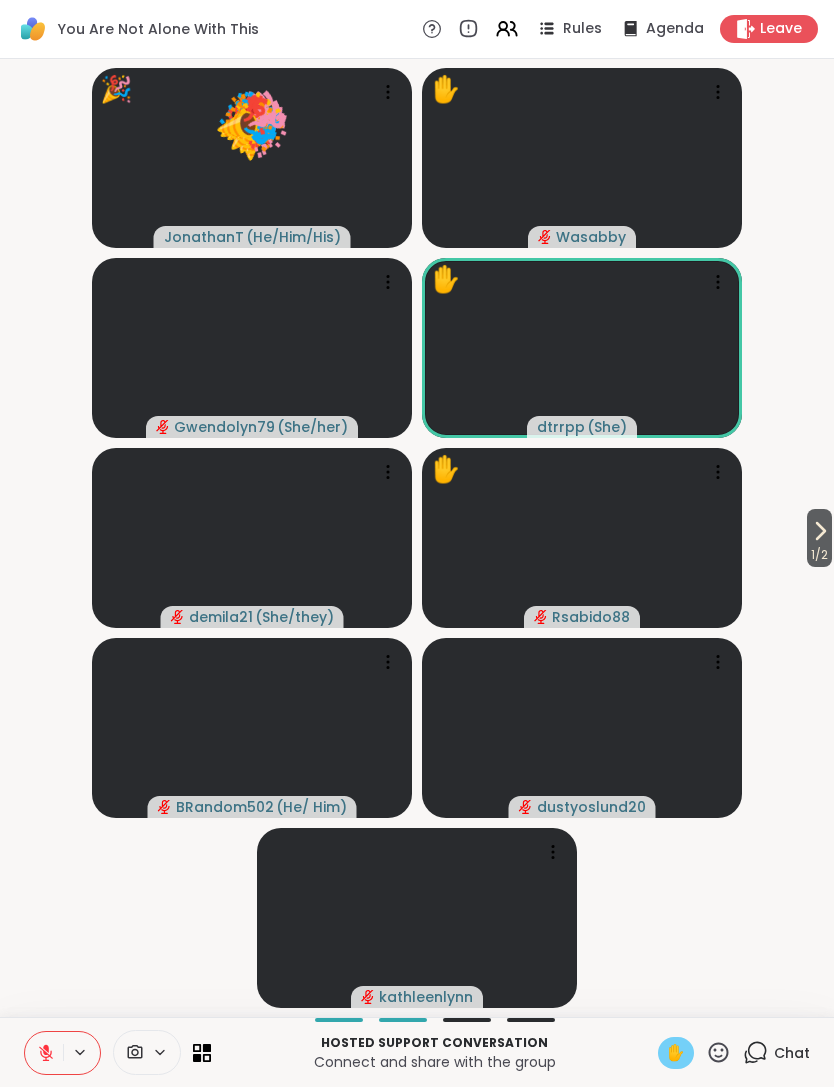 click on "✋" at bounding box center [676, 1053] 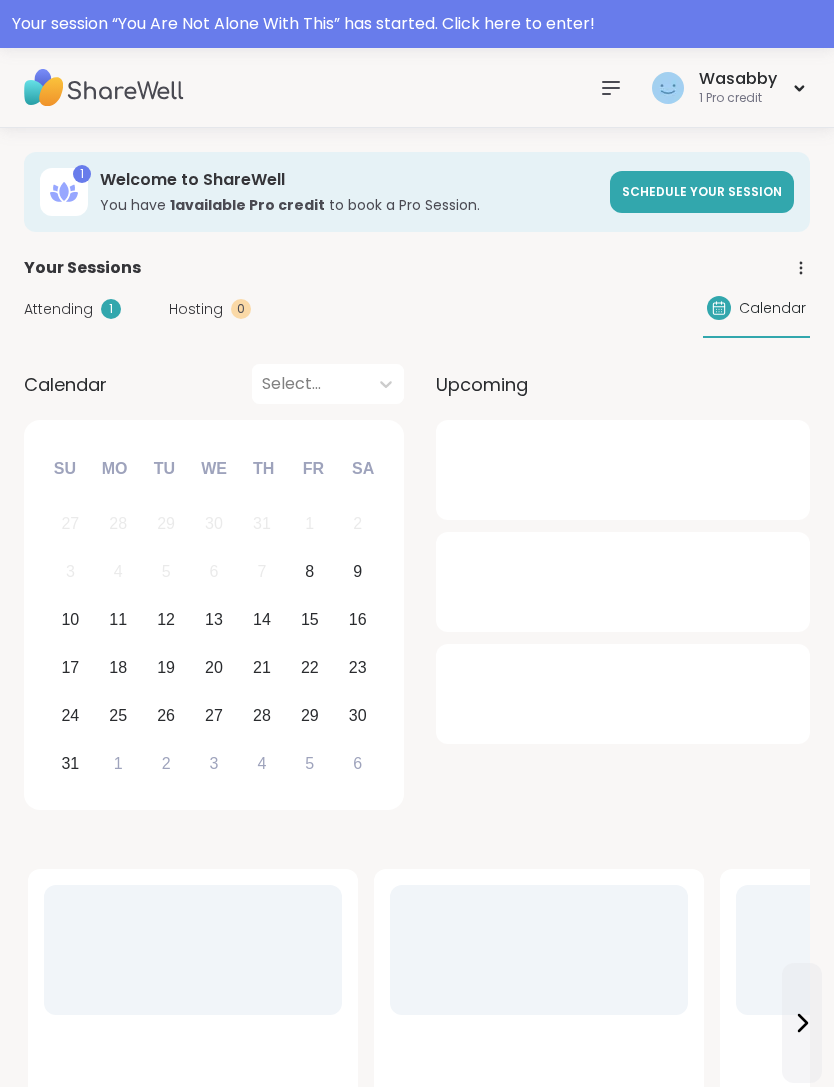 scroll, scrollTop: 0, scrollLeft: 0, axis: both 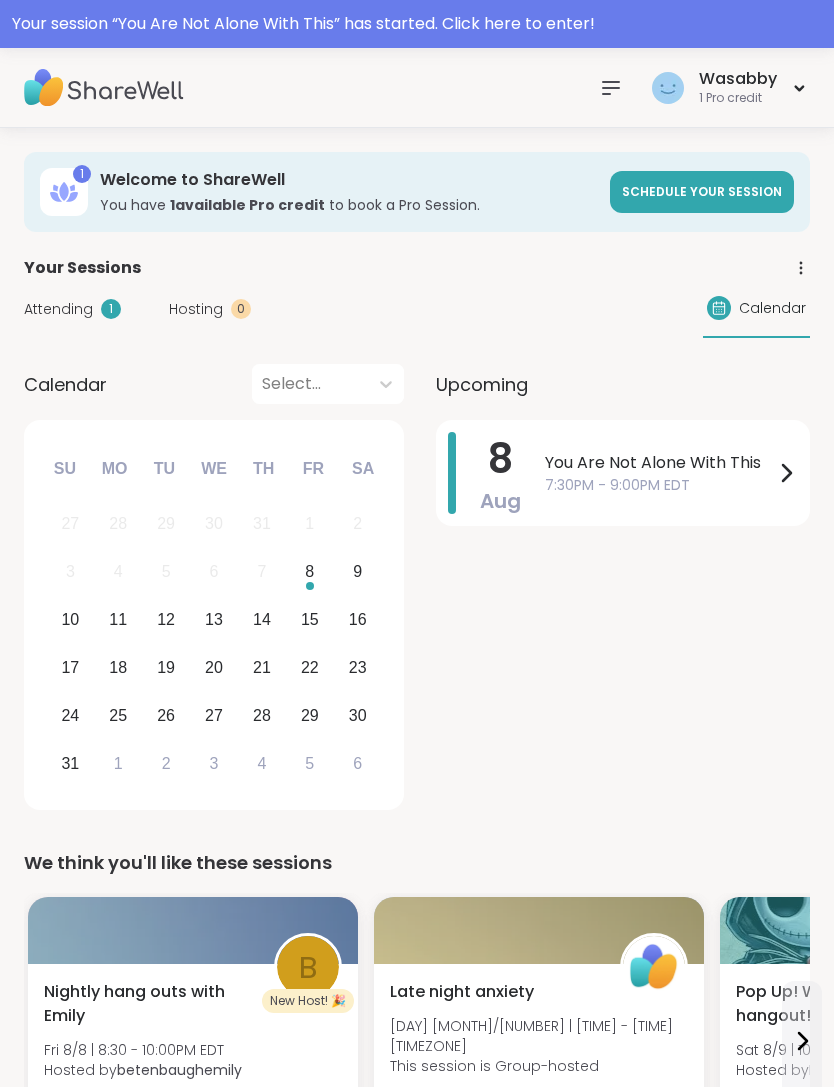click on "8 Aug You Are Not Alone With This 7:30PM - 9:00PM EDT" at bounding box center (623, 473) 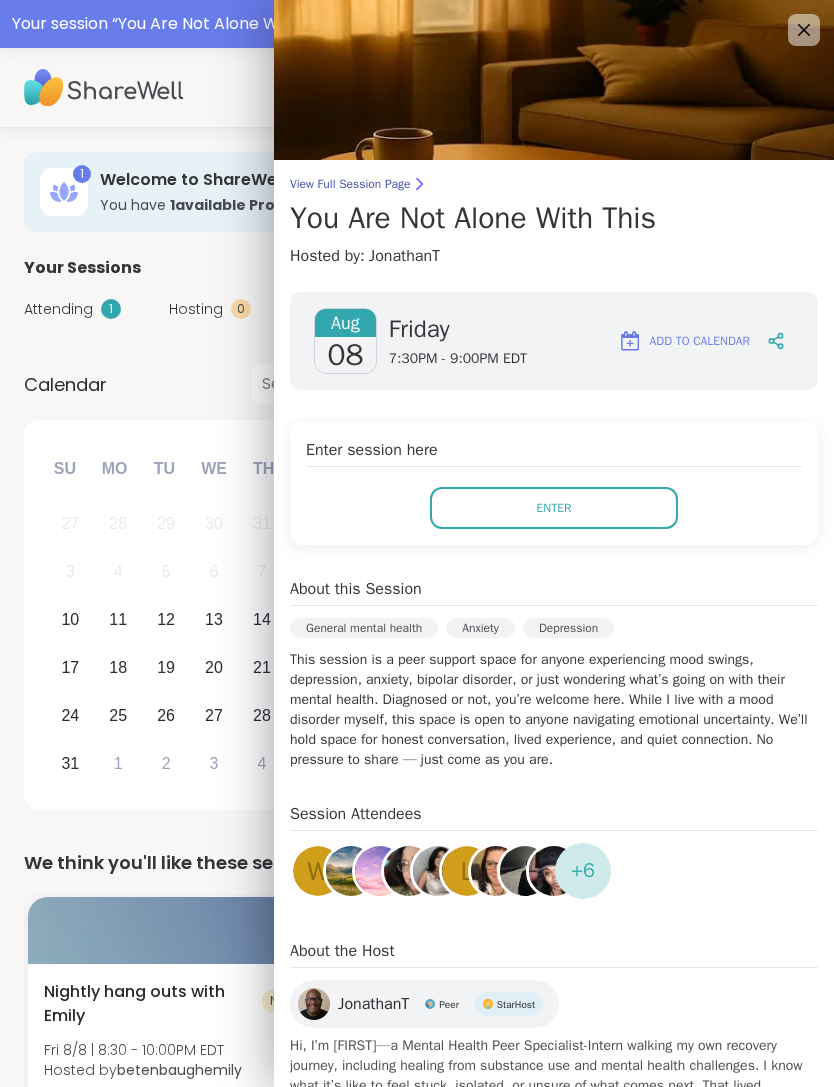 click on "Enter session here Enter" at bounding box center [554, 483] 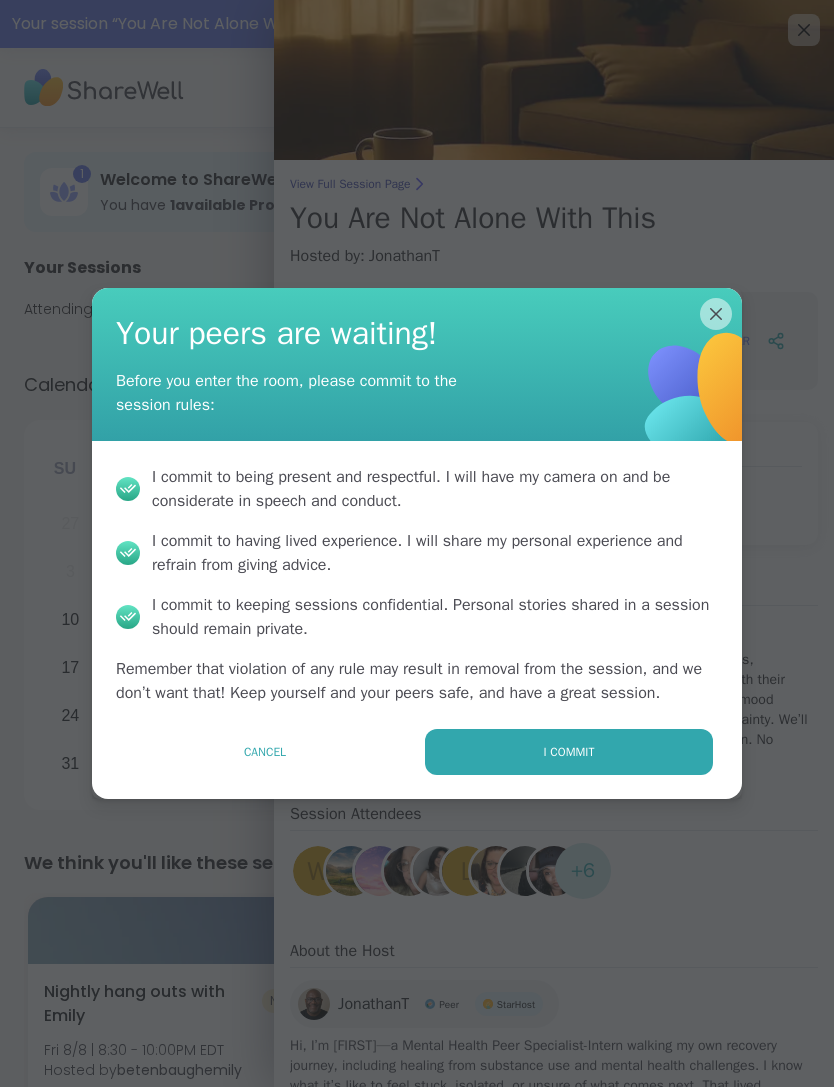 click on "I commit" at bounding box center (569, 752) 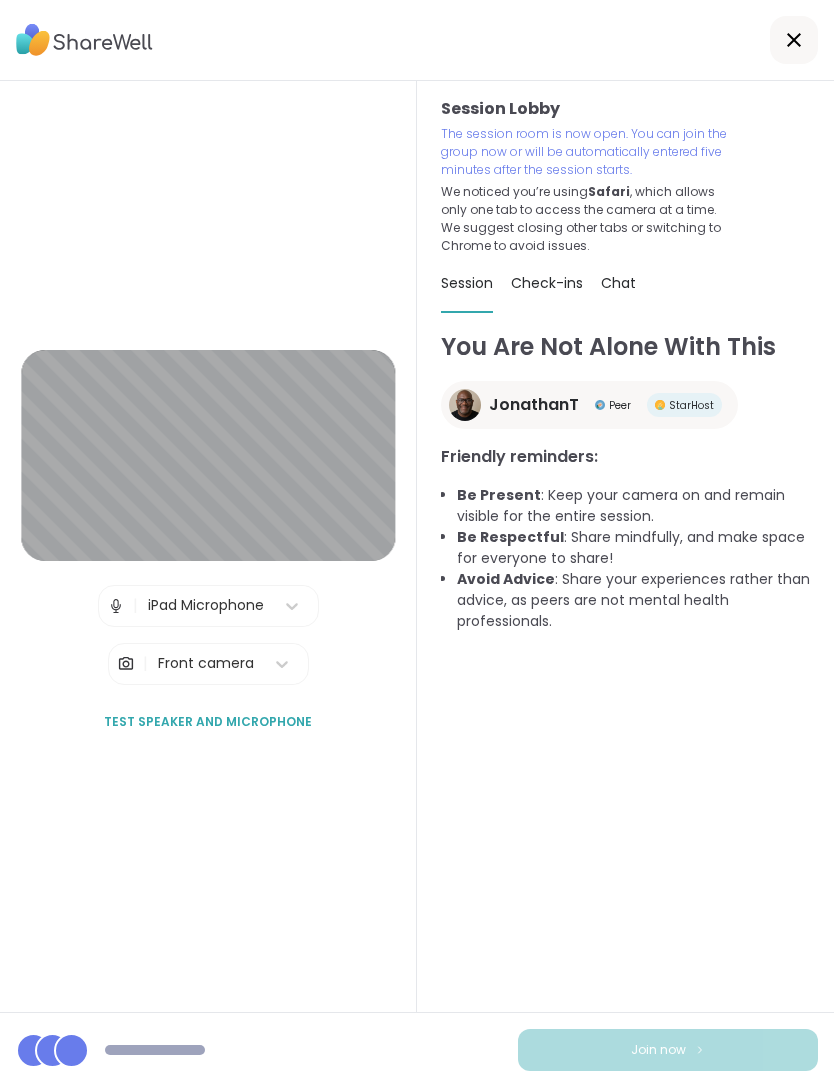 click on "Join now" at bounding box center [668, 1050] 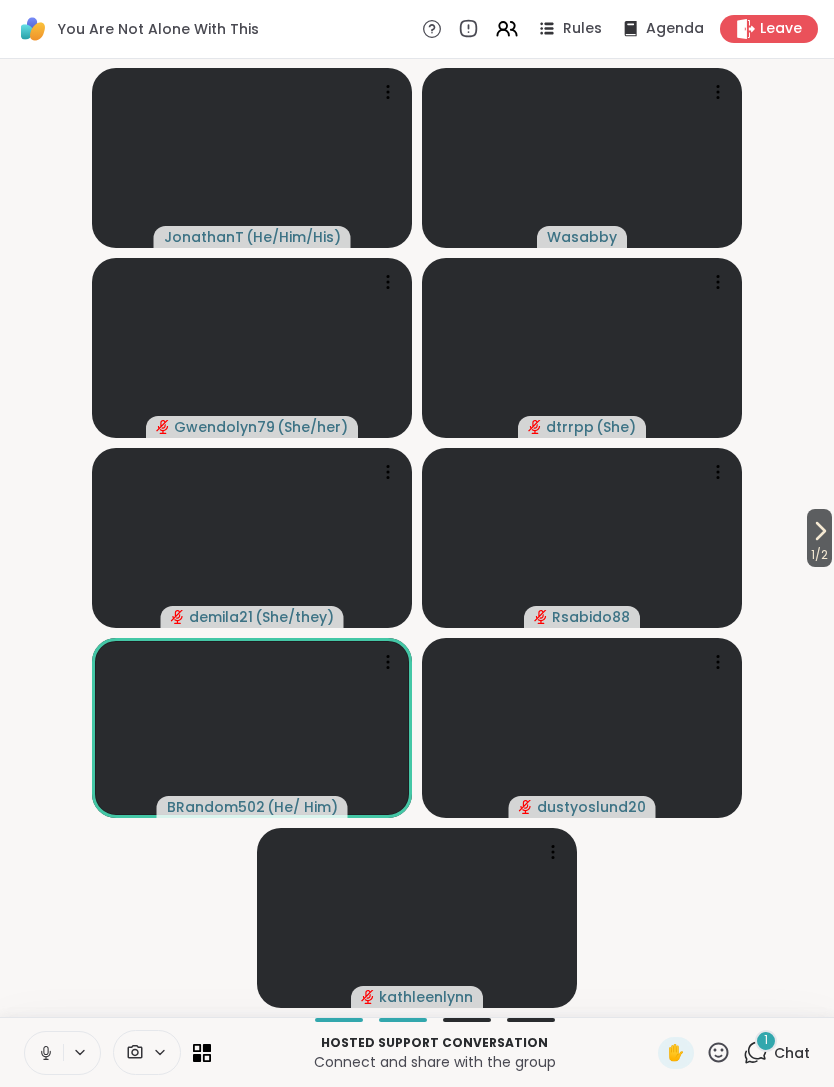 click at bounding box center (81, 1052) 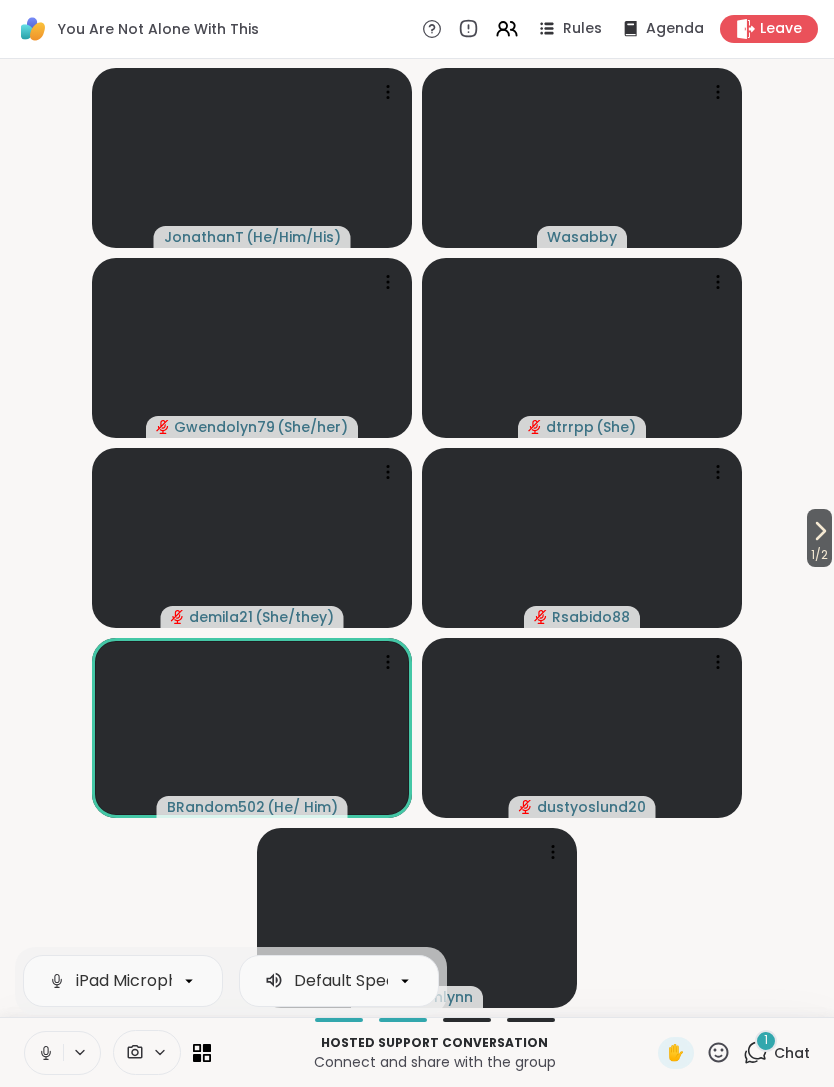 click 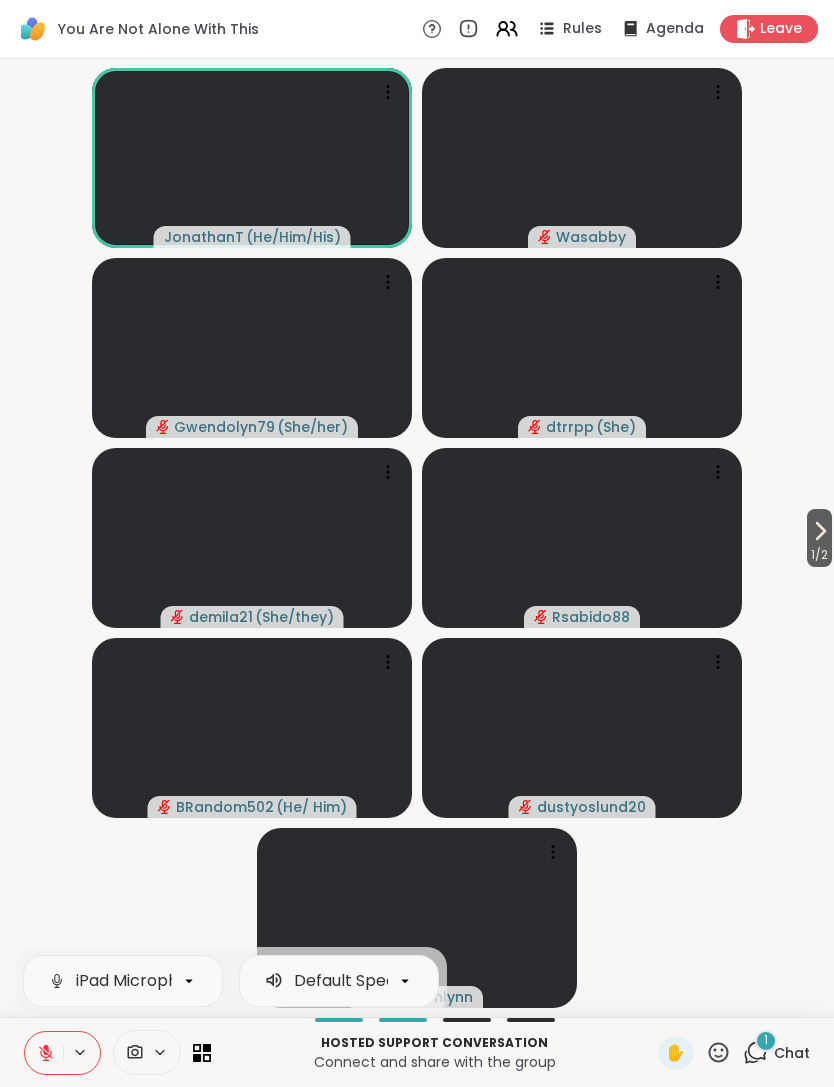 click on "1" at bounding box center [766, 1041] 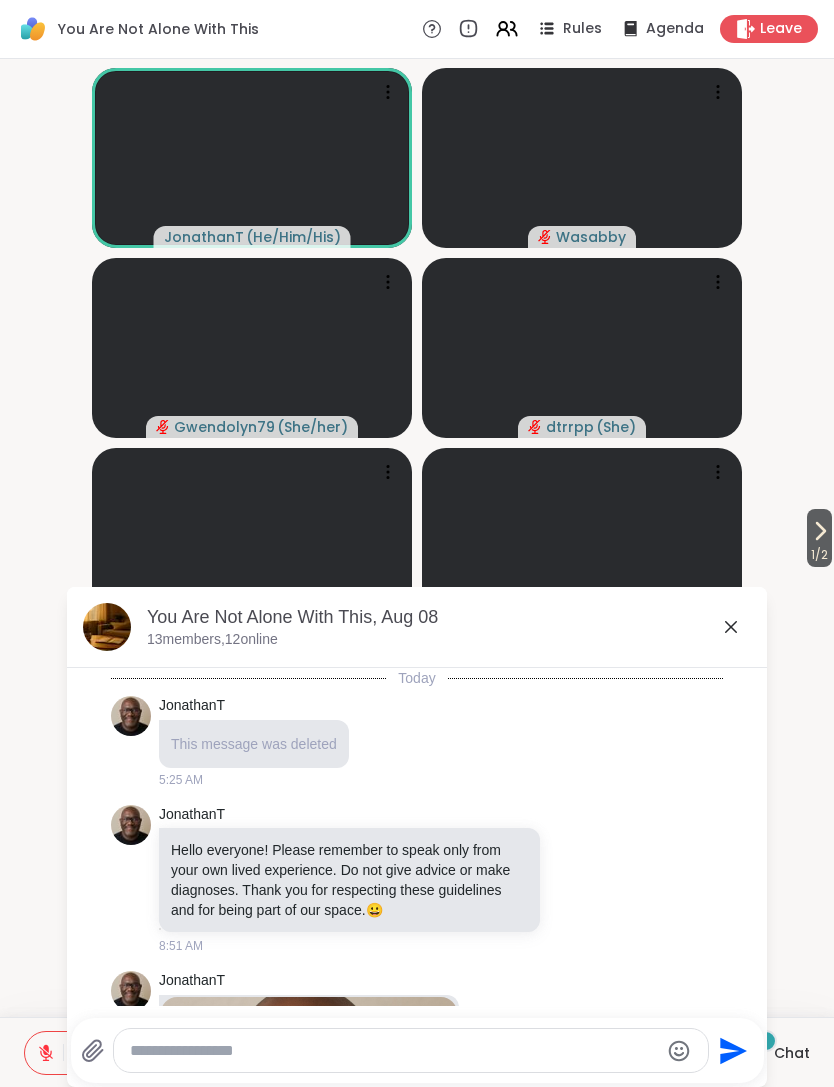 scroll, scrollTop: 1127, scrollLeft: 0, axis: vertical 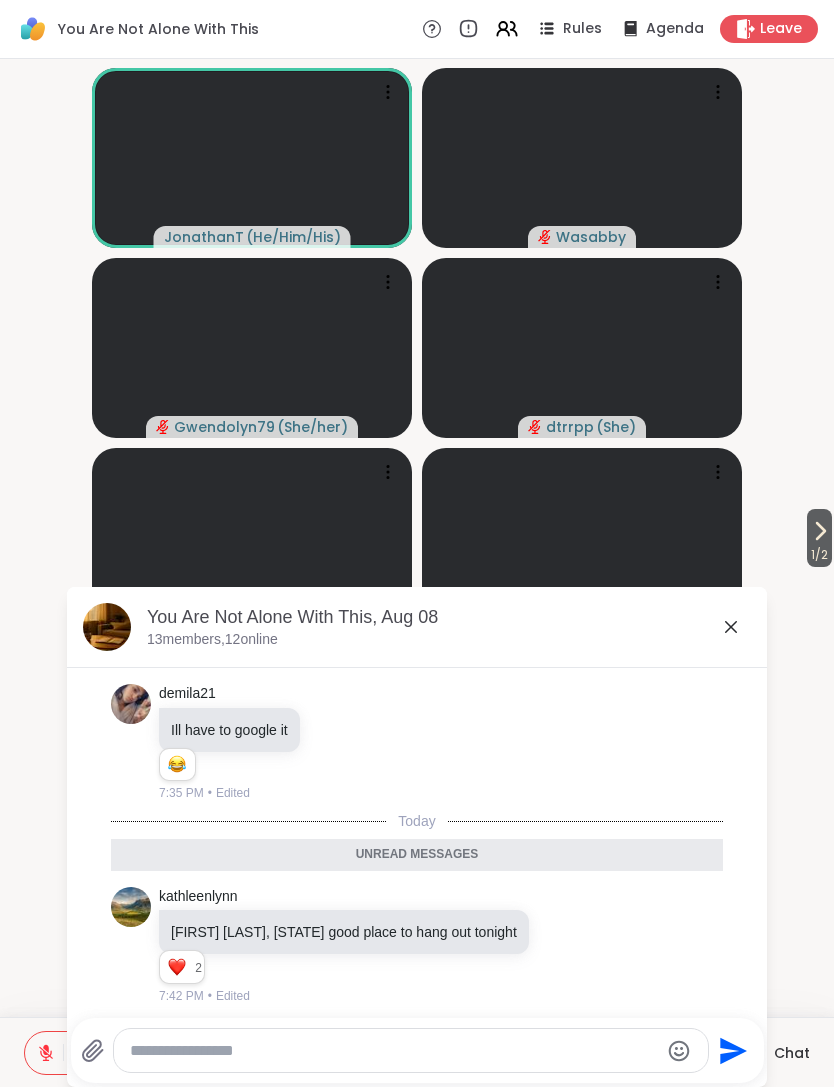 click at bounding box center [394, 1051] 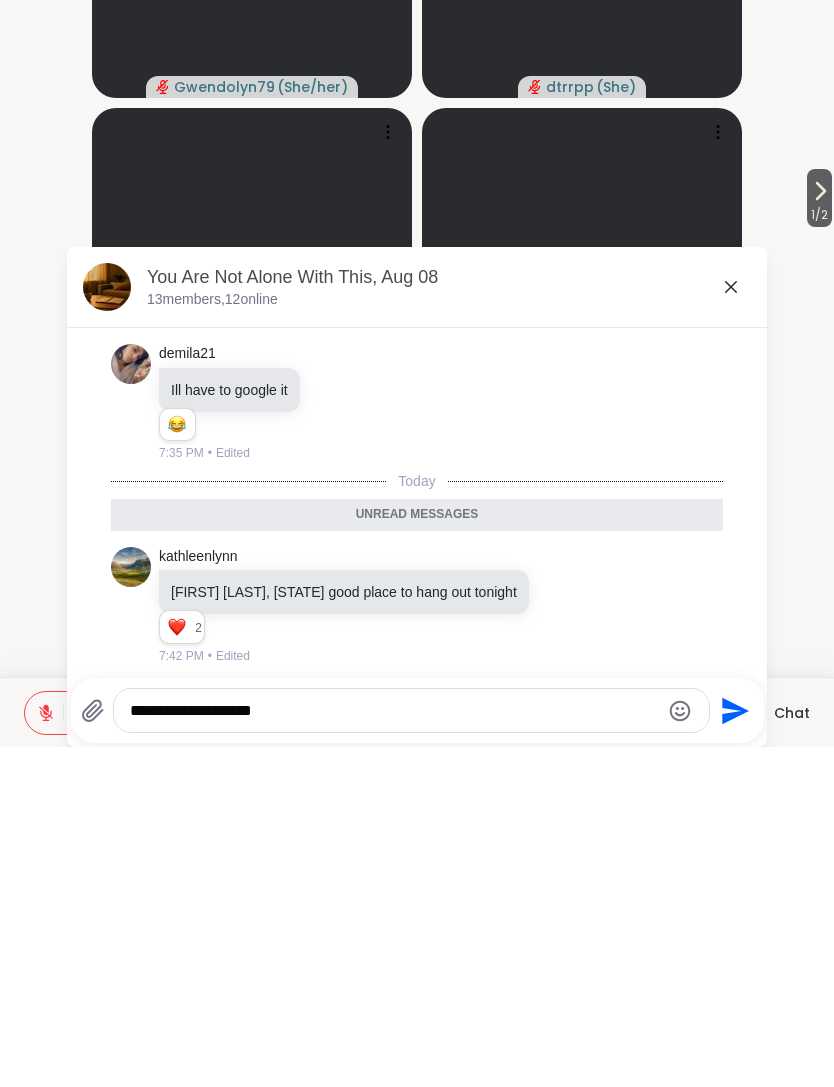 type on "**********" 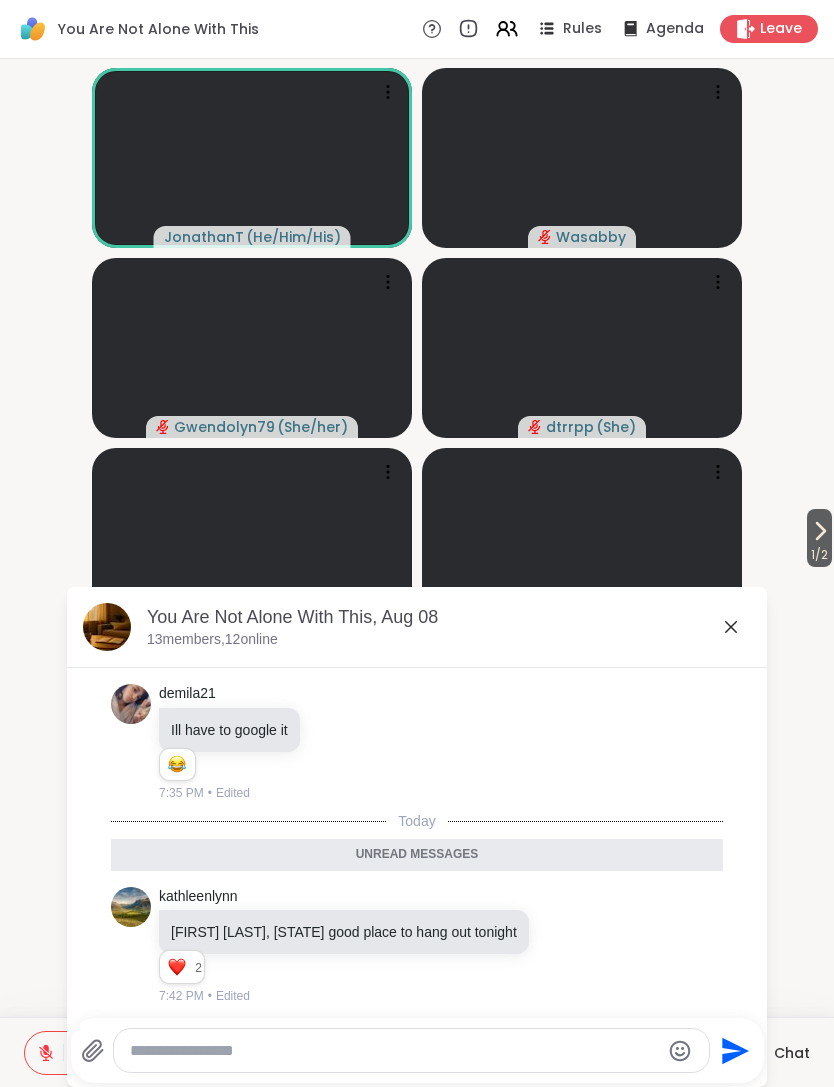 scroll, scrollTop: 1186, scrollLeft: 0, axis: vertical 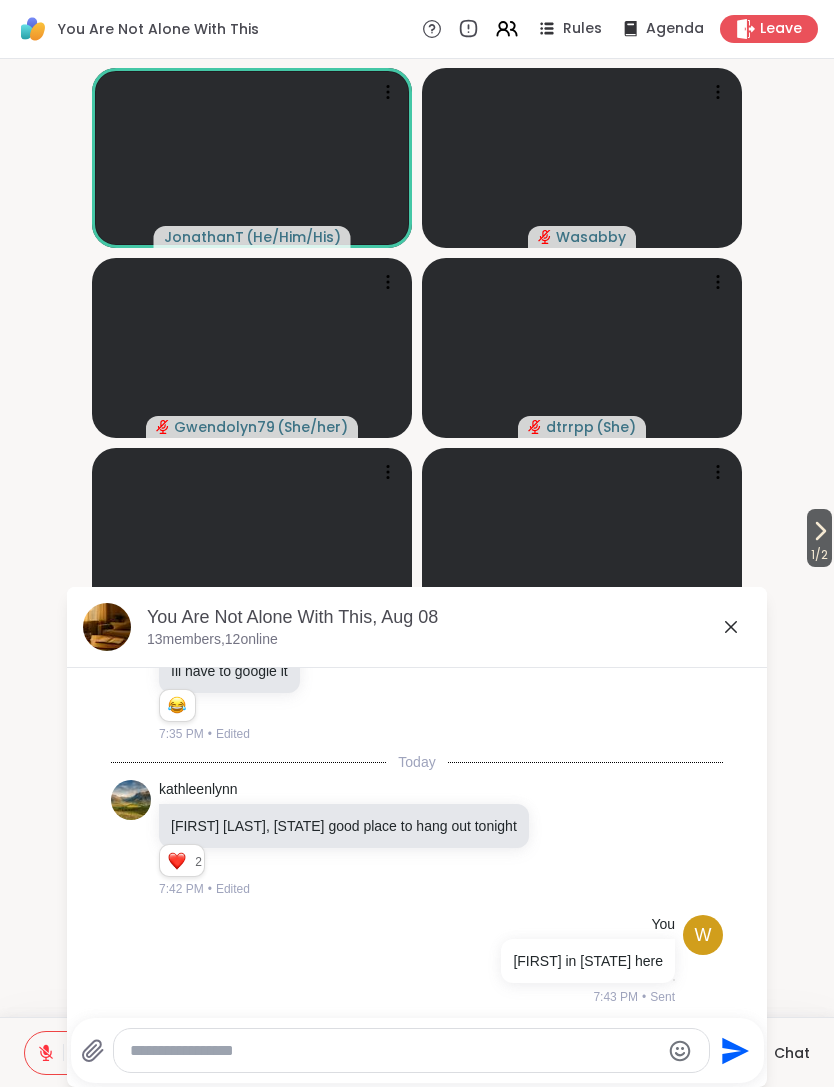 click 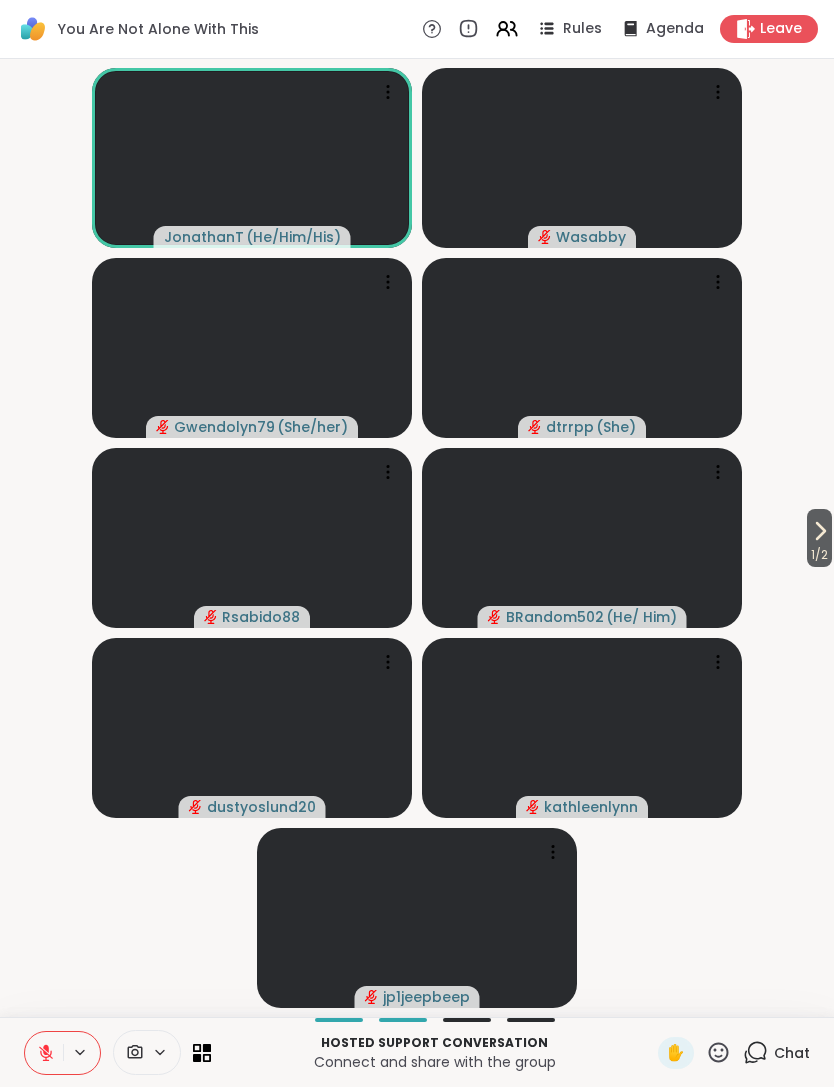 click on "Chat" at bounding box center (792, 1053) 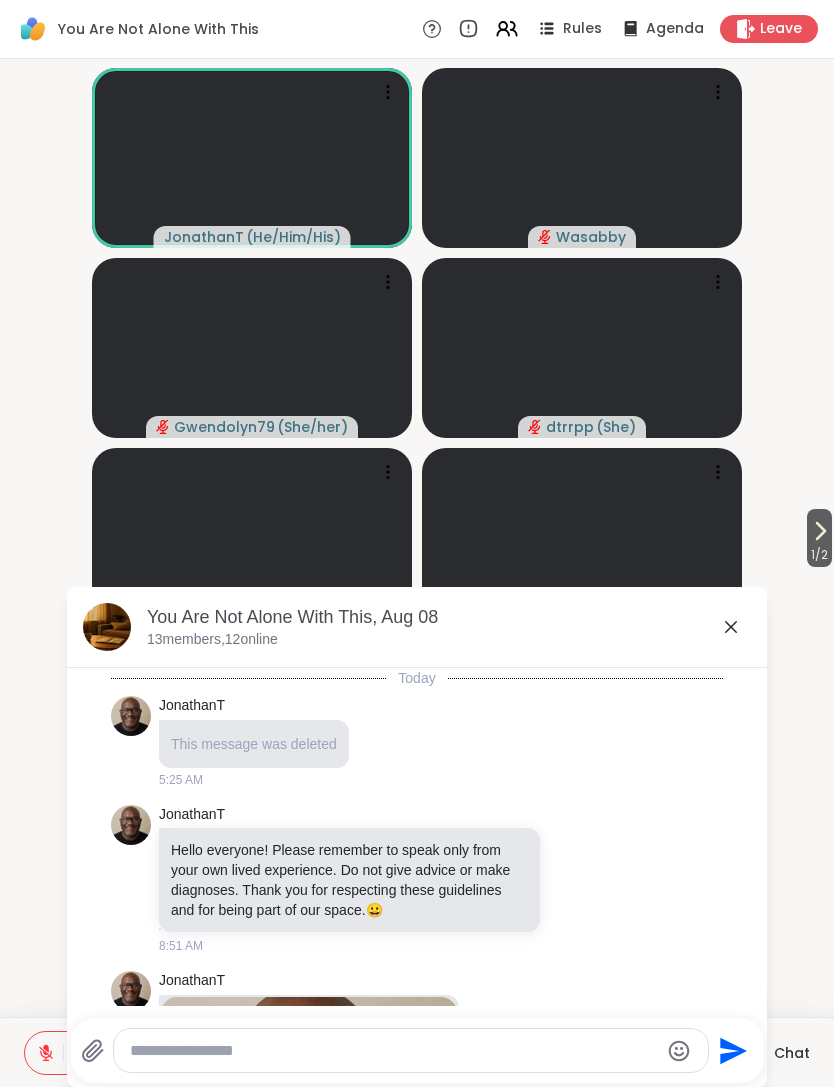 scroll, scrollTop: 1166, scrollLeft: 0, axis: vertical 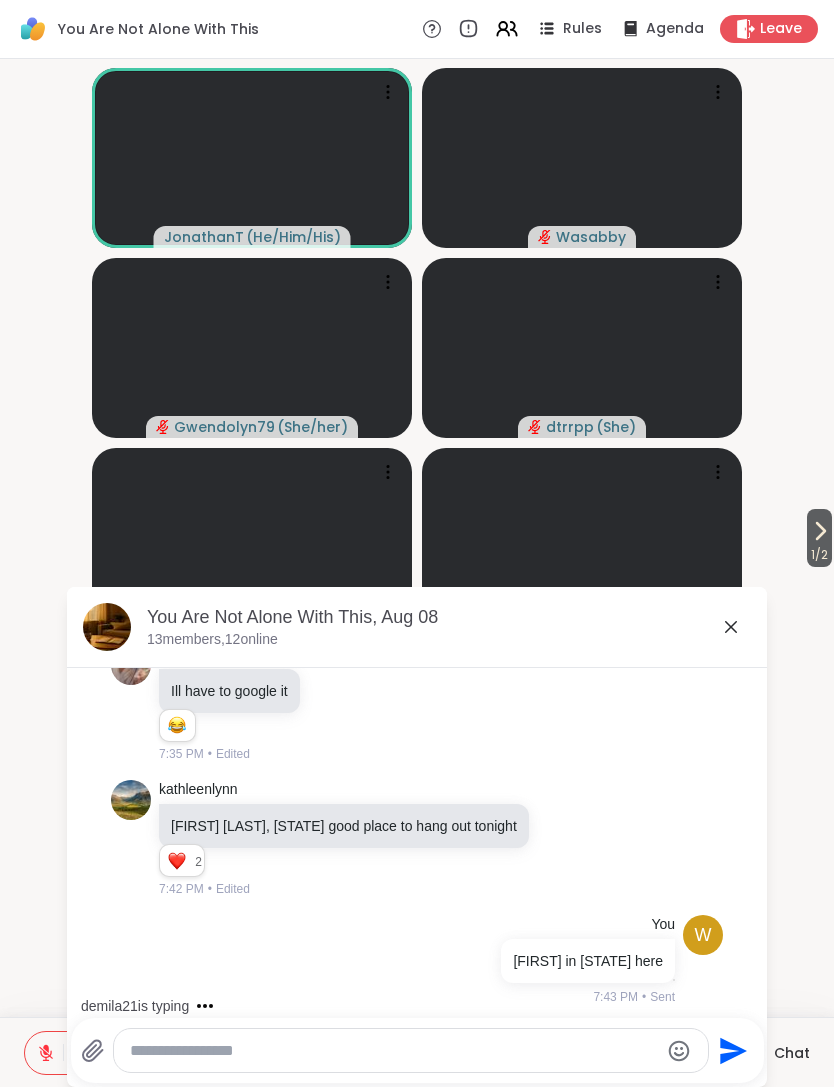 click on "Chat" at bounding box center [776, 1053] 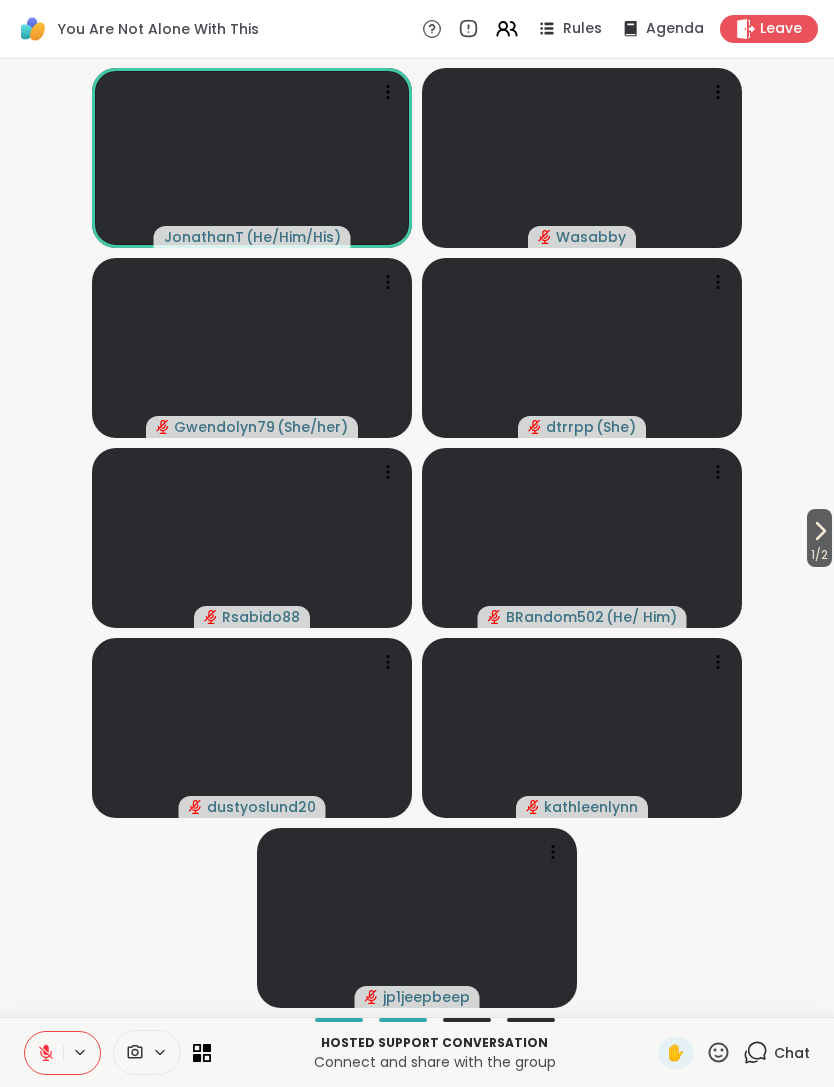 click on "1  /  2" at bounding box center [819, 555] 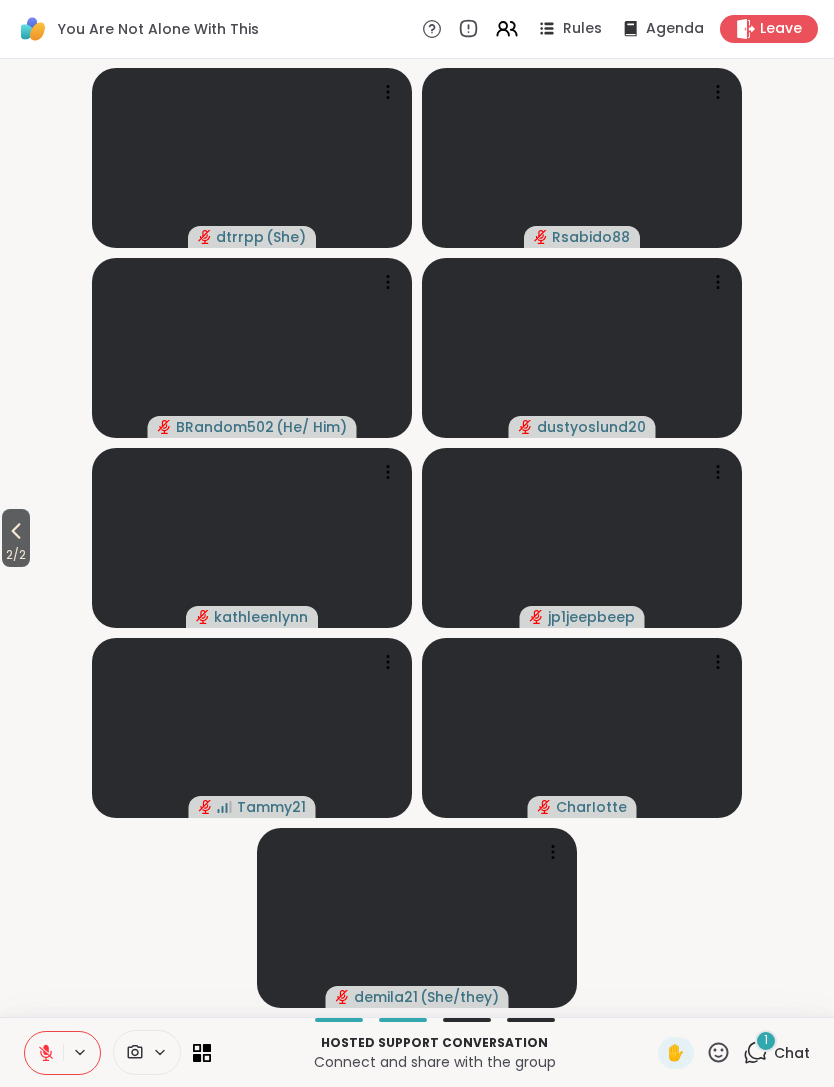 click on "2  /  2" at bounding box center (16, 555) 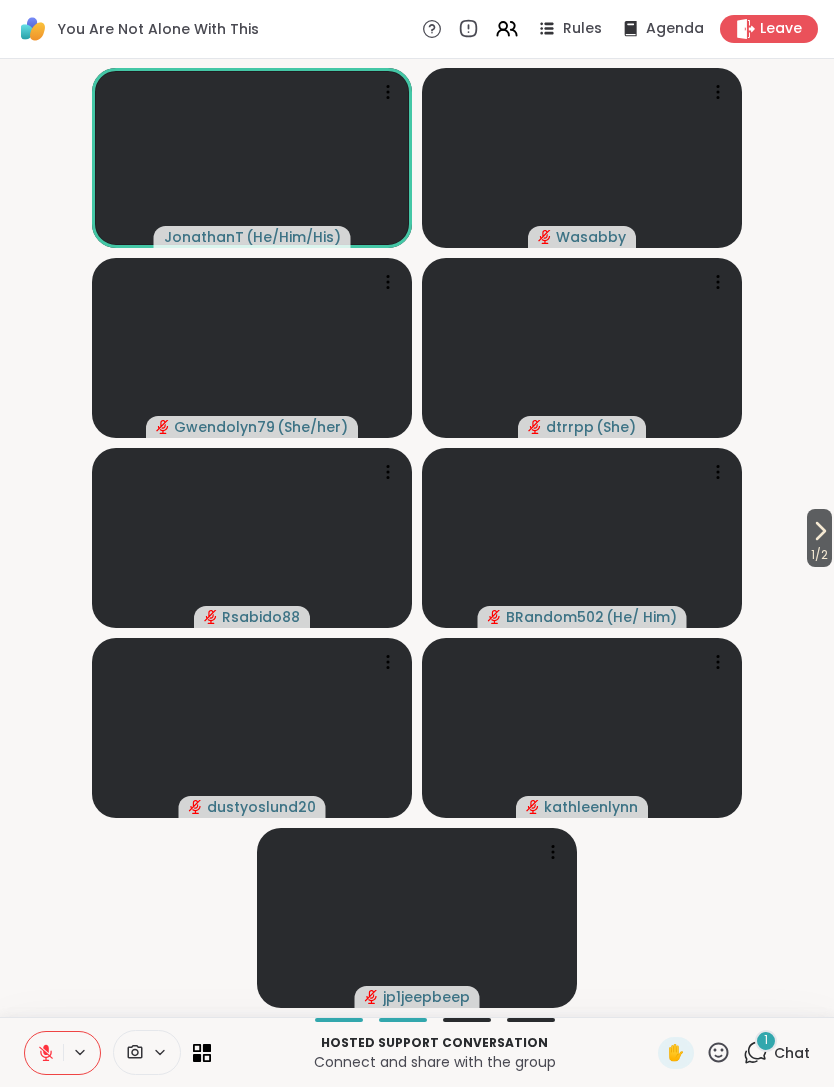 click on "Chat" at bounding box center [792, 1053] 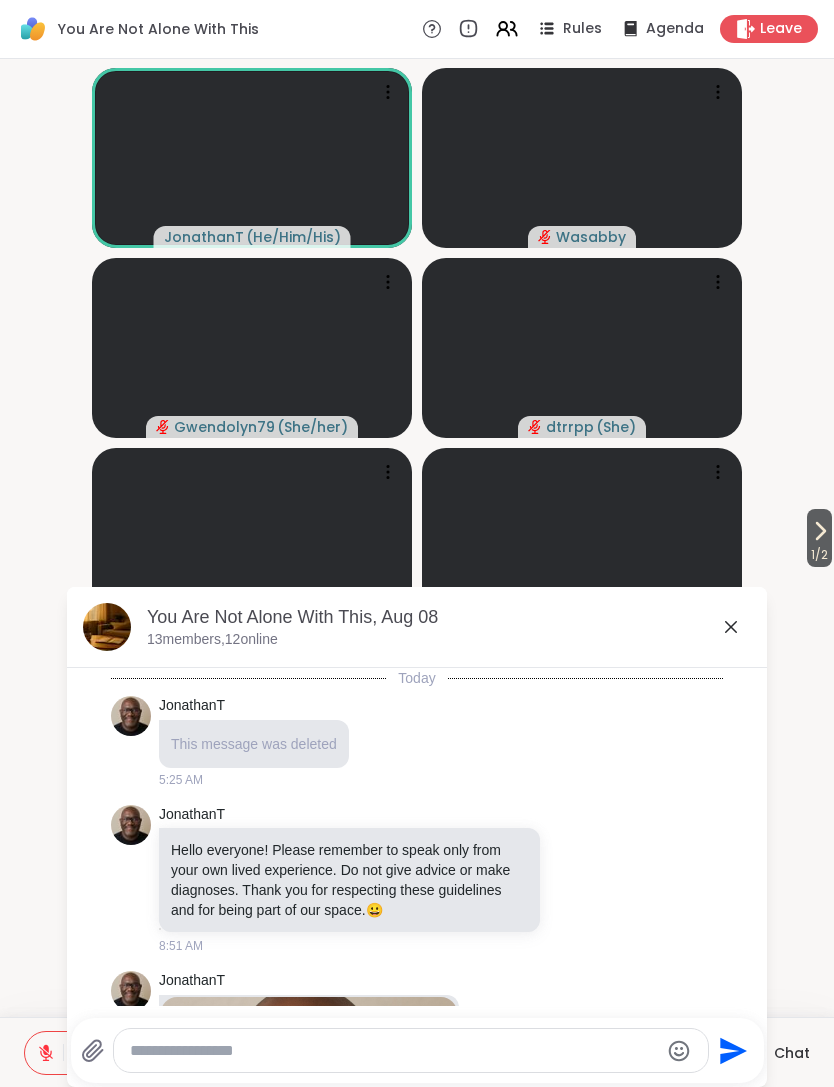 scroll, scrollTop: 1359, scrollLeft: 0, axis: vertical 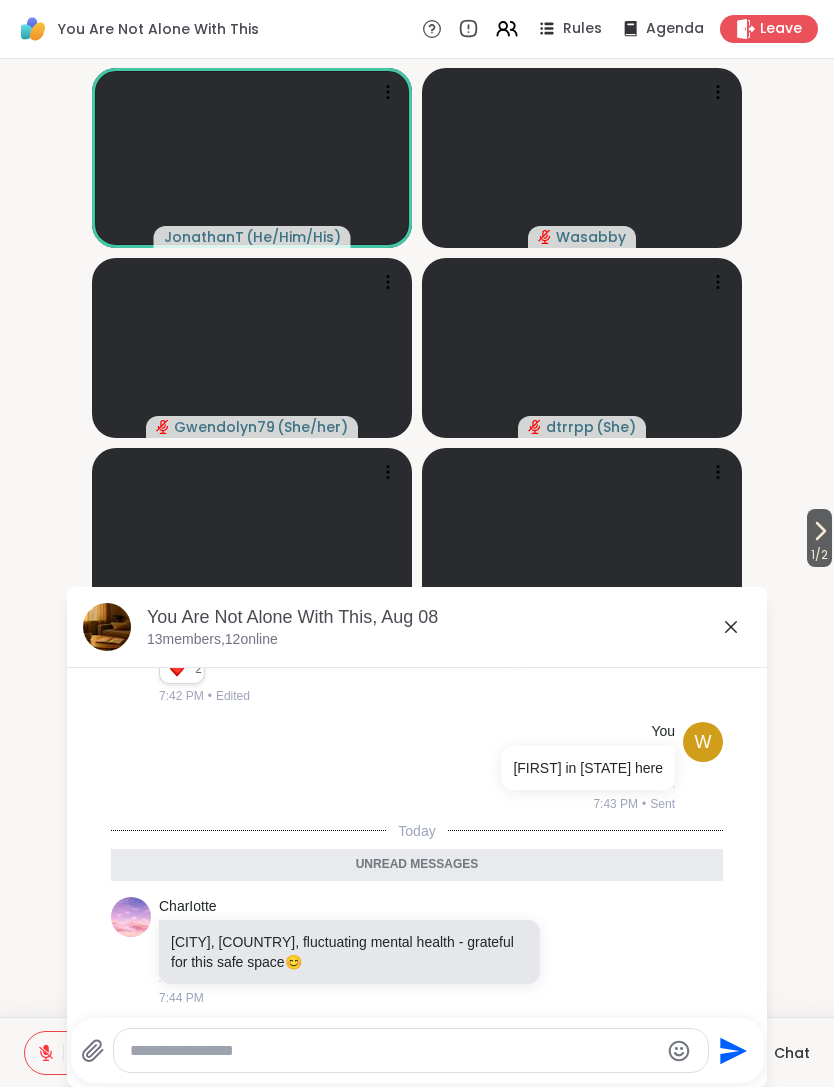 click at bounding box center [411, 1050] 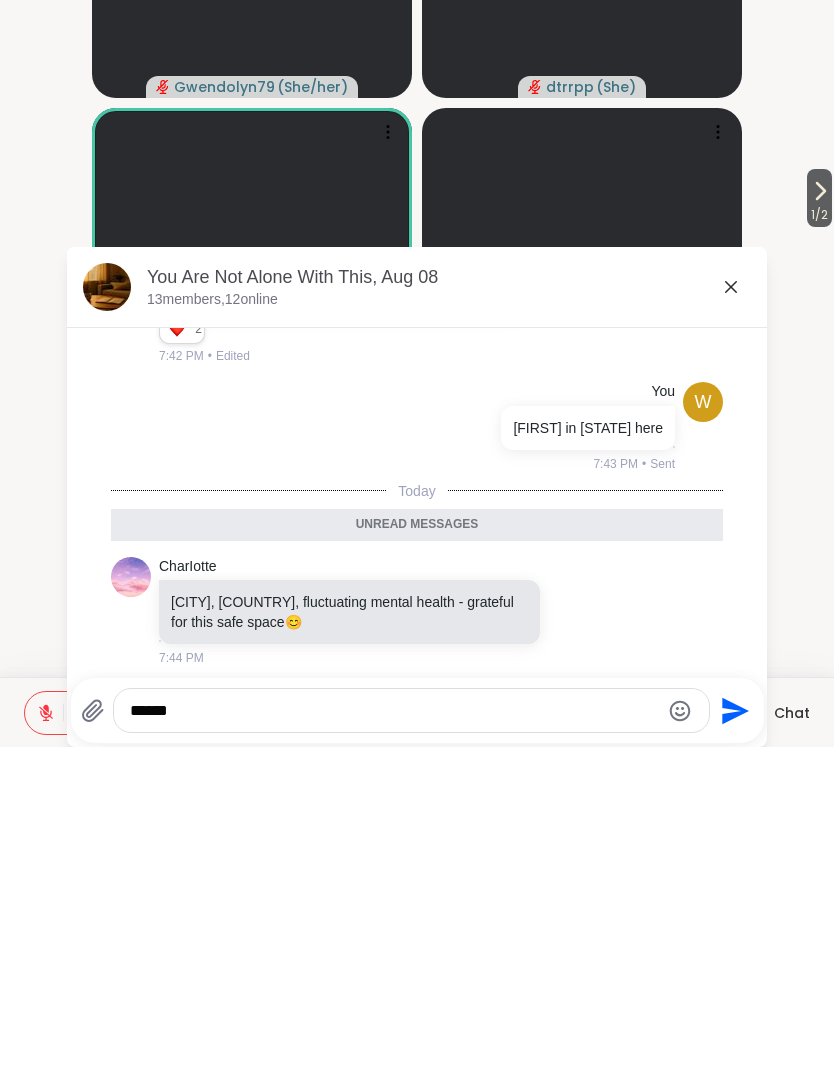 type on "***" 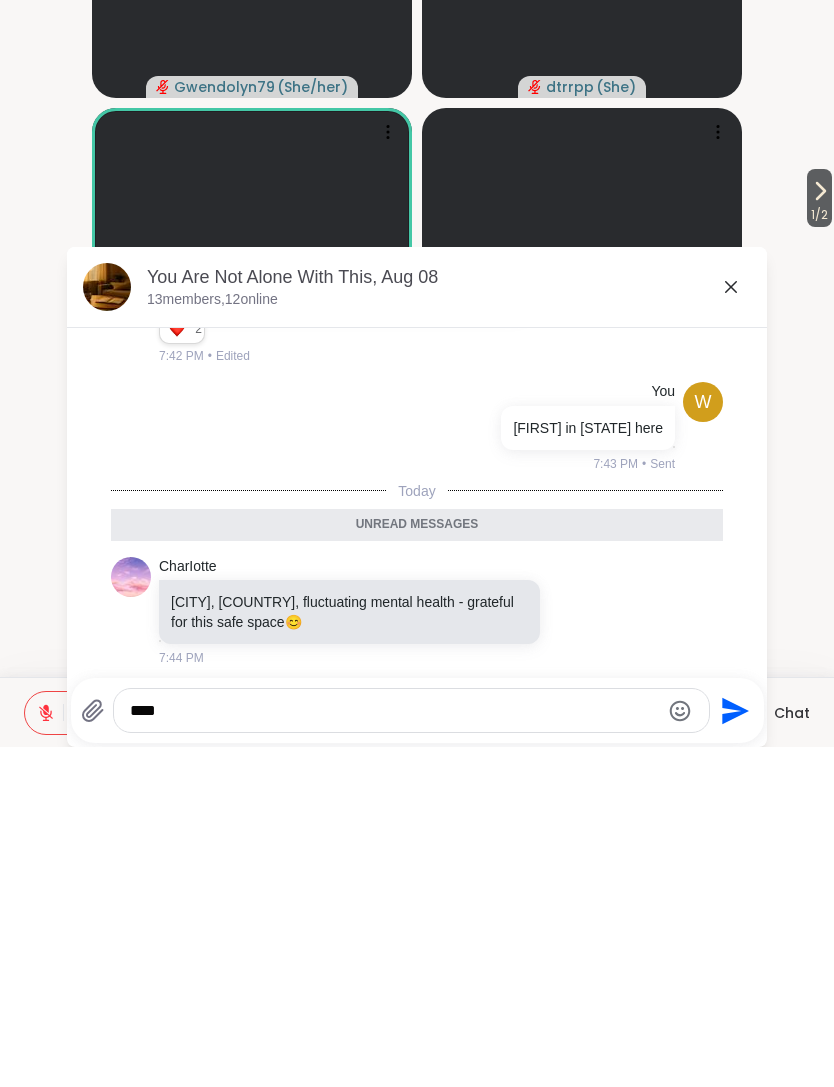 type 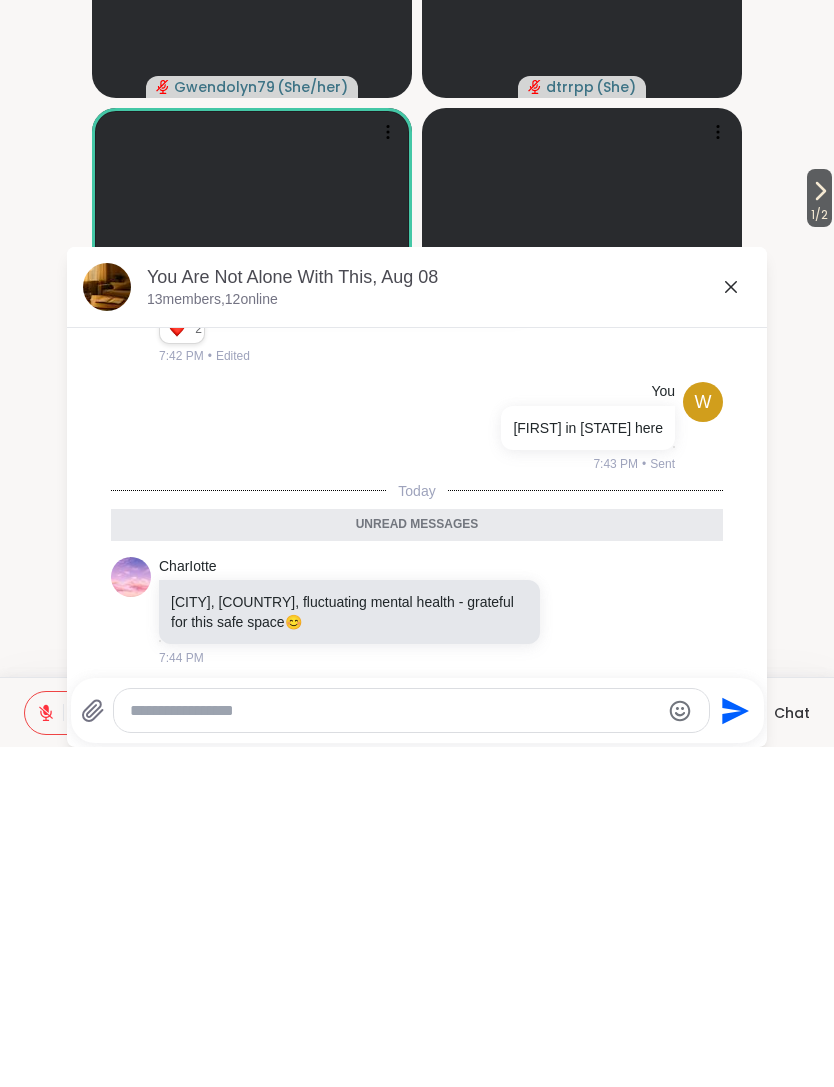 click on "Chat" at bounding box center (792, 1053) 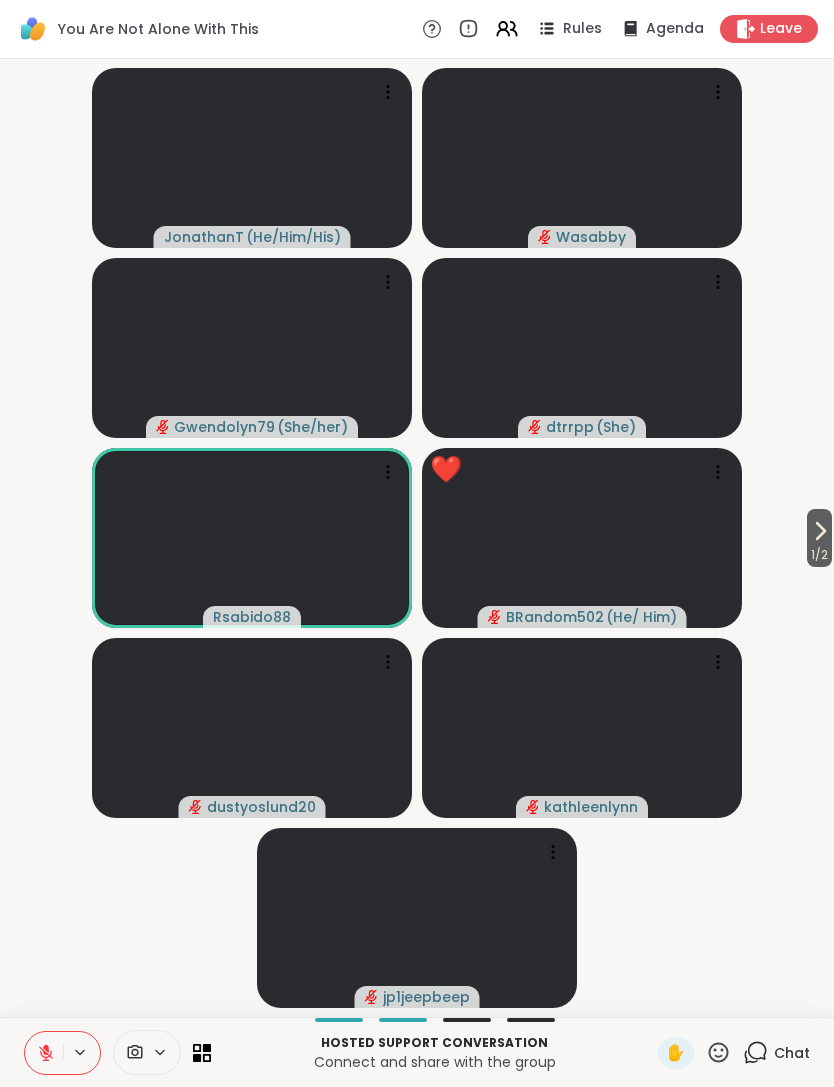 click 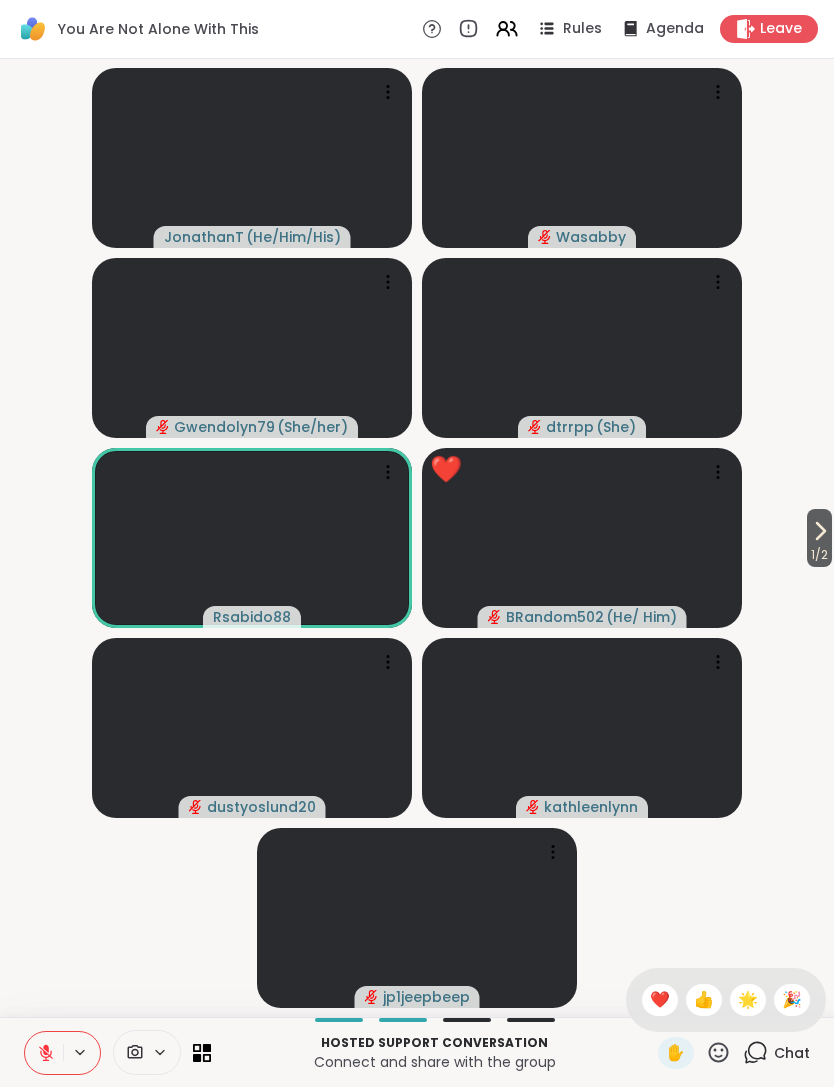 click on "❤️" at bounding box center (660, 1000) 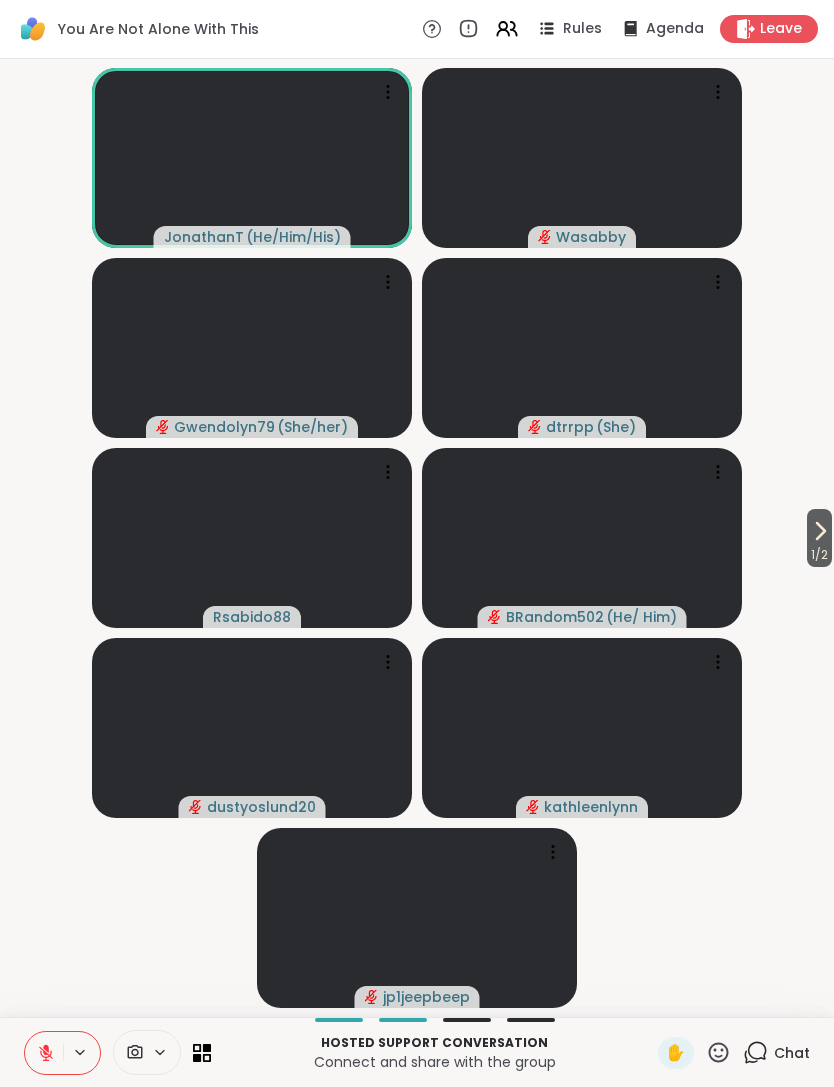 click on "Chat" at bounding box center (792, 1053) 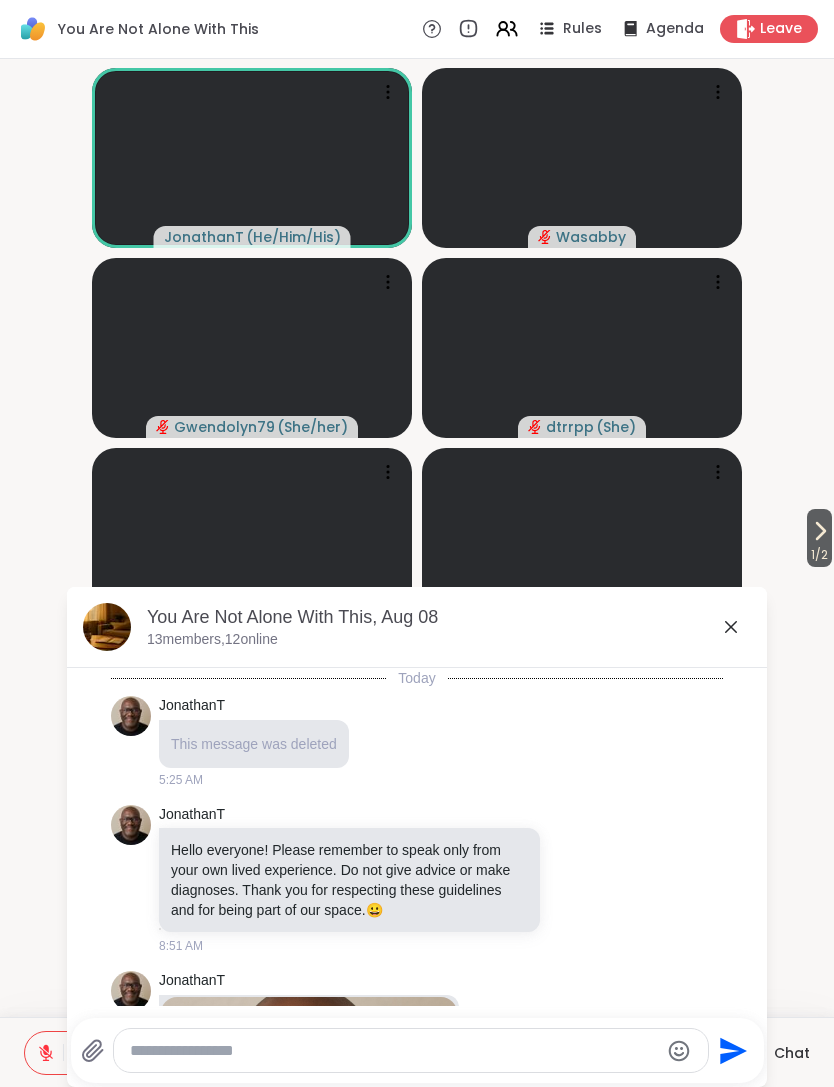scroll, scrollTop: 1292, scrollLeft: 0, axis: vertical 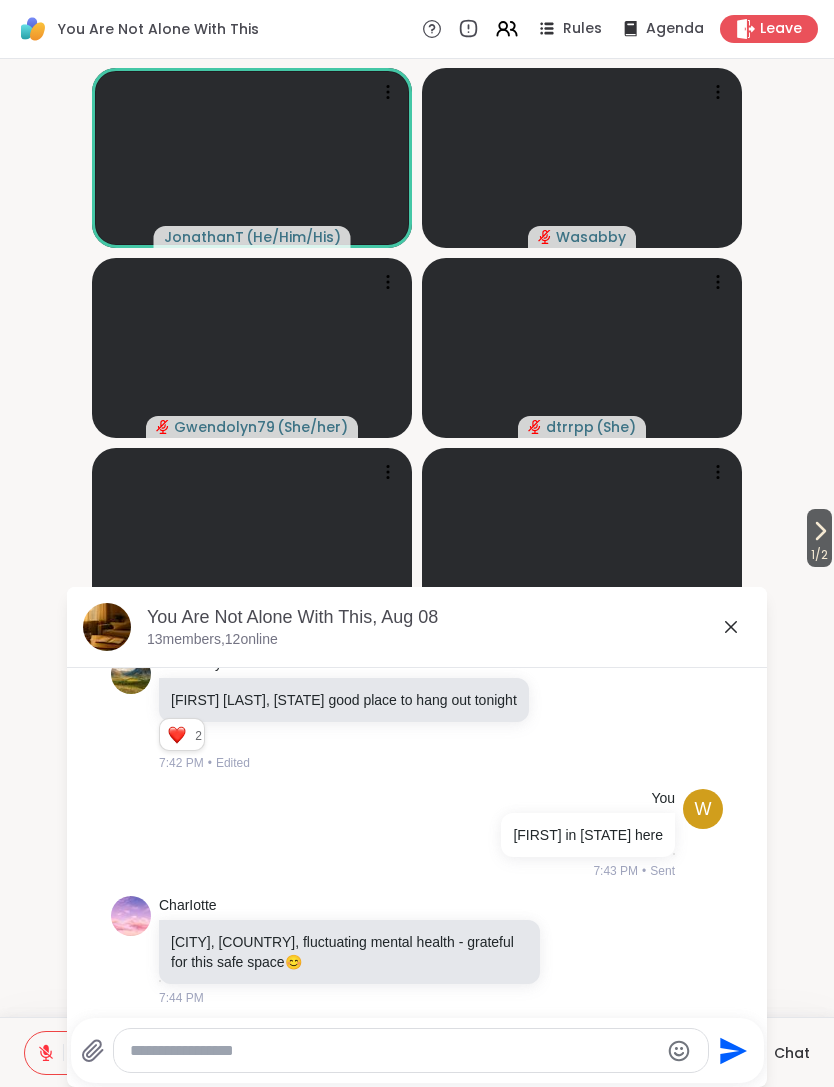 click at bounding box center [394, 1051] 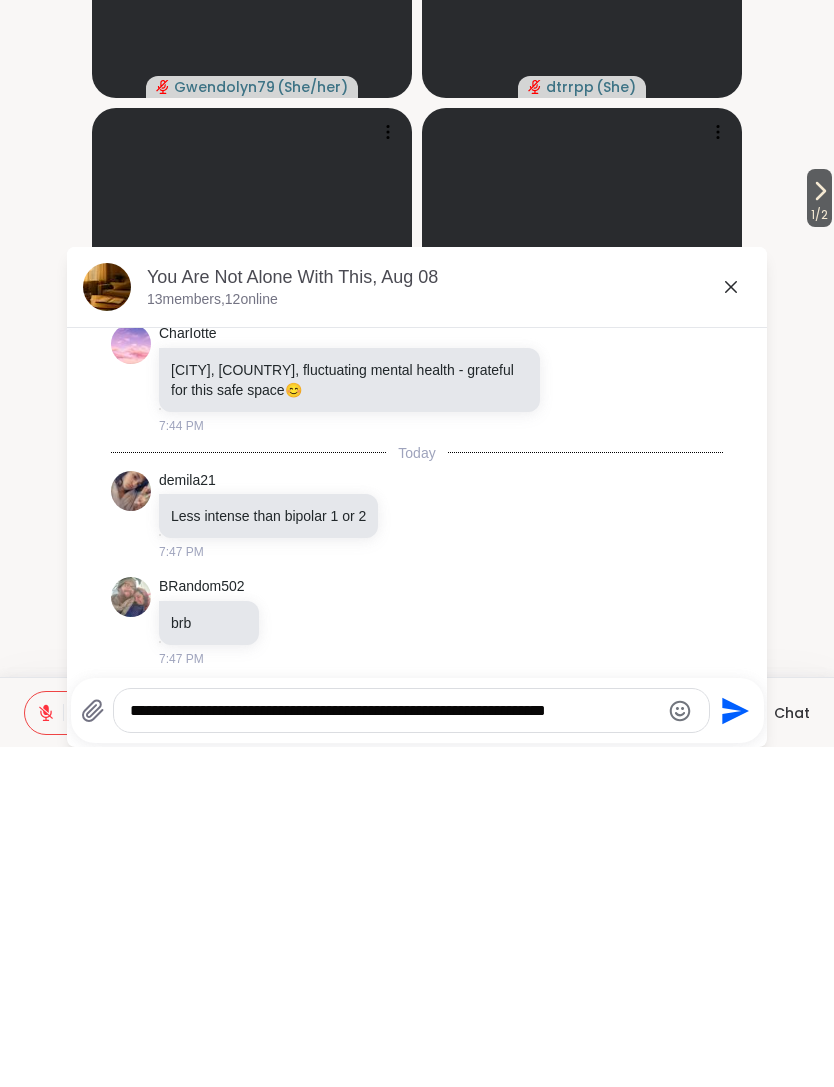 scroll, scrollTop: 1552, scrollLeft: 0, axis: vertical 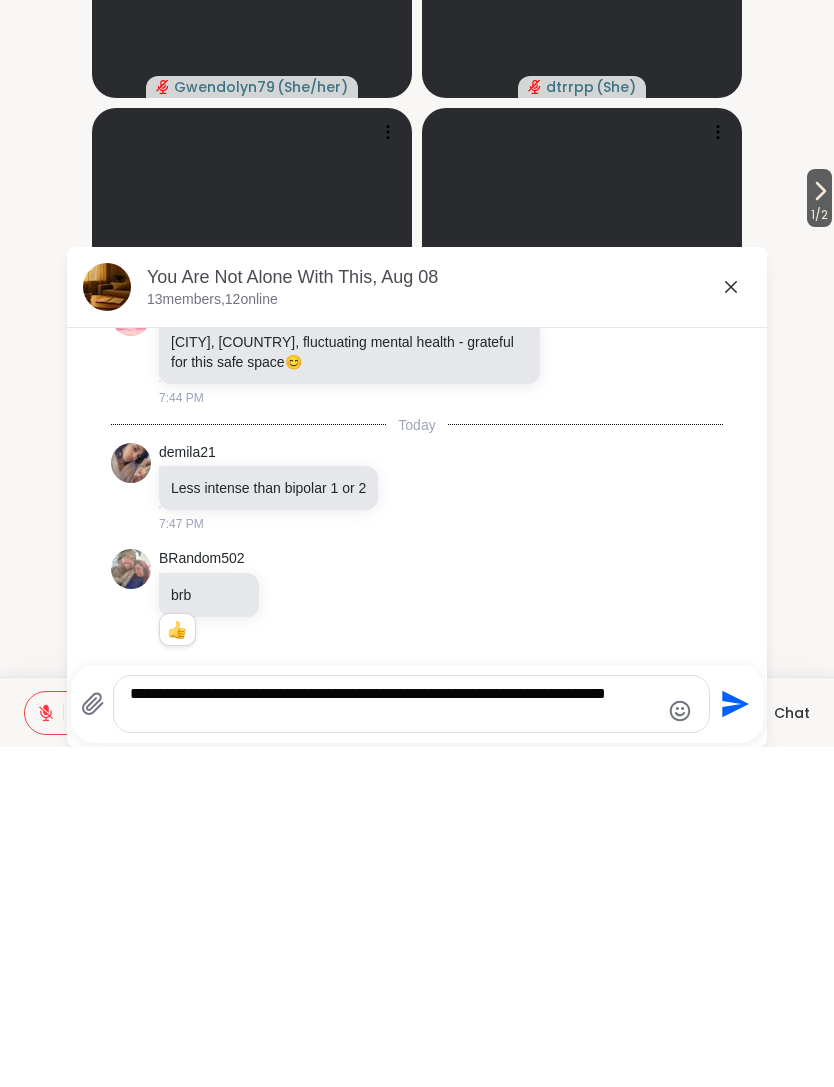 type on "**********" 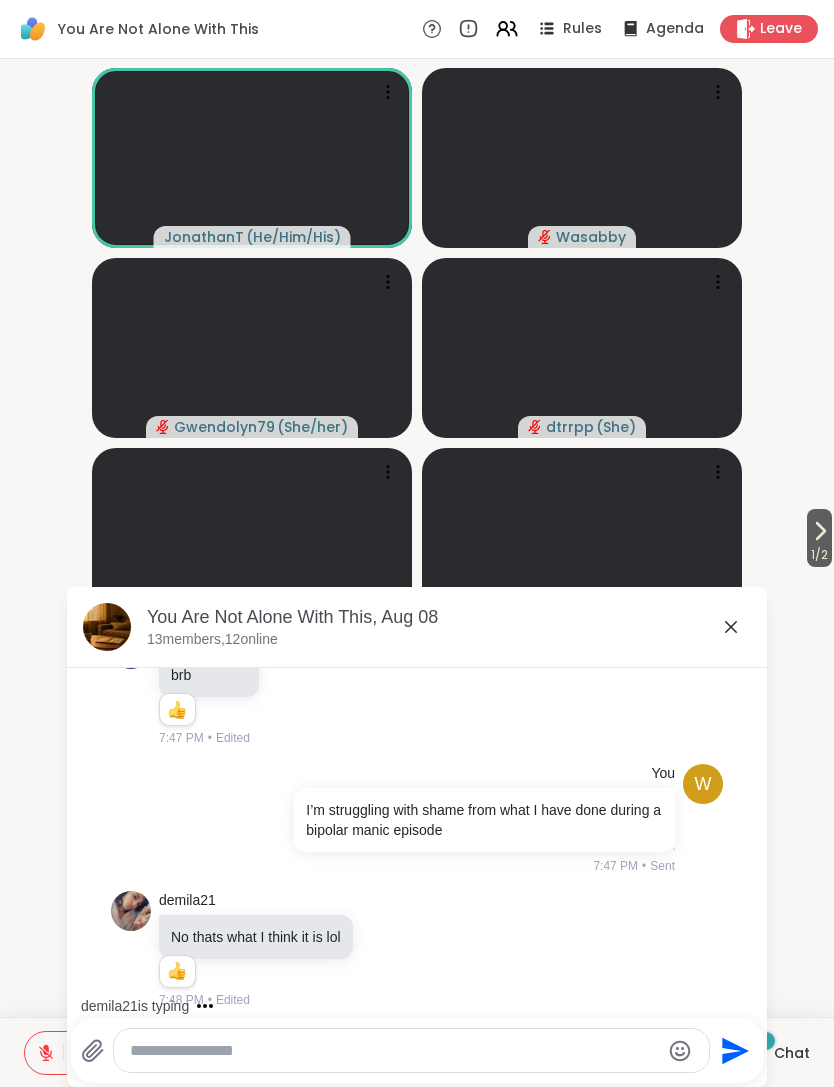 scroll, scrollTop: 1938, scrollLeft: 0, axis: vertical 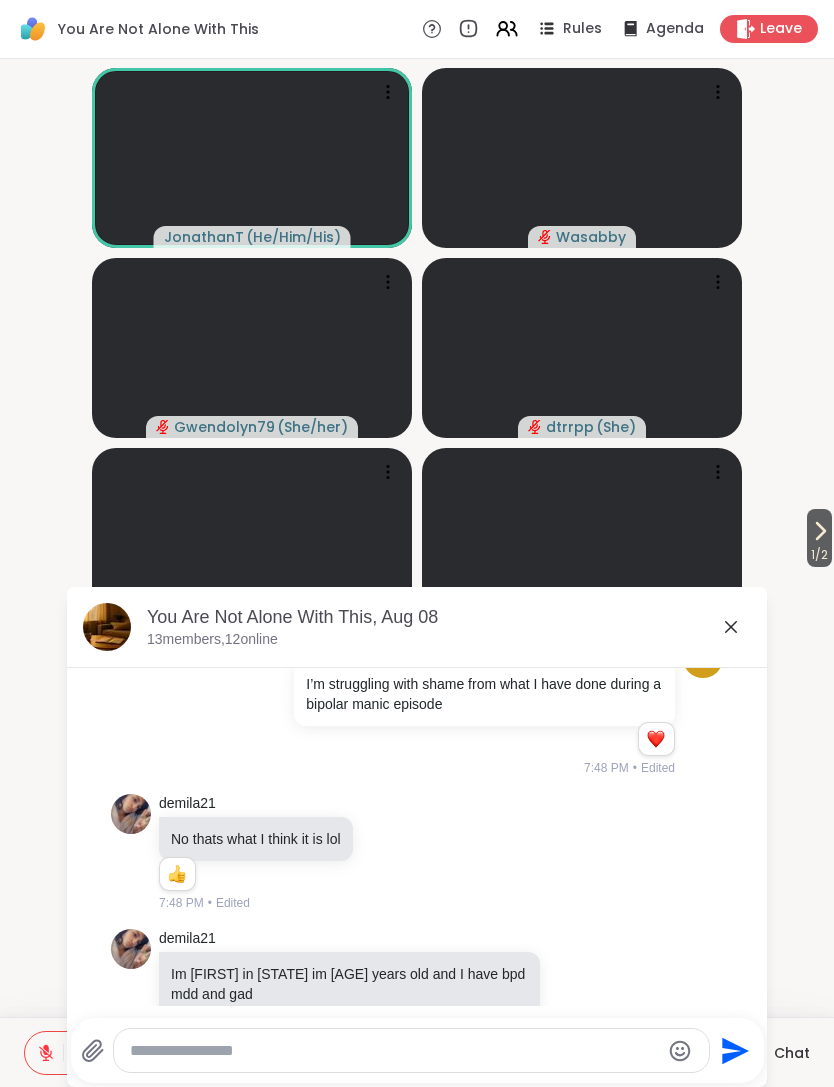 click on "Chat" at bounding box center [792, 1053] 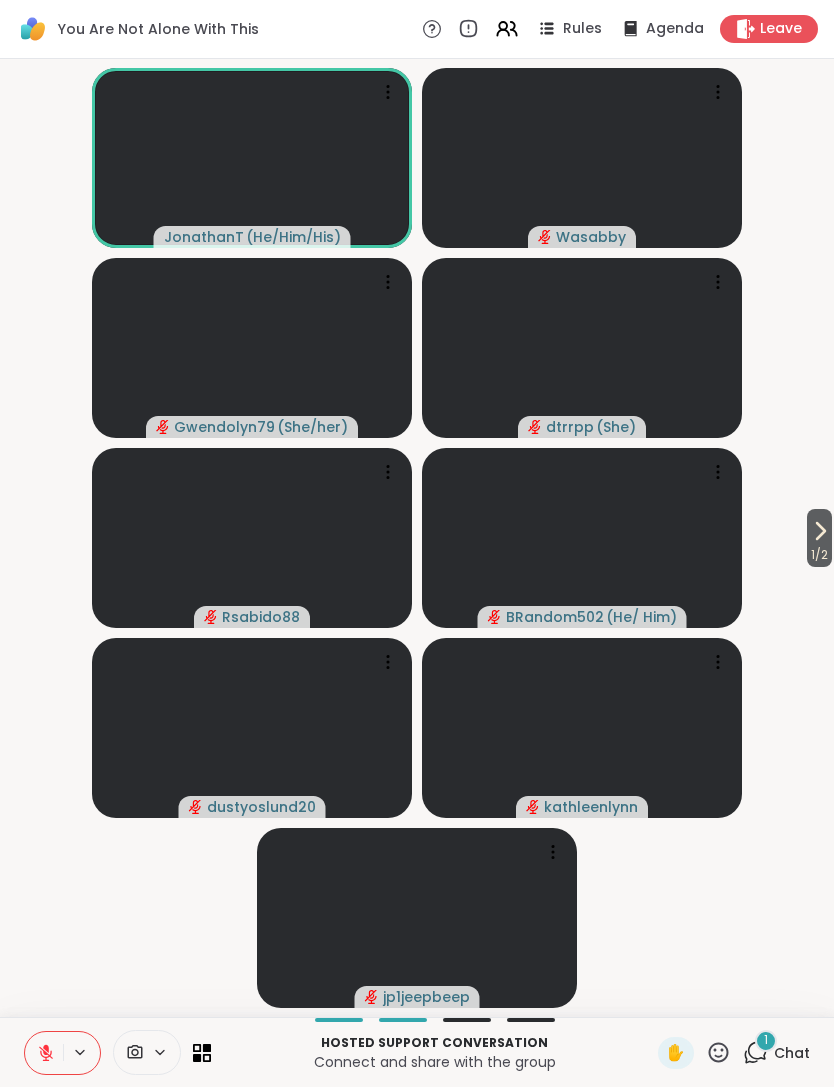 click 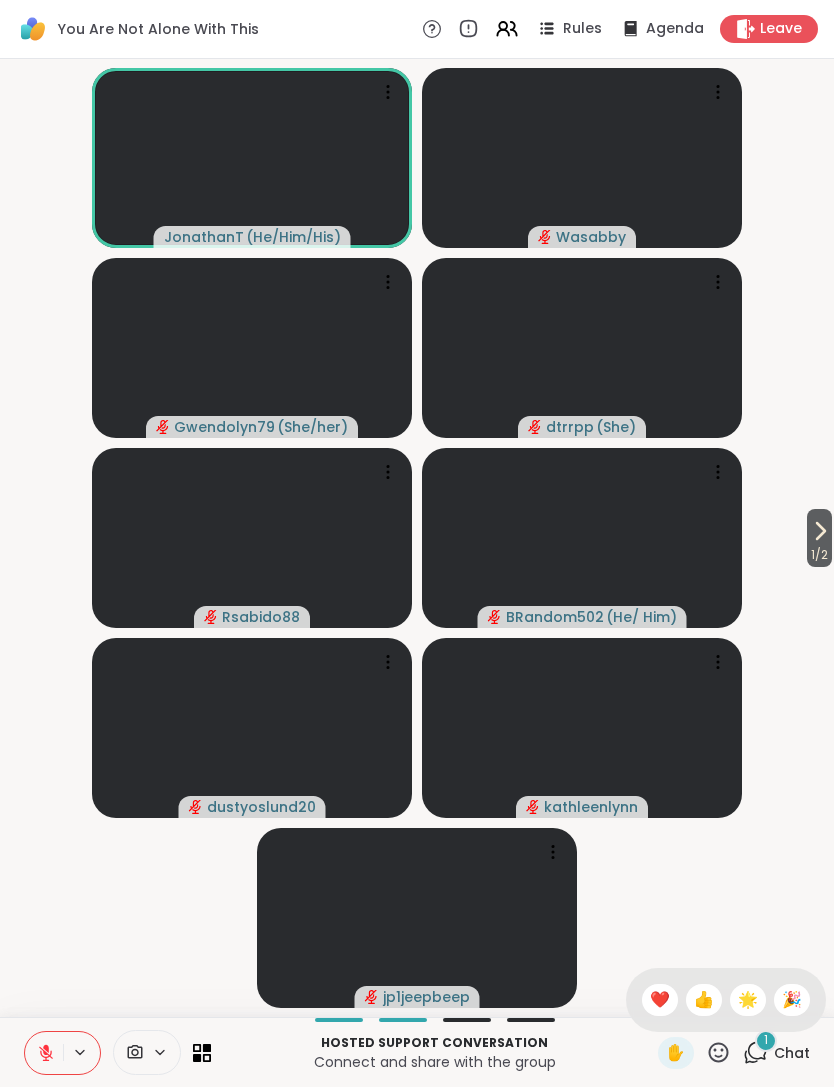 click on "👍" at bounding box center [704, 1000] 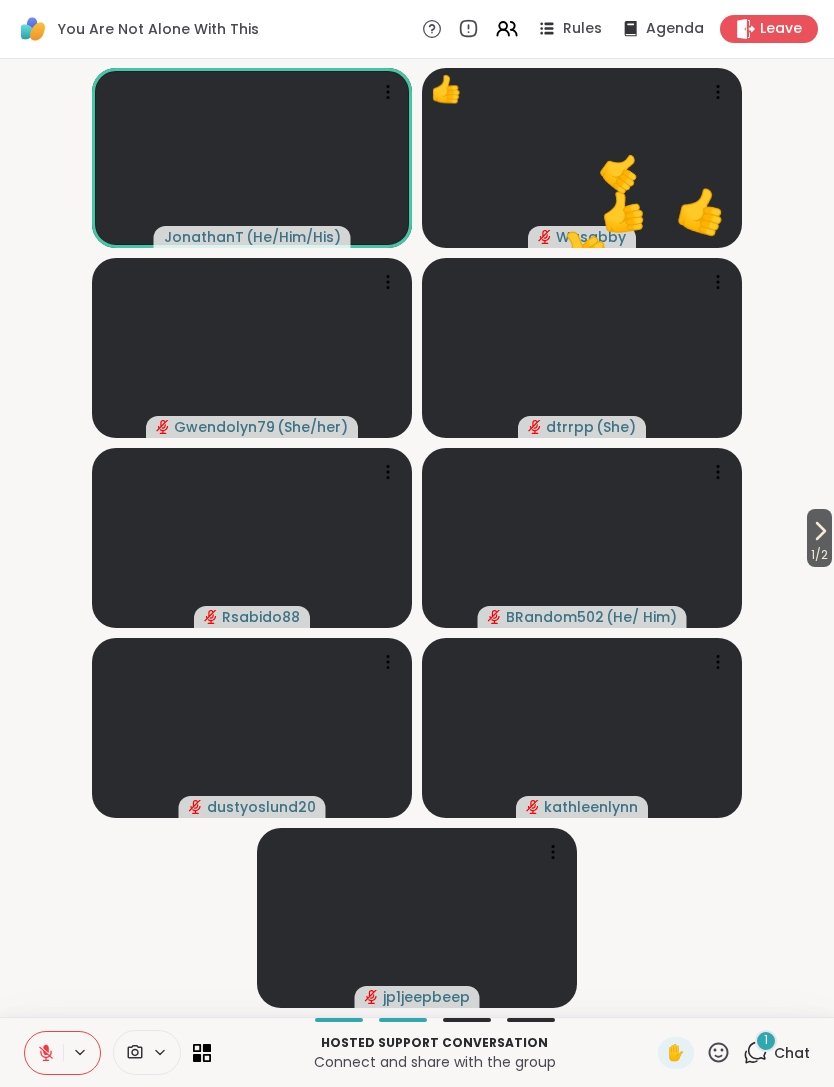click on "Chat" at bounding box center [792, 1053] 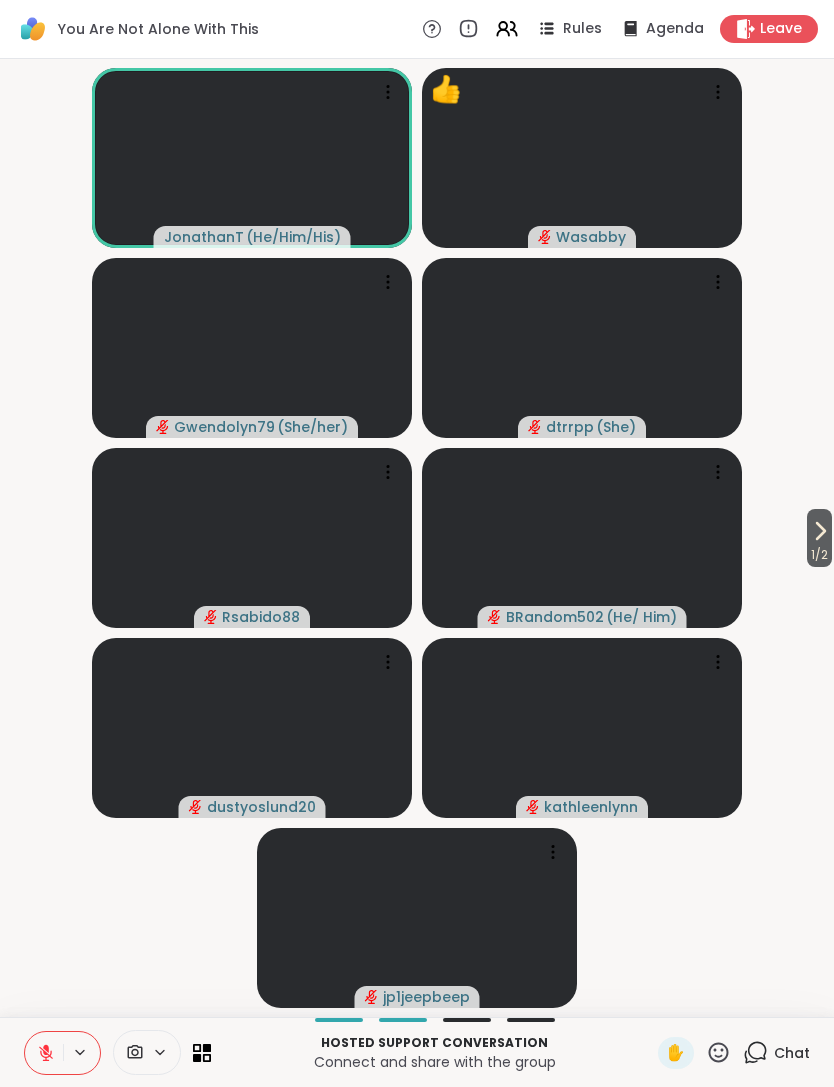 click on "Chat" at bounding box center (792, 1053) 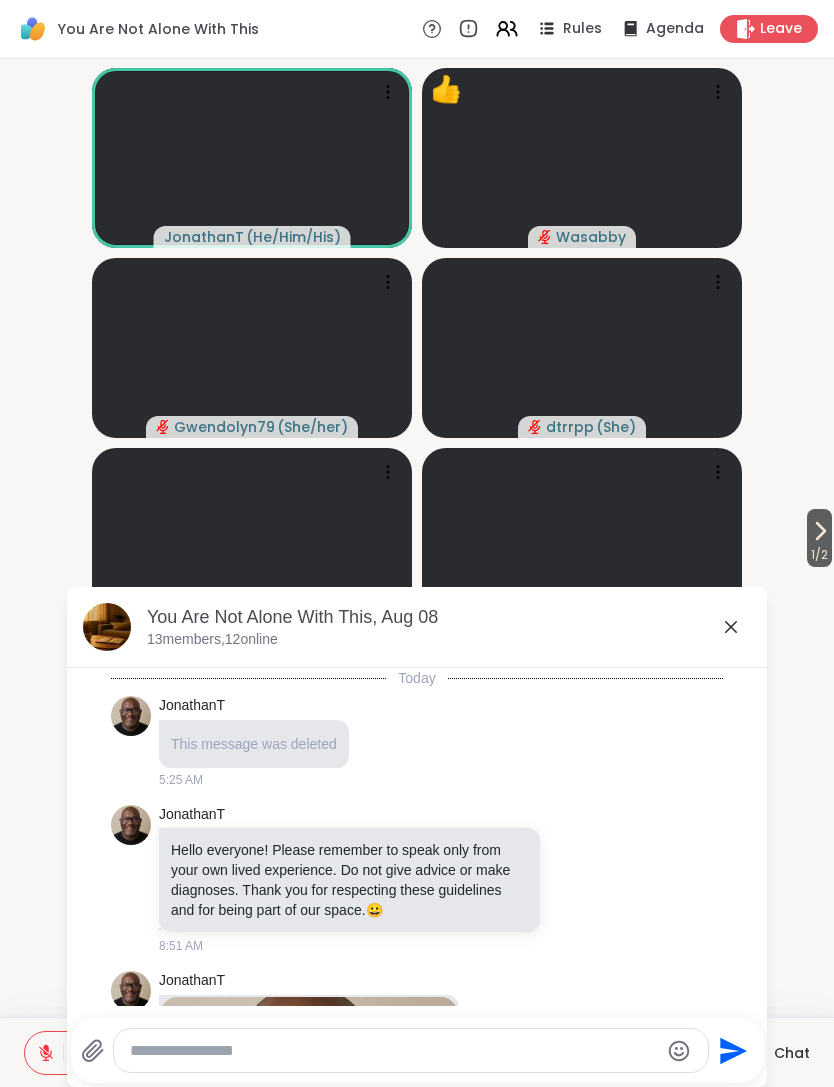 scroll, scrollTop: 2052, scrollLeft: 0, axis: vertical 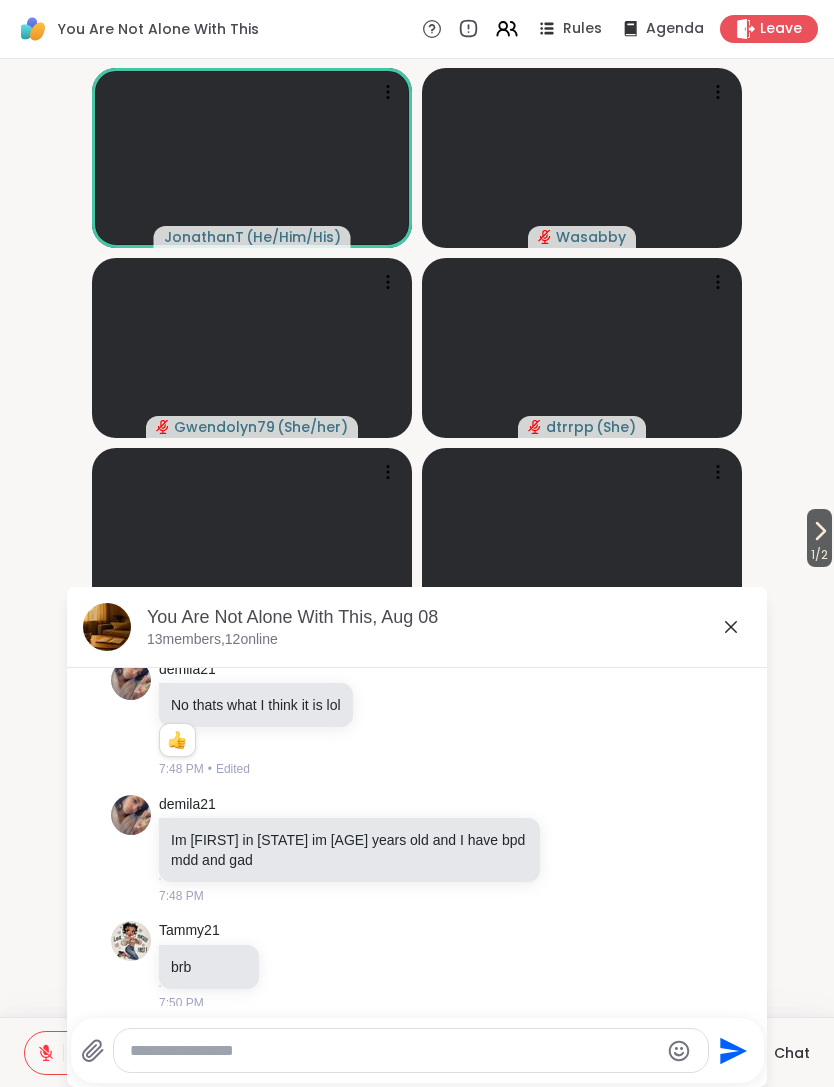 click on "Chat" at bounding box center (792, 1053) 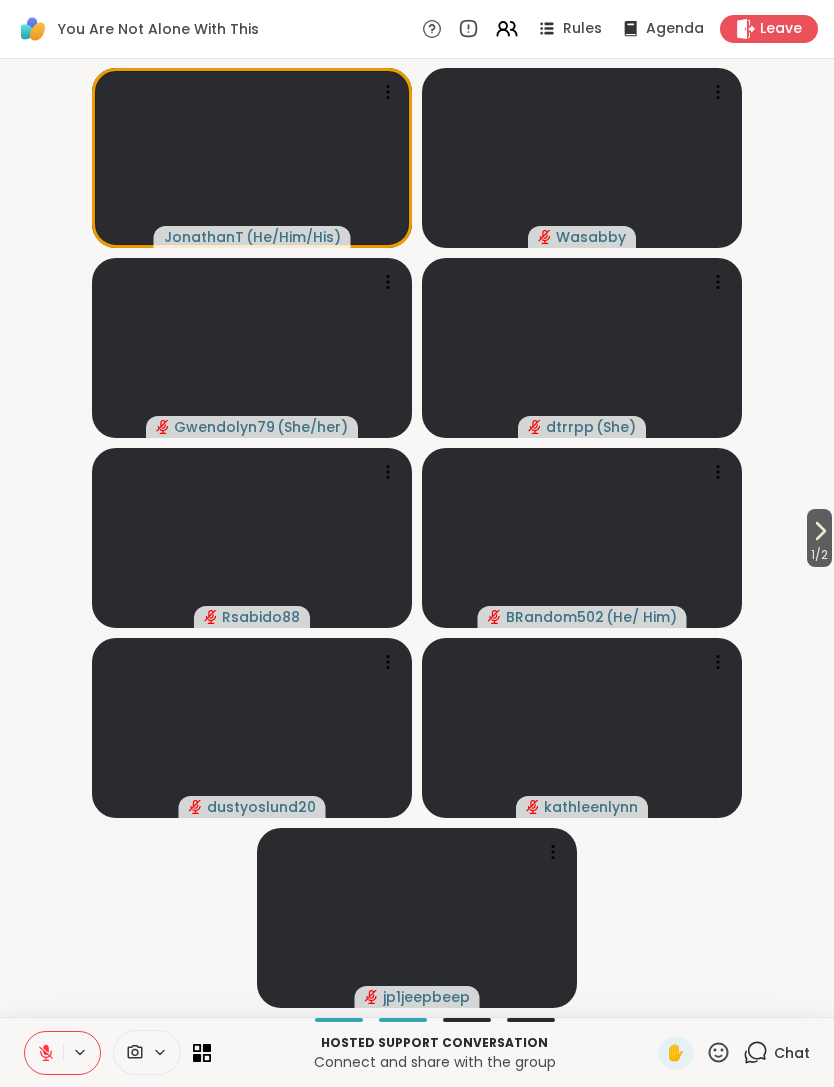 click 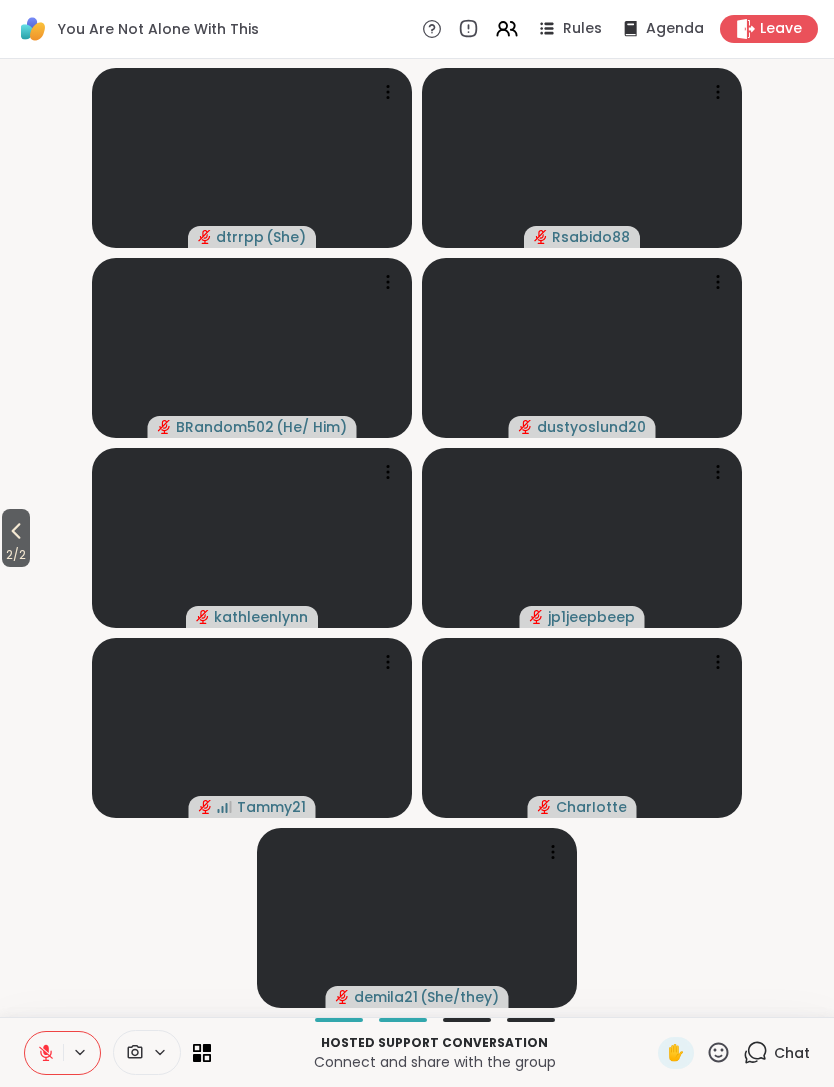 click on "2  /  2" at bounding box center [16, 538] 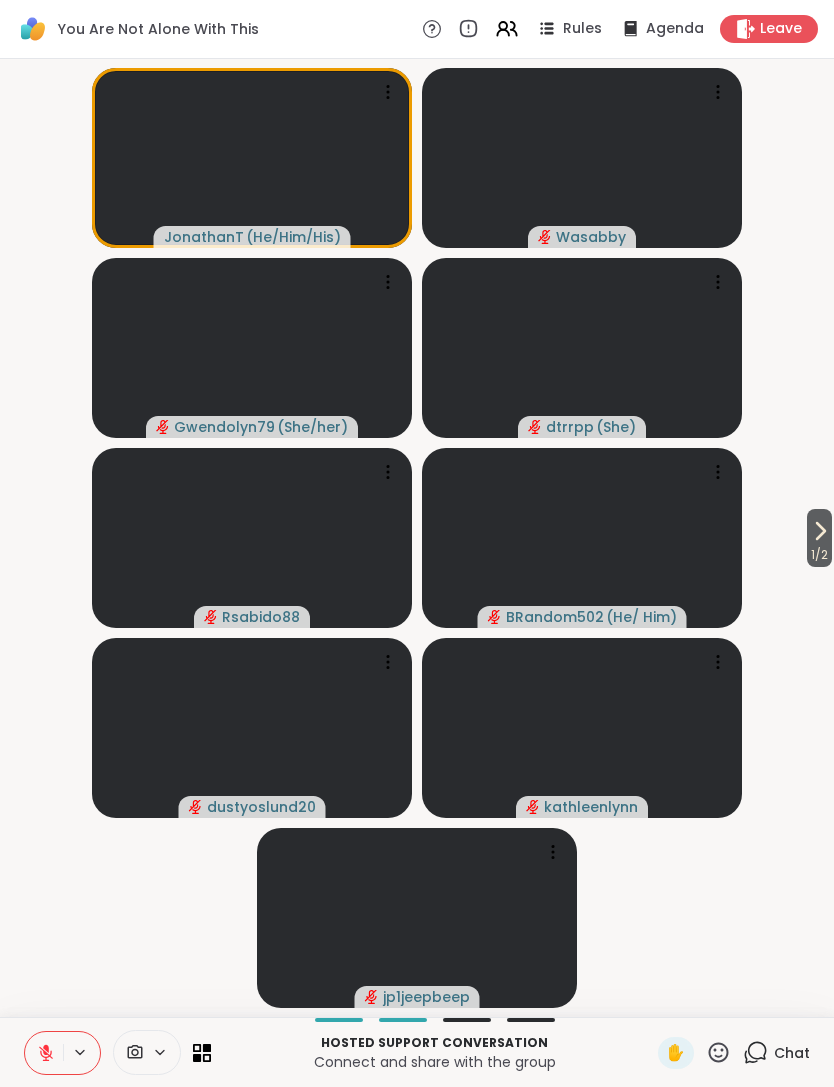 click 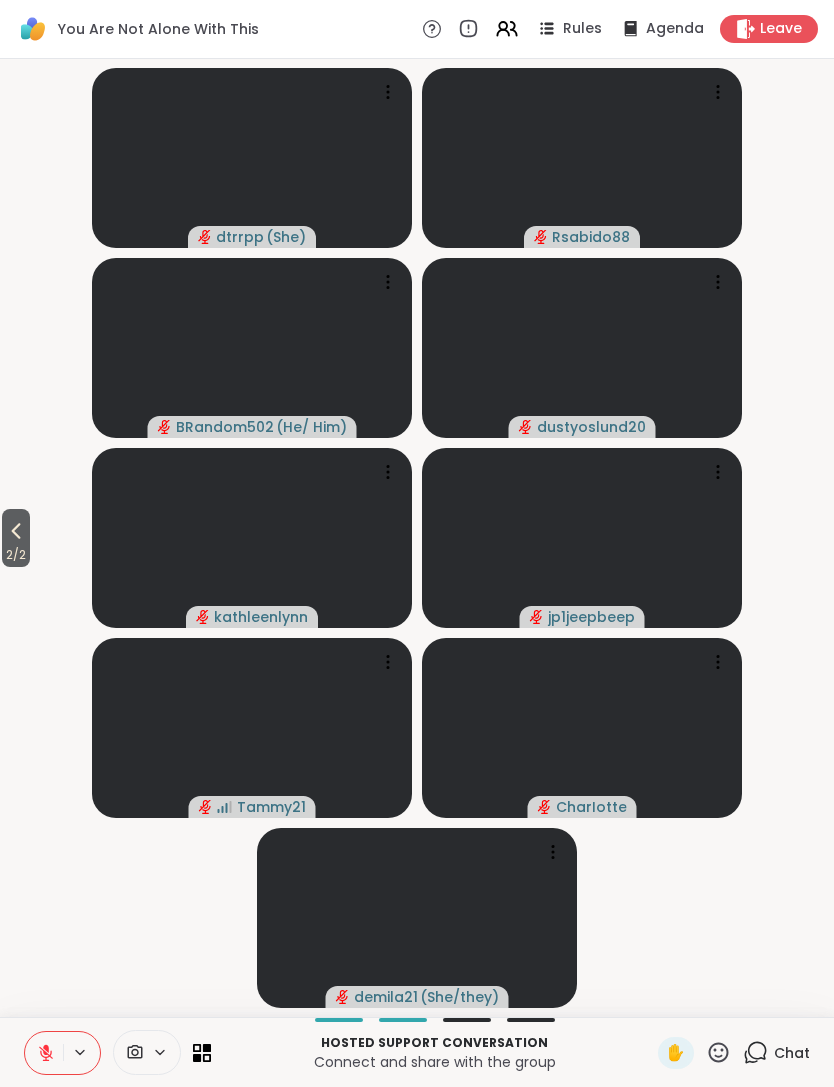 click on "2  /  2" at bounding box center (16, 538) 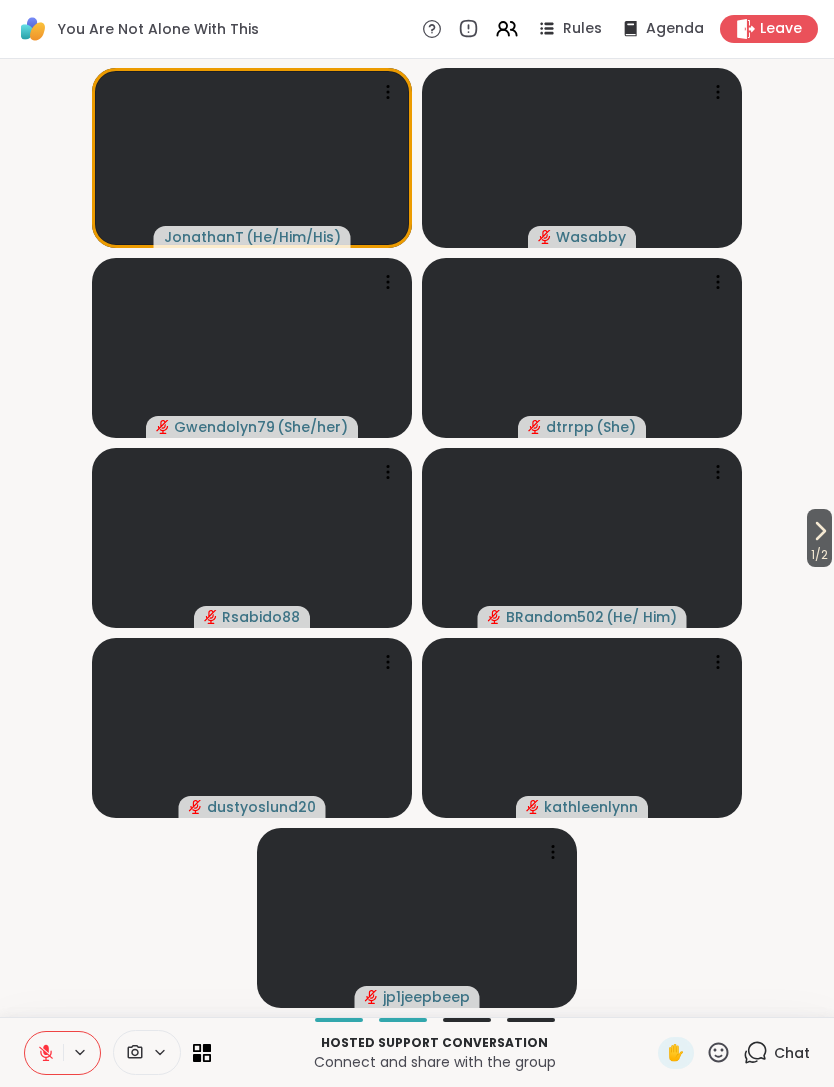 click on "1  /  2" at bounding box center (819, 555) 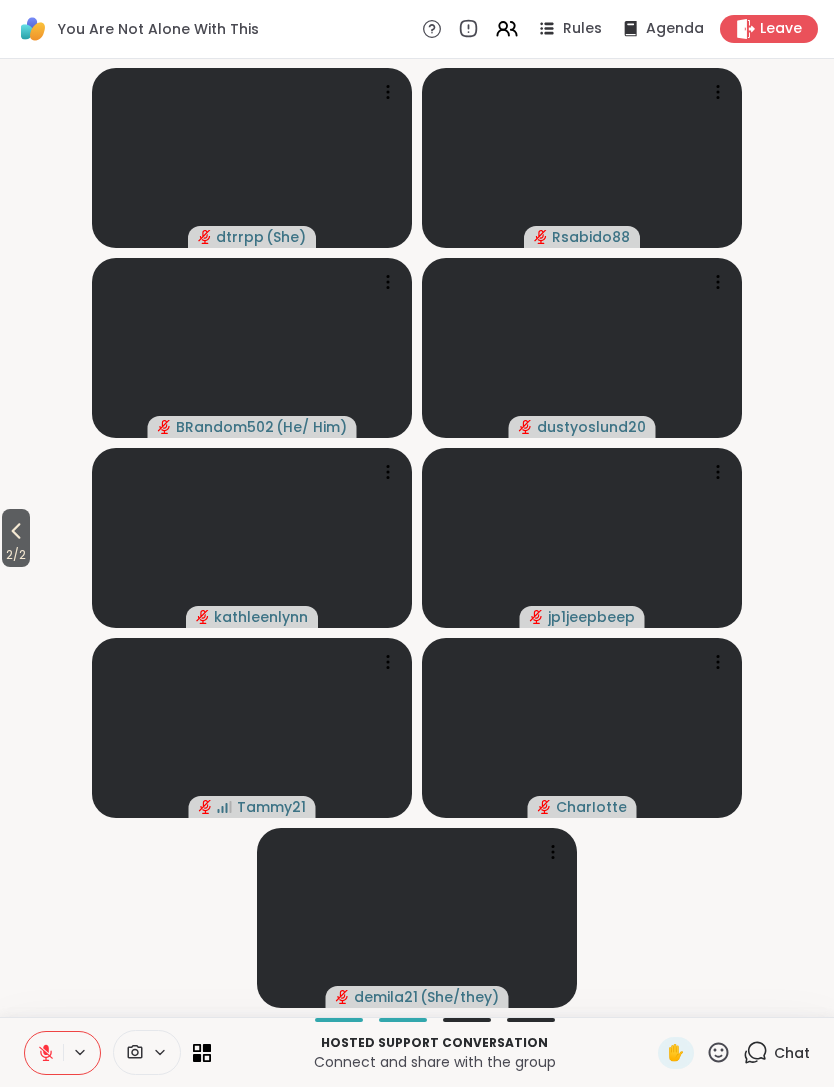 click on "2  /  2" at bounding box center [16, 555] 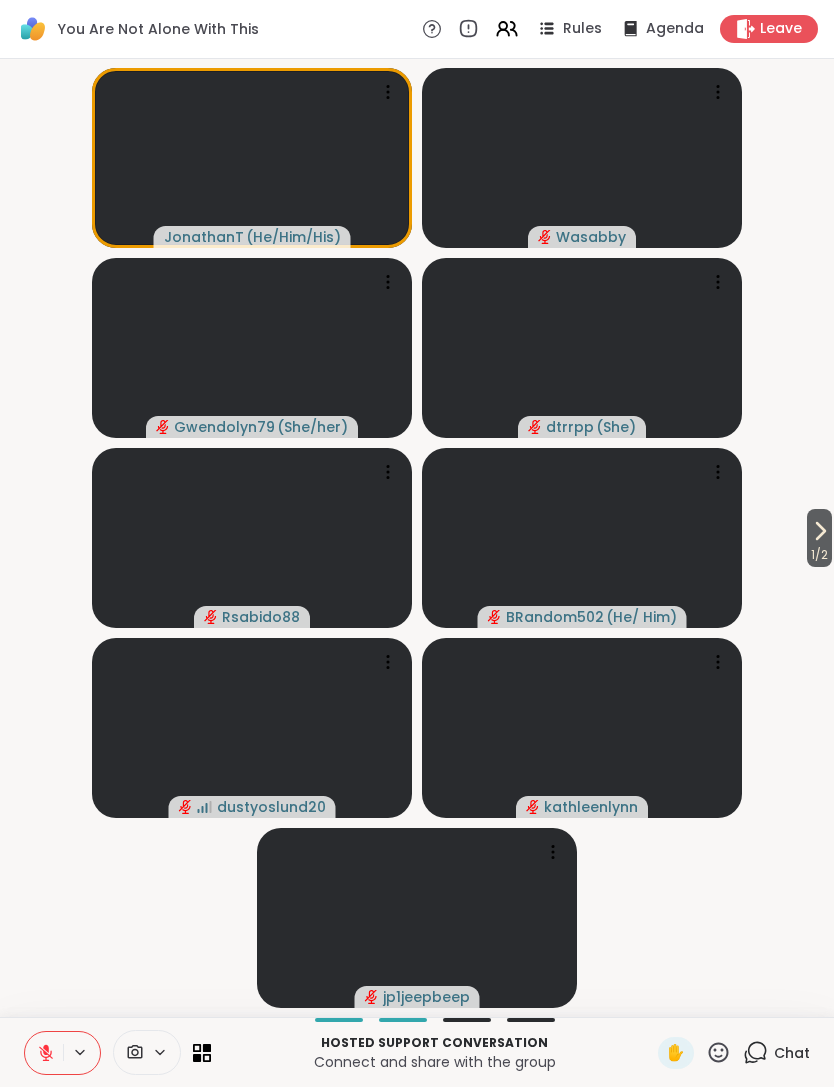 click 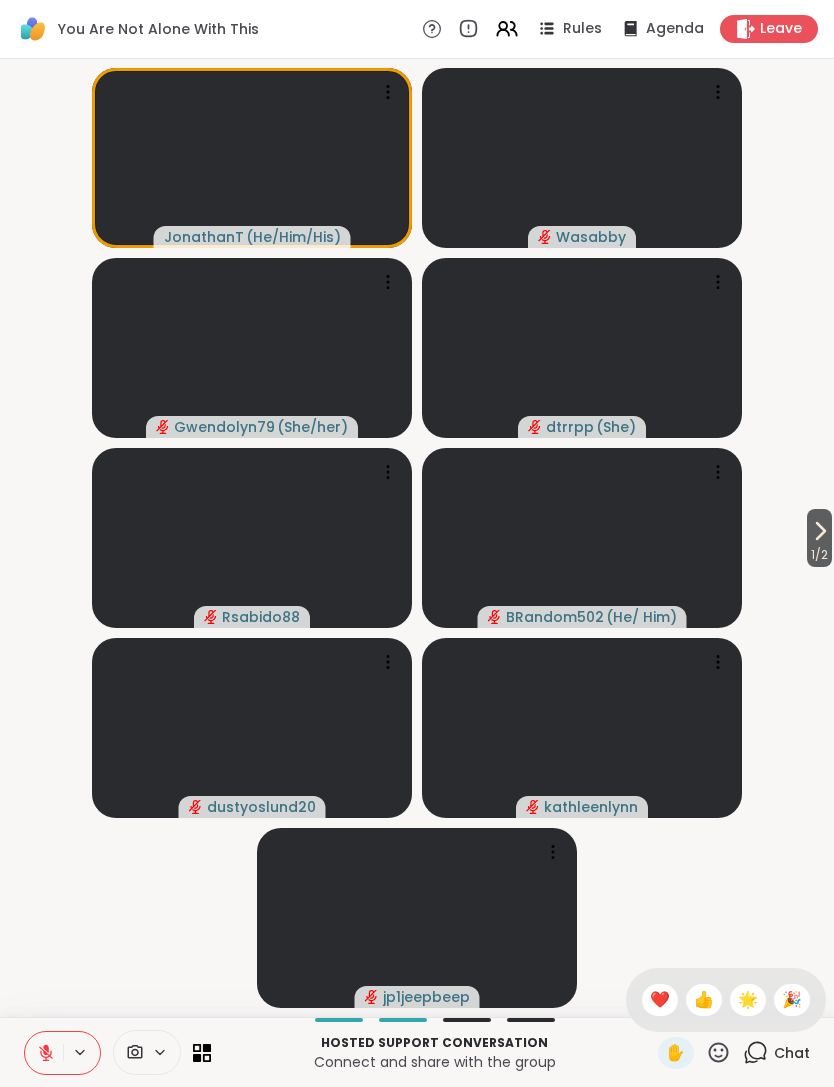 click on "👍" at bounding box center (704, 1000) 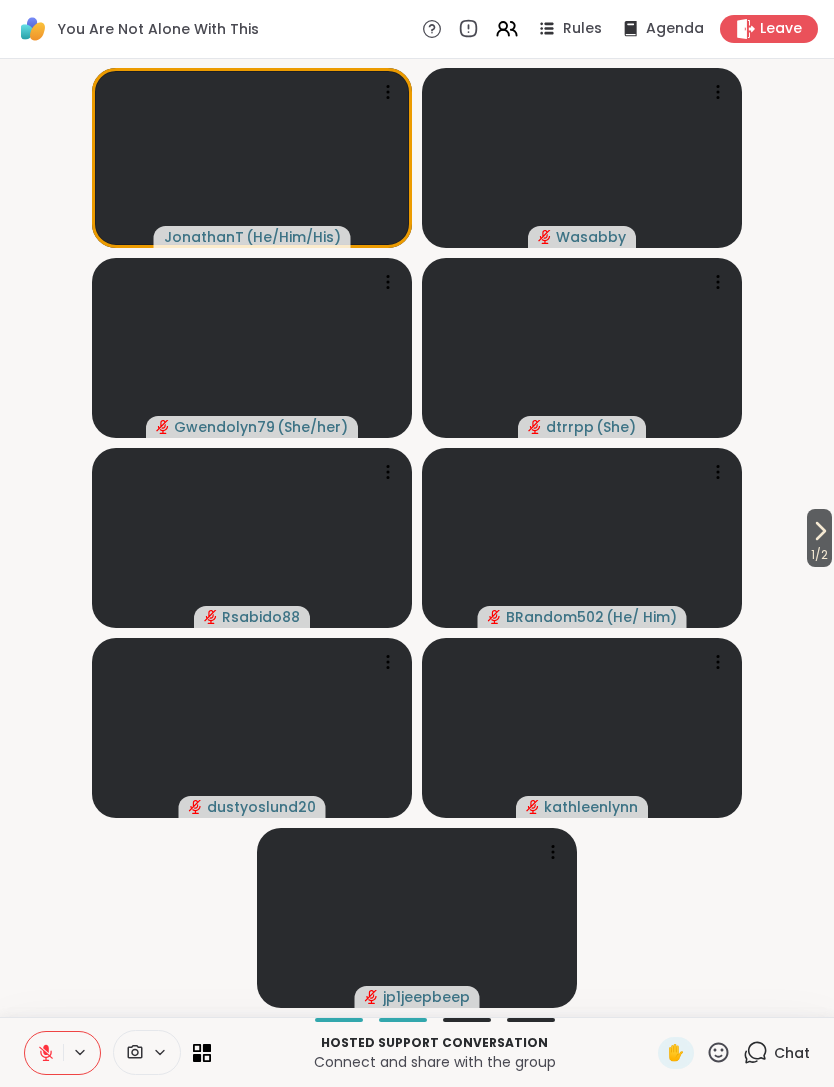 click 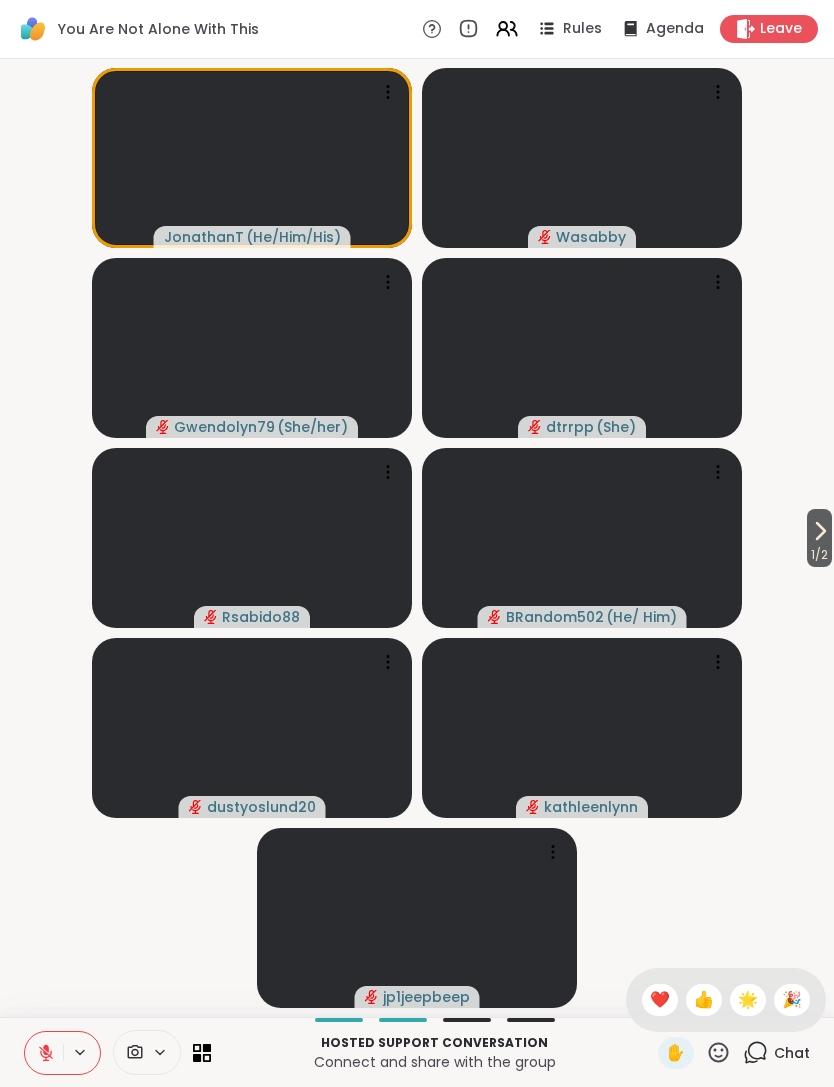click on "👍" at bounding box center (704, 1000) 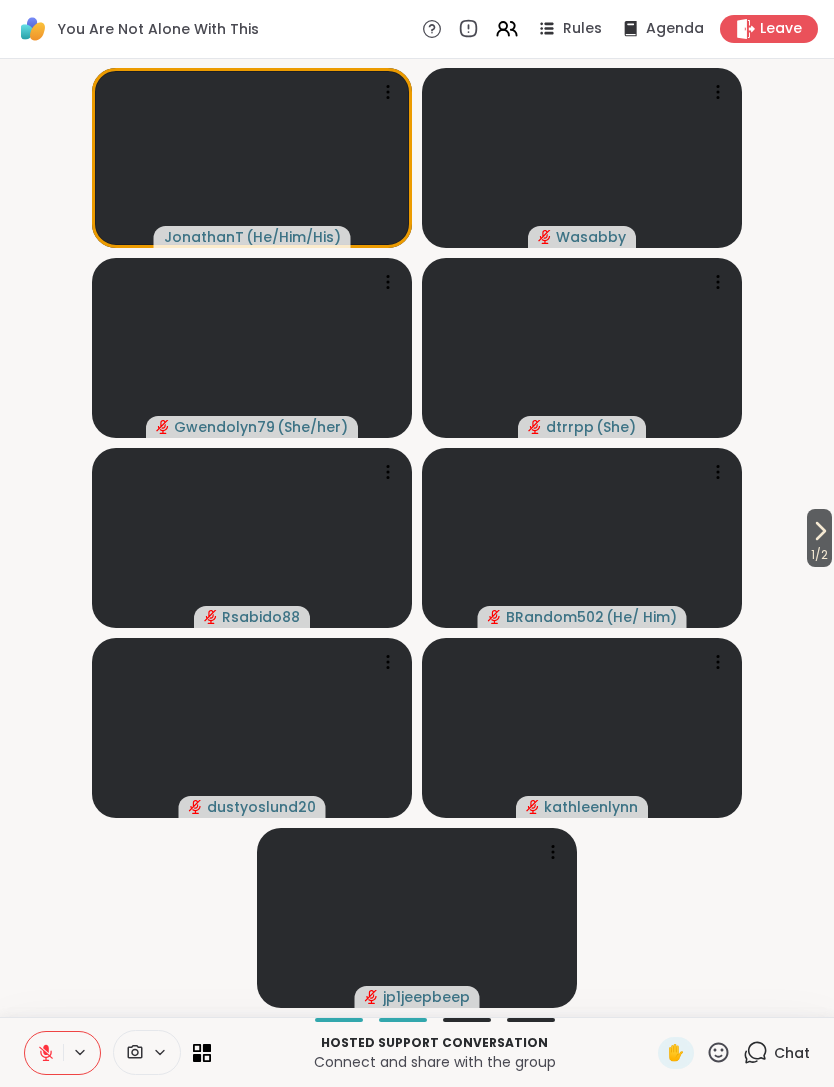 click on "Chat" at bounding box center [792, 1053] 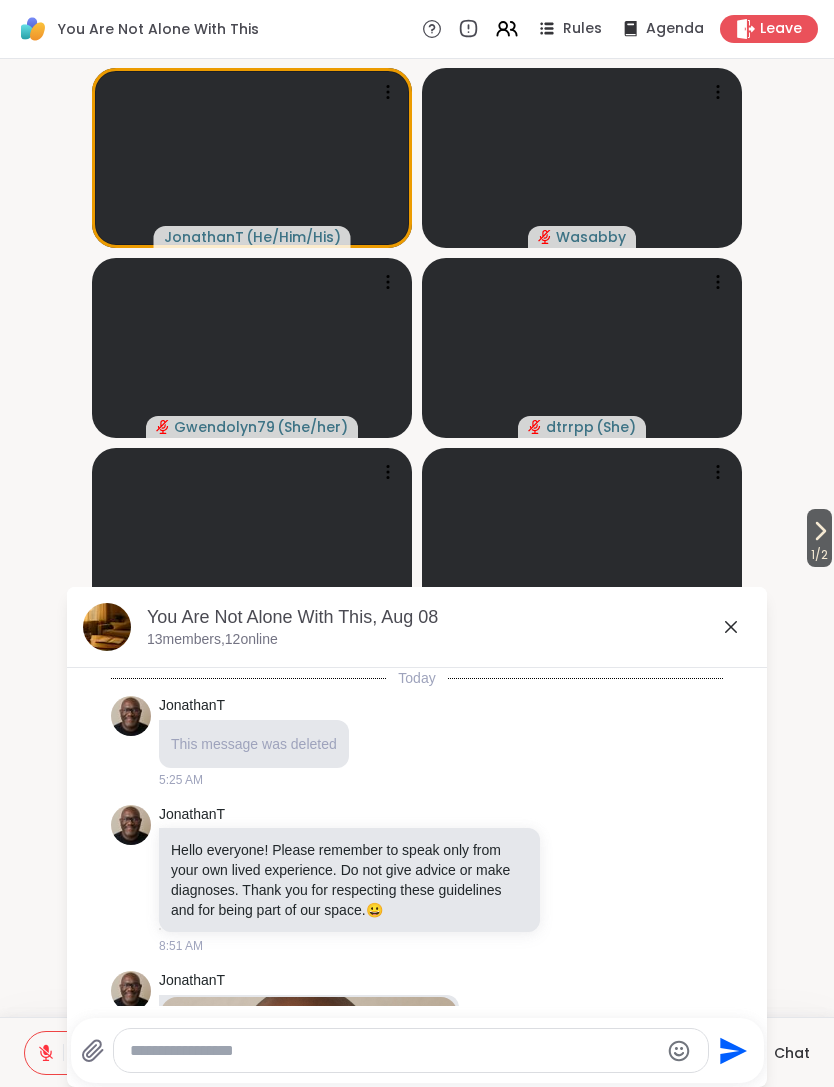 scroll, scrollTop: 2052, scrollLeft: 0, axis: vertical 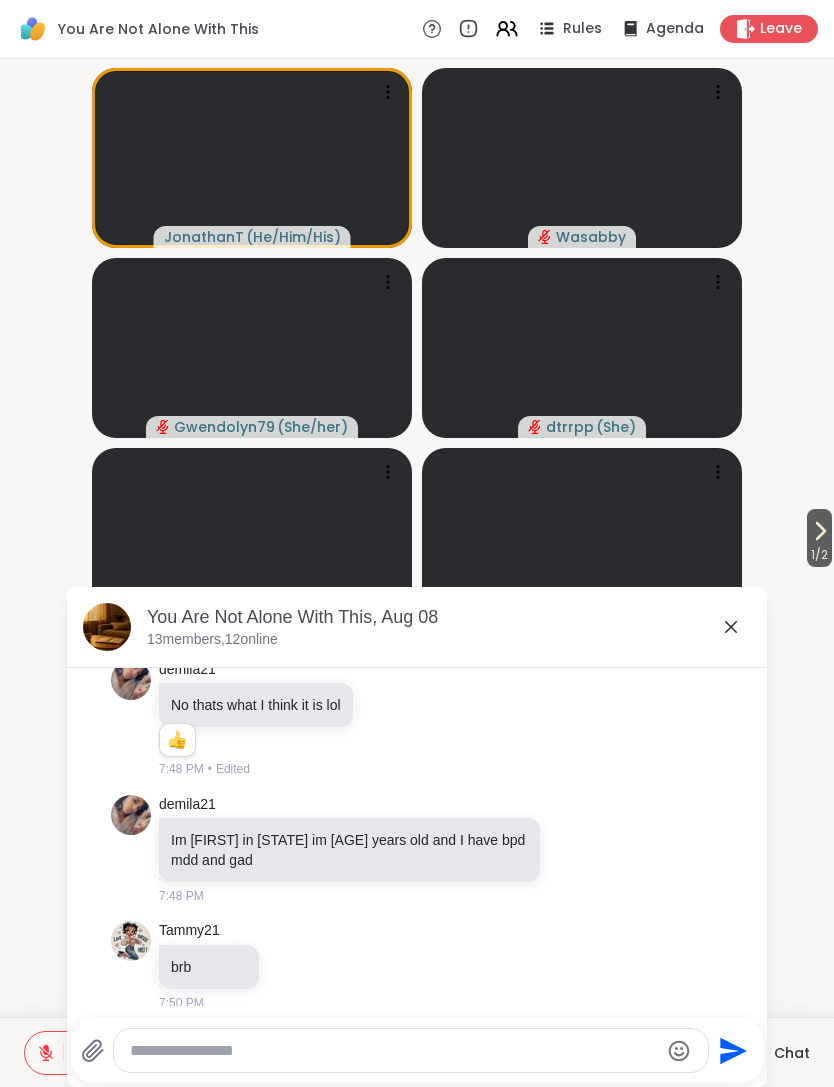 click on "Chat" at bounding box center [792, 1053] 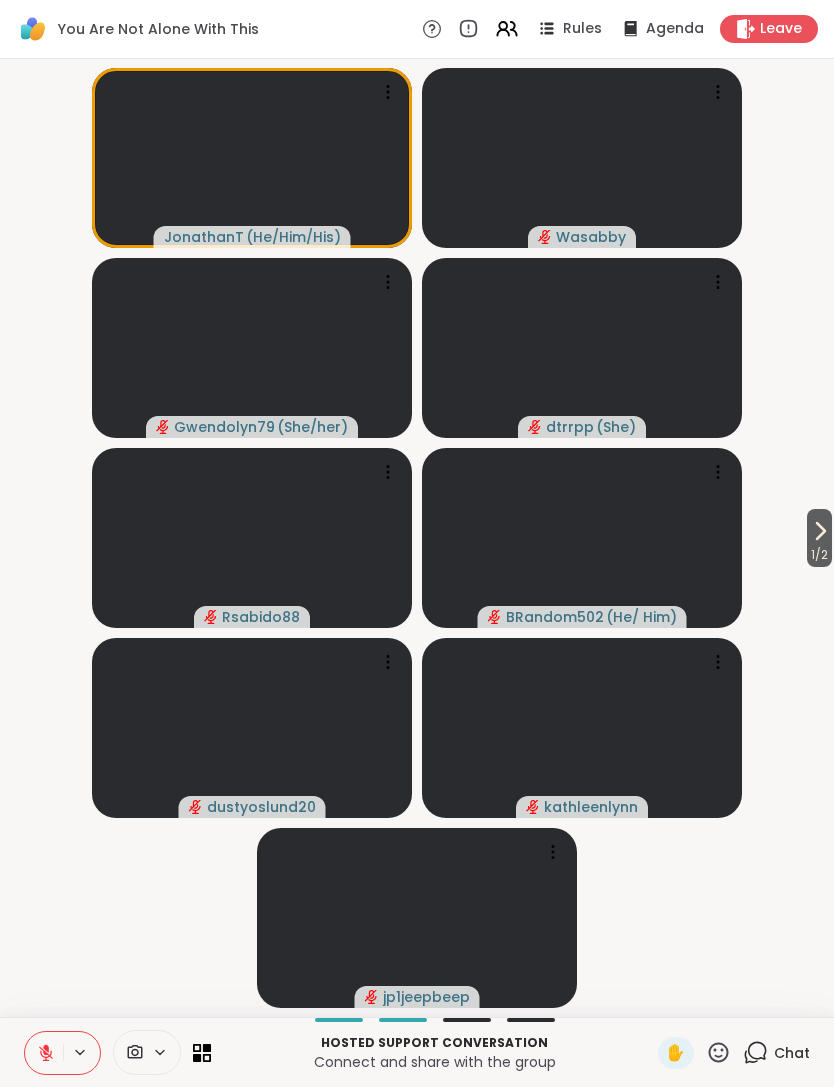 click on "✋" at bounding box center (676, 1053) 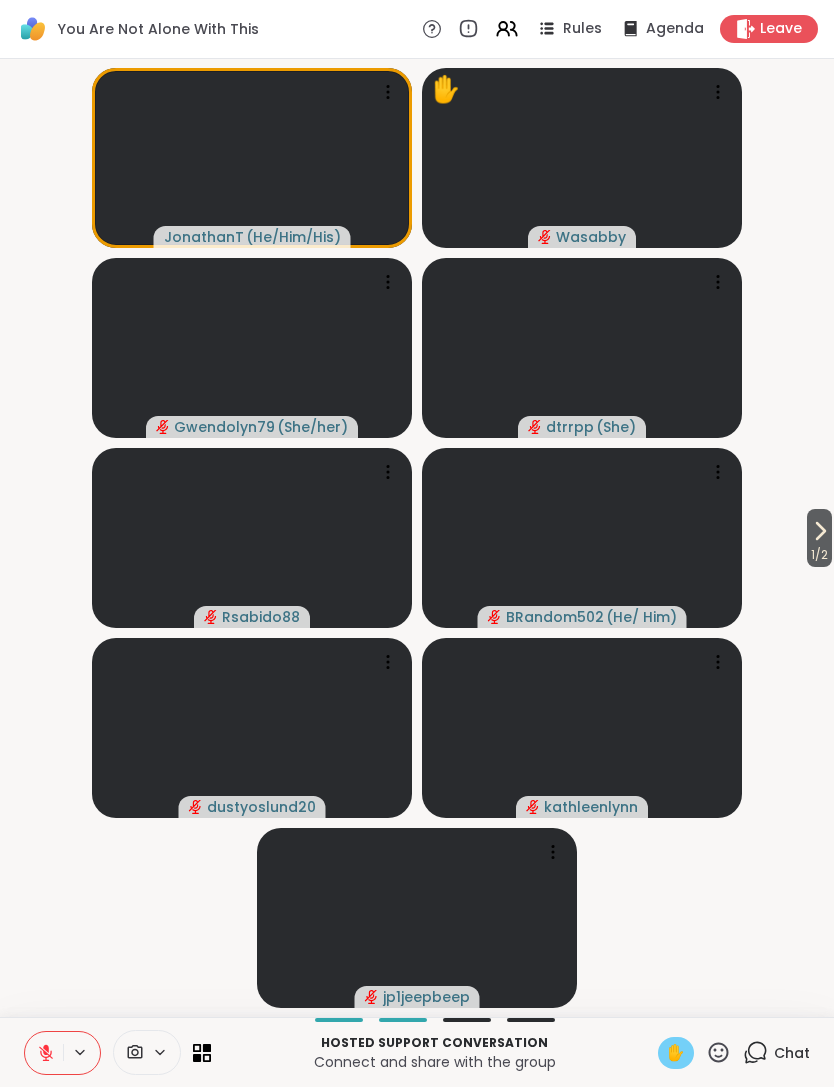click on "✋" at bounding box center (676, 1053) 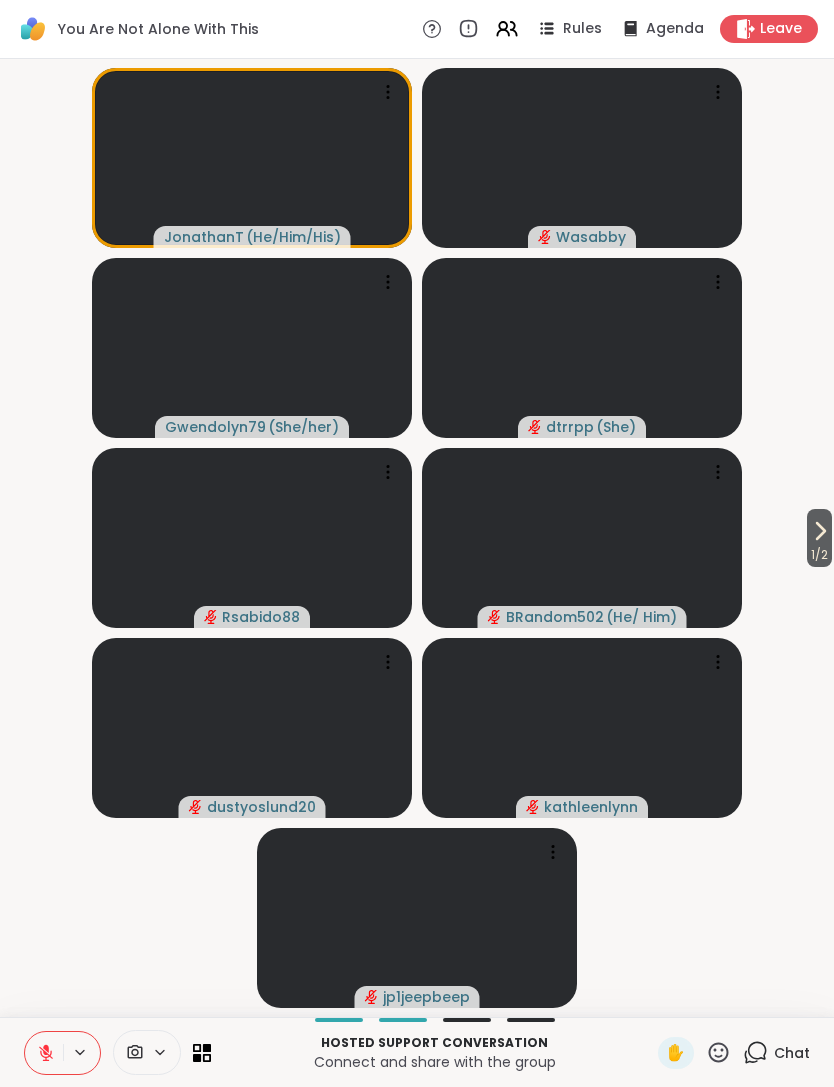 click 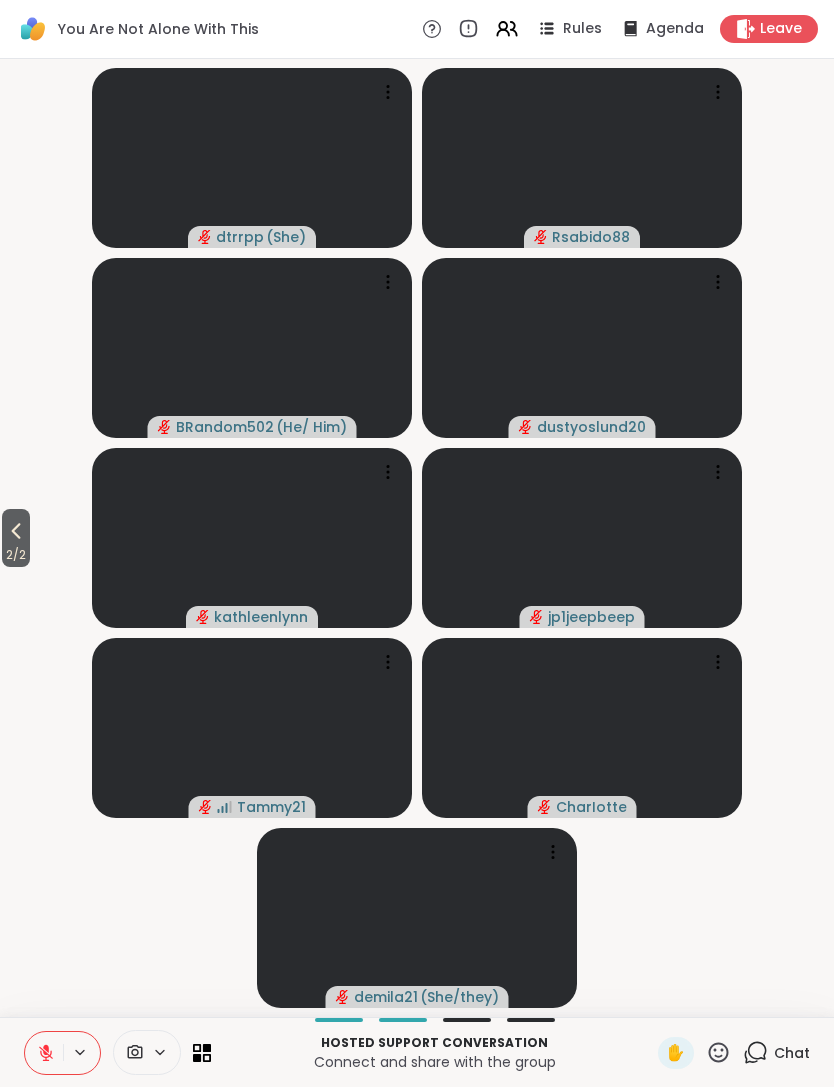 click on "2  /  2" at bounding box center (16, 555) 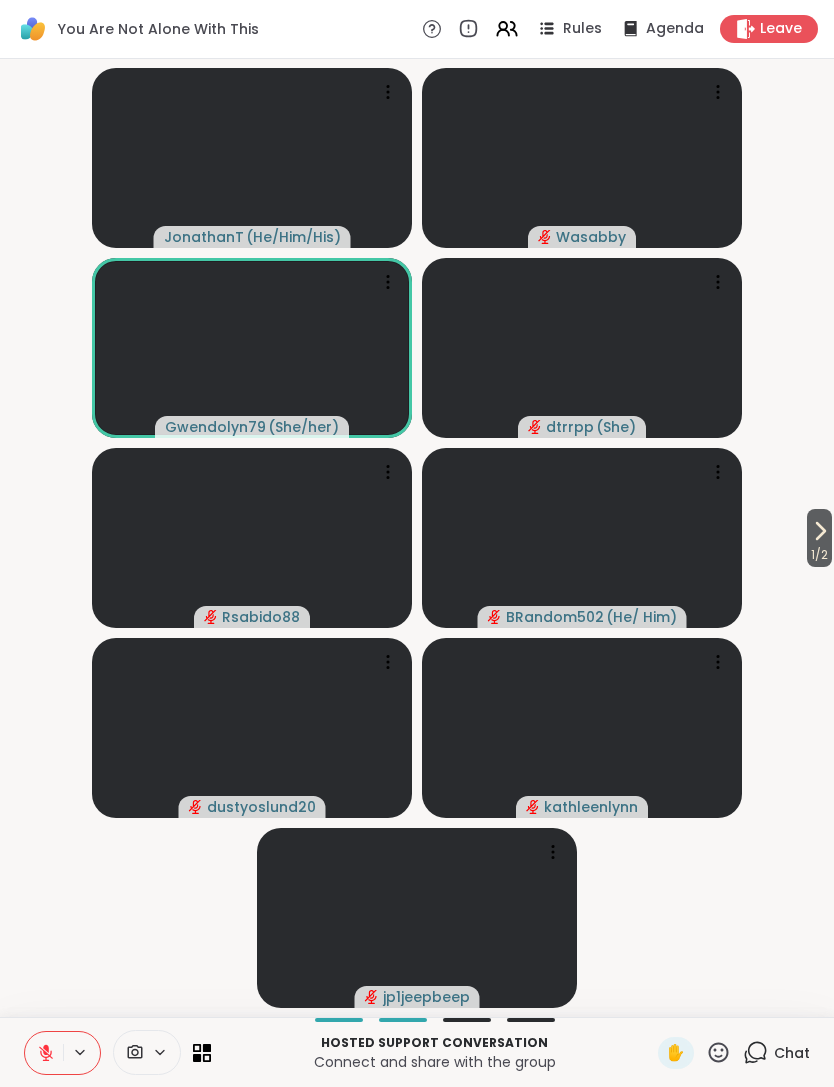 click 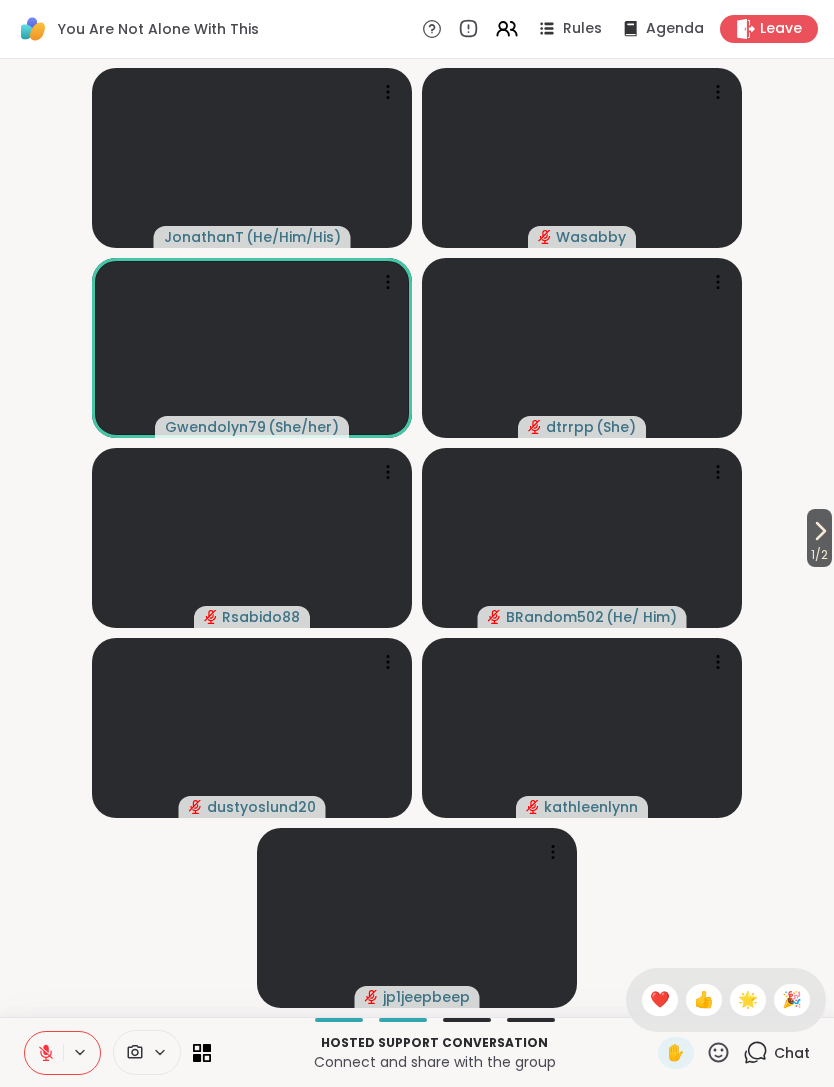 click on "👍" at bounding box center (704, 1000) 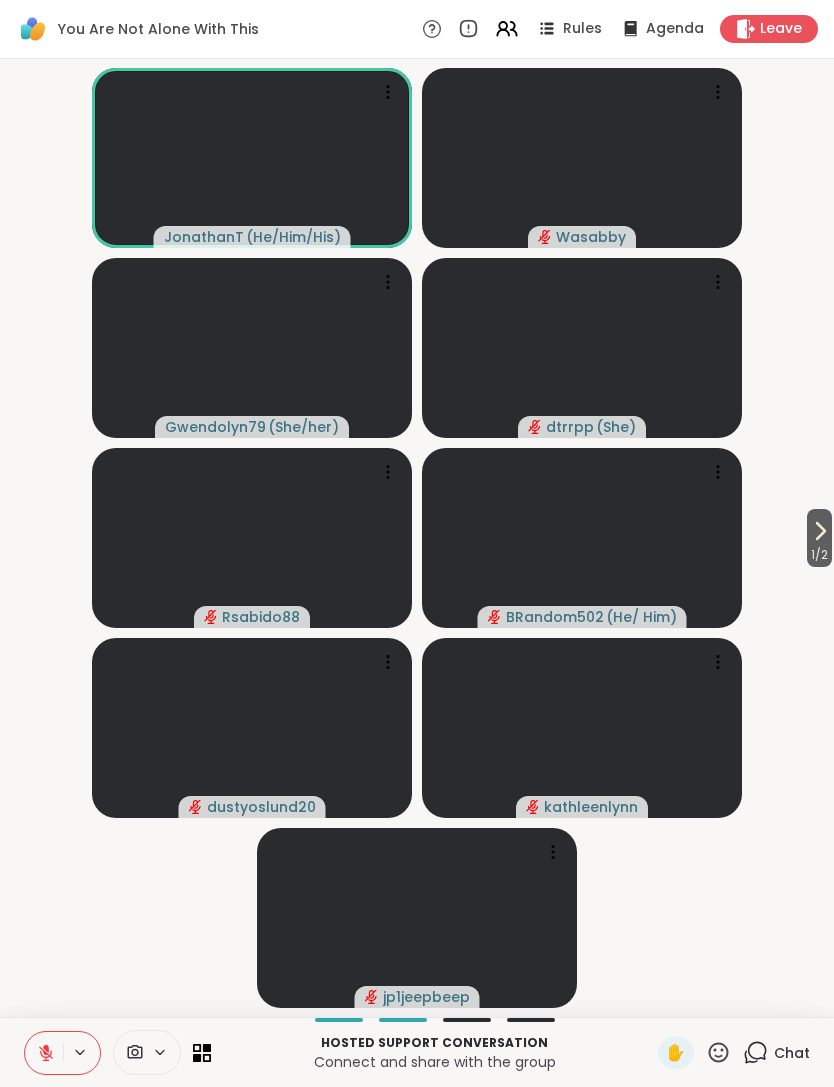 click on "✋" at bounding box center (676, 1053) 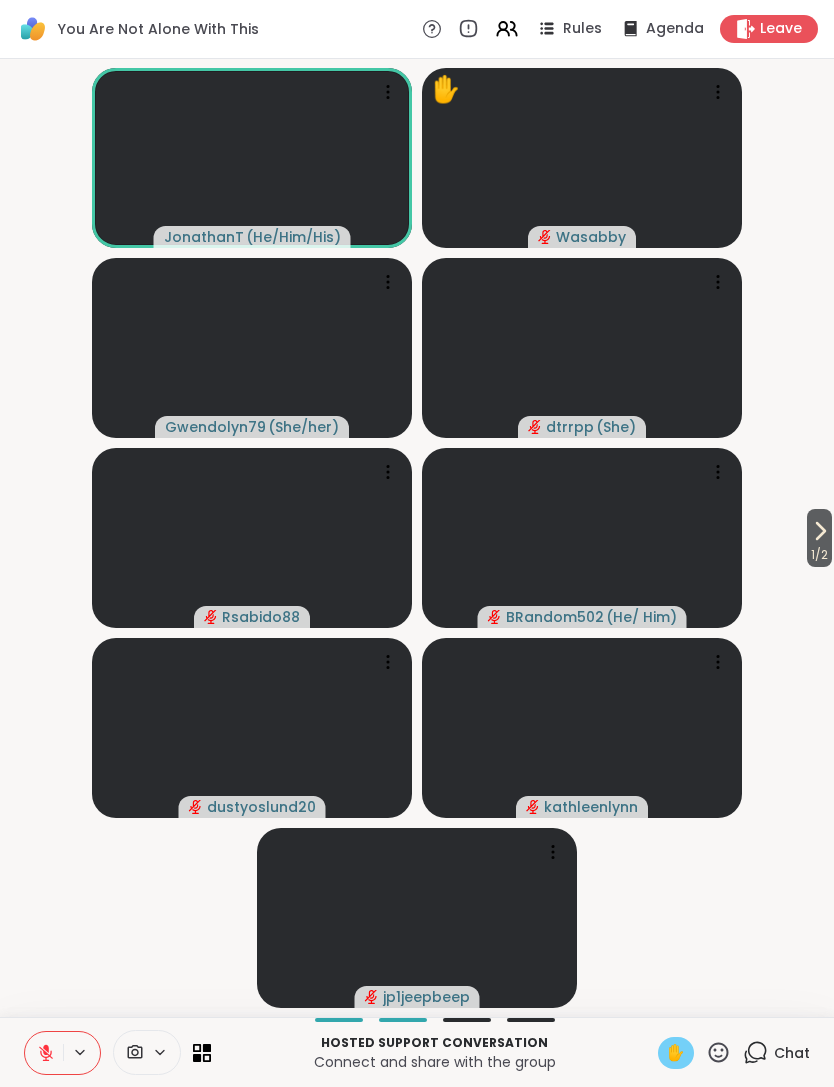 click on "✋" at bounding box center (676, 1053) 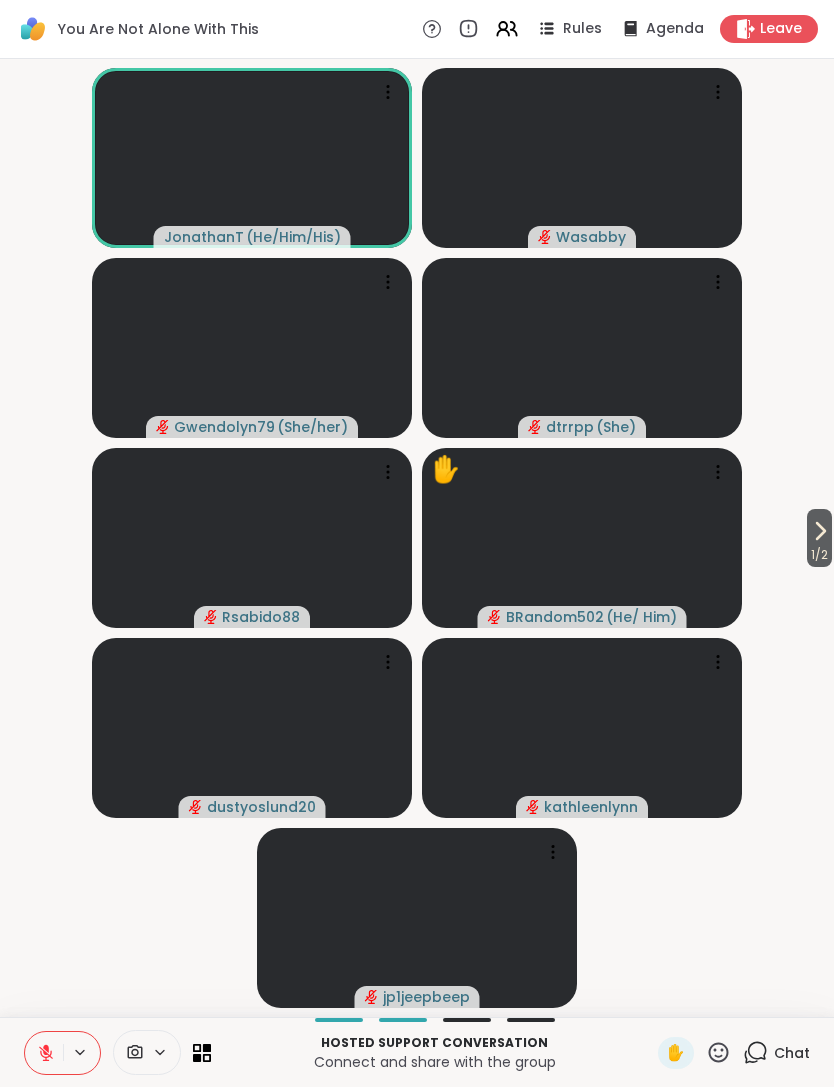 click at bounding box center (44, 1053) 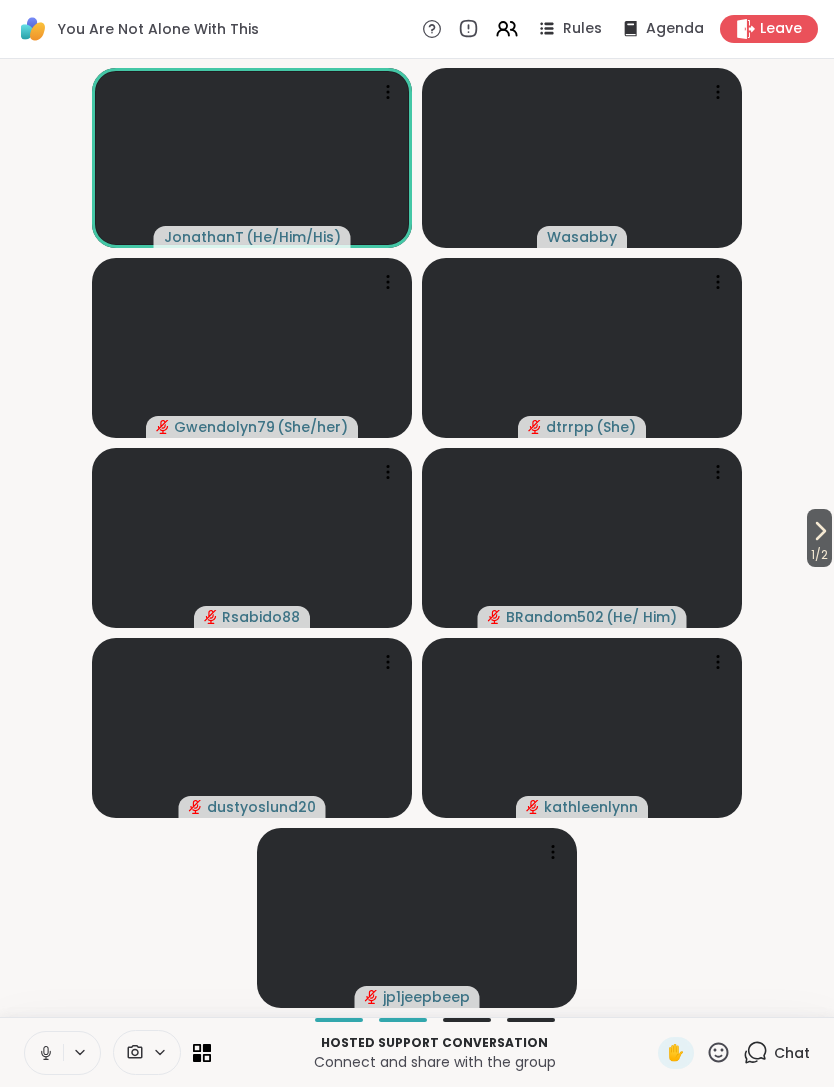 click on "1  /  2" at bounding box center [819, 555] 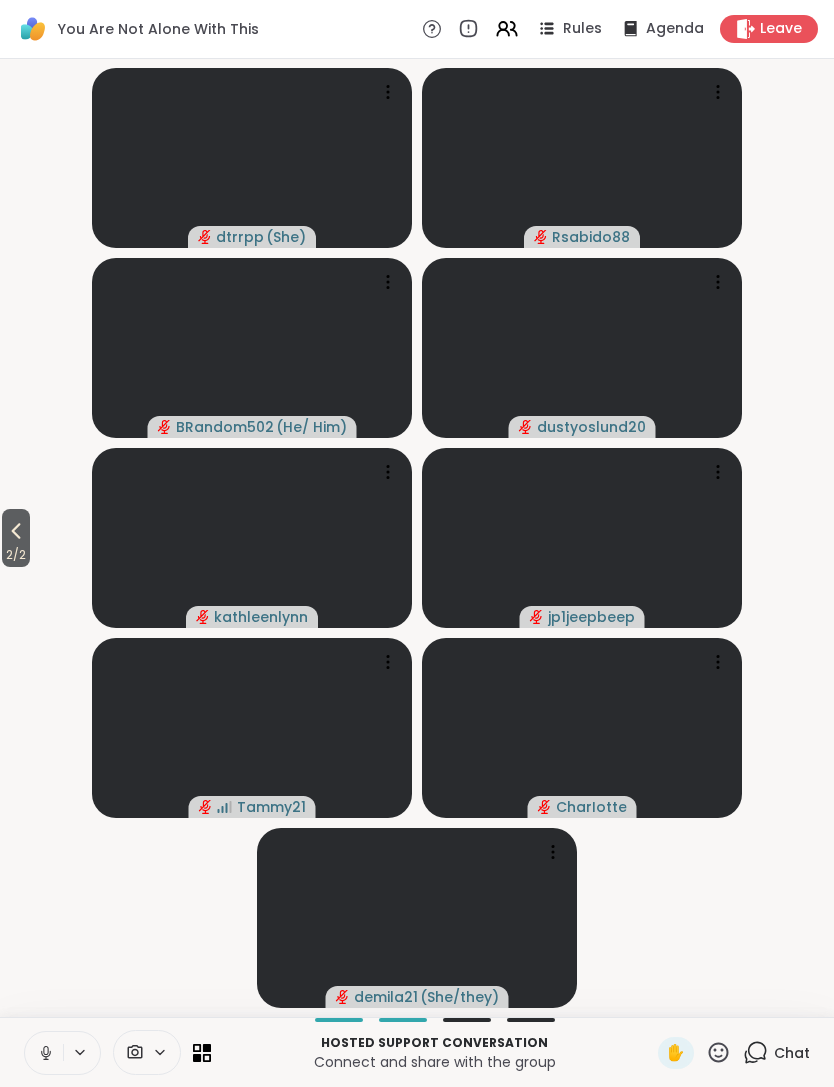 click on "2  /  2" at bounding box center (16, 555) 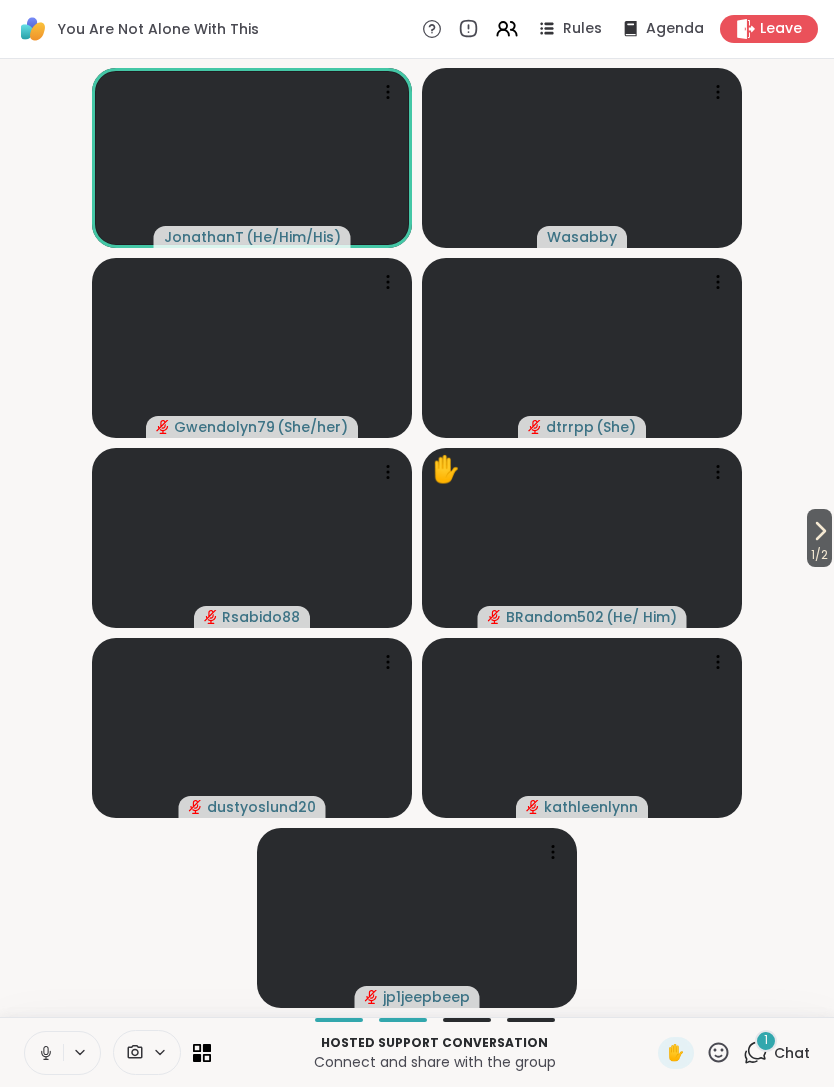 click 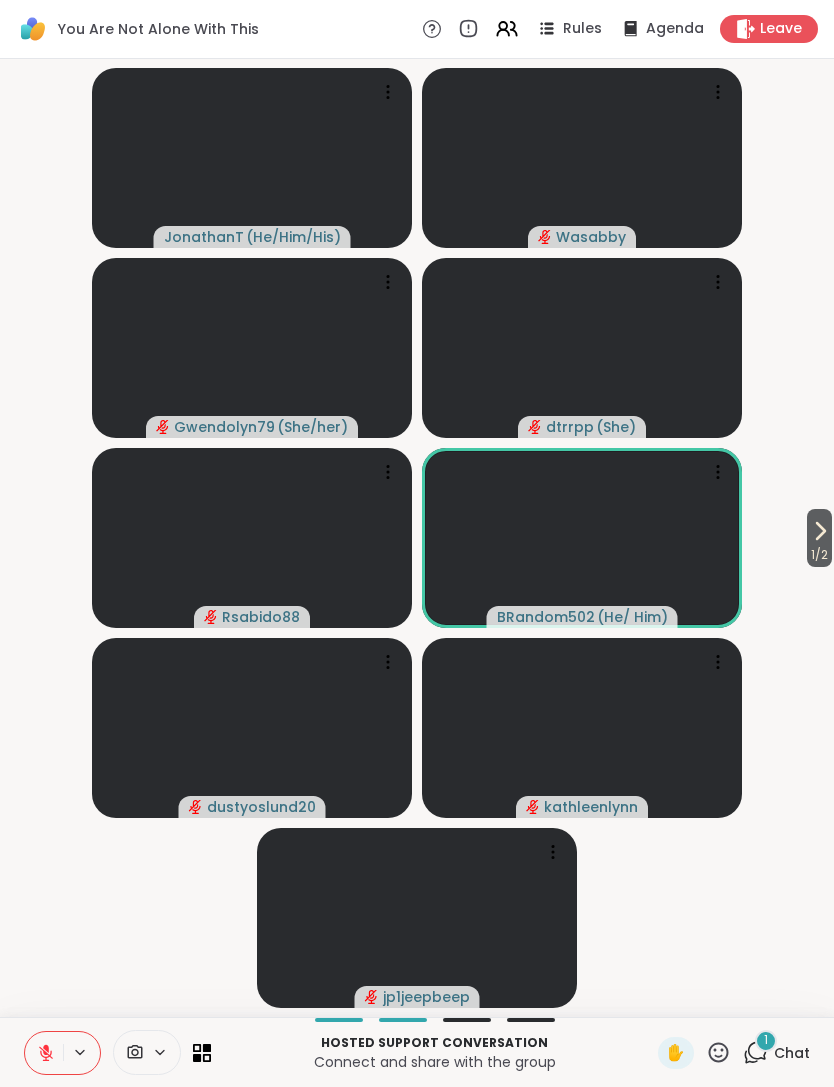 click 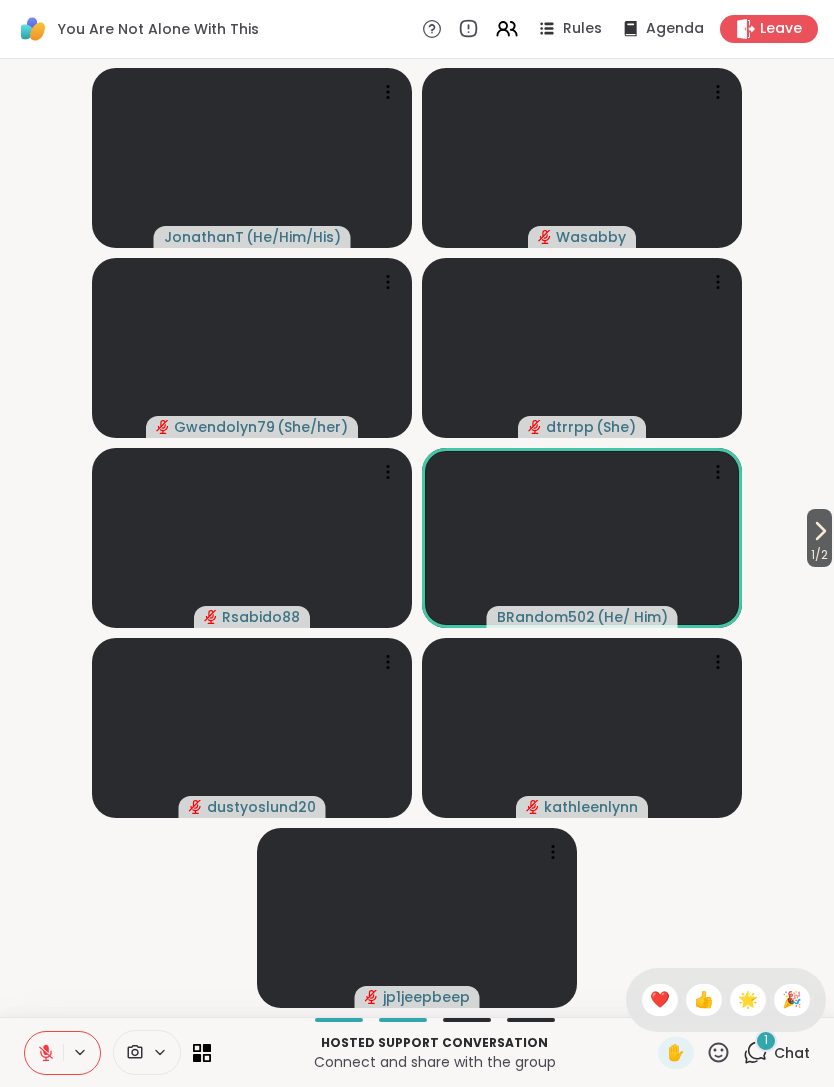 click on "❤️" at bounding box center [660, 1000] 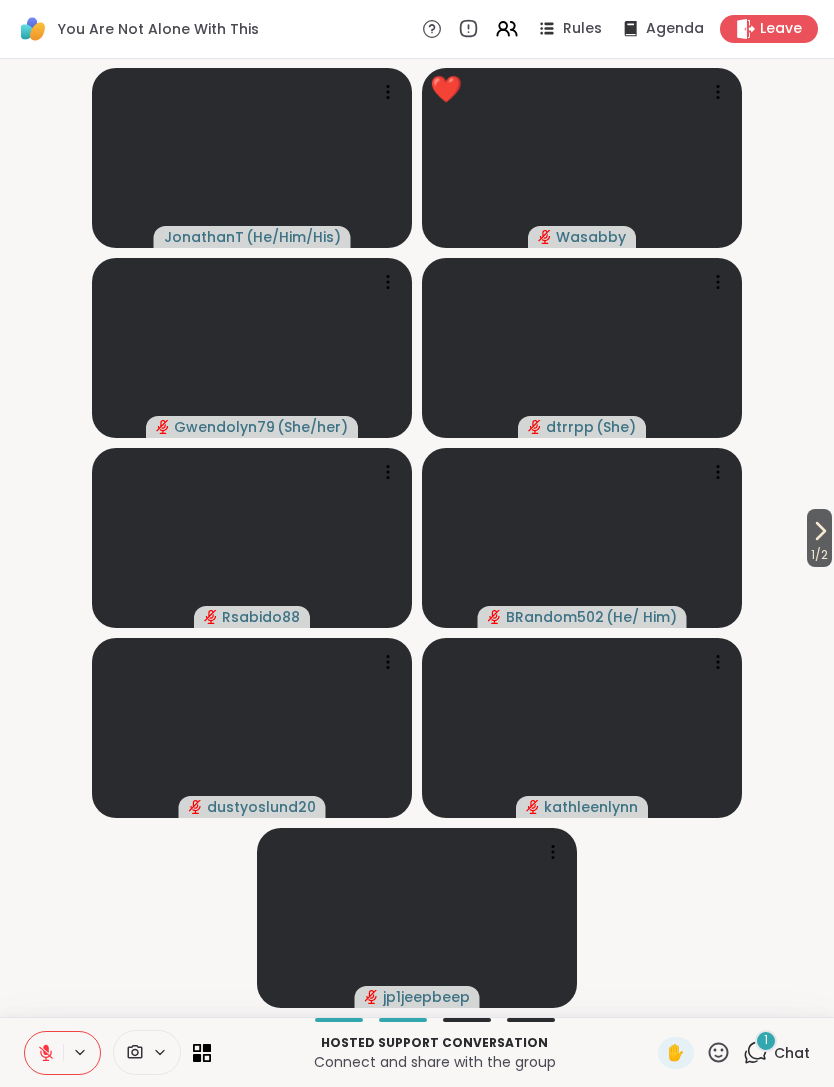 click 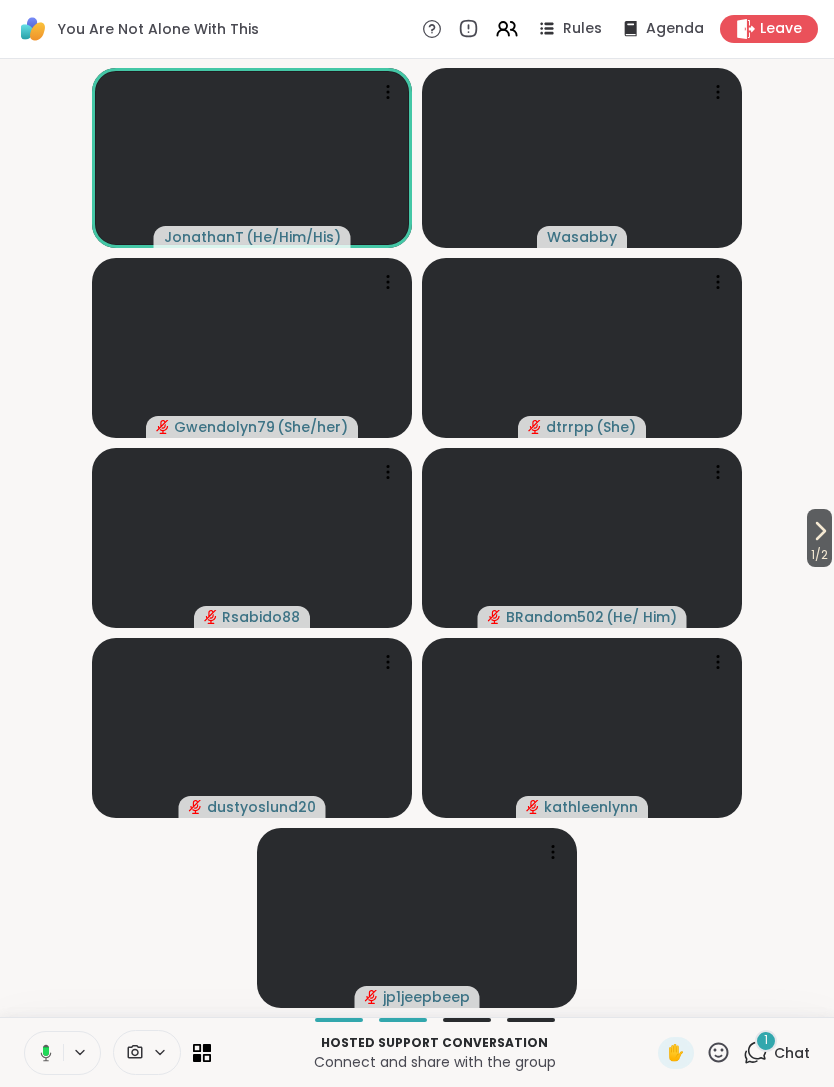 click at bounding box center [42, 1053] 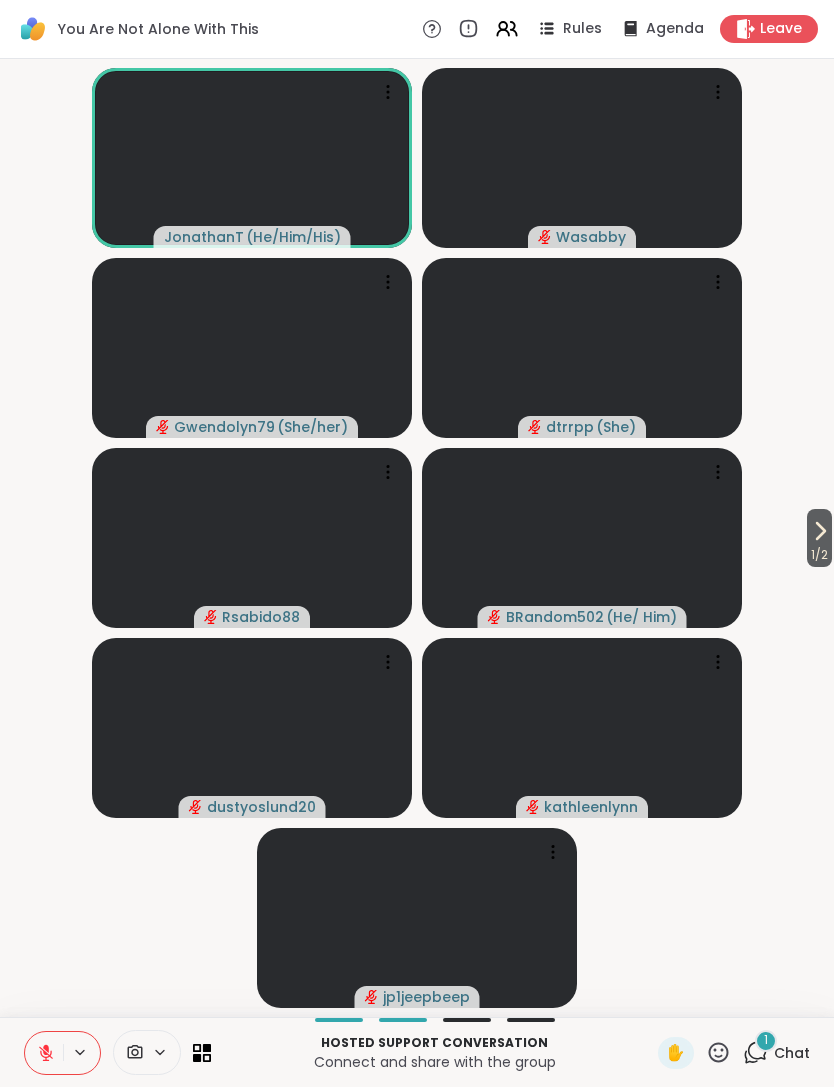 click on "Chat" at bounding box center [792, 1053] 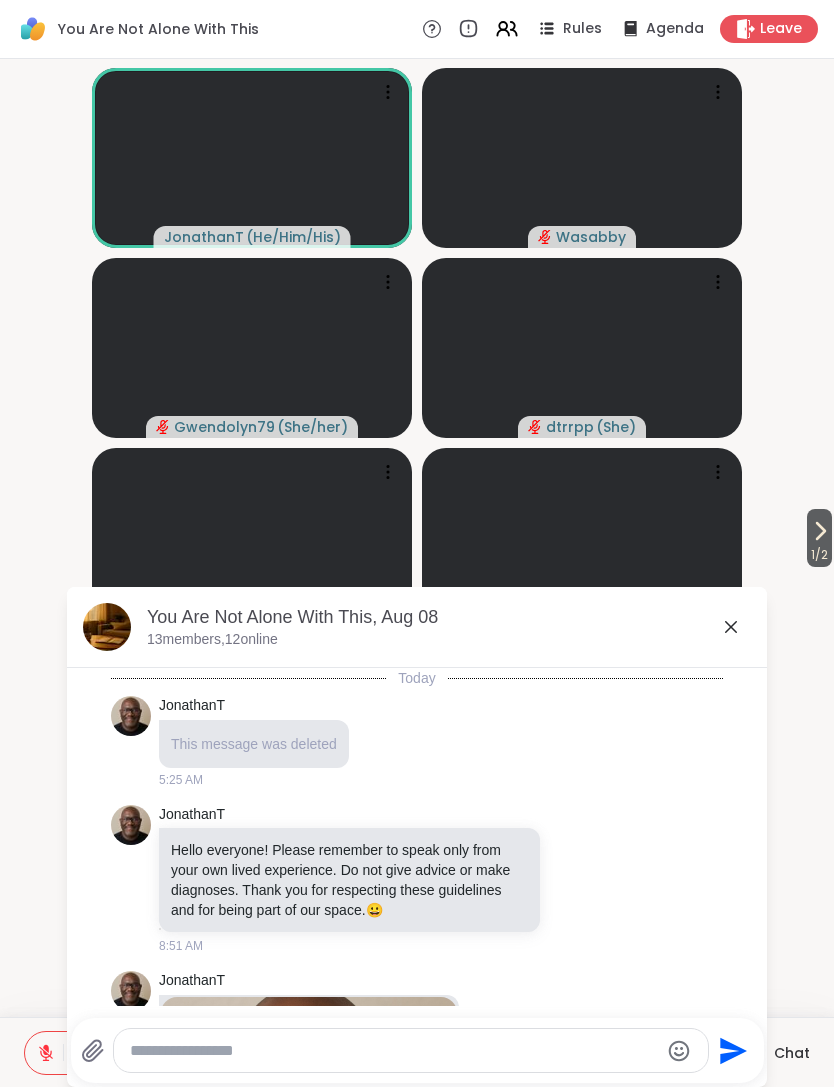 scroll, scrollTop: 2333, scrollLeft: 0, axis: vertical 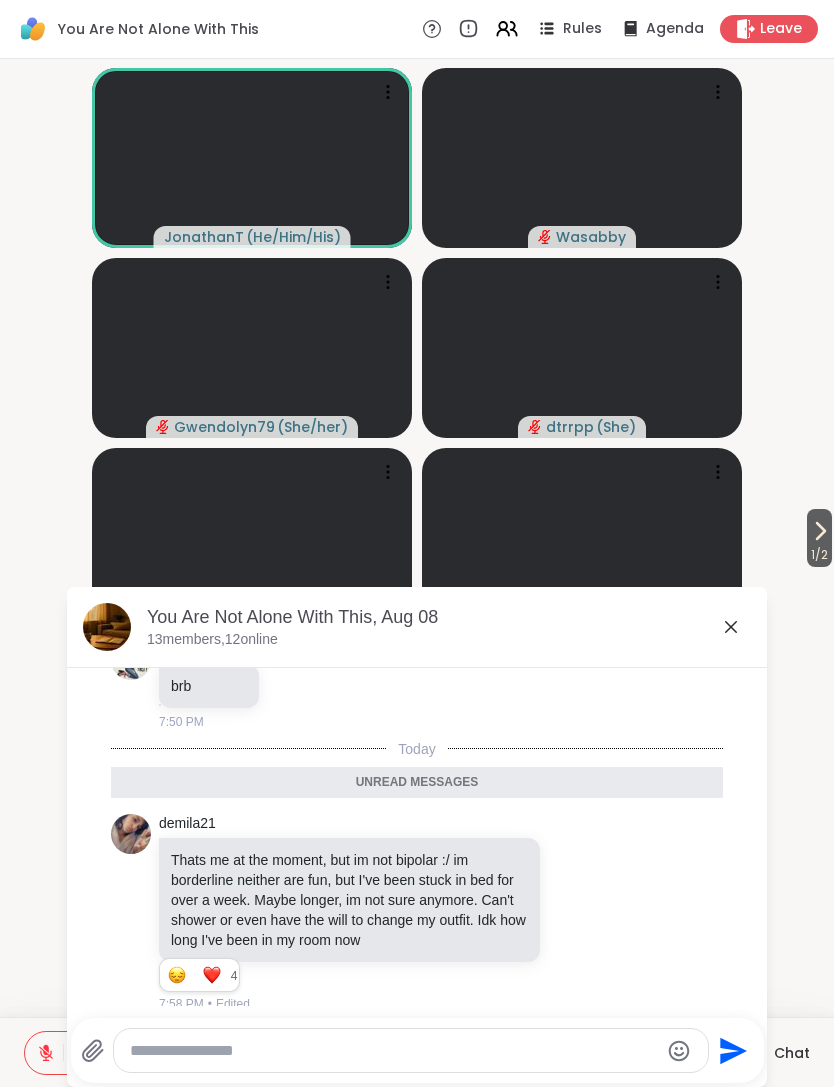 click on "Chat" at bounding box center [792, 1053] 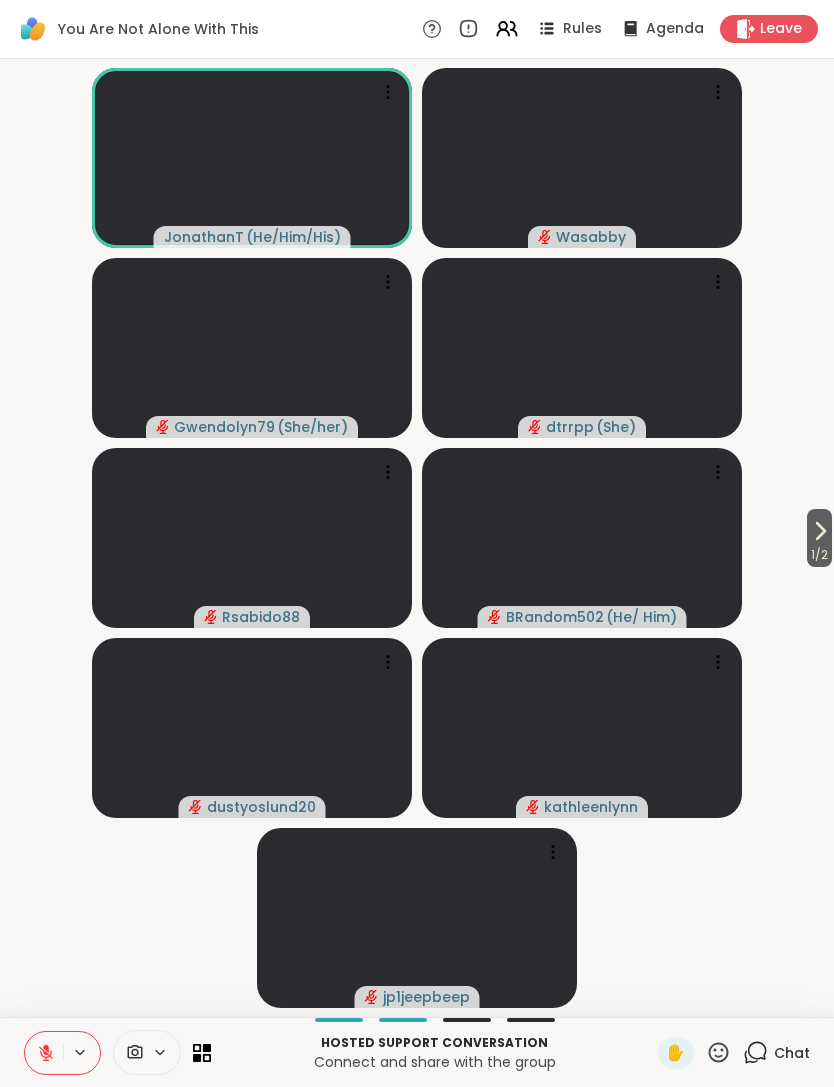 click 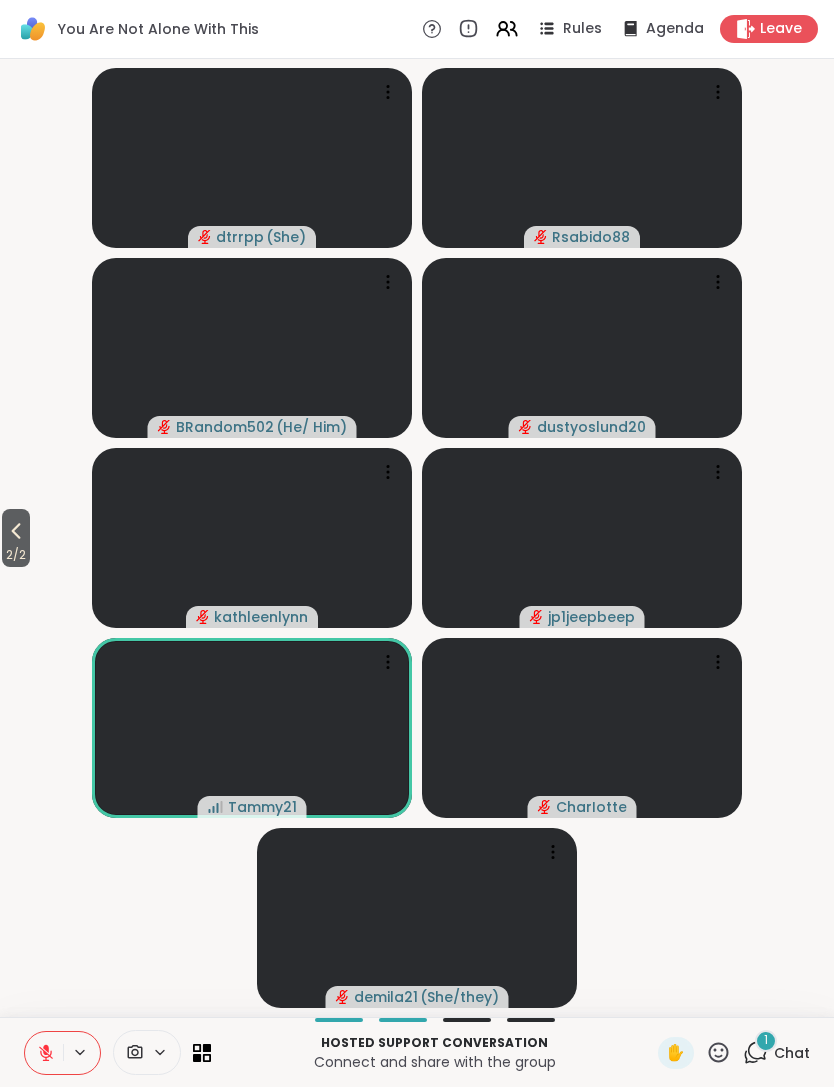 click 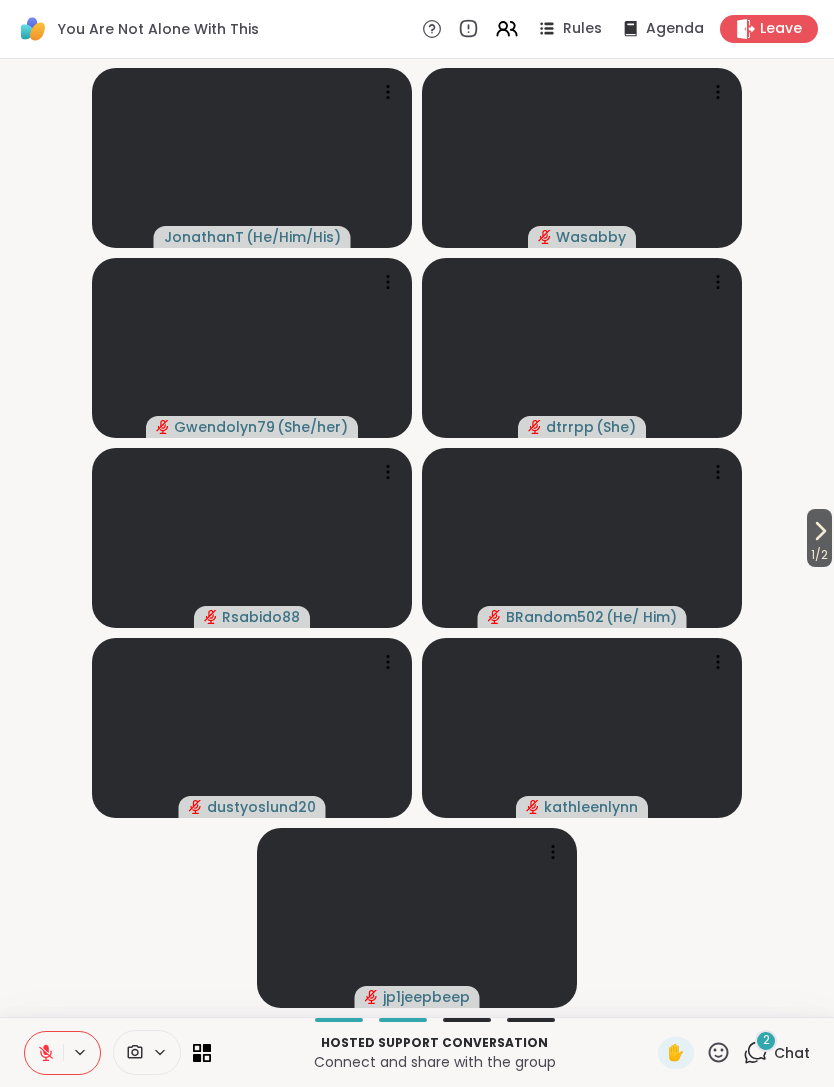 click 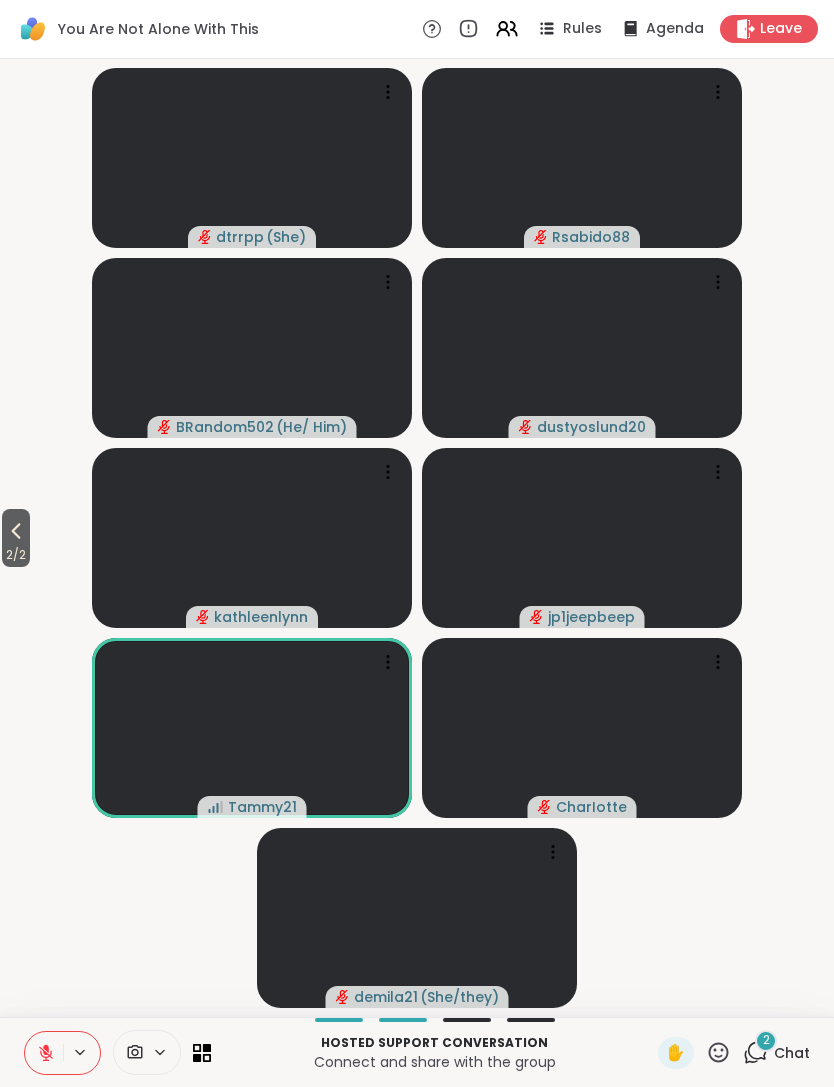 click 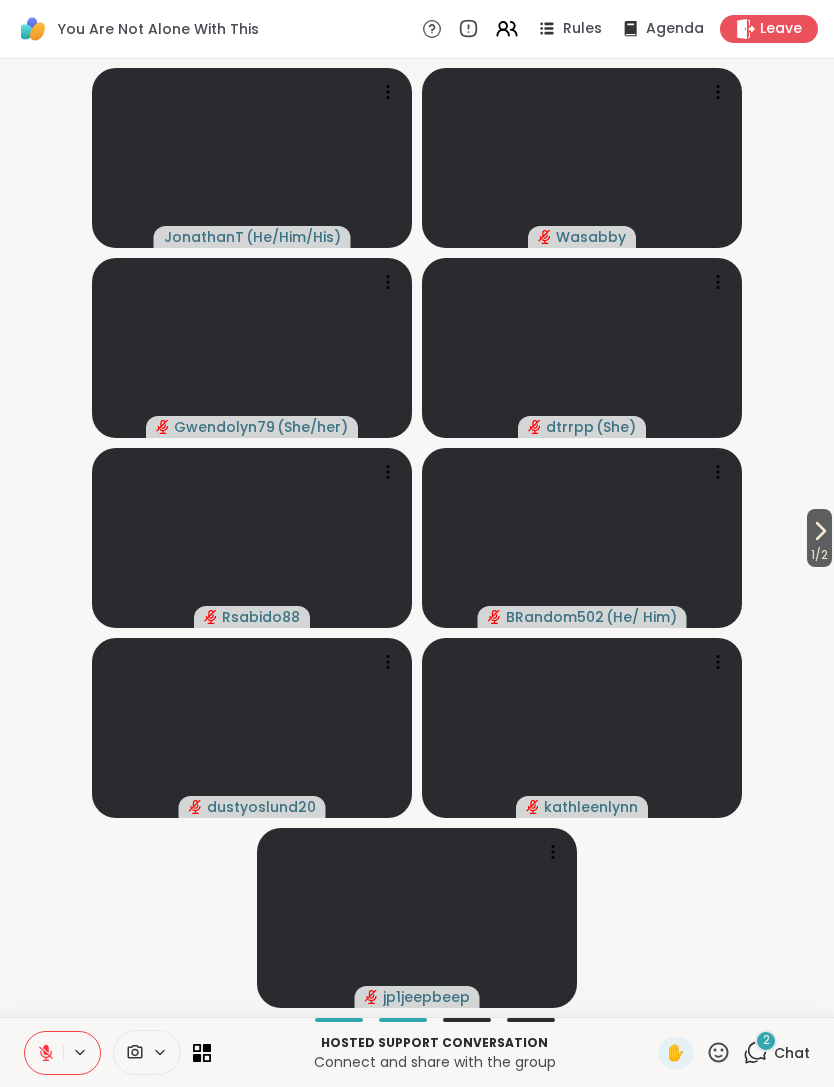 click on "2" at bounding box center (766, 1040) 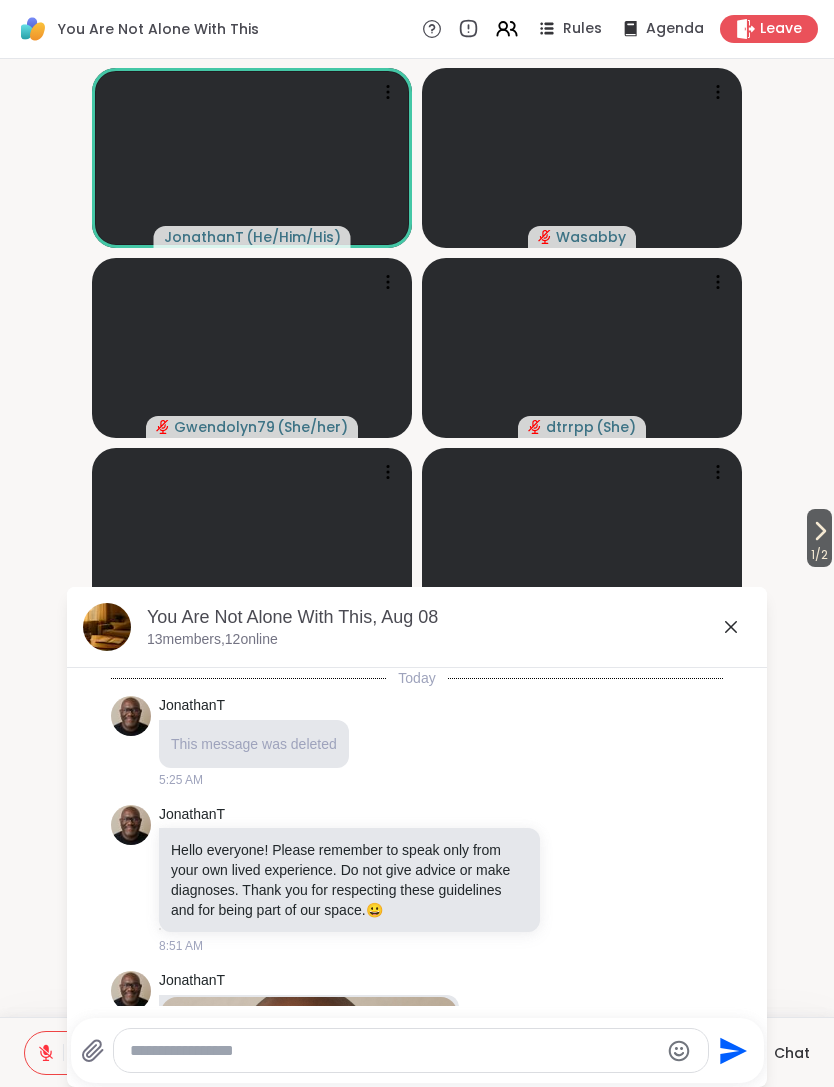 scroll, scrollTop: 2637, scrollLeft: 0, axis: vertical 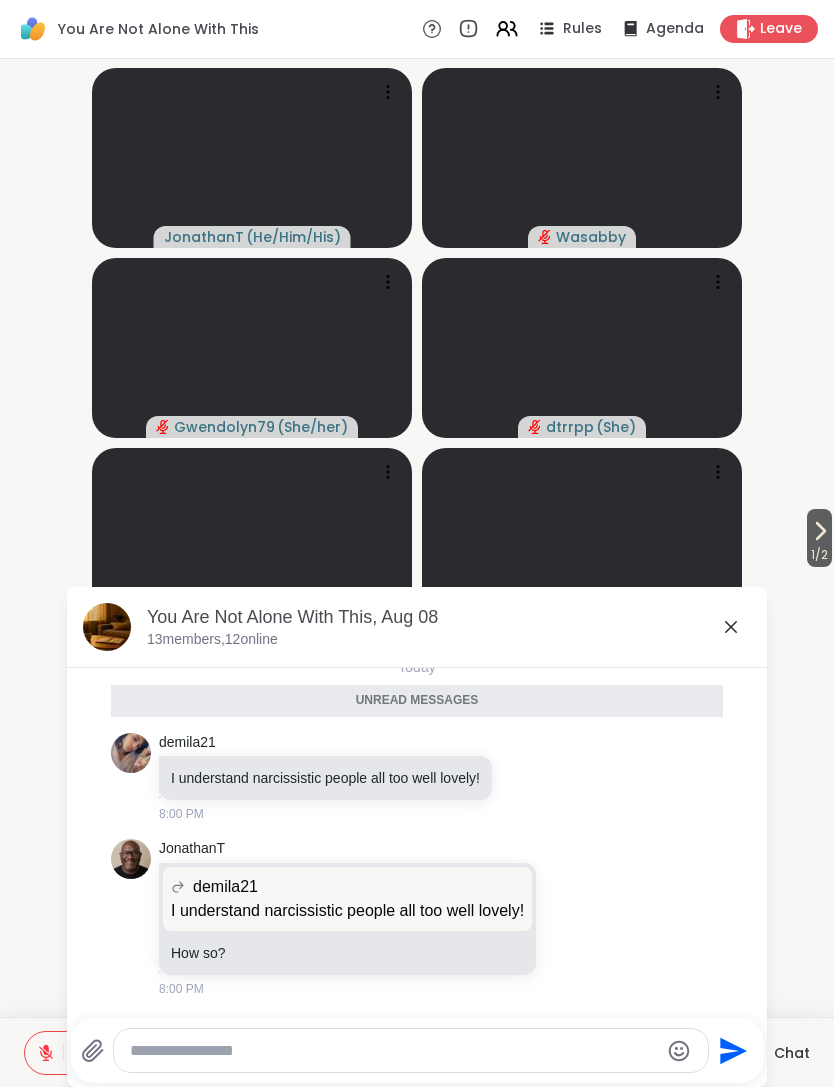 click on "Chat" at bounding box center (792, 1053) 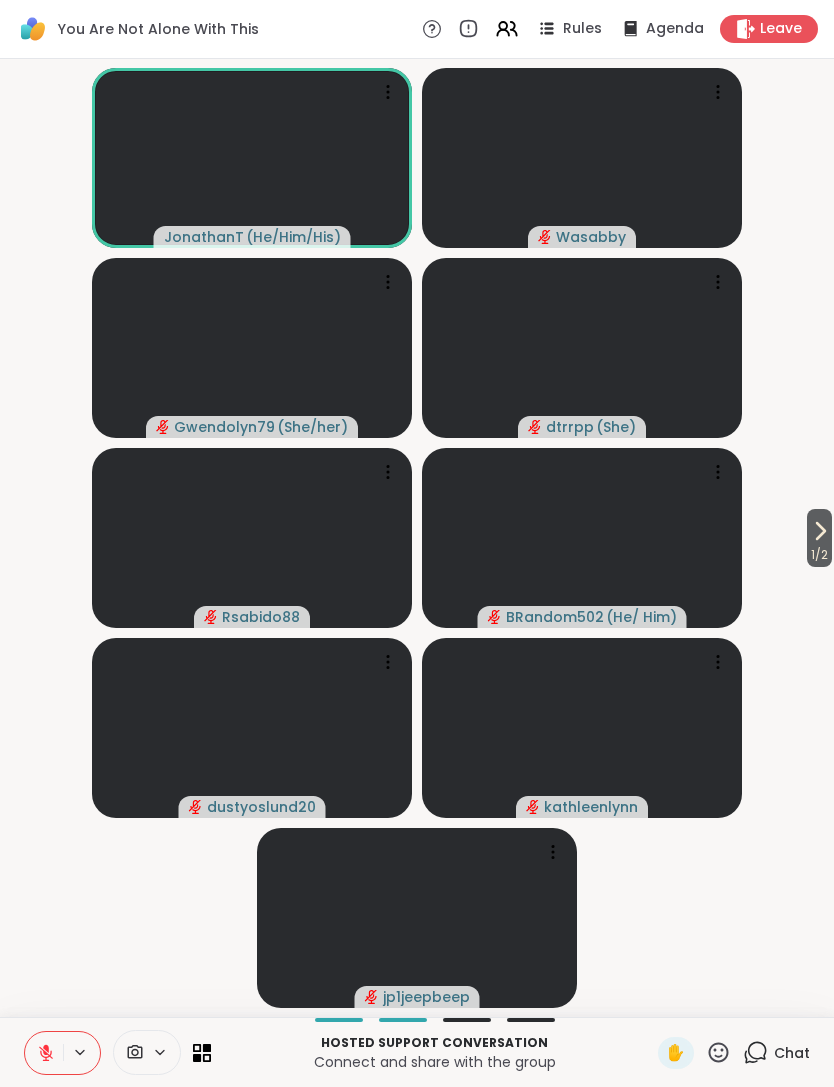 click on "1  /  2" at bounding box center (819, 538) 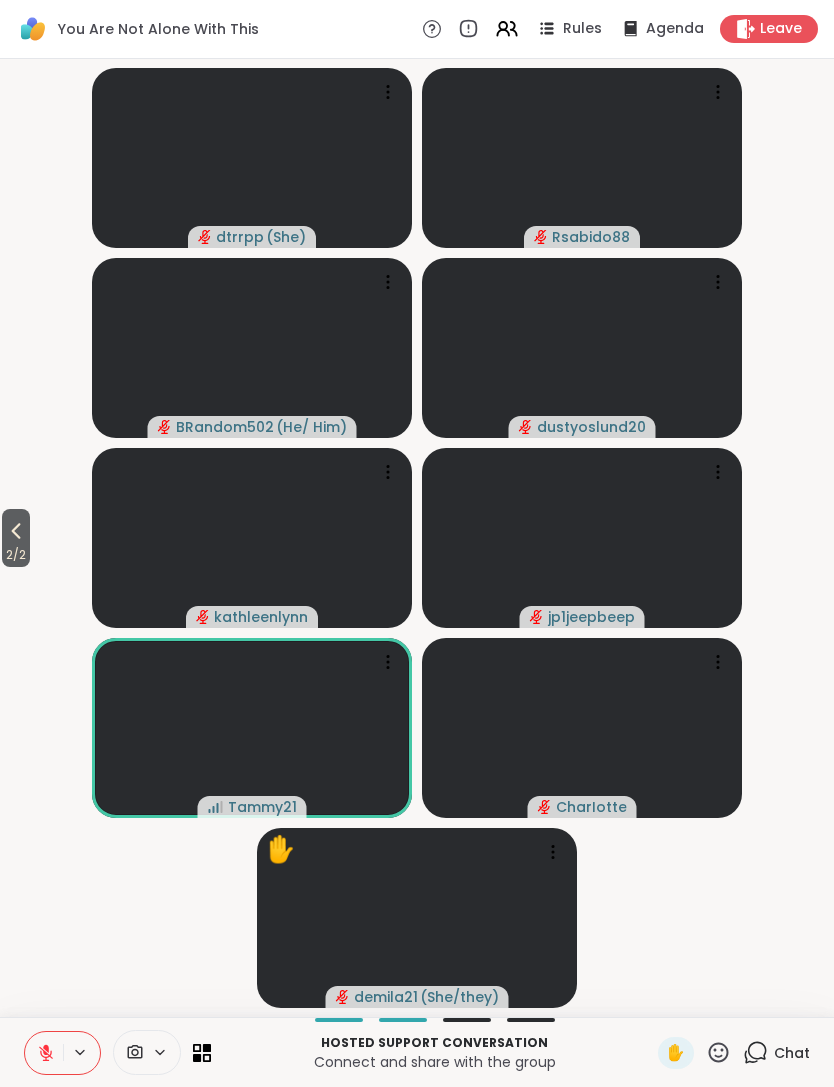 click 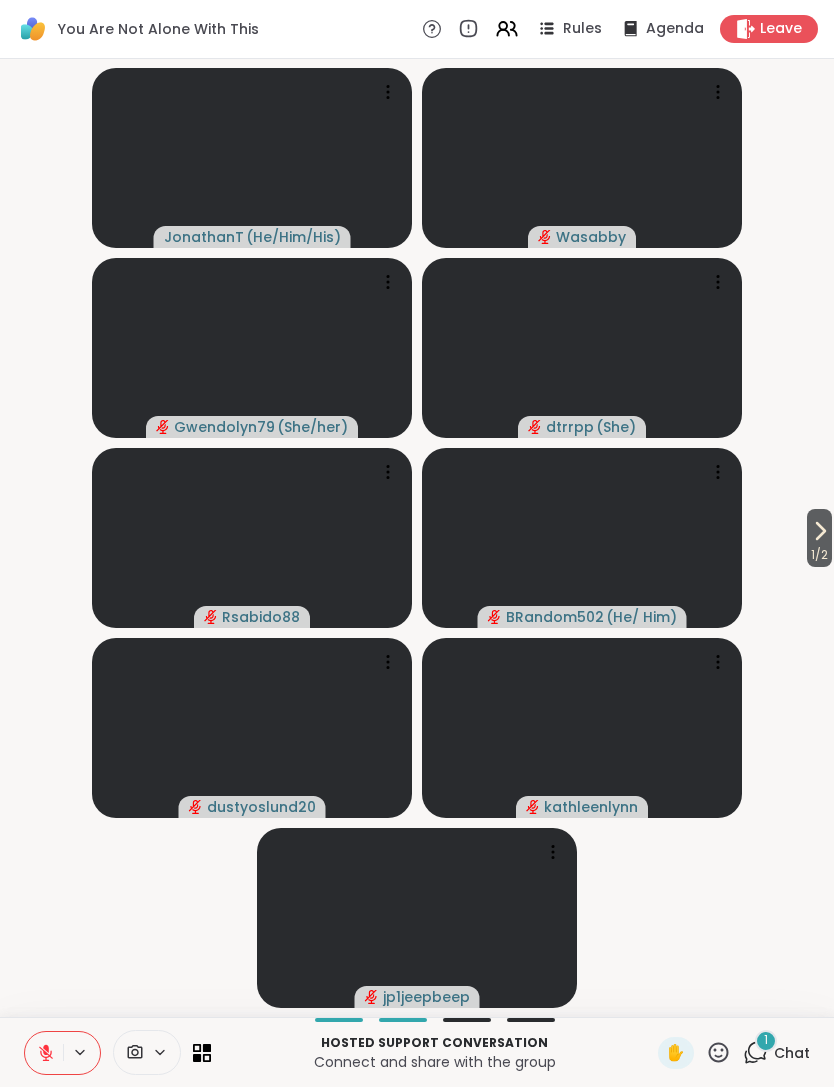 click 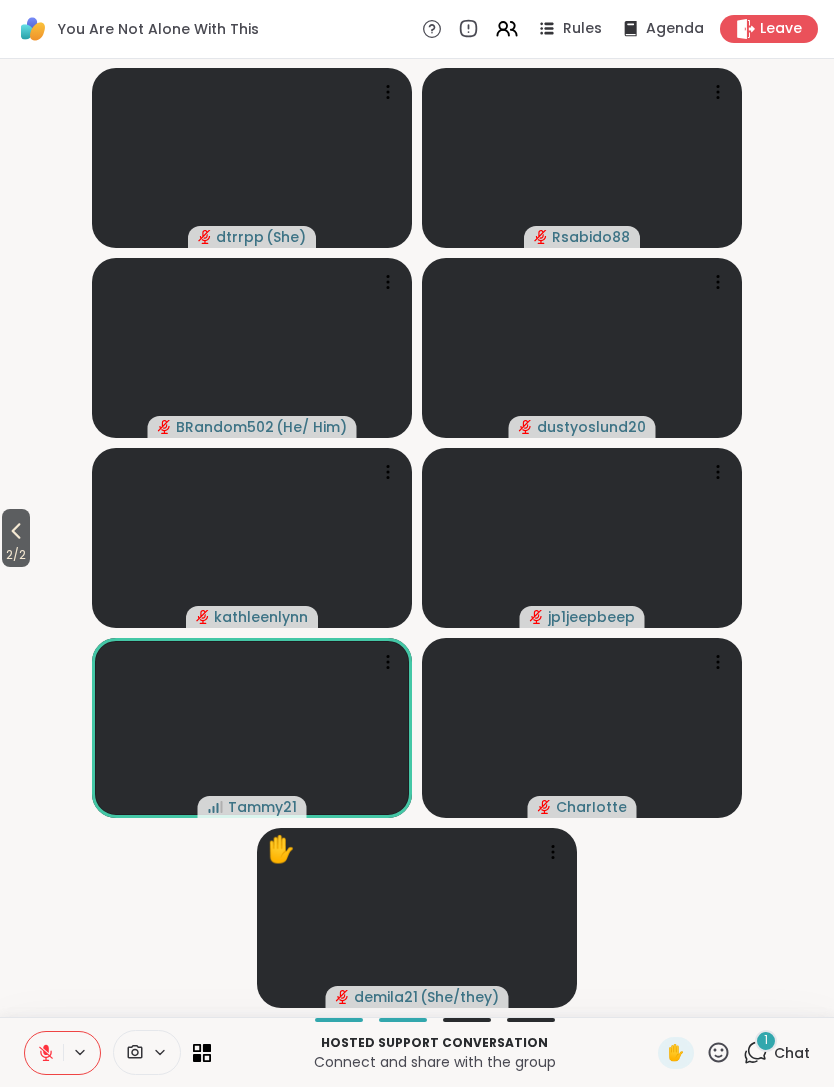 click on "1" at bounding box center [766, 1041] 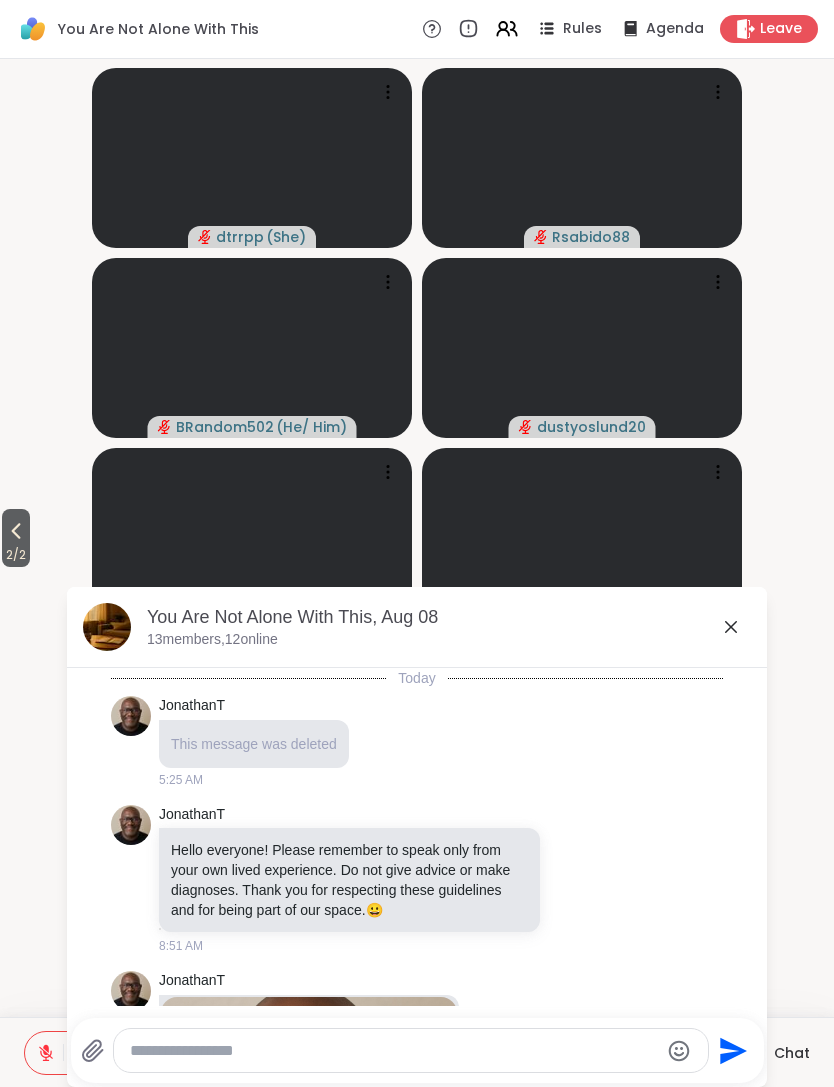 scroll, scrollTop: 2791, scrollLeft: 0, axis: vertical 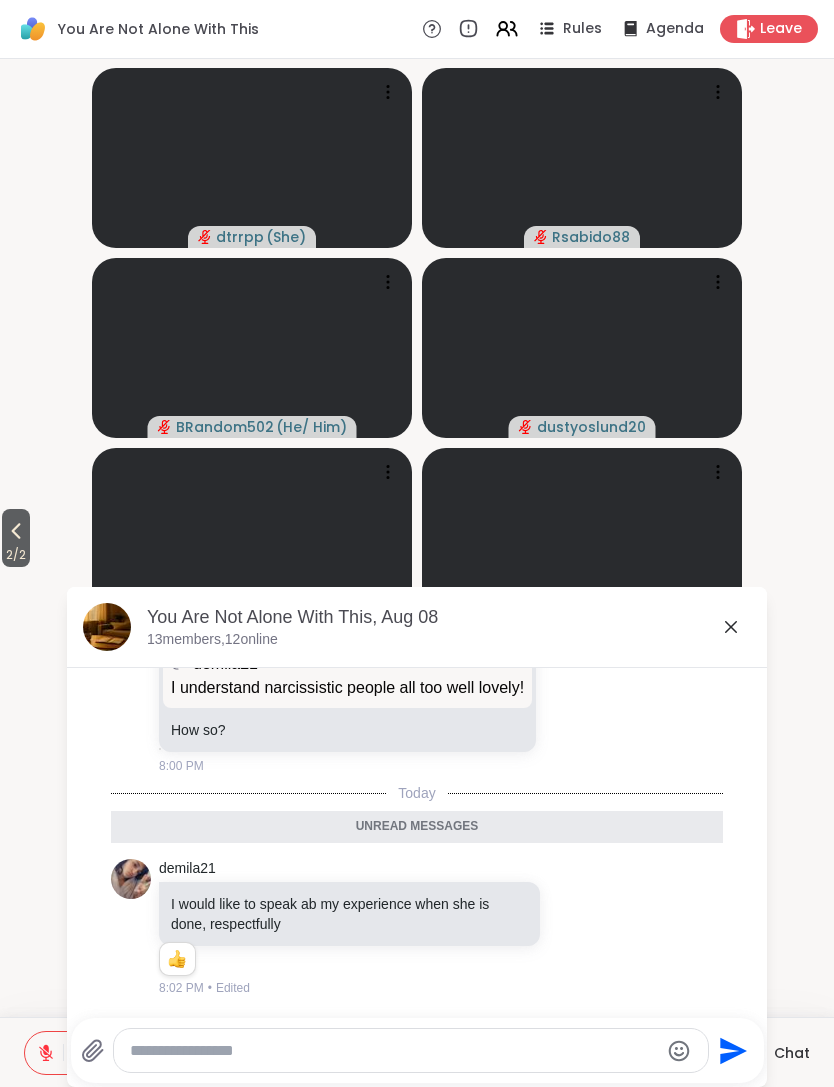 click on "Chat" at bounding box center (776, 1053) 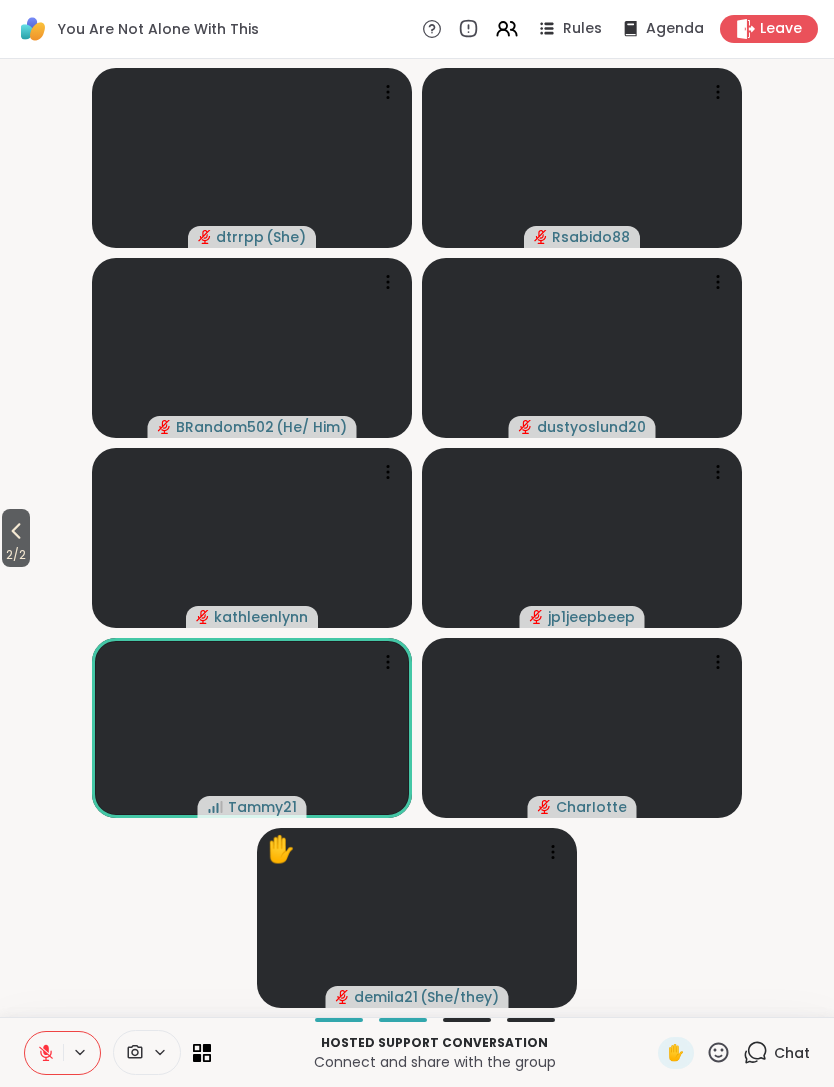 click 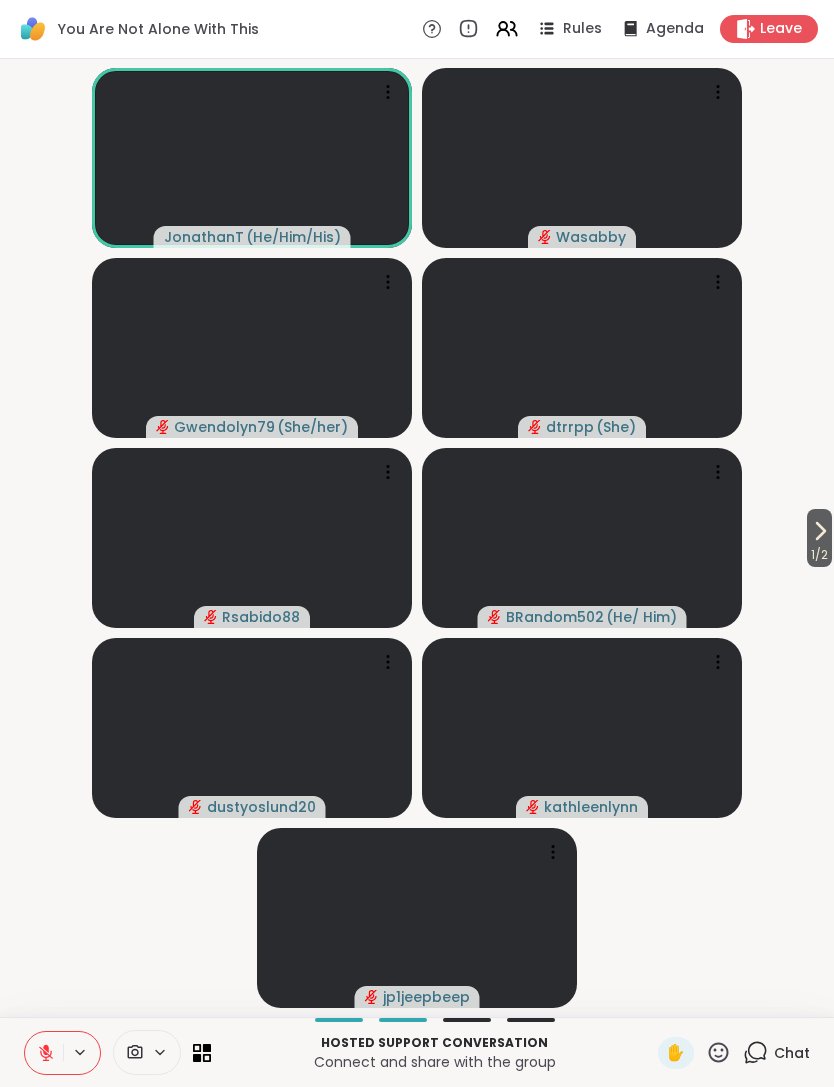 click 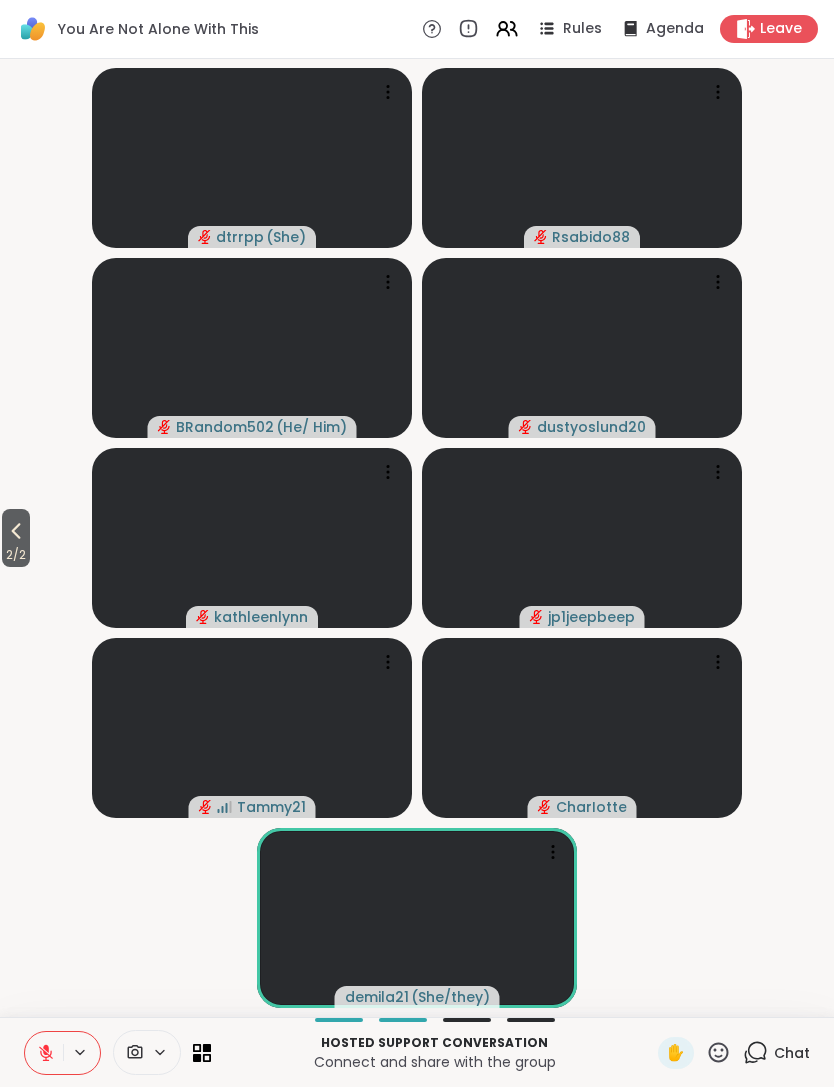 click 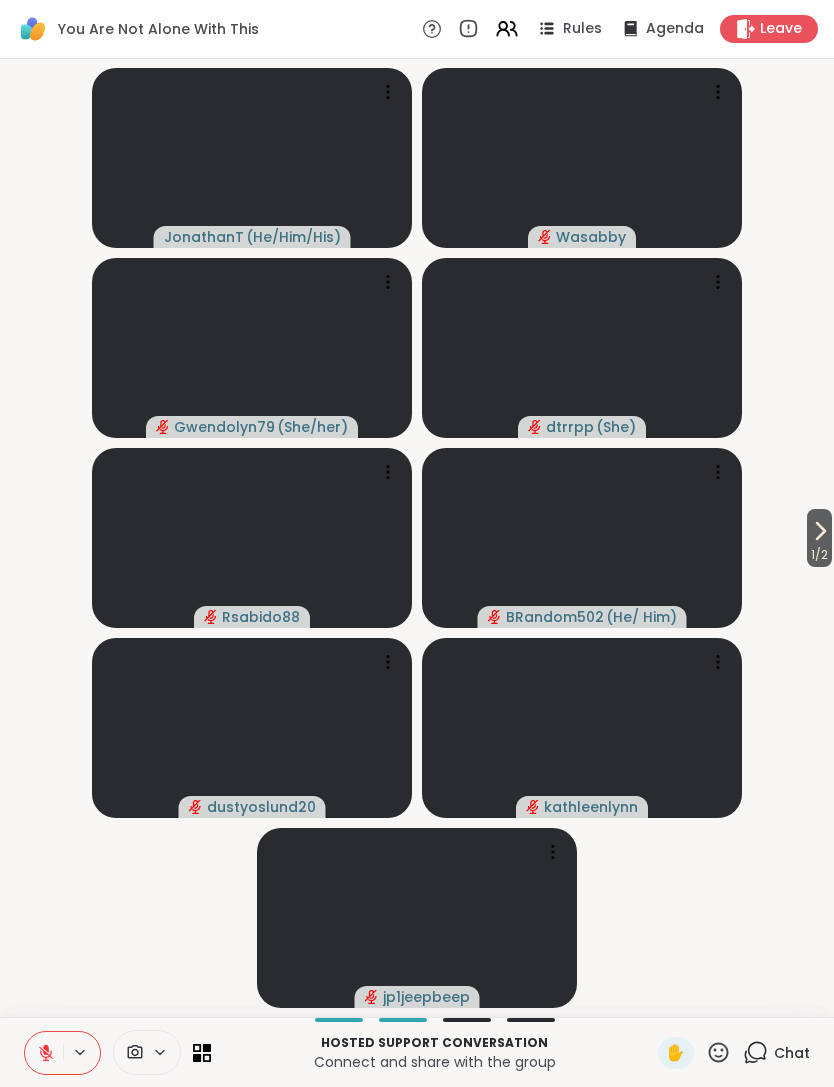 click 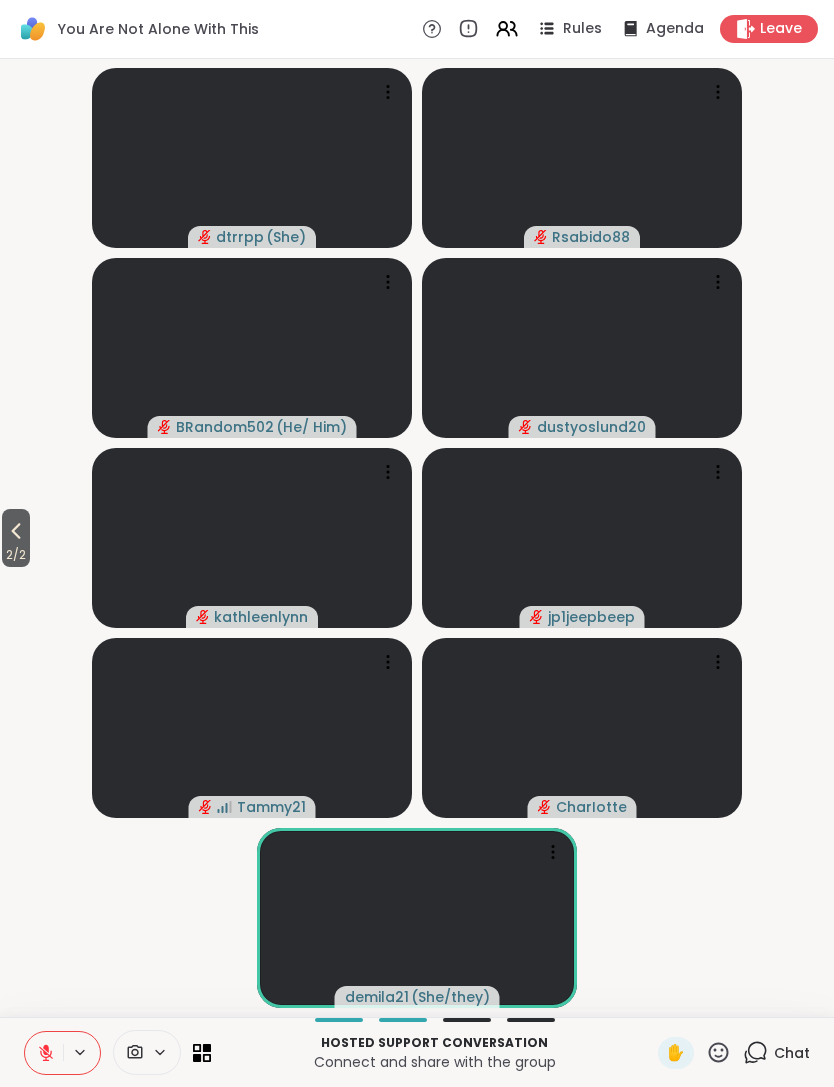 click 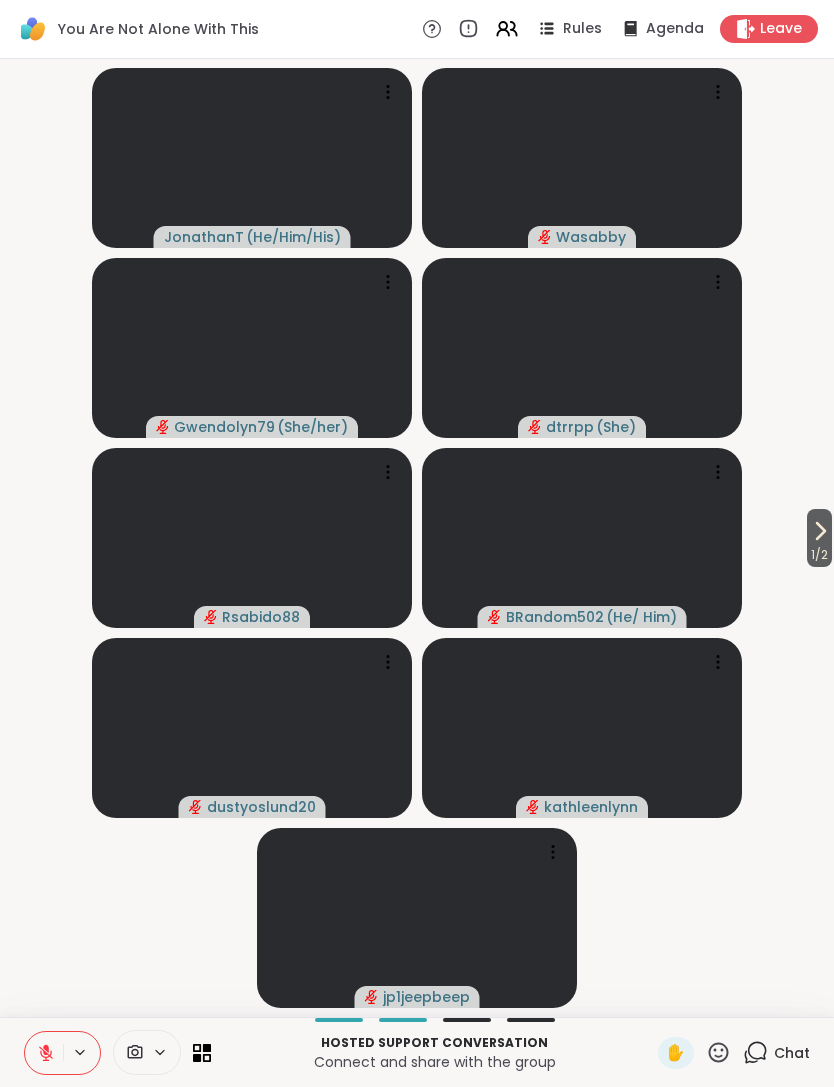 click on "Chat" at bounding box center (792, 1053) 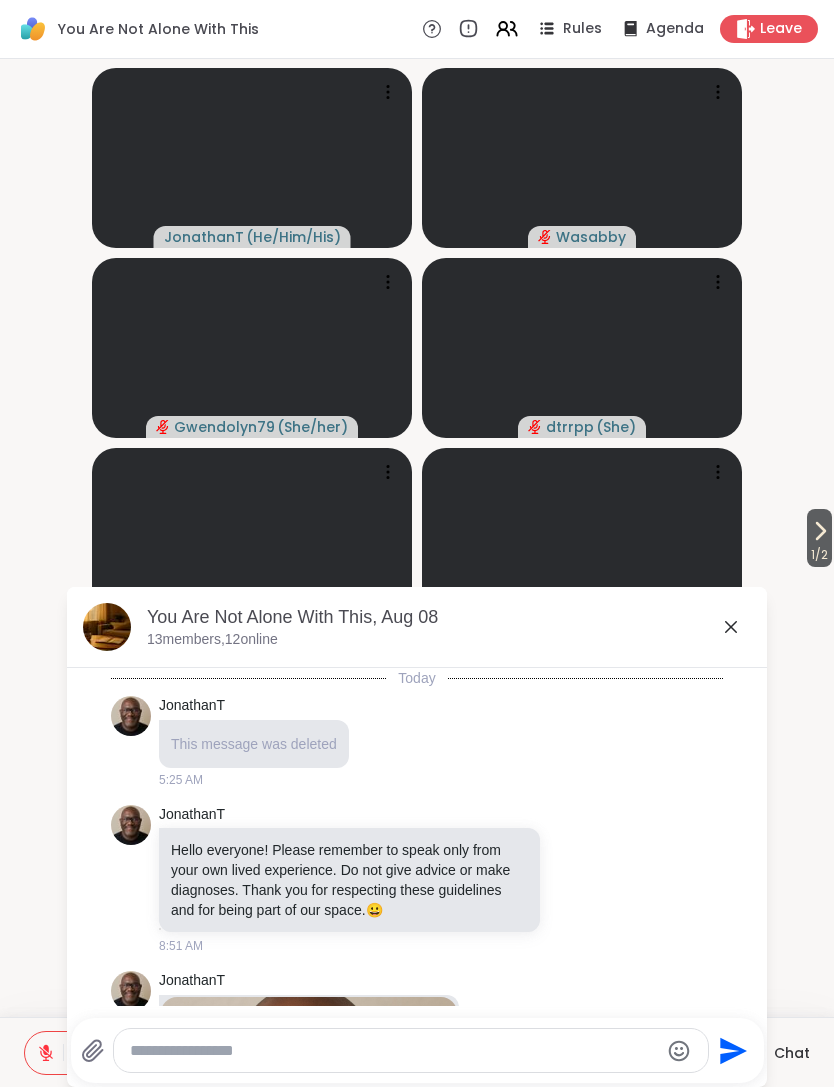 scroll, scrollTop: 2724, scrollLeft: 0, axis: vertical 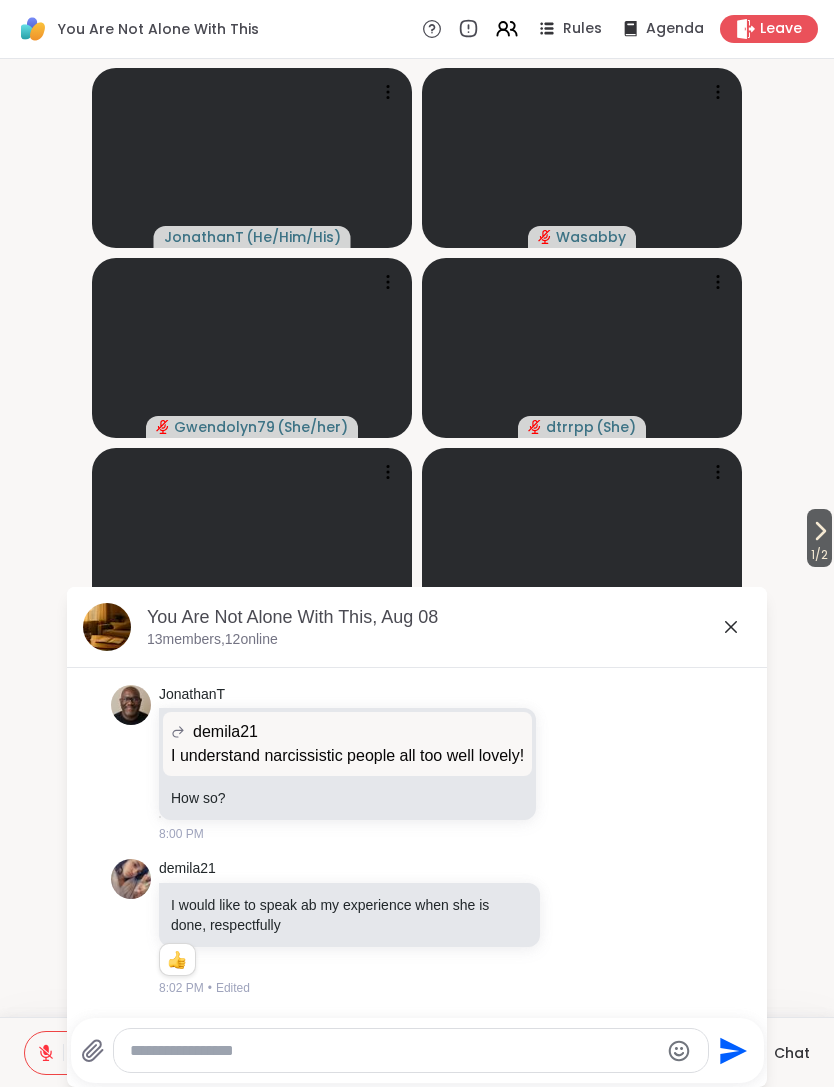 click at bounding box center [421, 1016] 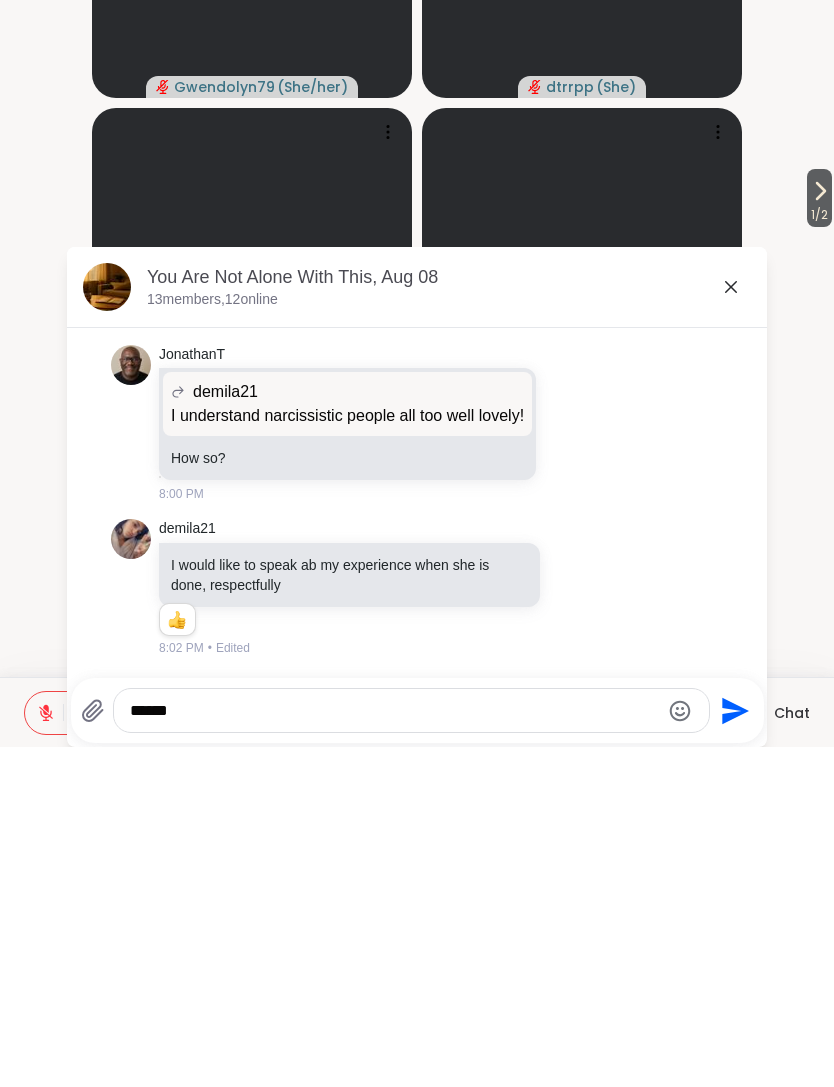 type on "*" 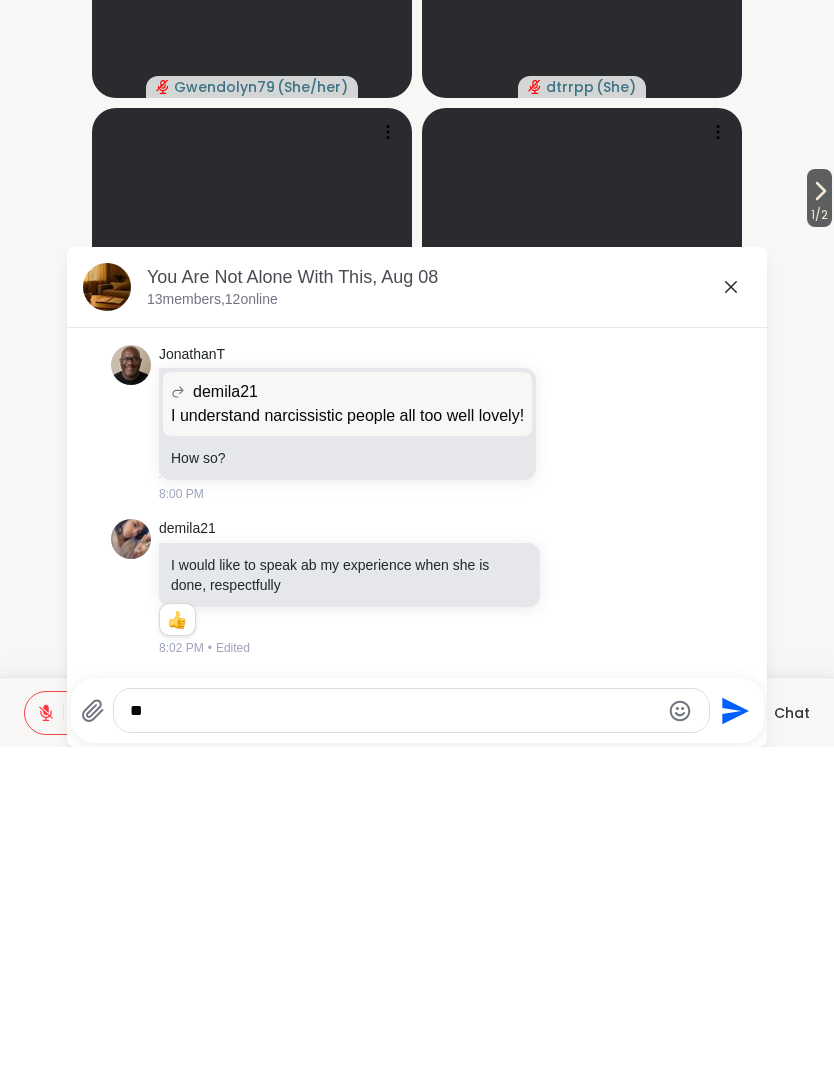 type 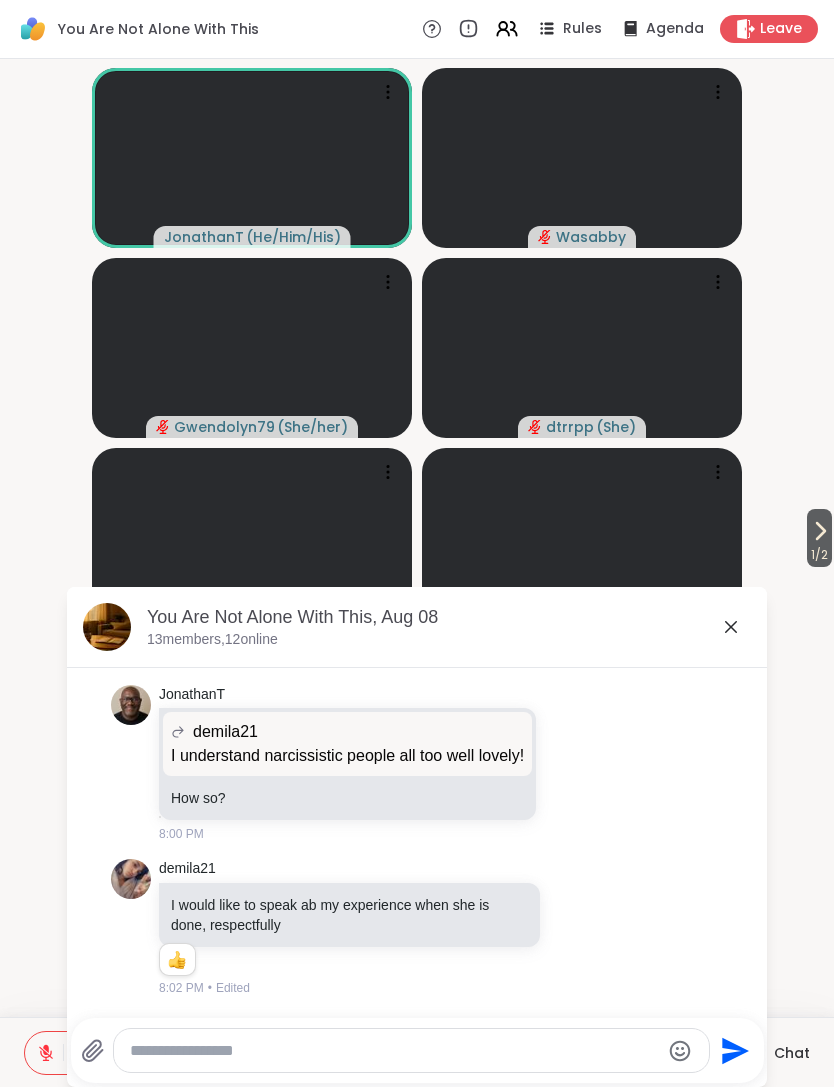click on "Chat" at bounding box center (776, 1053) 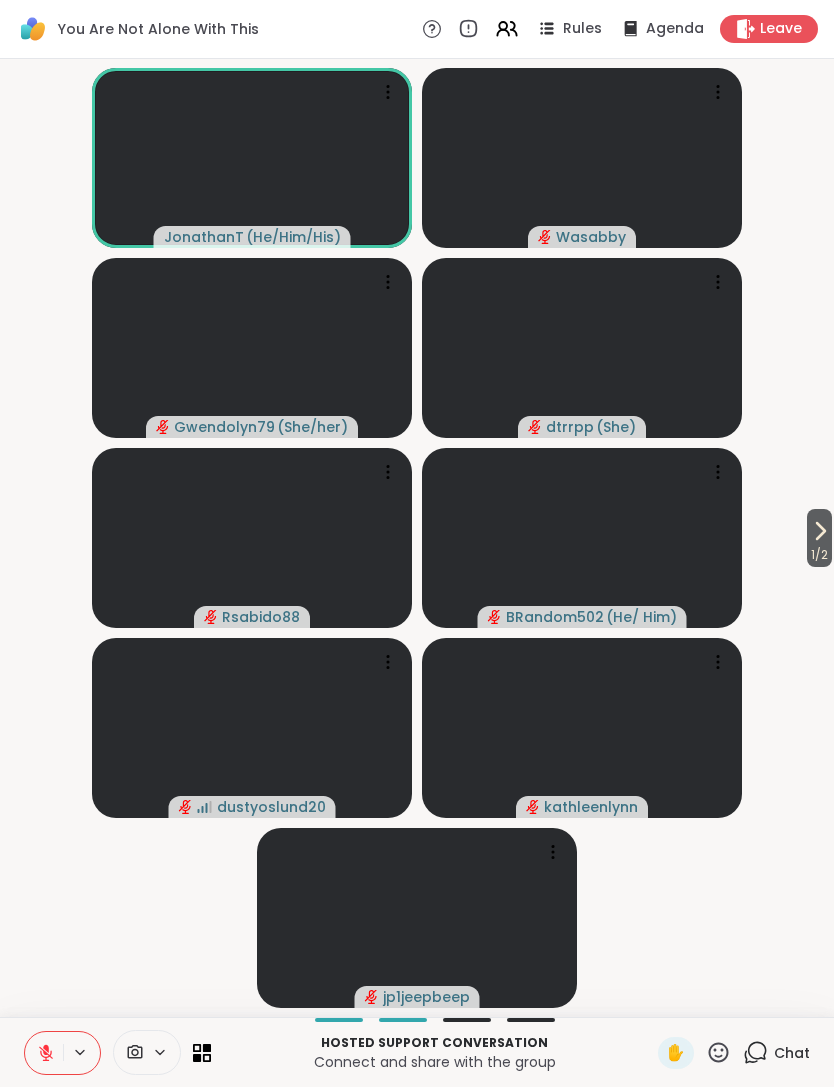 click on "Chat" at bounding box center [776, 1053] 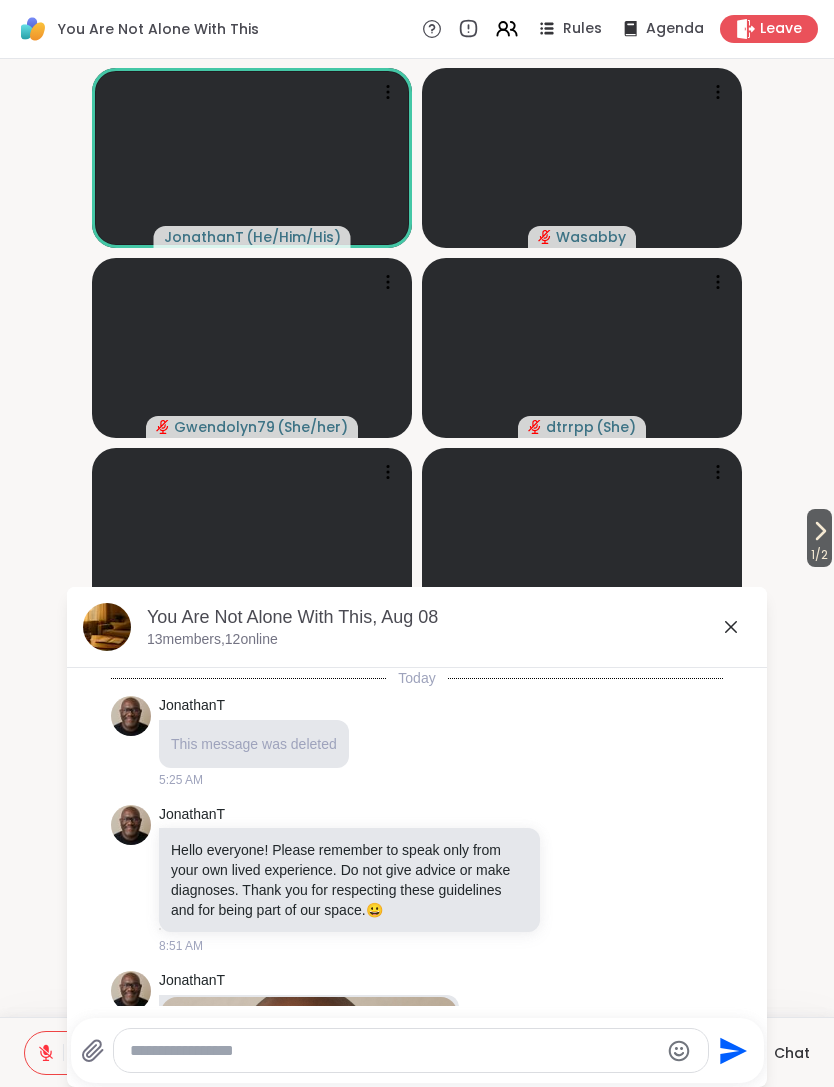 scroll, scrollTop: 2724, scrollLeft: 0, axis: vertical 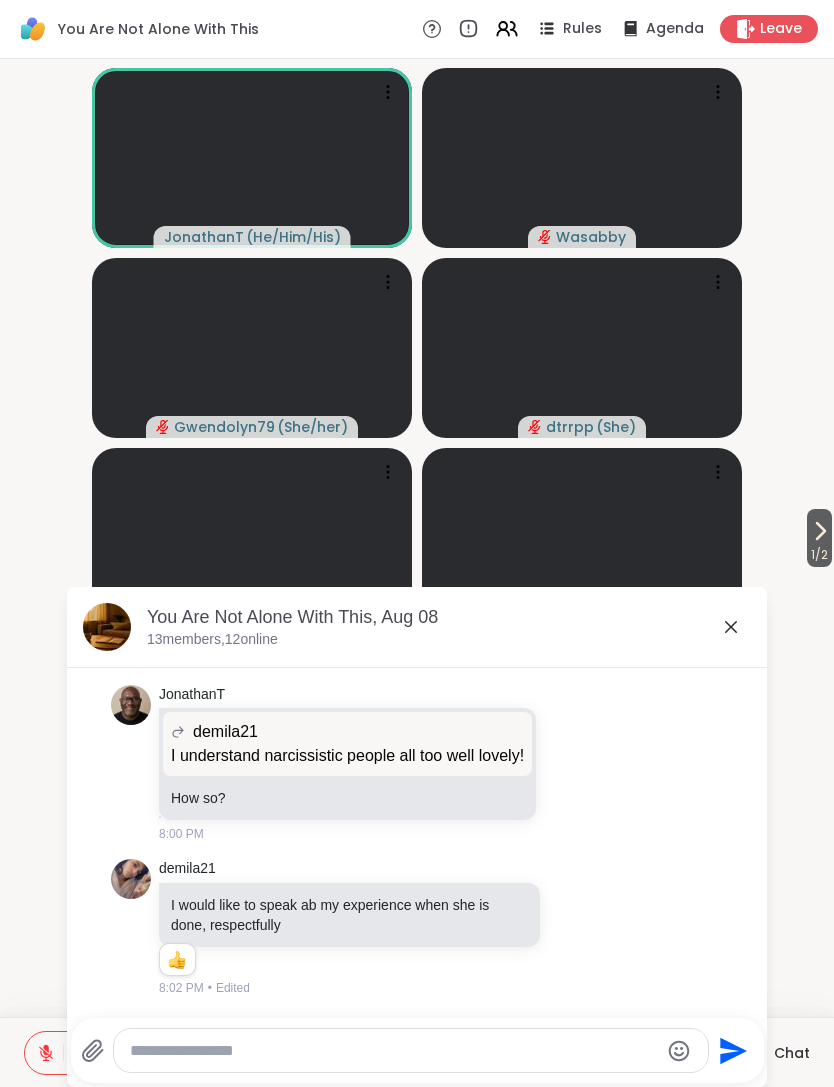 click on "1  /  2 JonathanT ( He/Him/His ) Wasabby Gwendolyn79 ( She/her ) dtrrpp ( She ) Rsabido88 BRandom502 ( He/ Him ) dustyoslund20 kathleenlynn jp1jeepbeep" at bounding box center [417, 538] 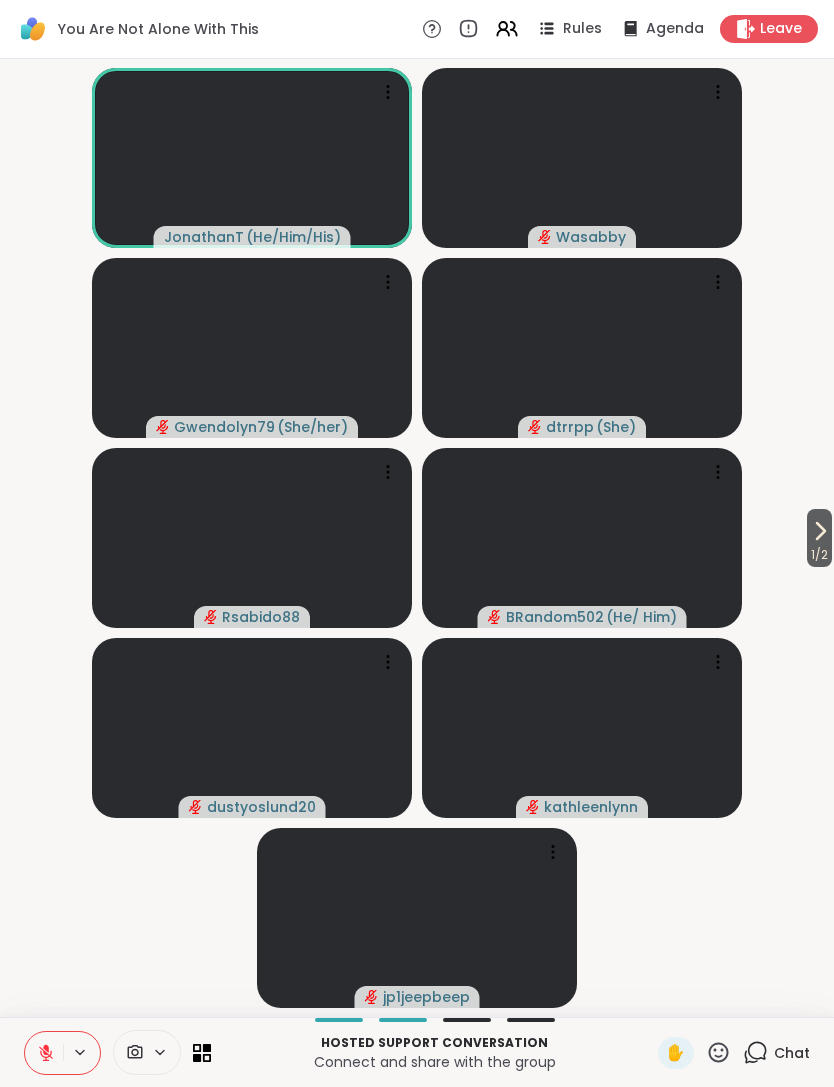 click 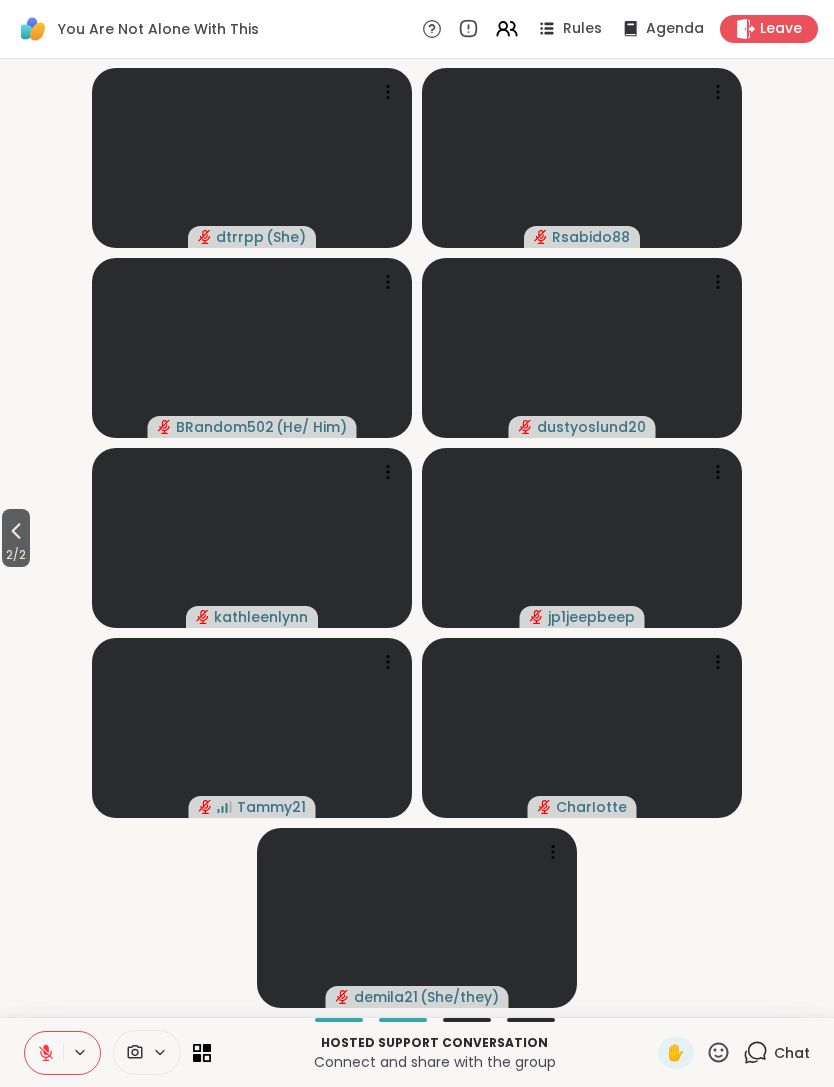 click on "2  /  2" at bounding box center (16, 555) 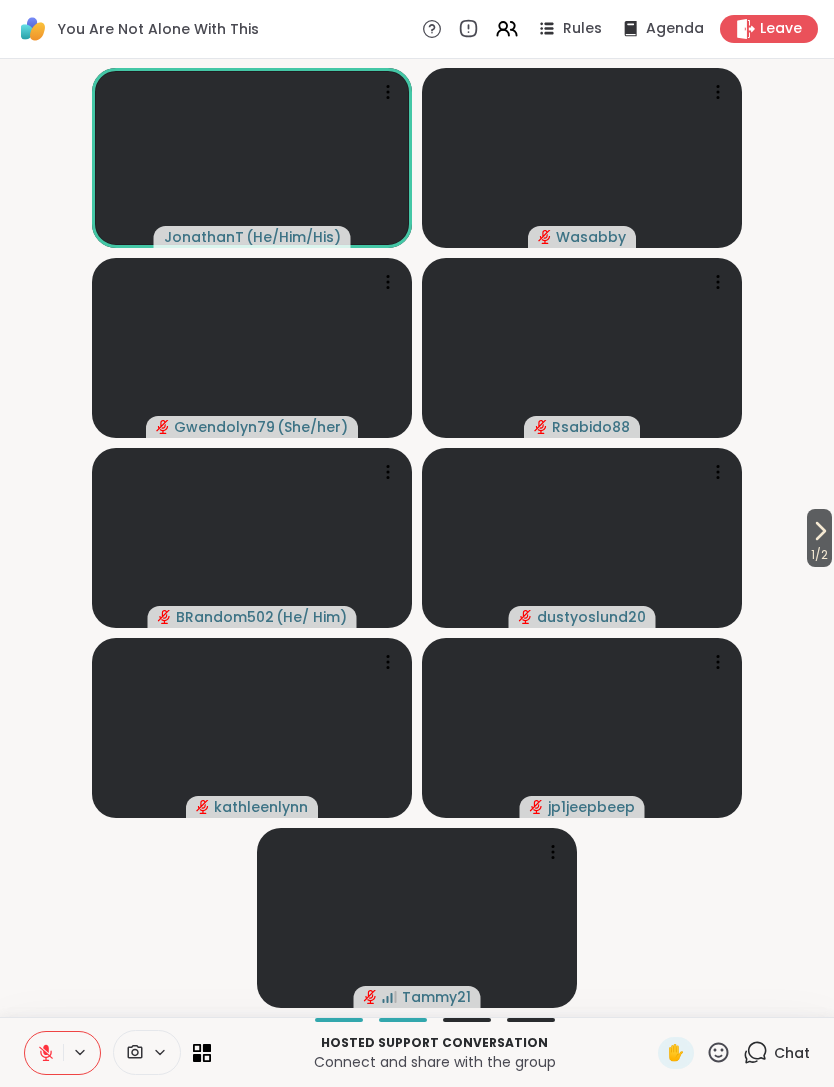 click on "1  /  2" at bounding box center [819, 555] 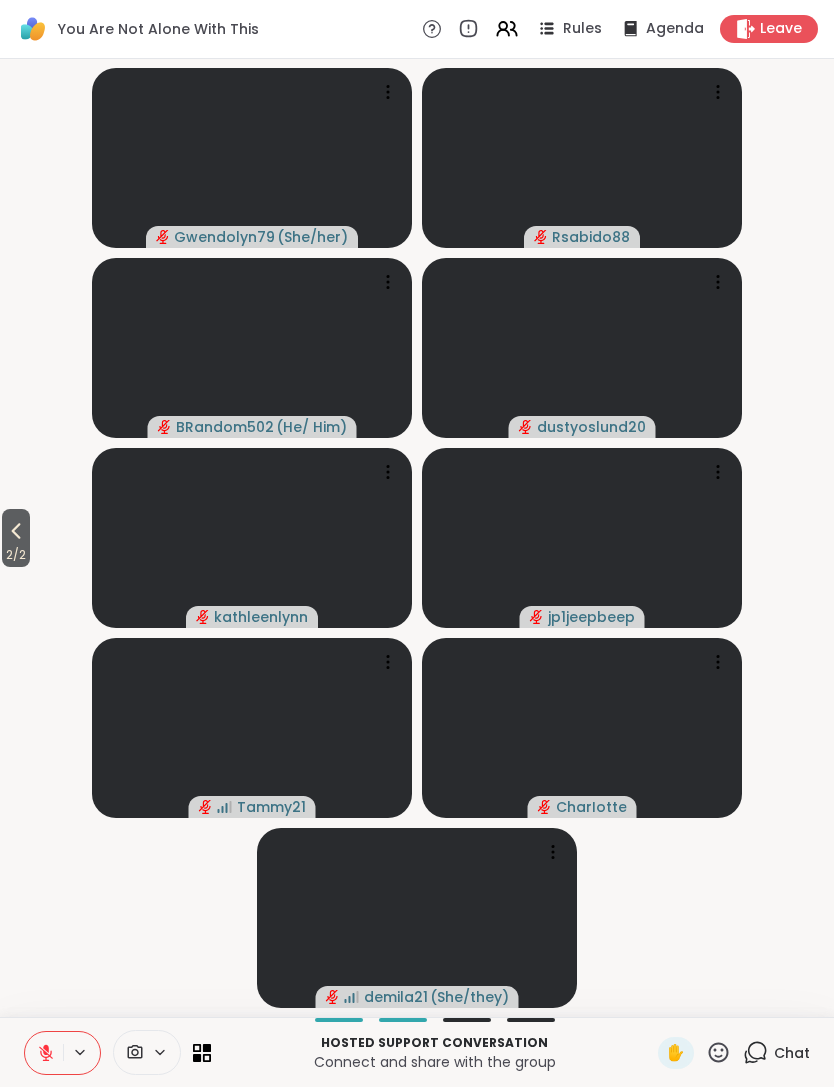 click 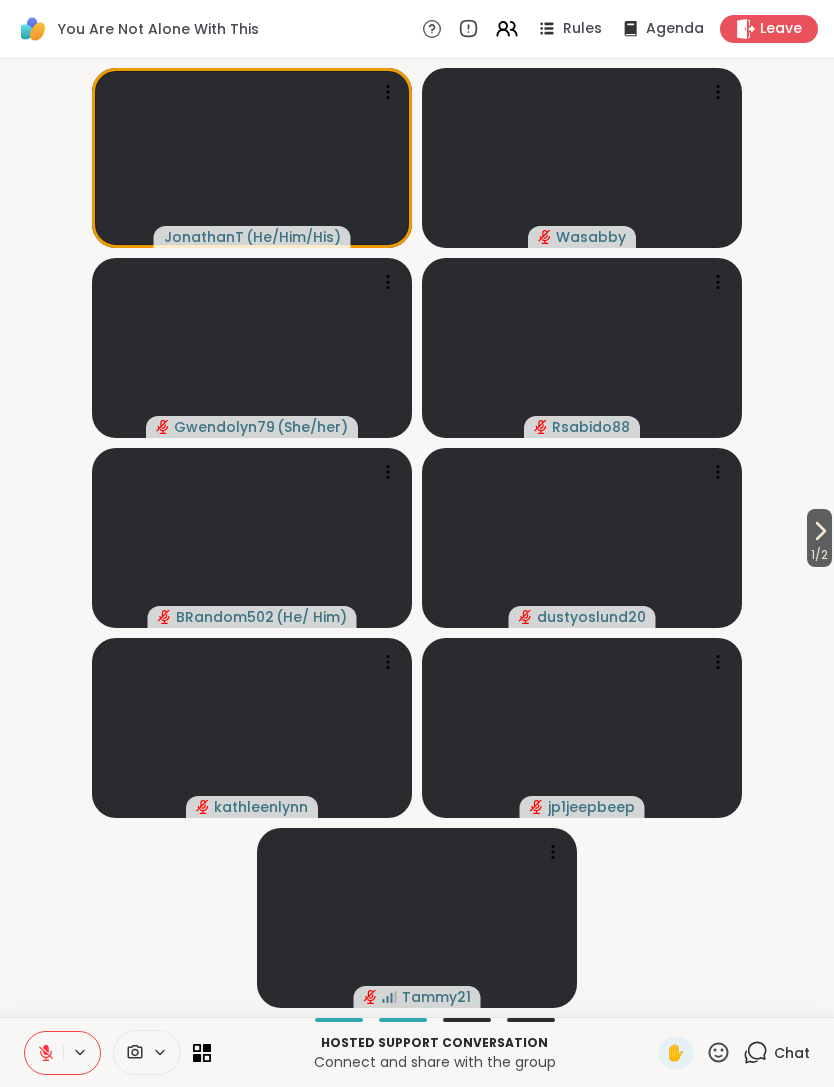 click 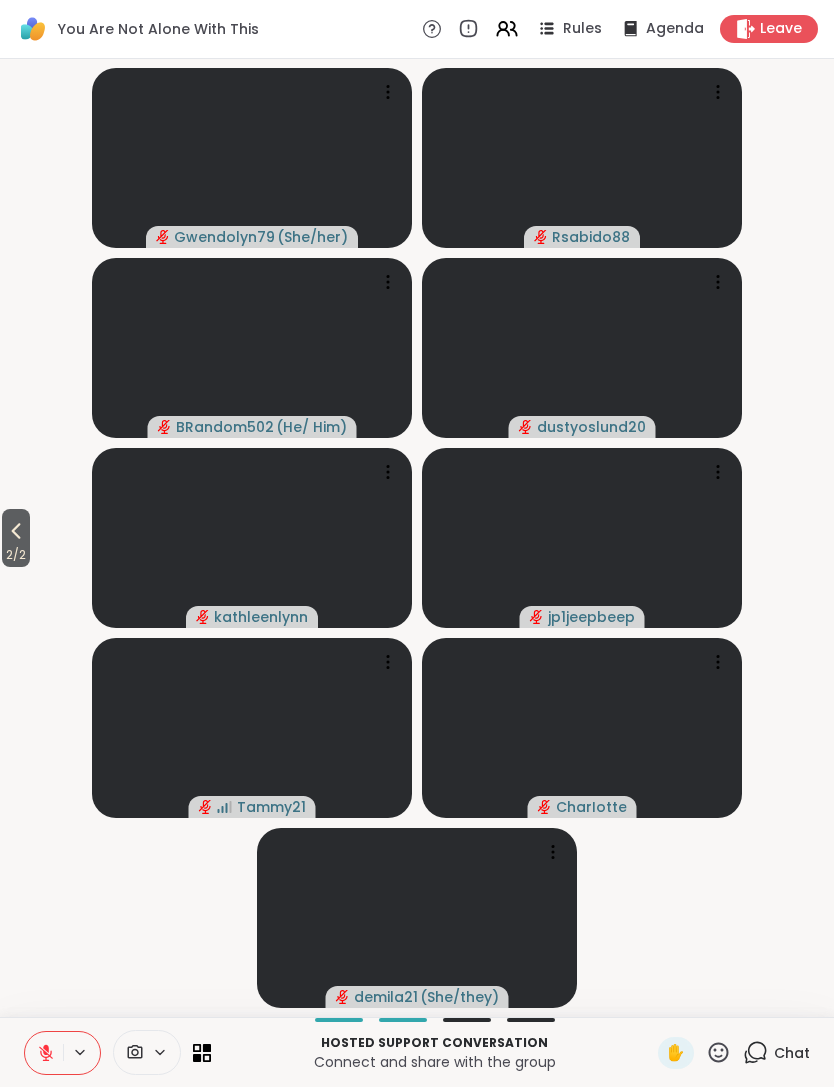 click on "2  /  2" at bounding box center [16, 538] 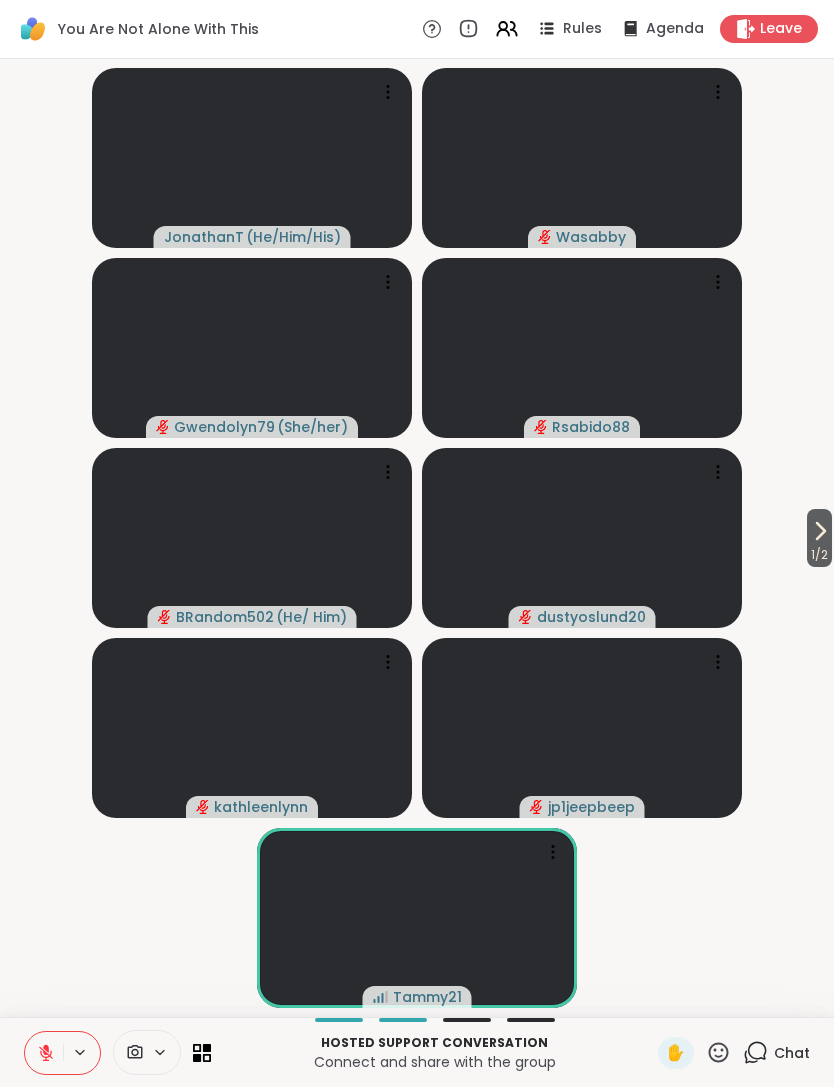 click 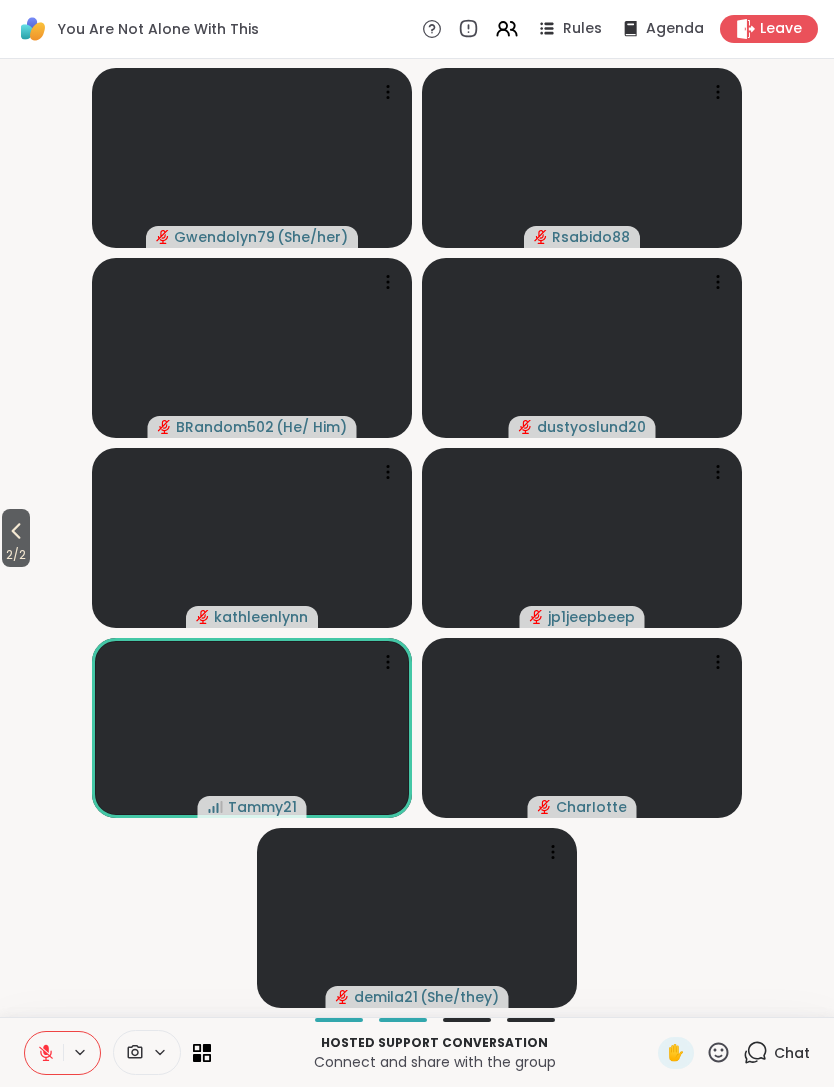click on "2  /  2" at bounding box center (16, 538) 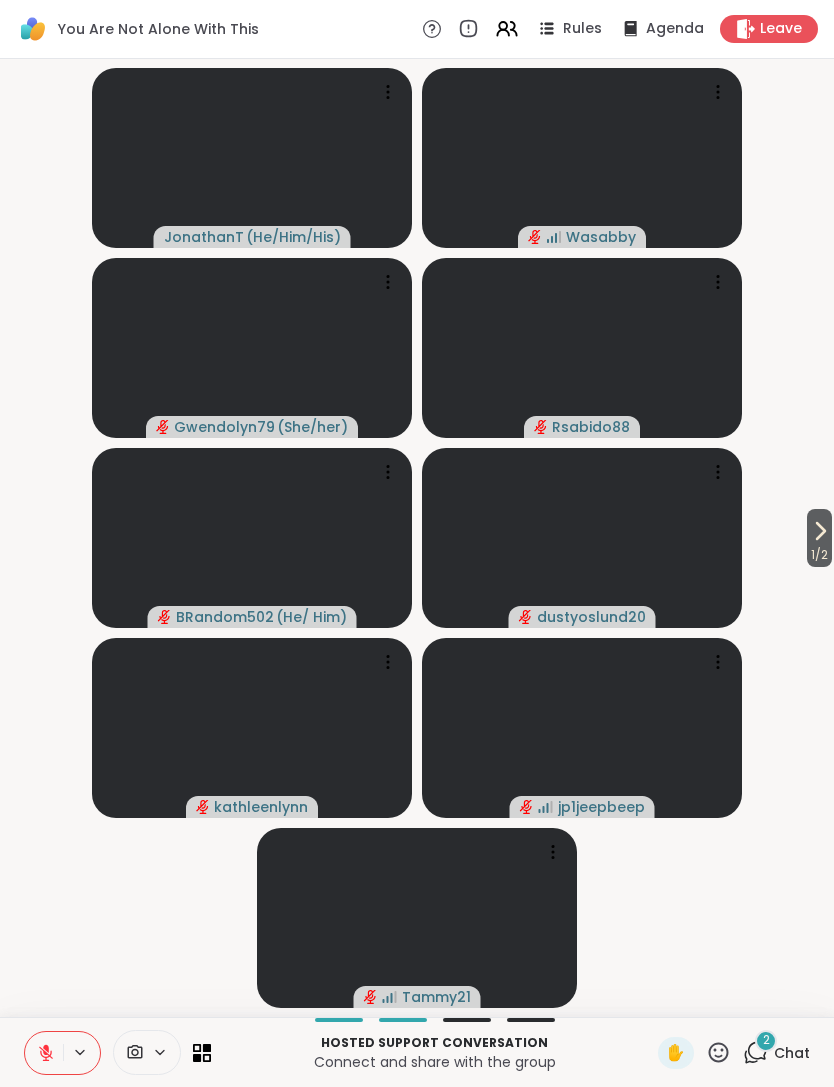 click 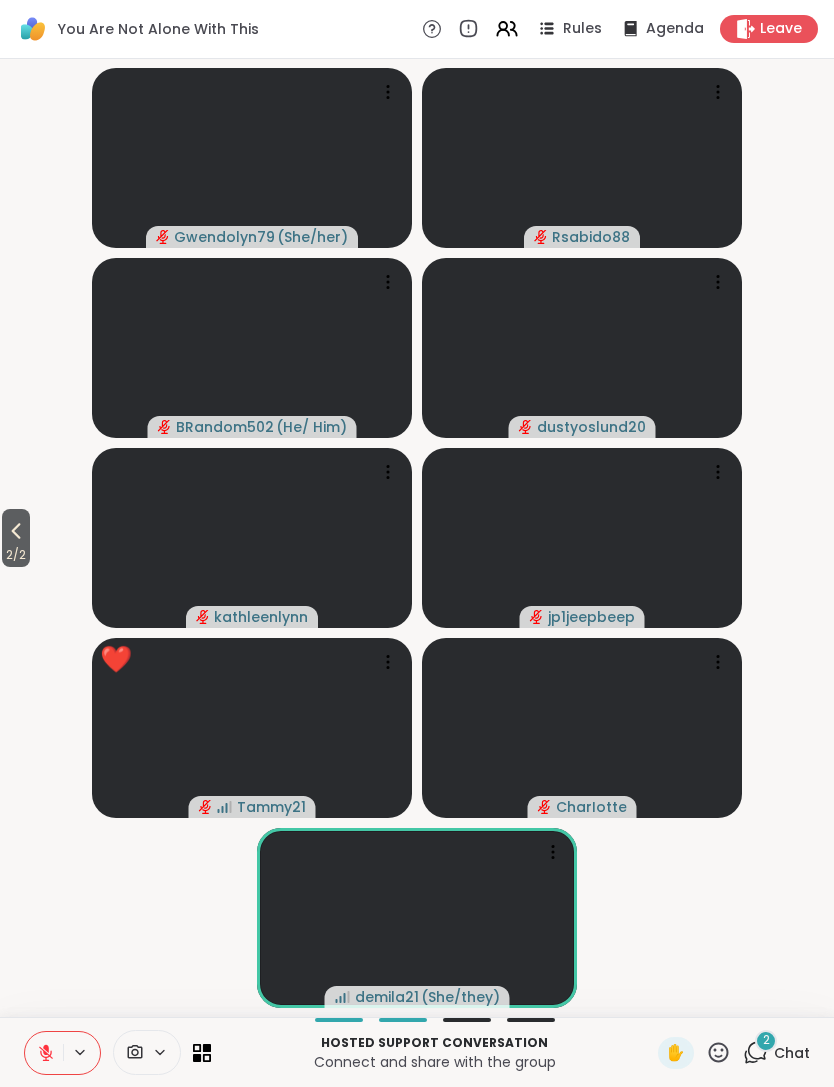 click 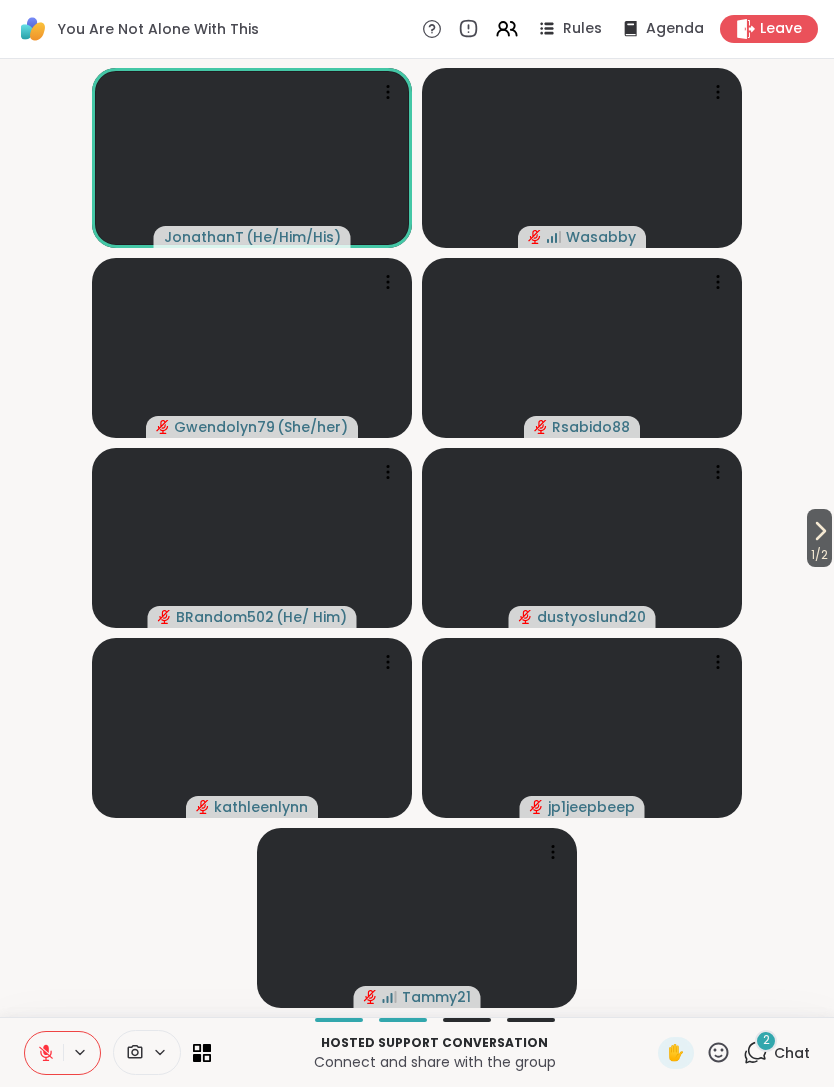click on "Chat" at bounding box center (792, 1053) 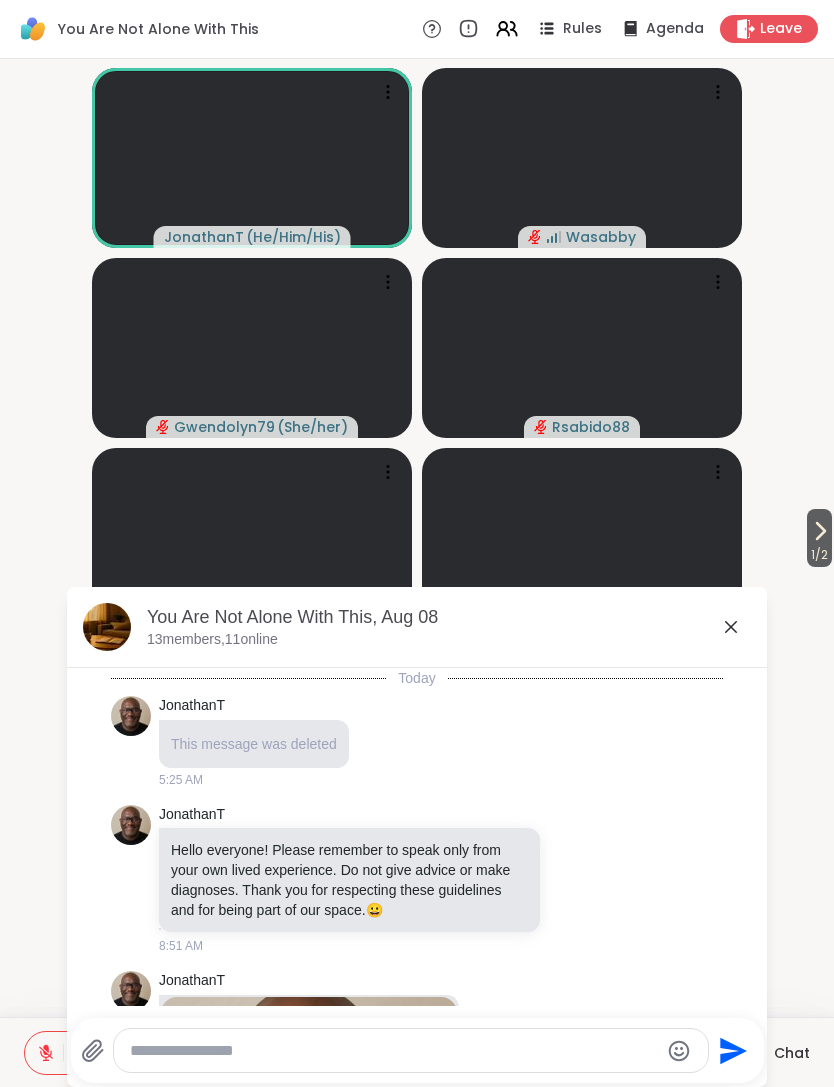 scroll, scrollTop: 3023, scrollLeft: 0, axis: vertical 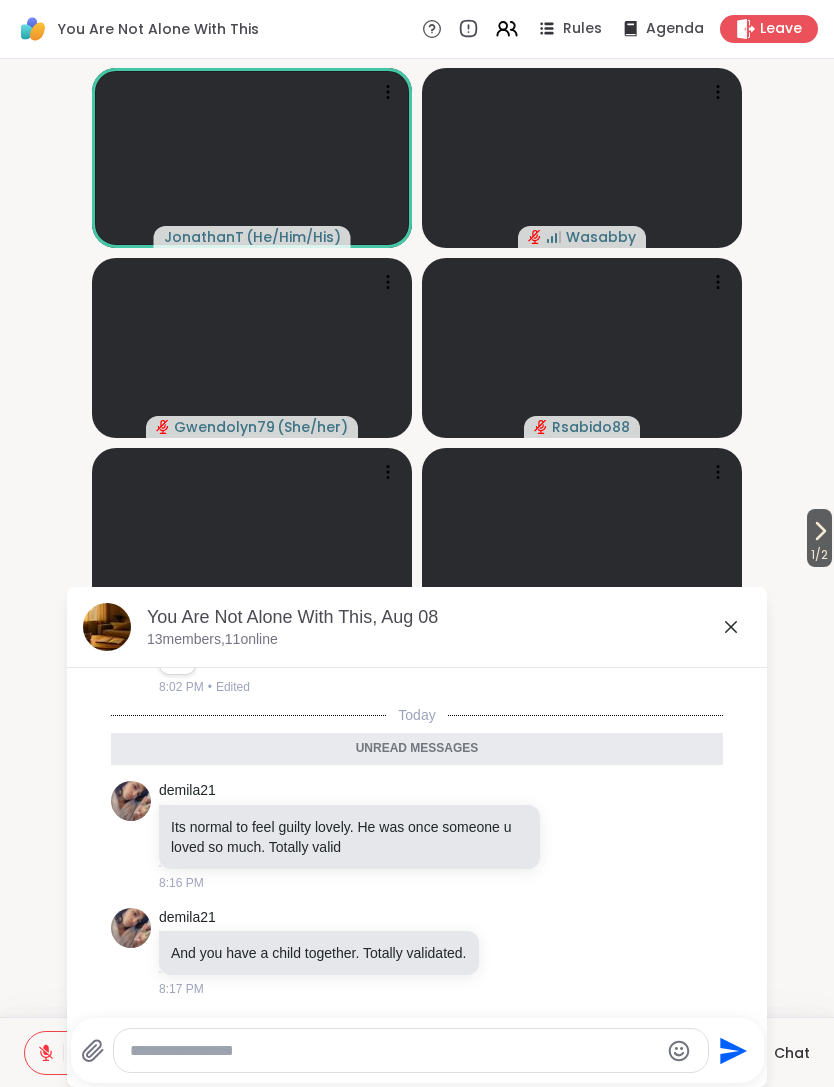 click on "Chat" at bounding box center (792, 1053) 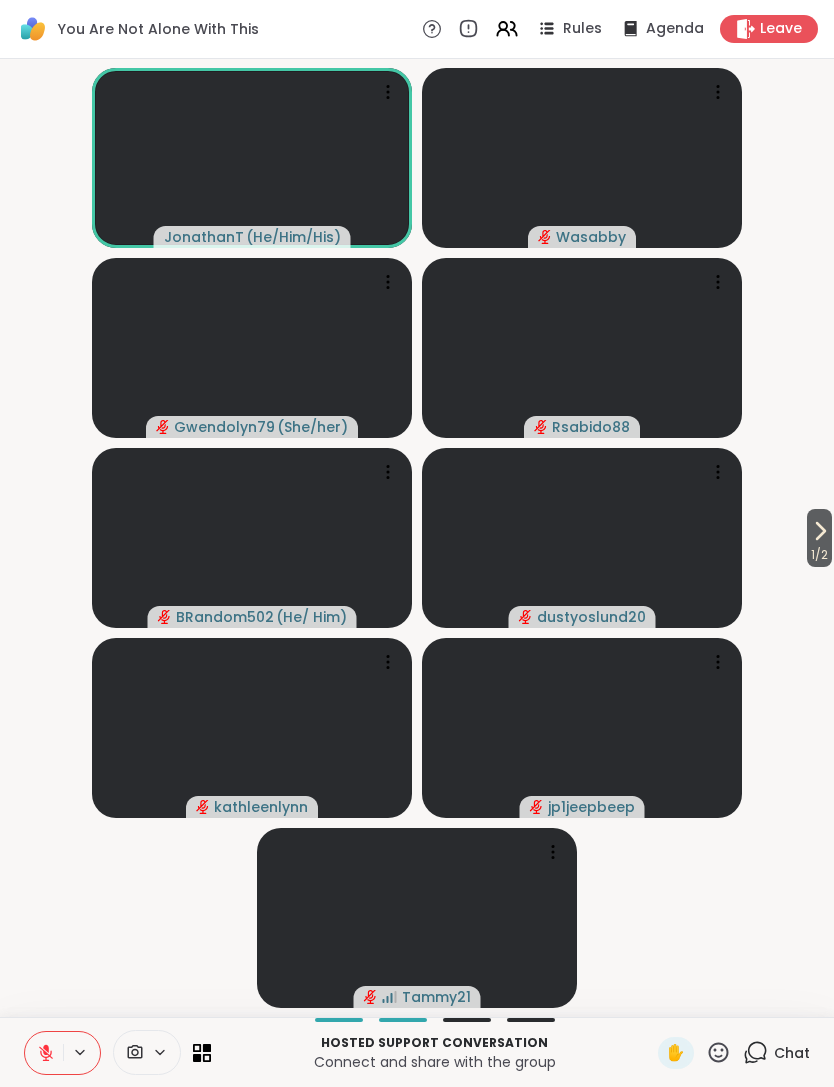 click 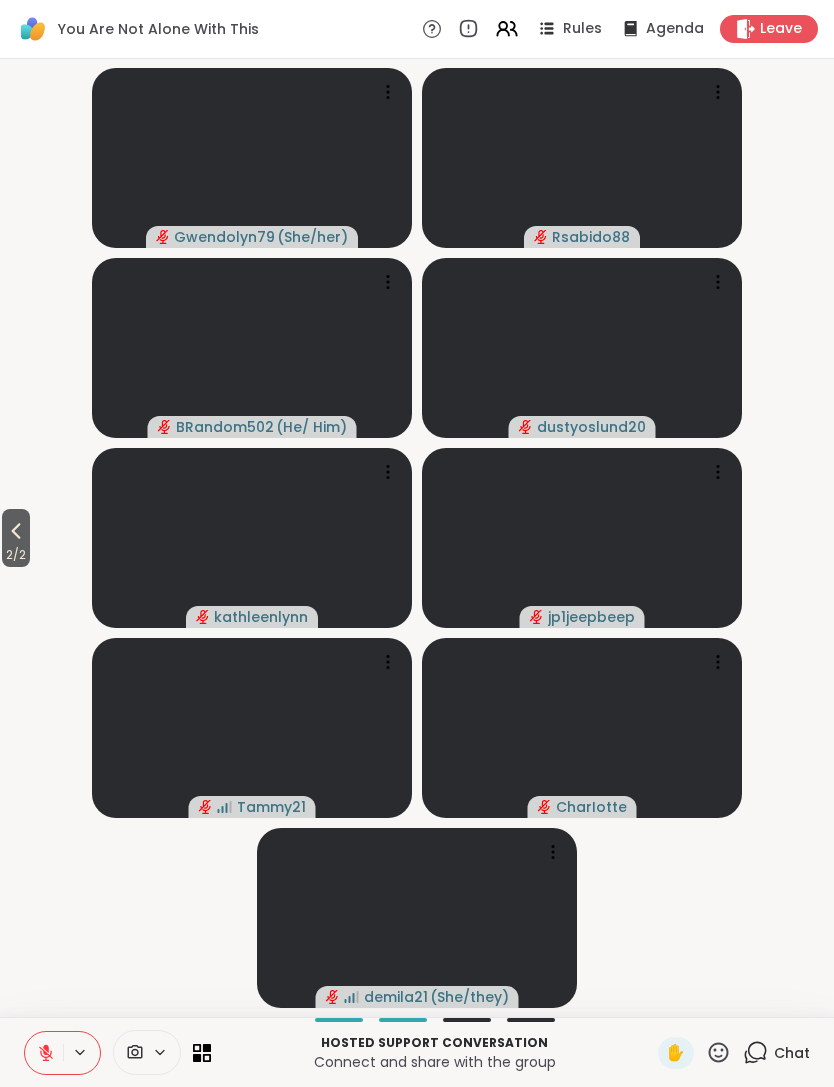 click on "2  /  2" at bounding box center (16, 538) 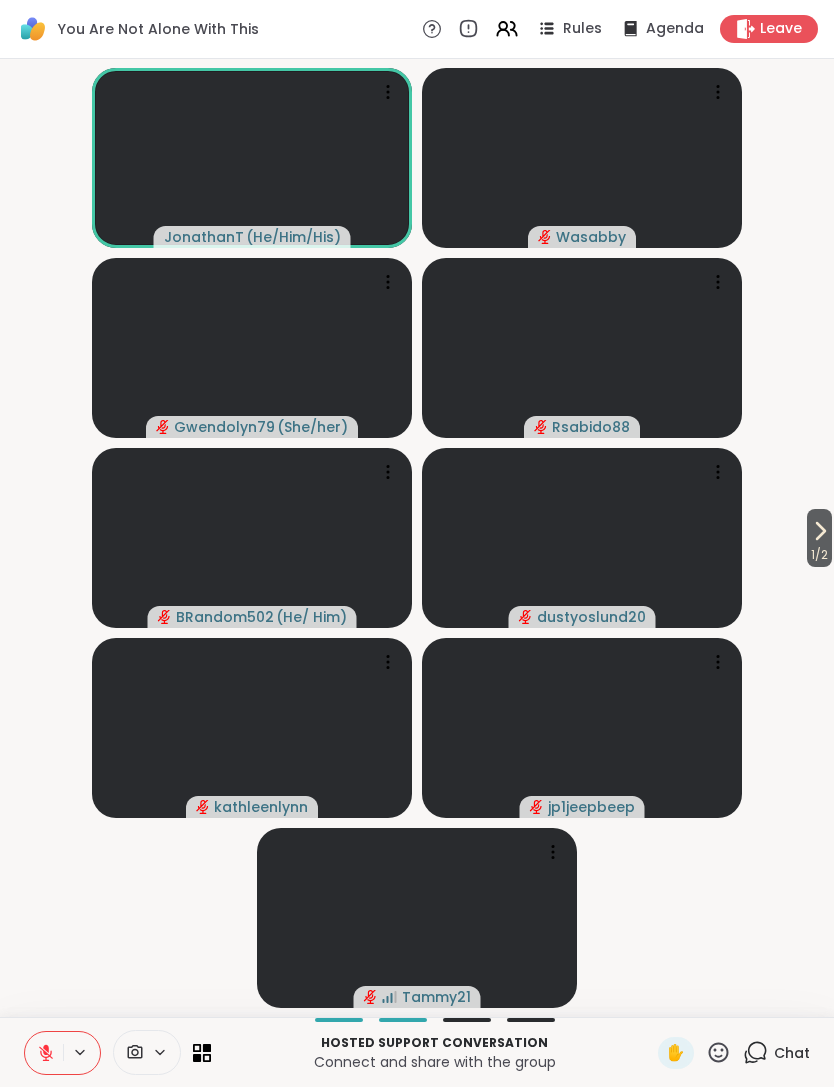 click on "Chat" at bounding box center (792, 1053) 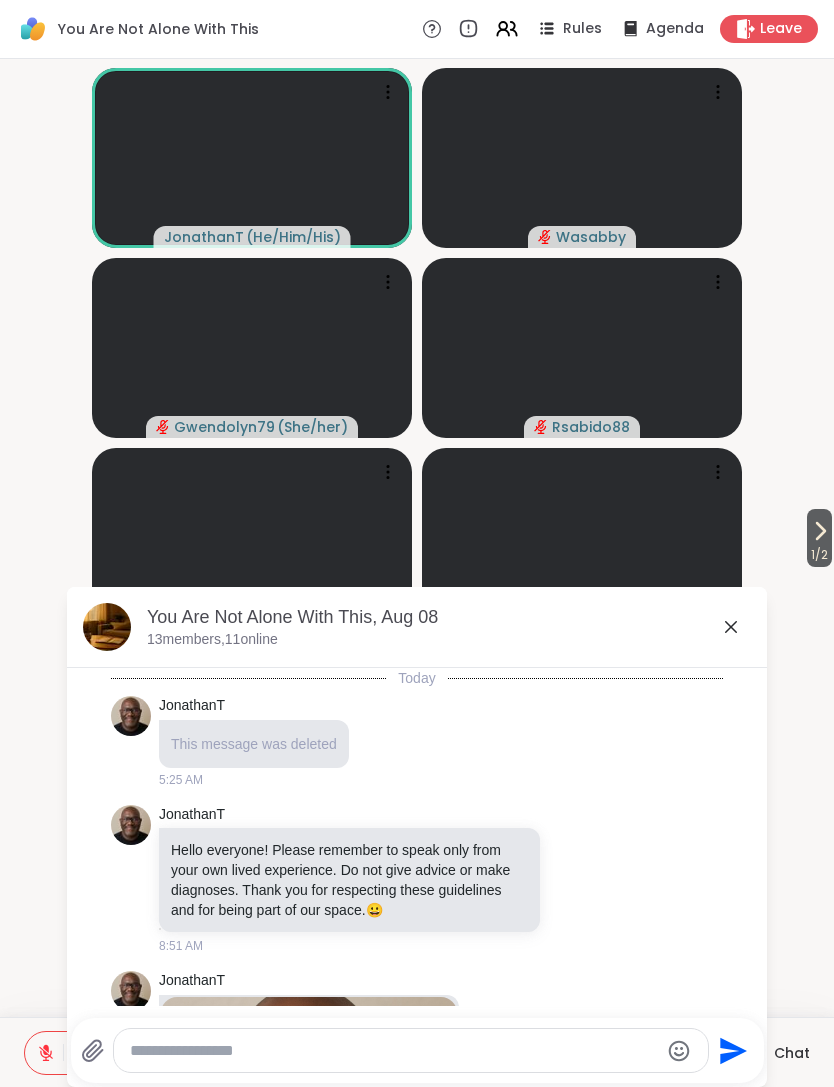 scroll, scrollTop: 2956, scrollLeft: 0, axis: vertical 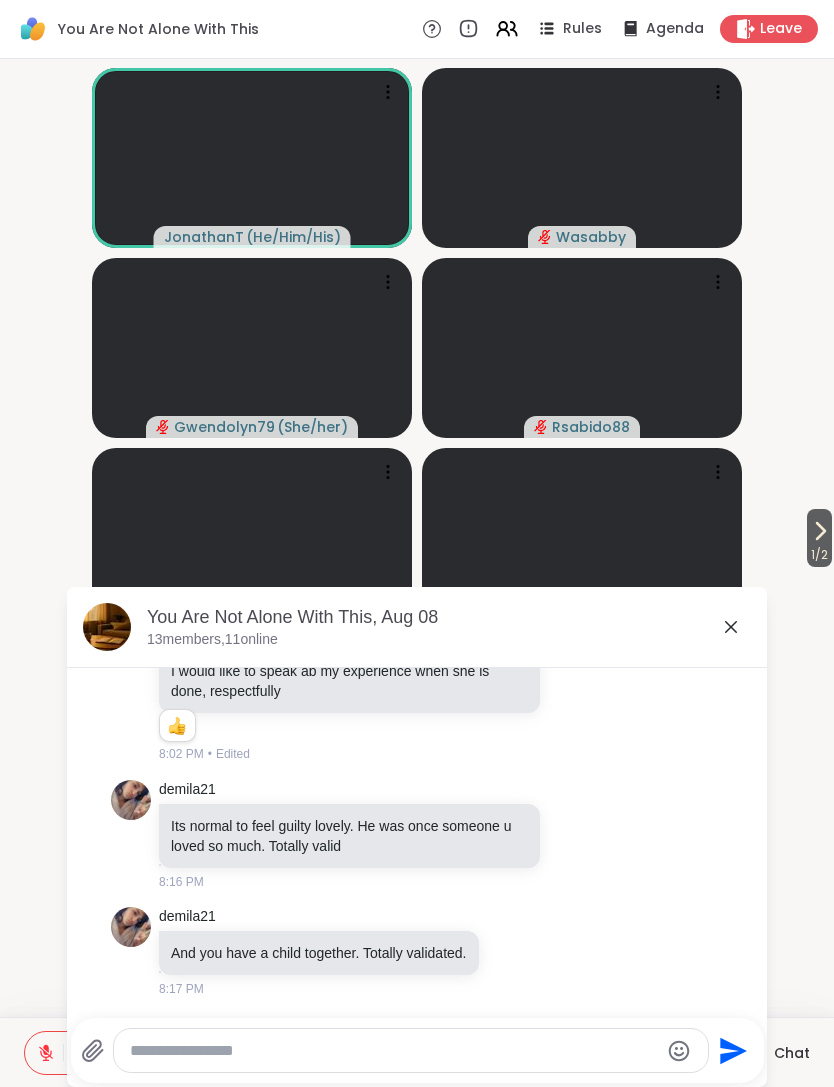 click at bounding box center (394, 1051) 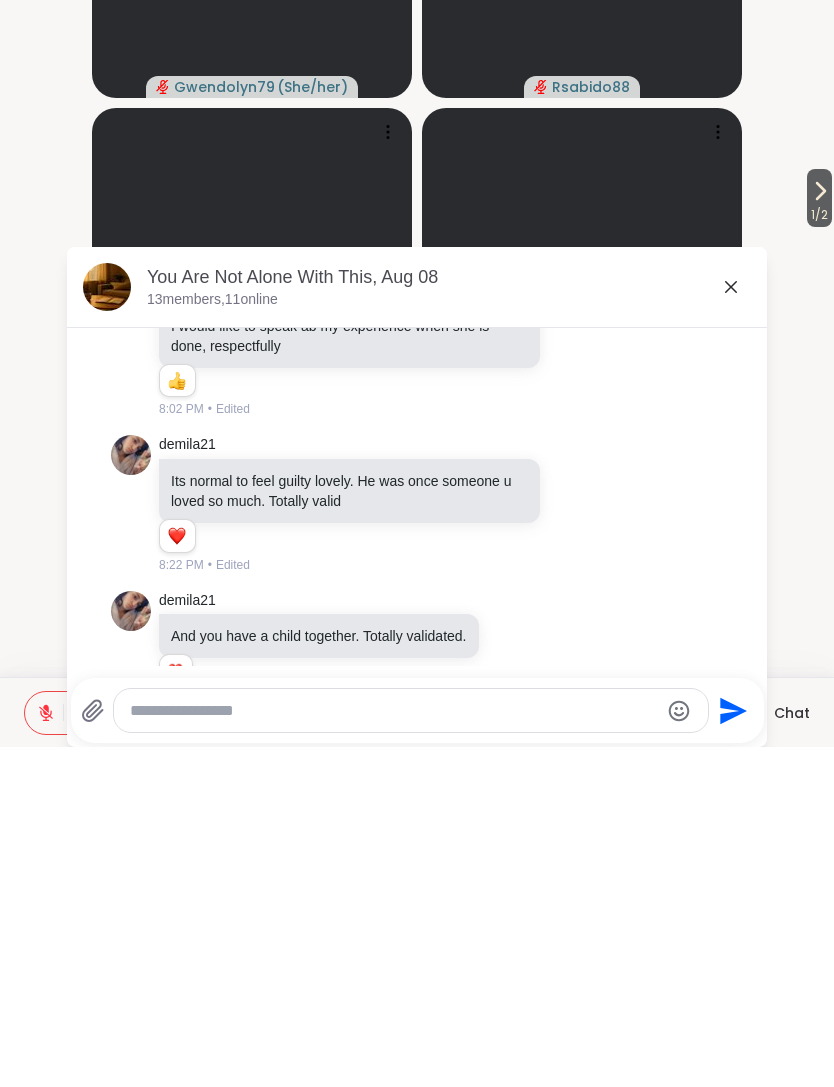 scroll, scrollTop: 3012, scrollLeft: 0, axis: vertical 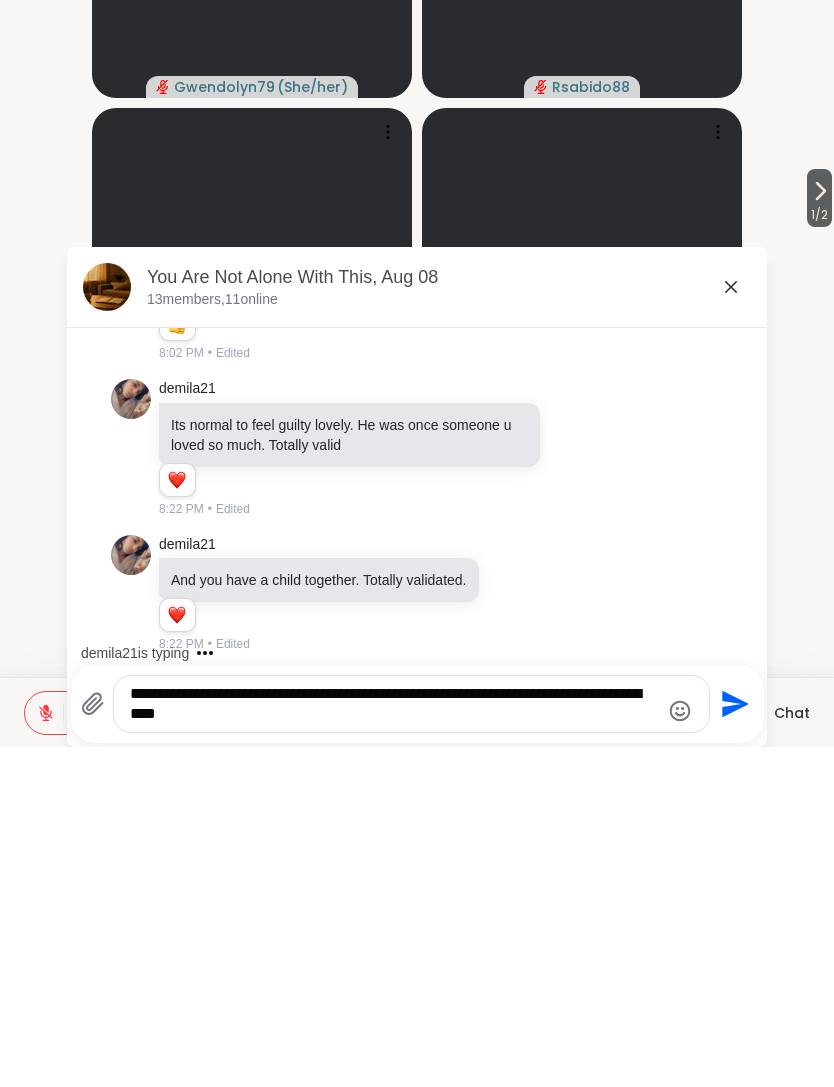 type on "**********" 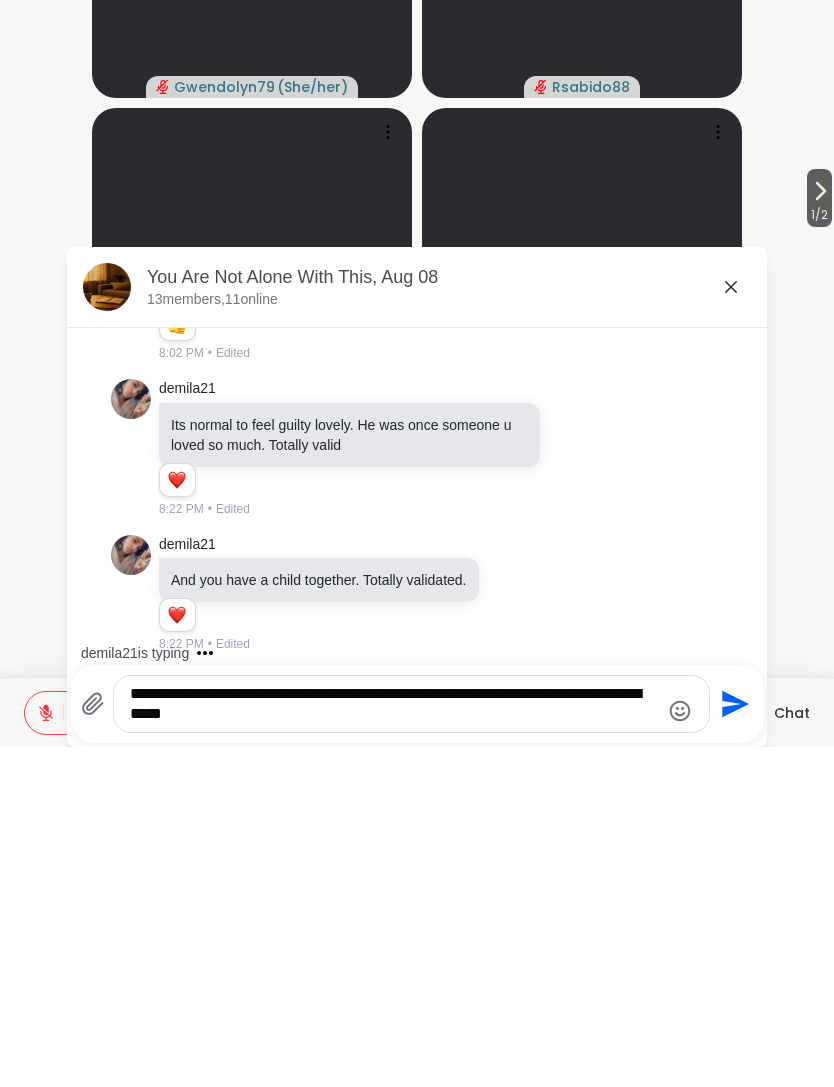 click on "Chat" at bounding box center [792, 1053] 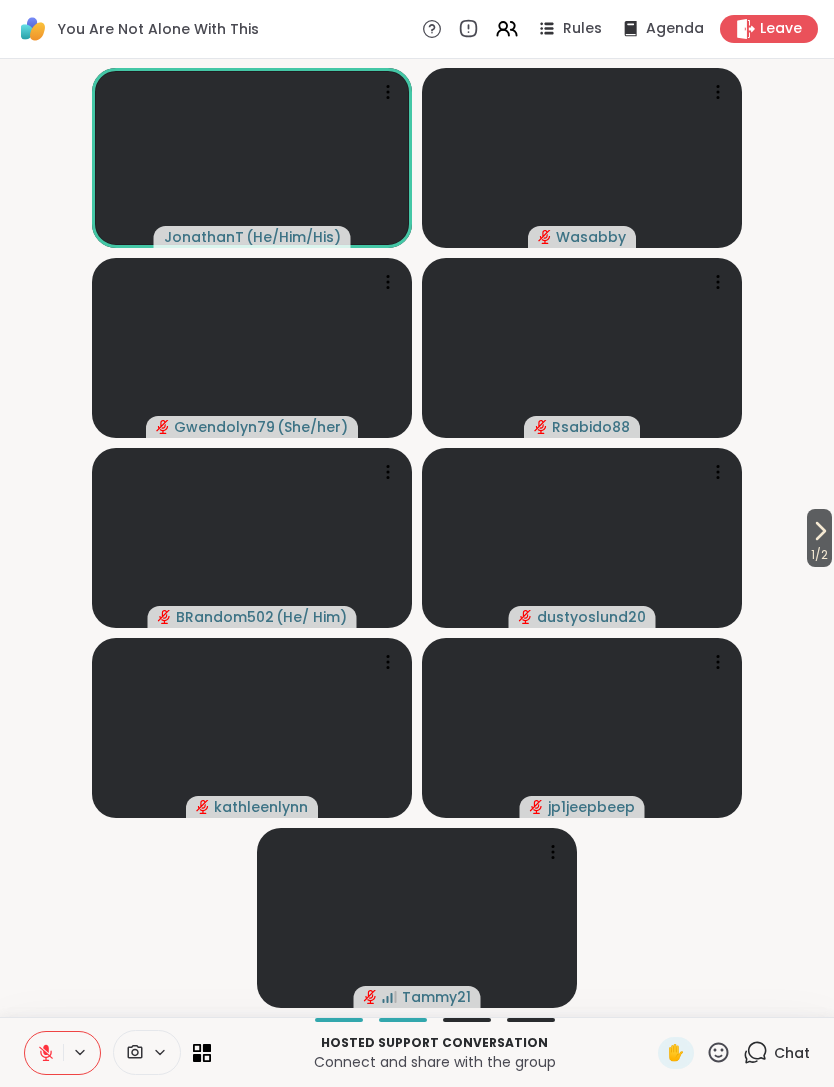 click on "Chat" at bounding box center [792, 1053] 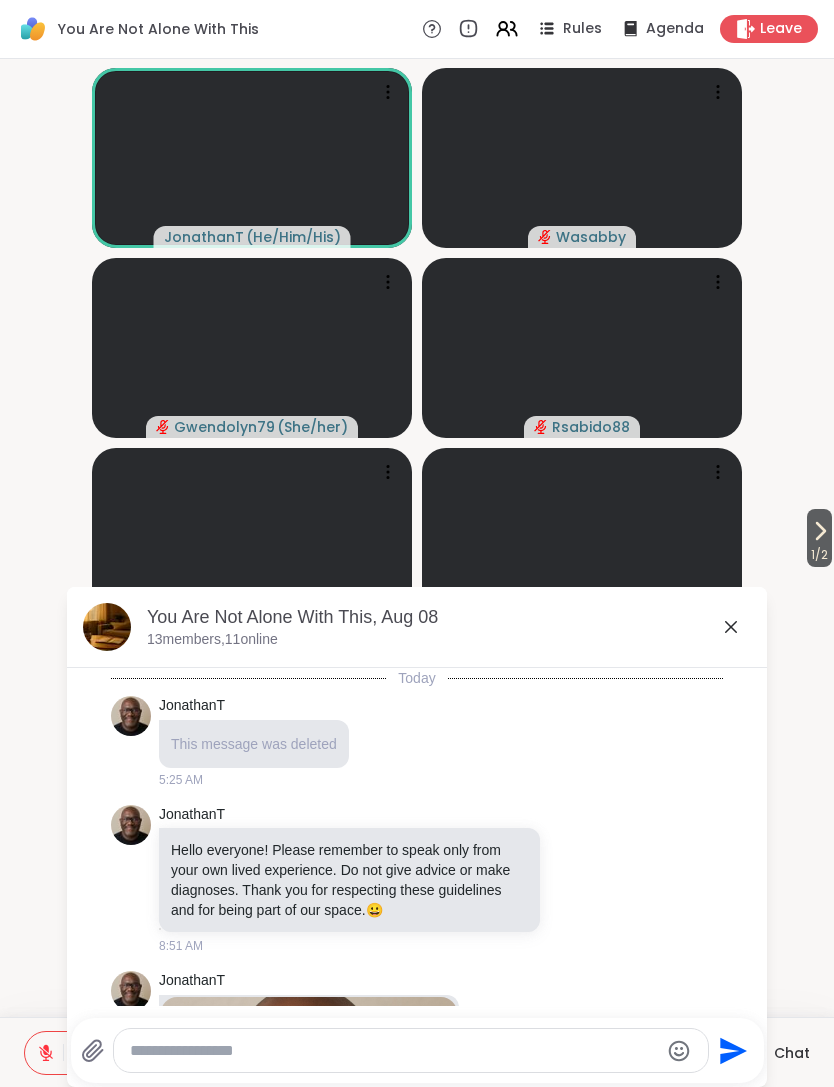 scroll, scrollTop: 3012, scrollLeft: 0, axis: vertical 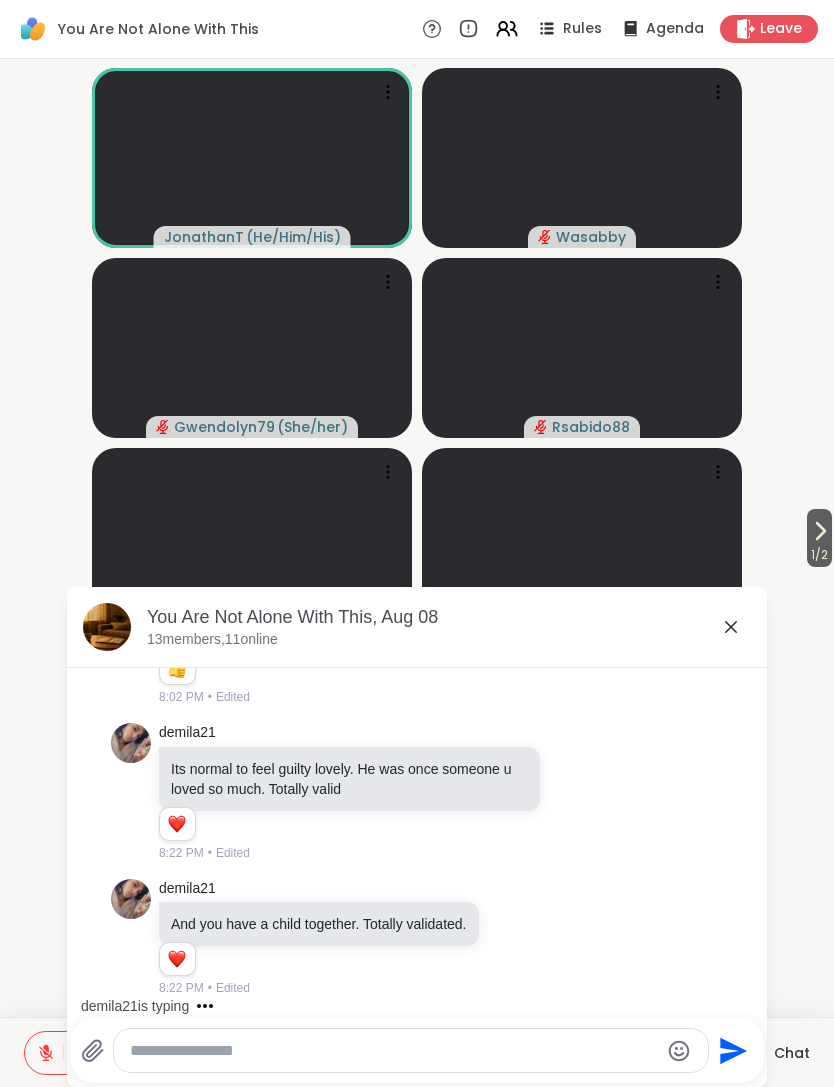 click at bounding box center (394, 1051) 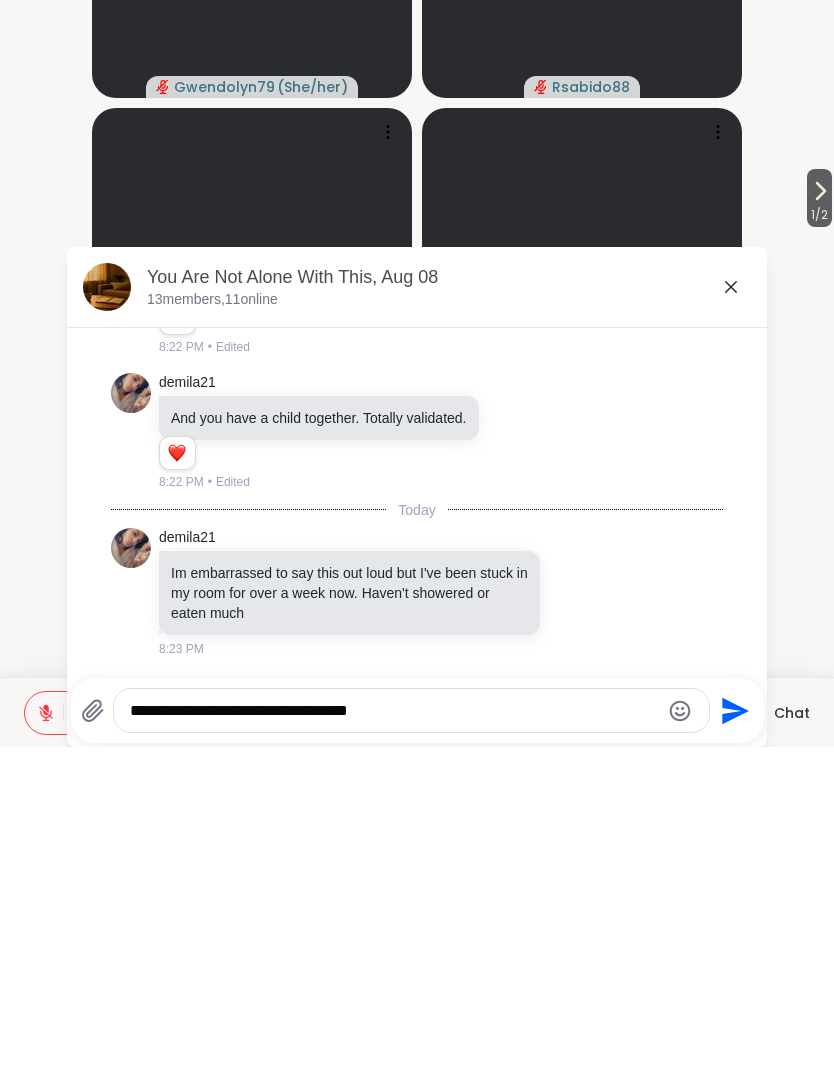 scroll, scrollTop: 3206, scrollLeft: 0, axis: vertical 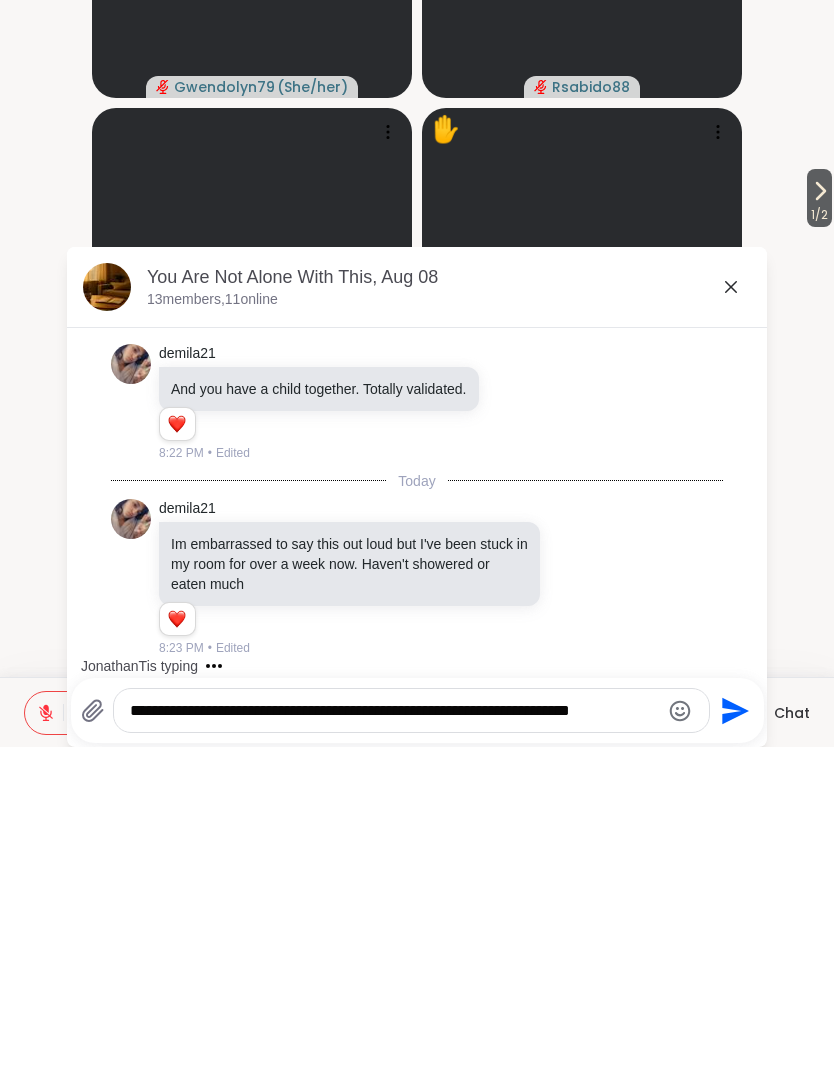type on "**********" 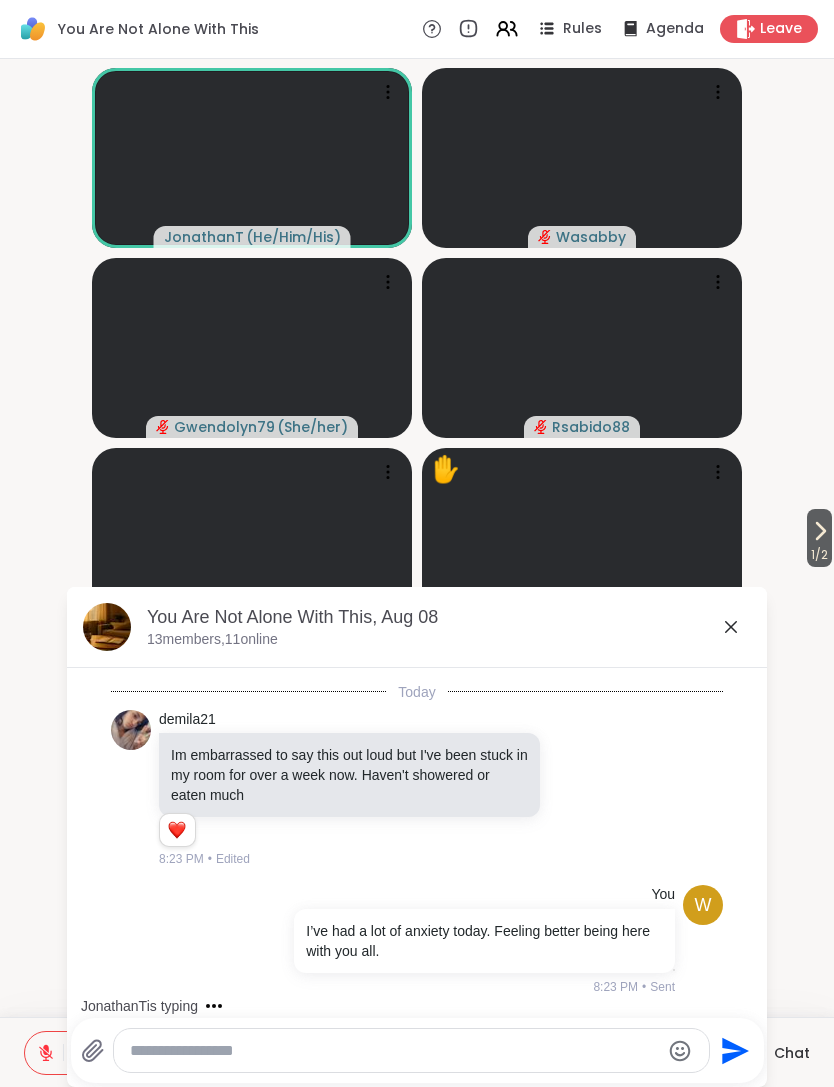 scroll, scrollTop: 3554, scrollLeft: 0, axis: vertical 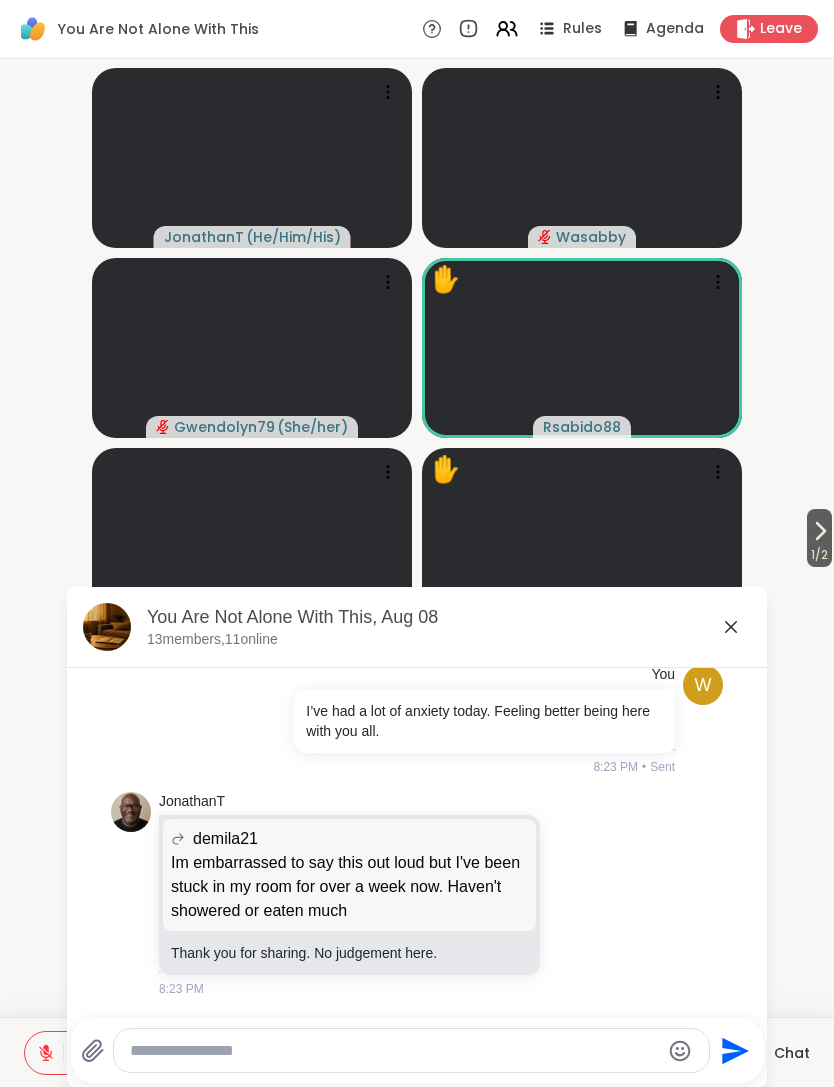 click on "Chat" at bounding box center [792, 1053] 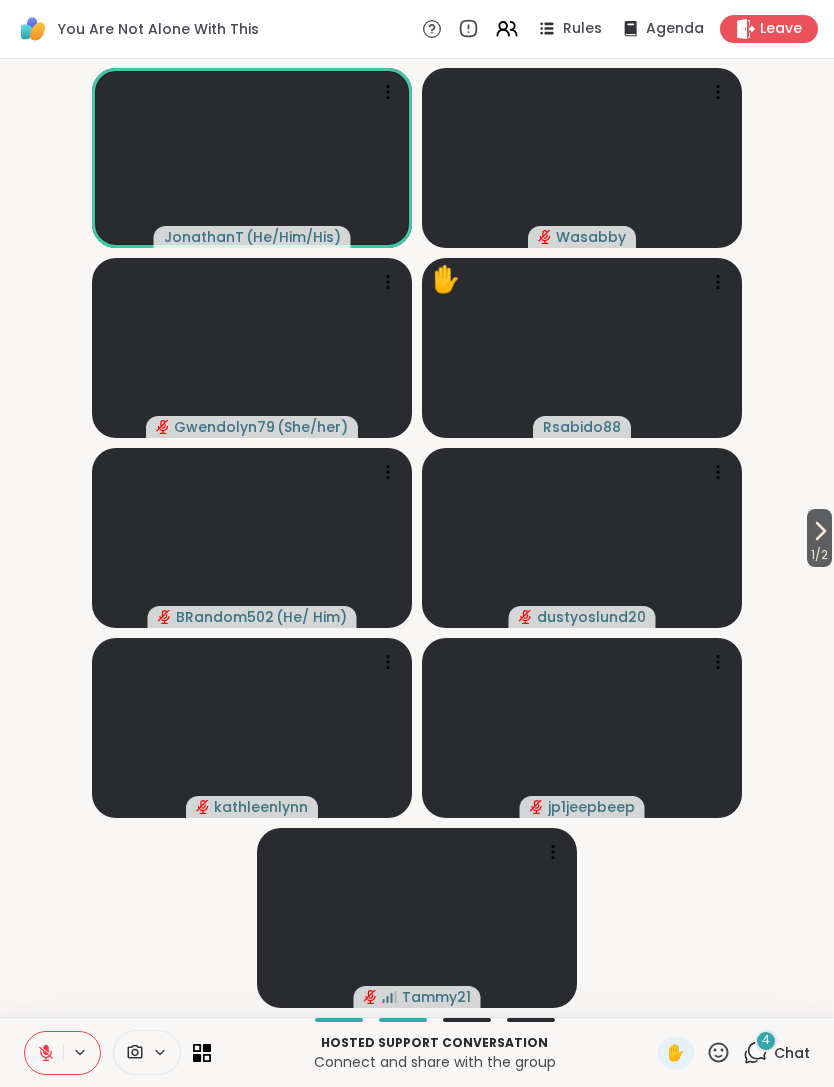 click on "4" at bounding box center (766, 1041) 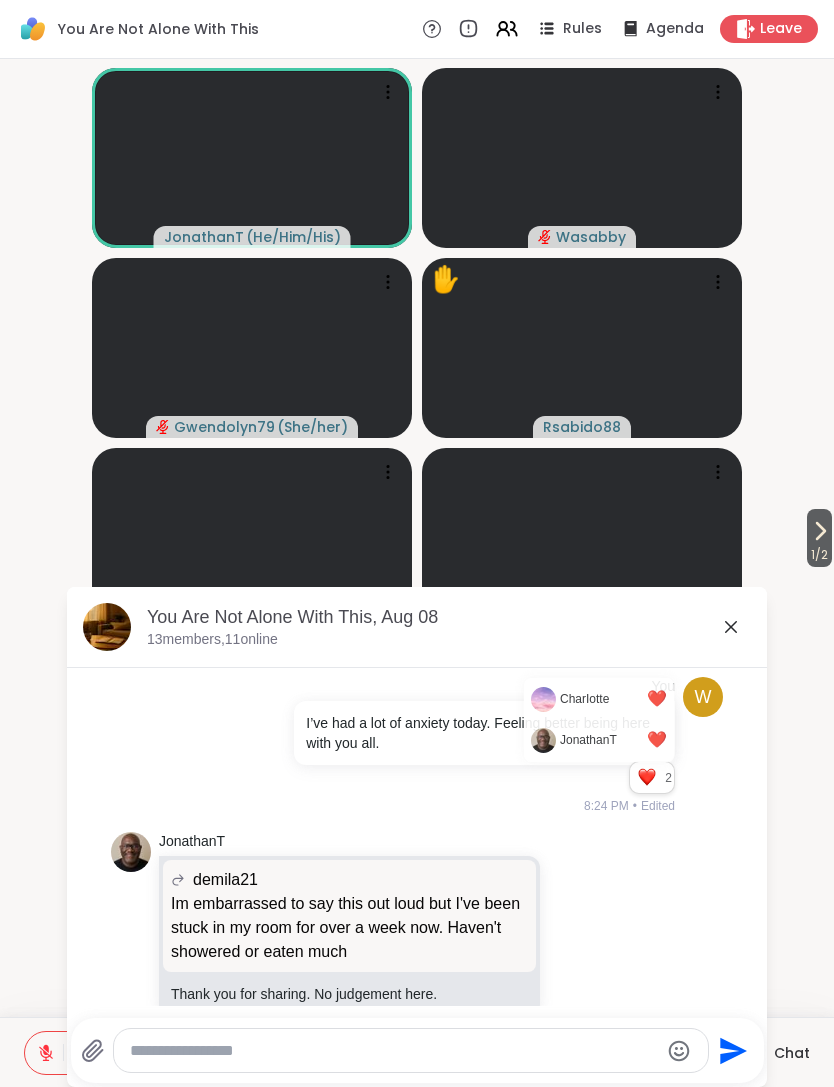 scroll, scrollTop: 3534, scrollLeft: 0, axis: vertical 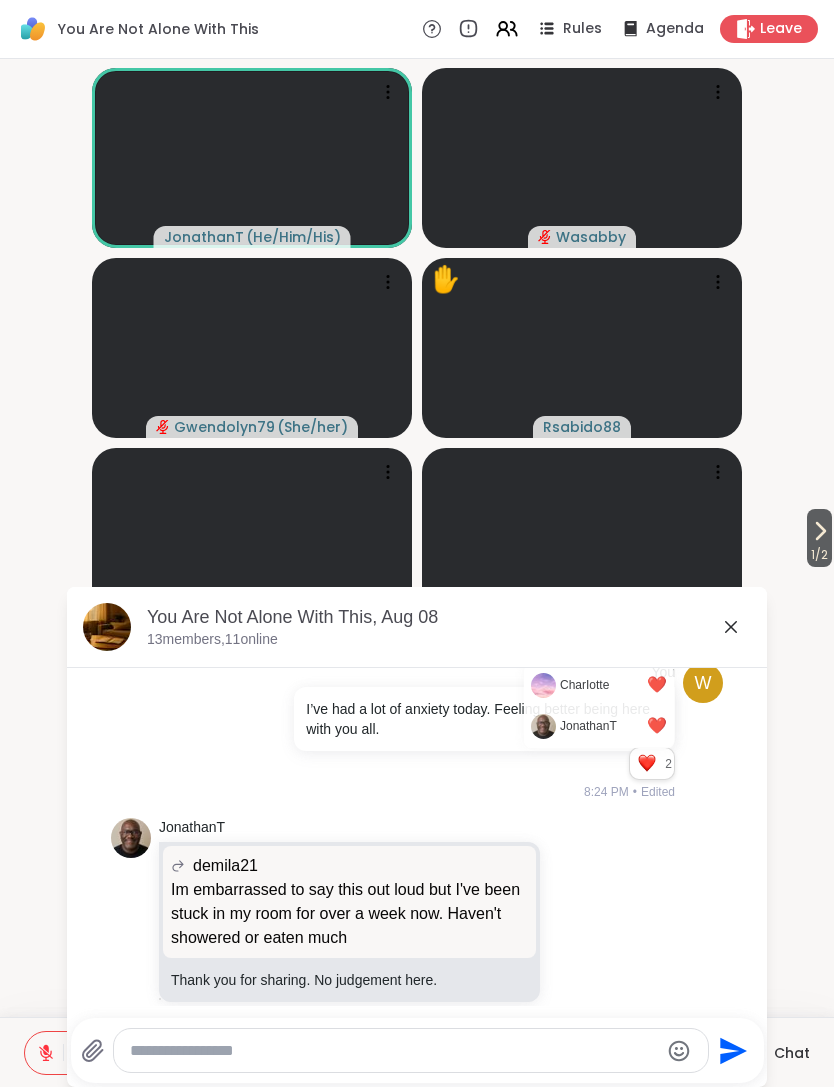click on "JonathanT demila21 Im embarrassed to say this out loud but I've been stuck in my room for over a week now. Haven't showered or eaten much Im embarrassed to say this out loud but I've been stuck in my room for over a week now. Haven't showered or eaten much Thank you for sharing. No judgement here. 8:23 PM" at bounding box center (417, 921) 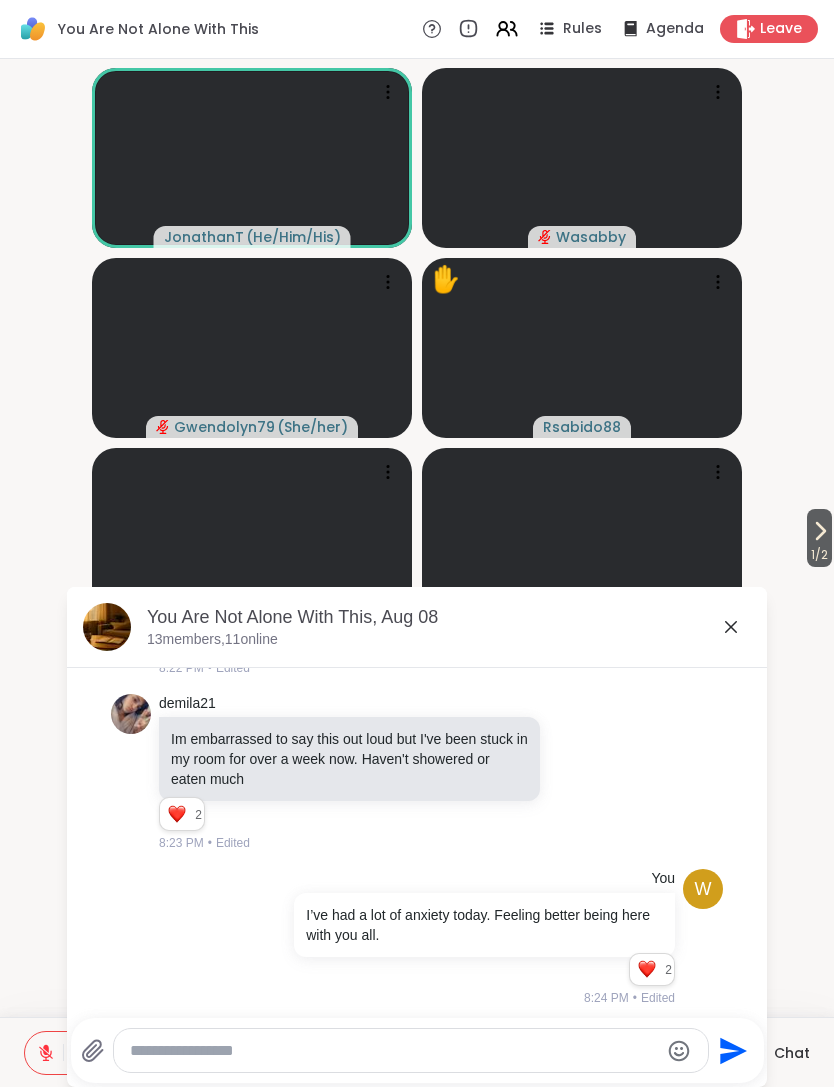 scroll, scrollTop: 3332, scrollLeft: 0, axis: vertical 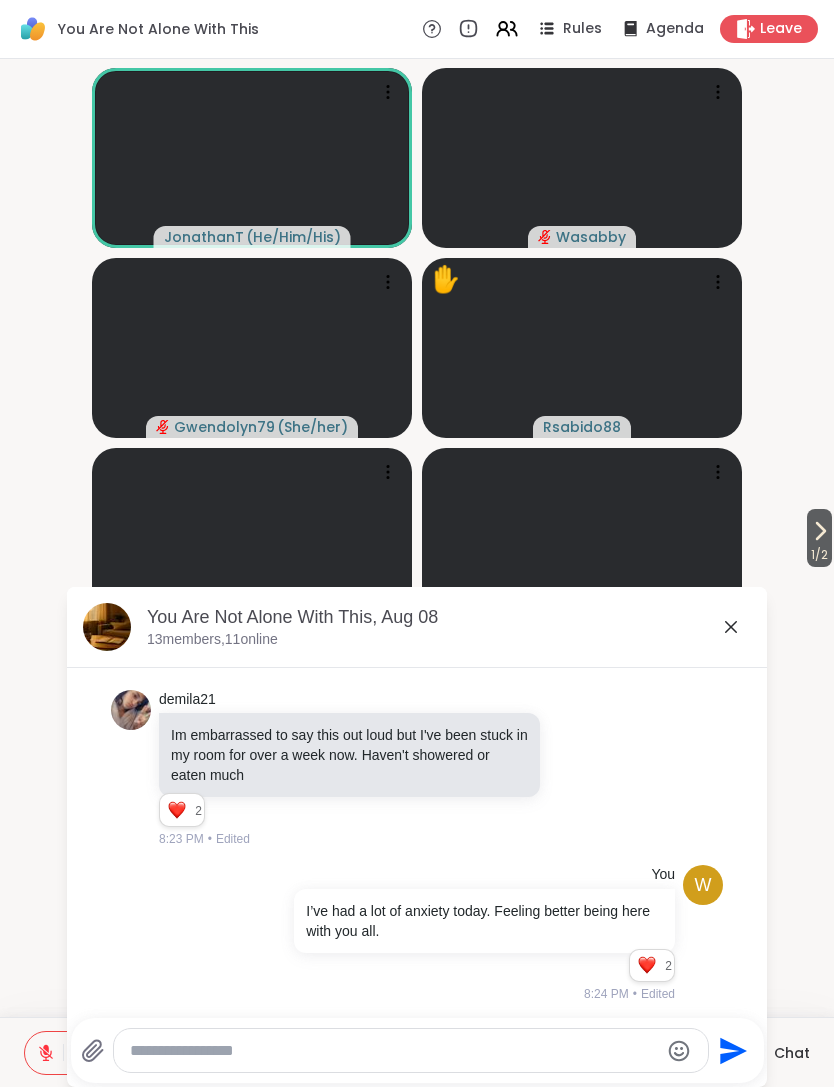 click 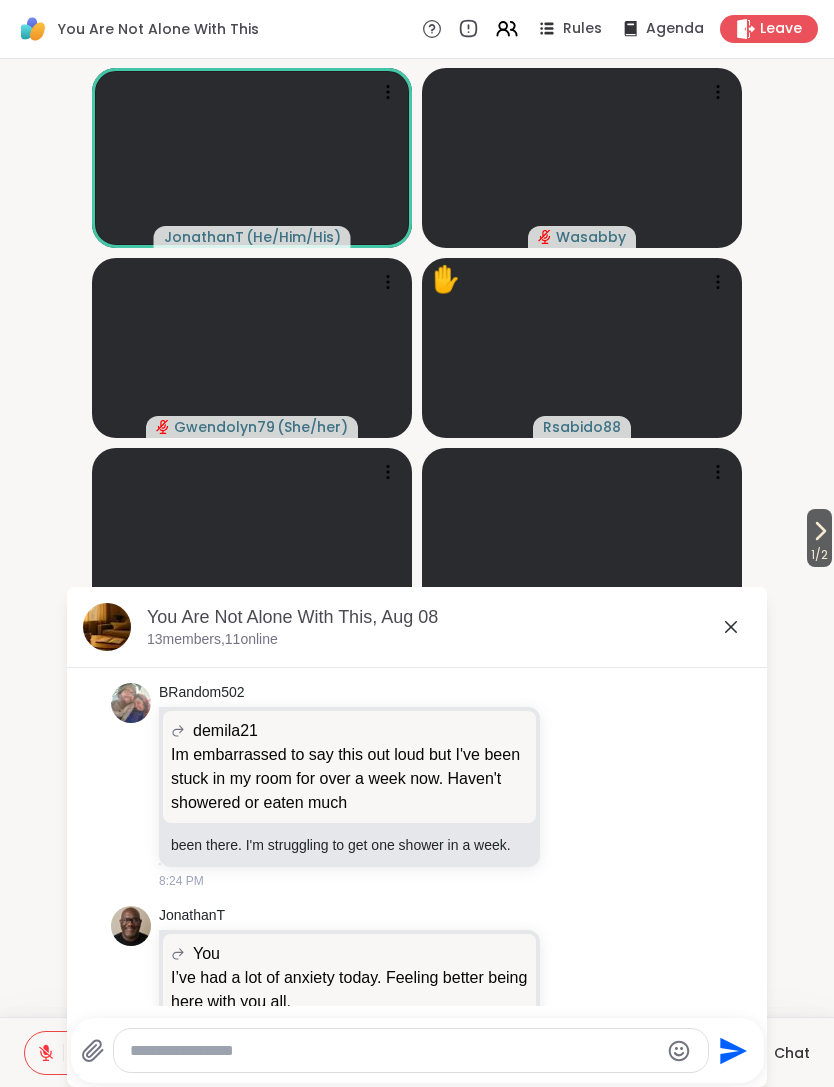 scroll, scrollTop: 3958, scrollLeft: 0, axis: vertical 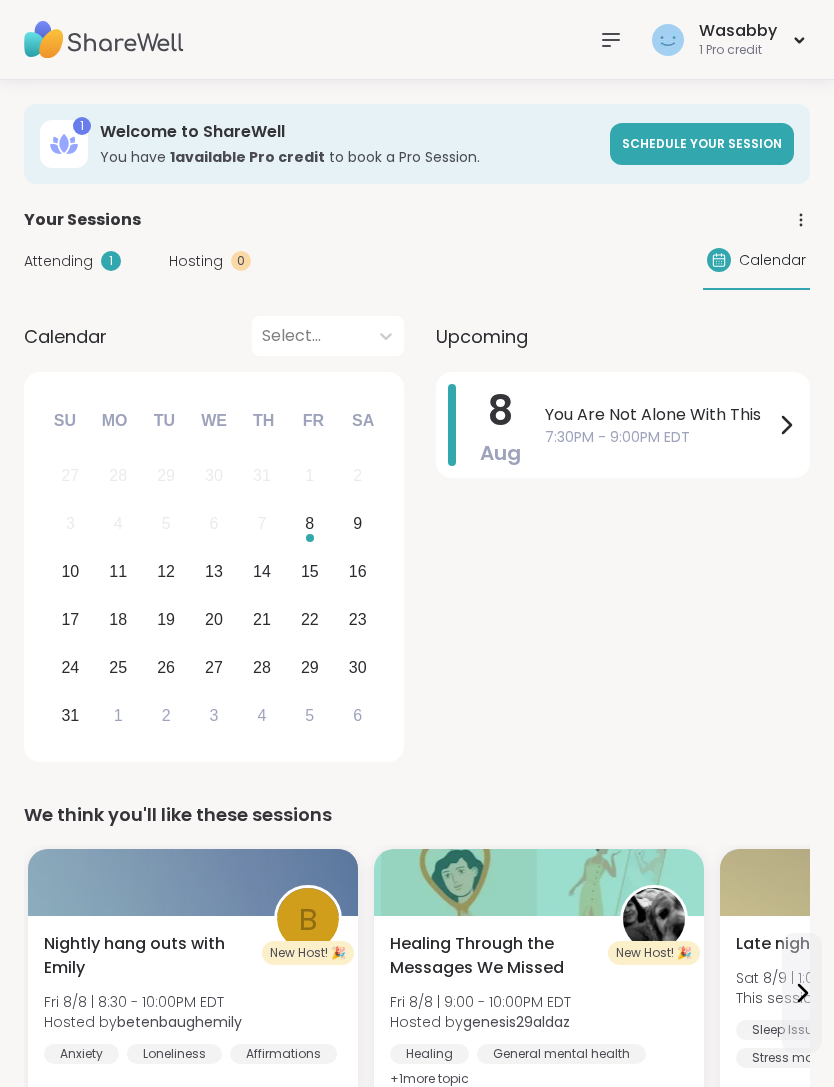 click on "7:30PM - 9:00PM EDT" at bounding box center (659, 437) 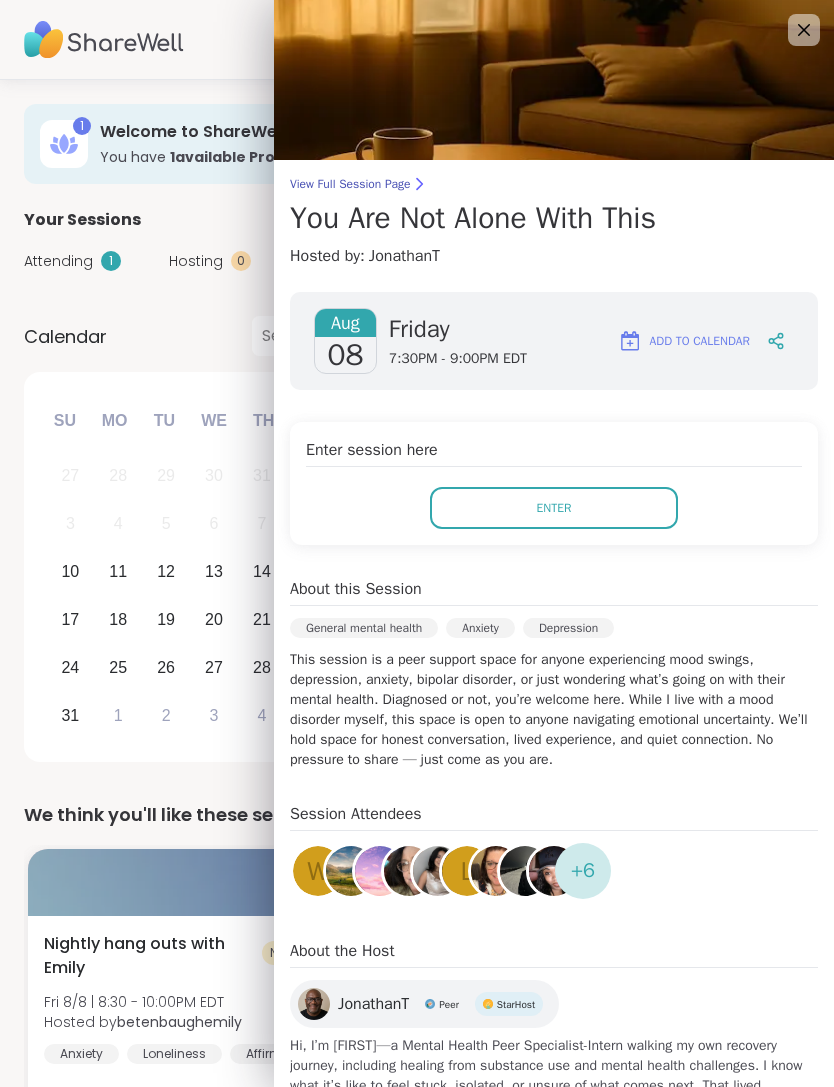 click on "Enter" at bounding box center (554, 508) 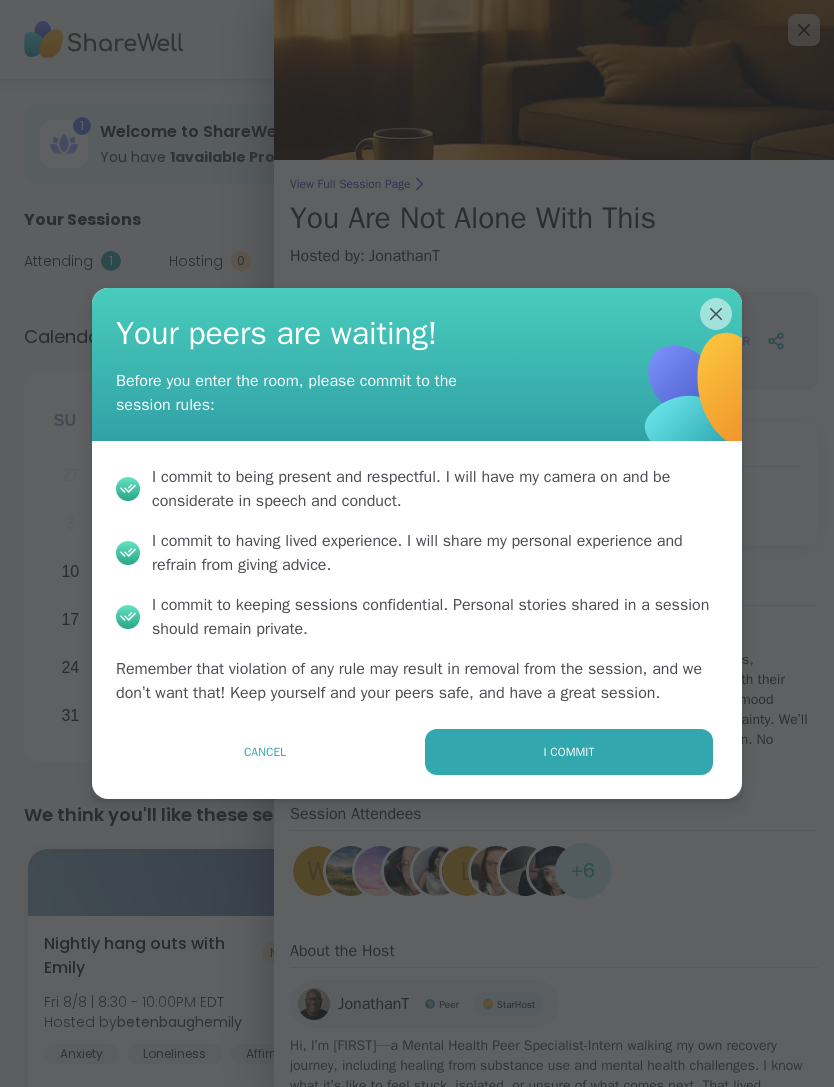 click on "I commit" at bounding box center (569, 752) 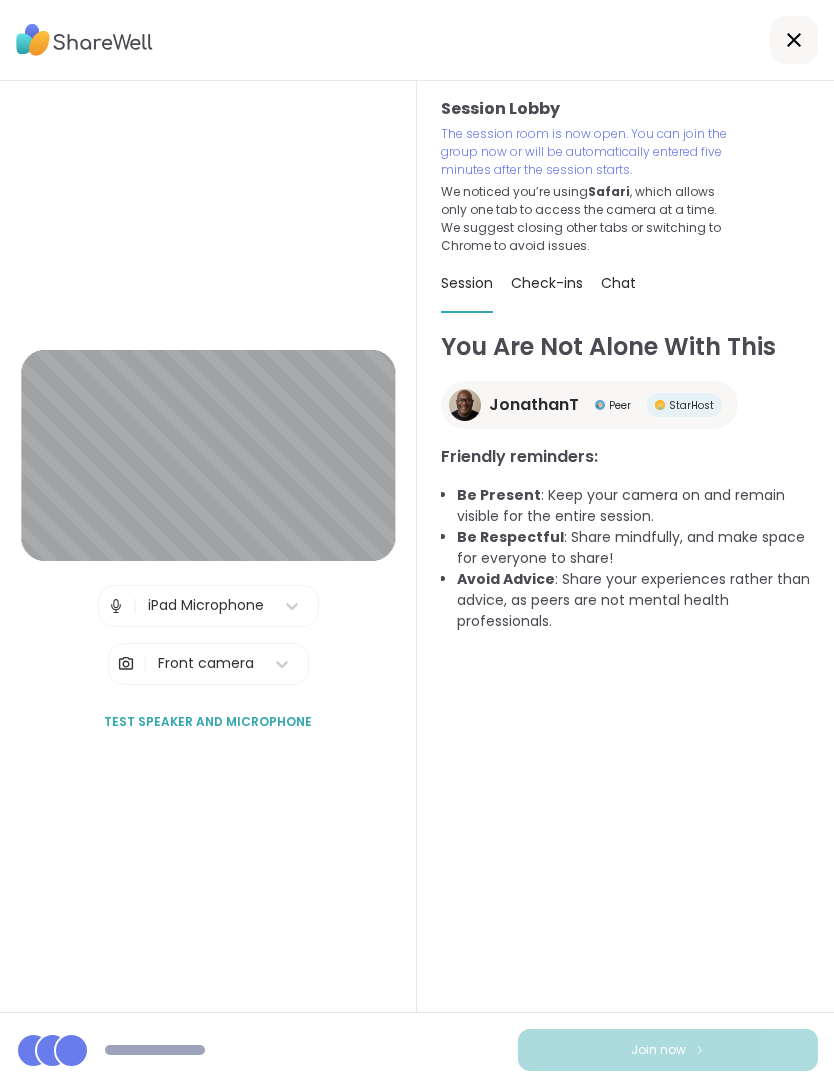click on "Join now" at bounding box center [668, 1050] 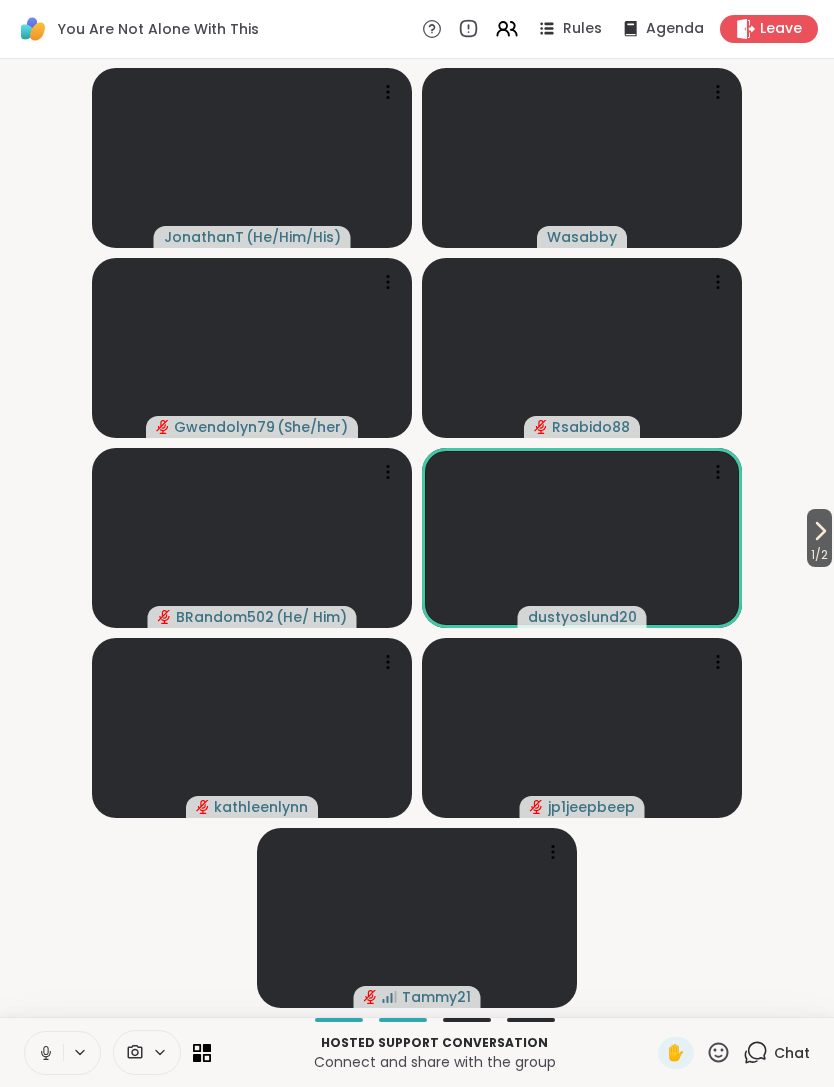 click at bounding box center (44, 1053) 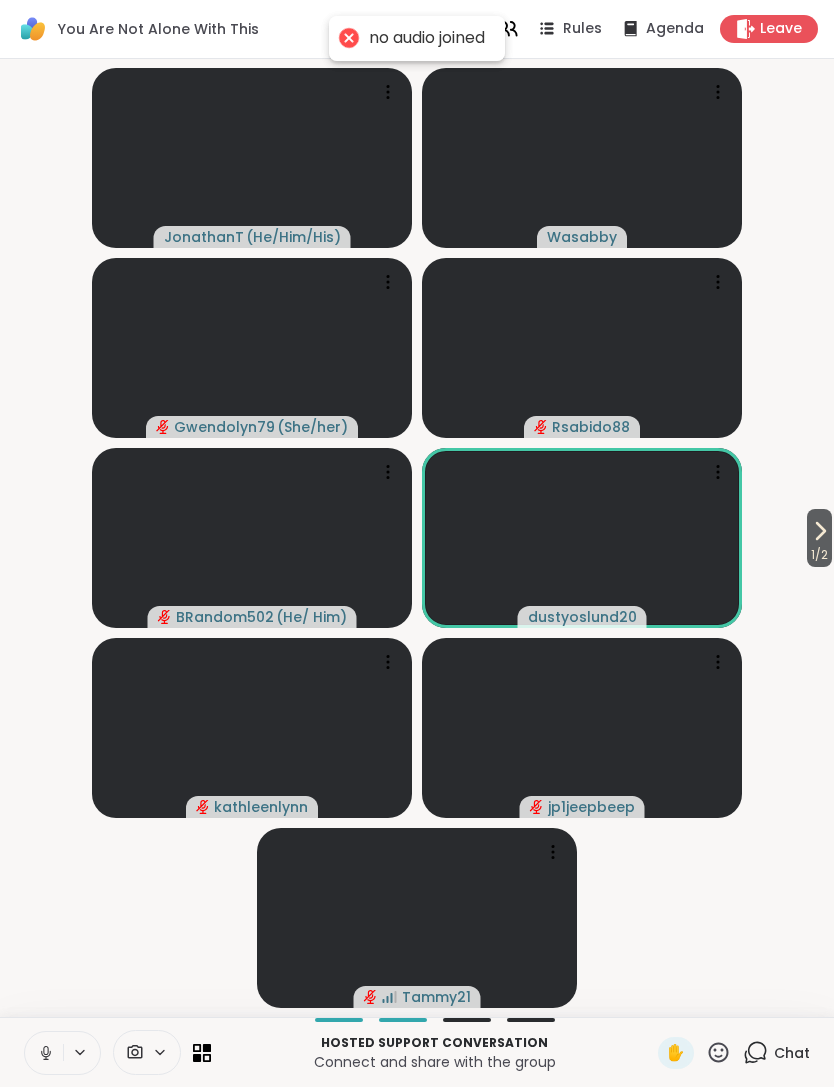 click 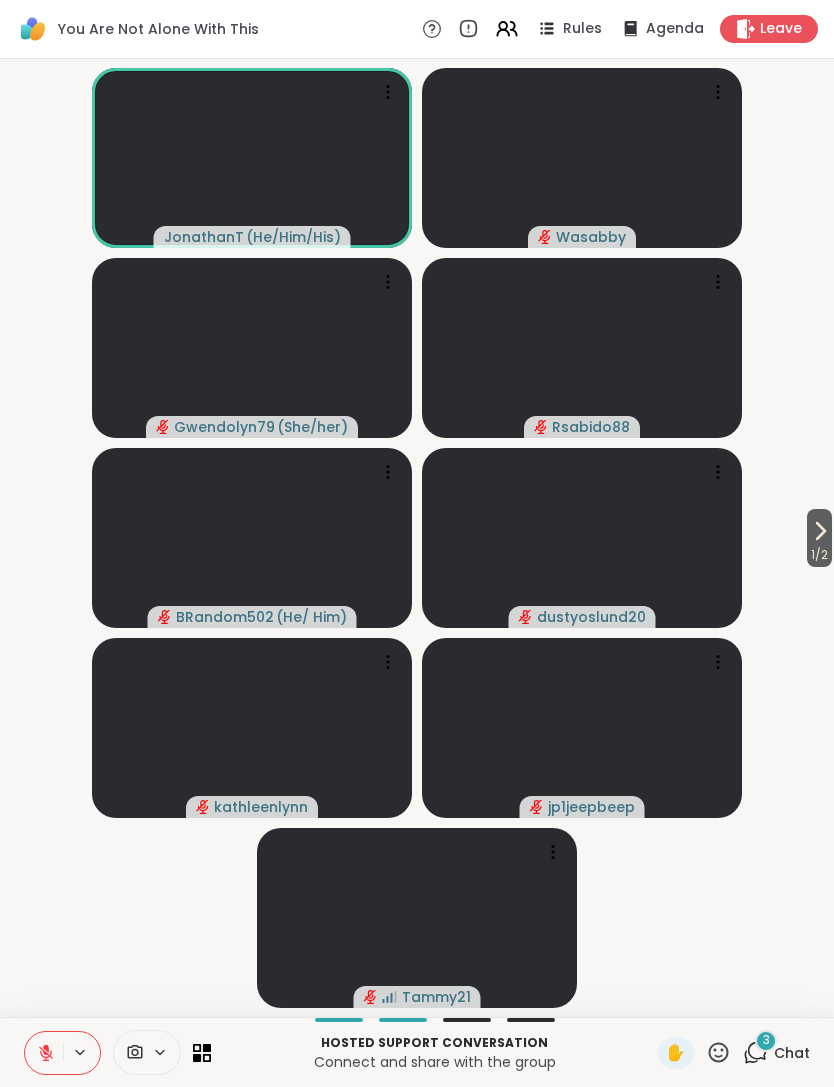 click on "3" at bounding box center (766, 1041) 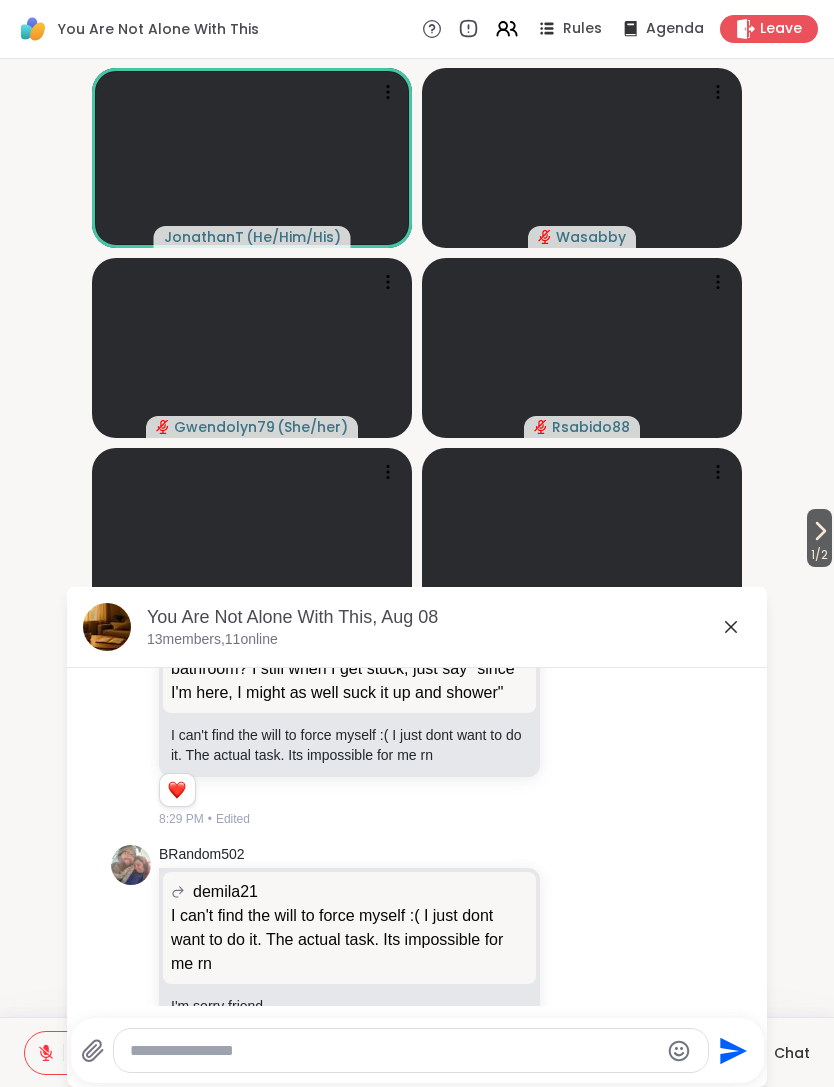 scroll, scrollTop: 5191, scrollLeft: 0, axis: vertical 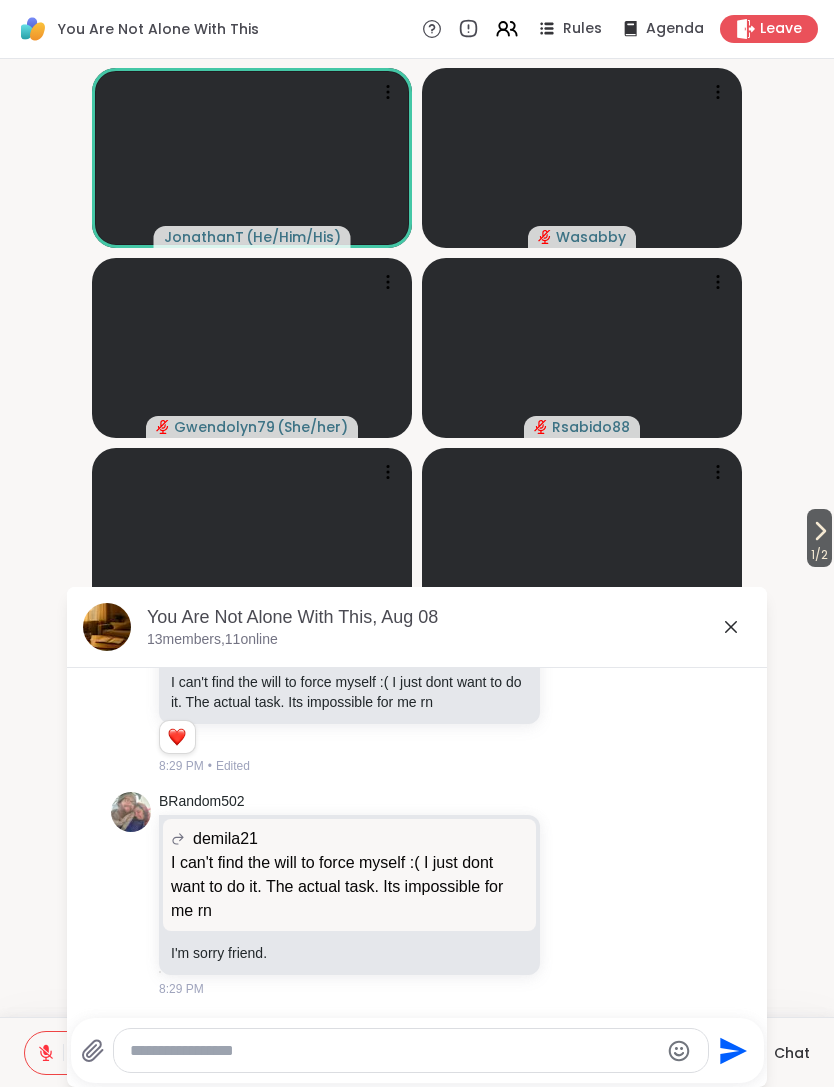 click at bounding box center (411, 1050) 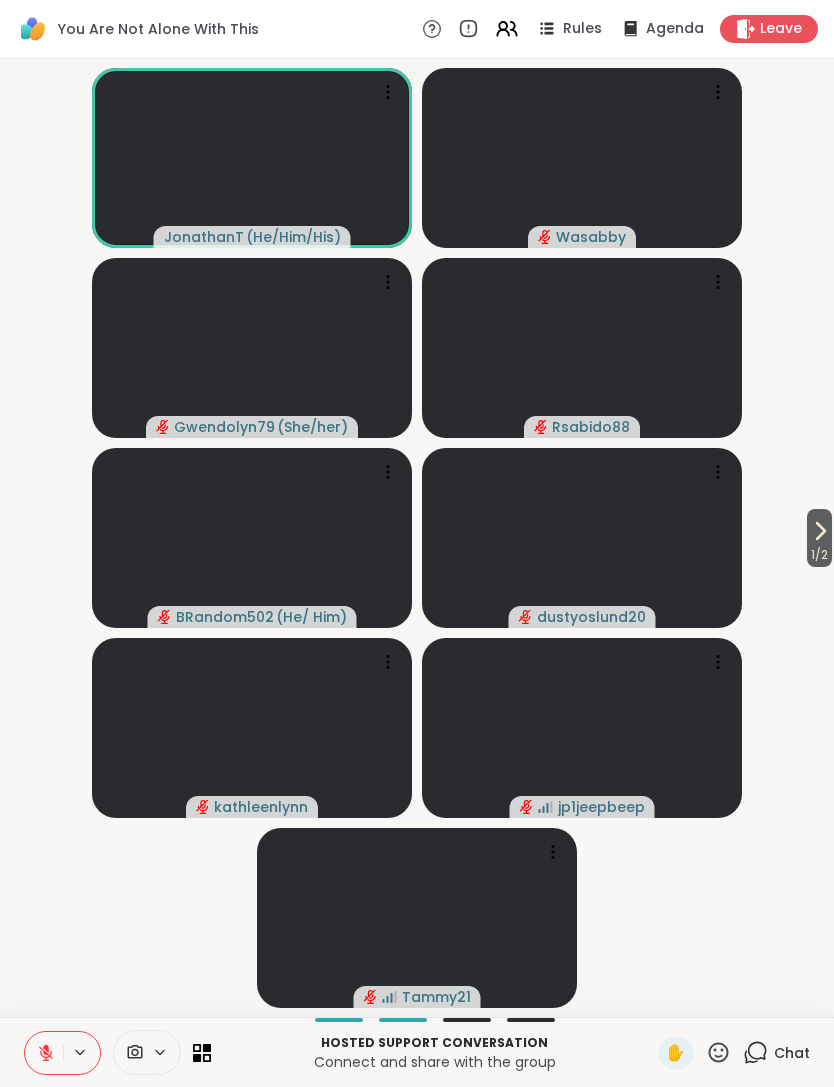 click 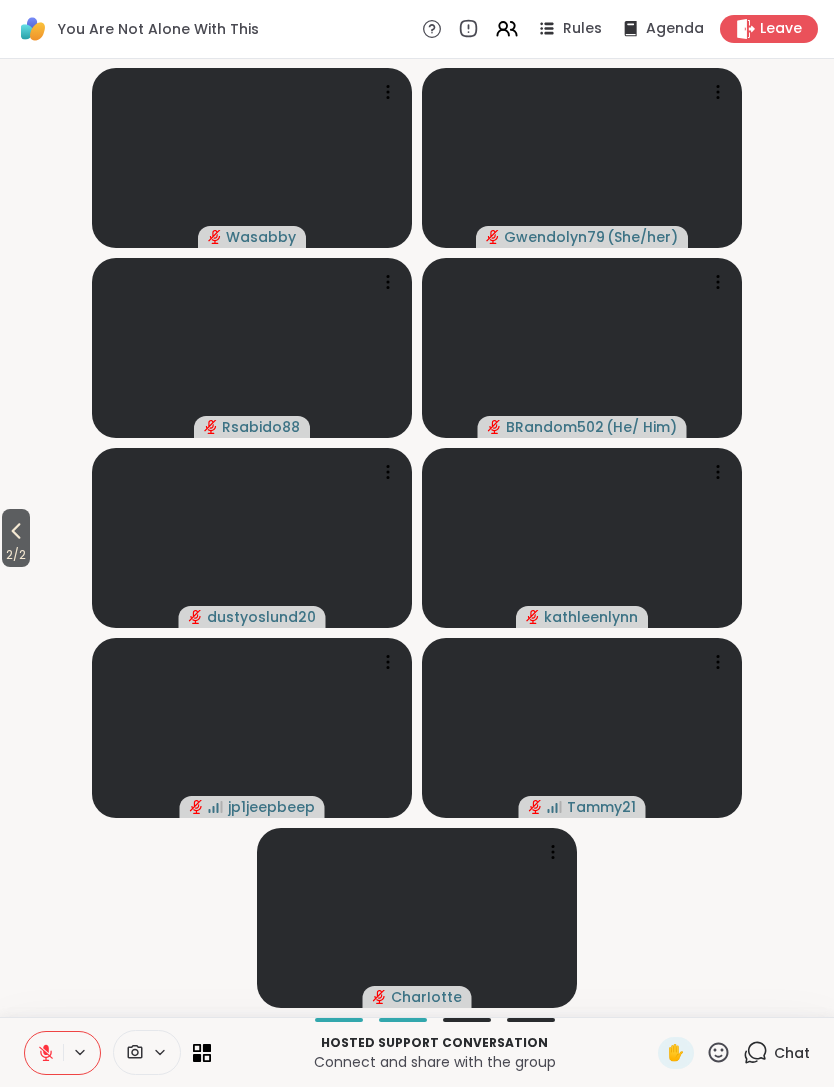 click 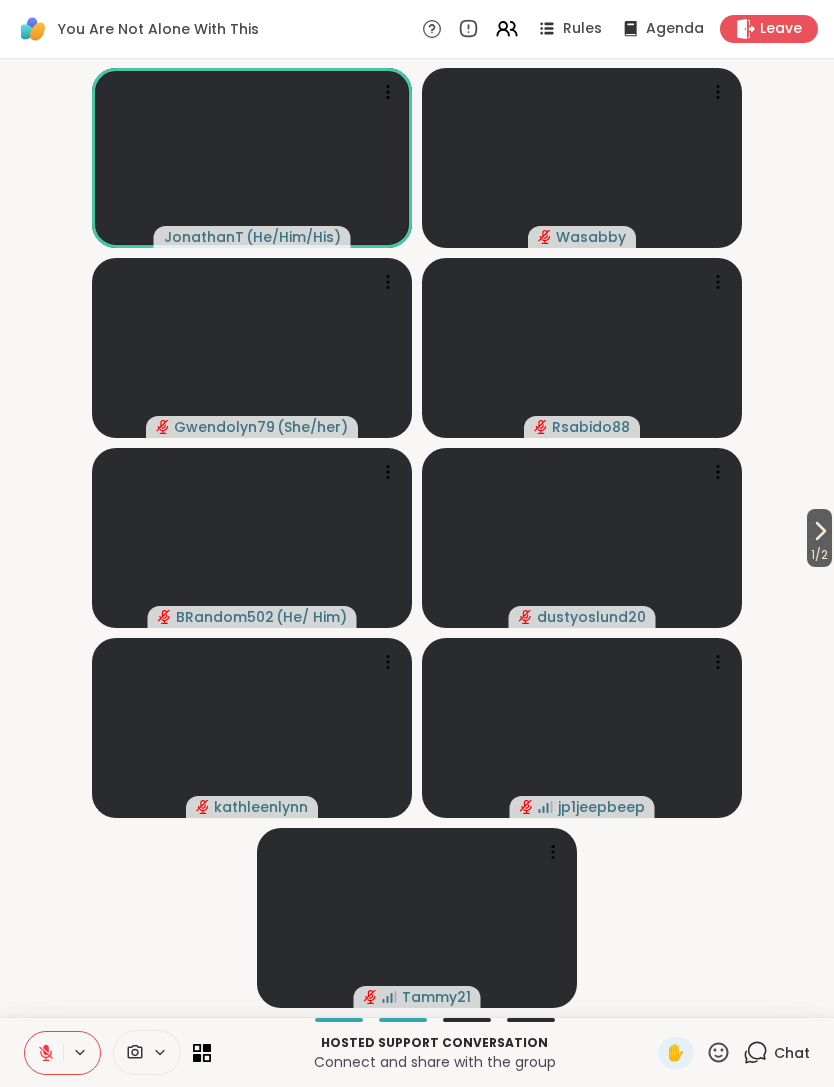 click on "[NUMBER] / [NUMBER] [FIRST] ( [PRONOUNS] ) [USERNAME] [USERNAME] ( [PRONOUNS] ) [USERNAME] [USERNAME] ( [PRONOUNS] ) [USERNAME] [USERNAME] [USERNAME] [USERNAME] [USERNAME]" at bounding box center (417, 538) 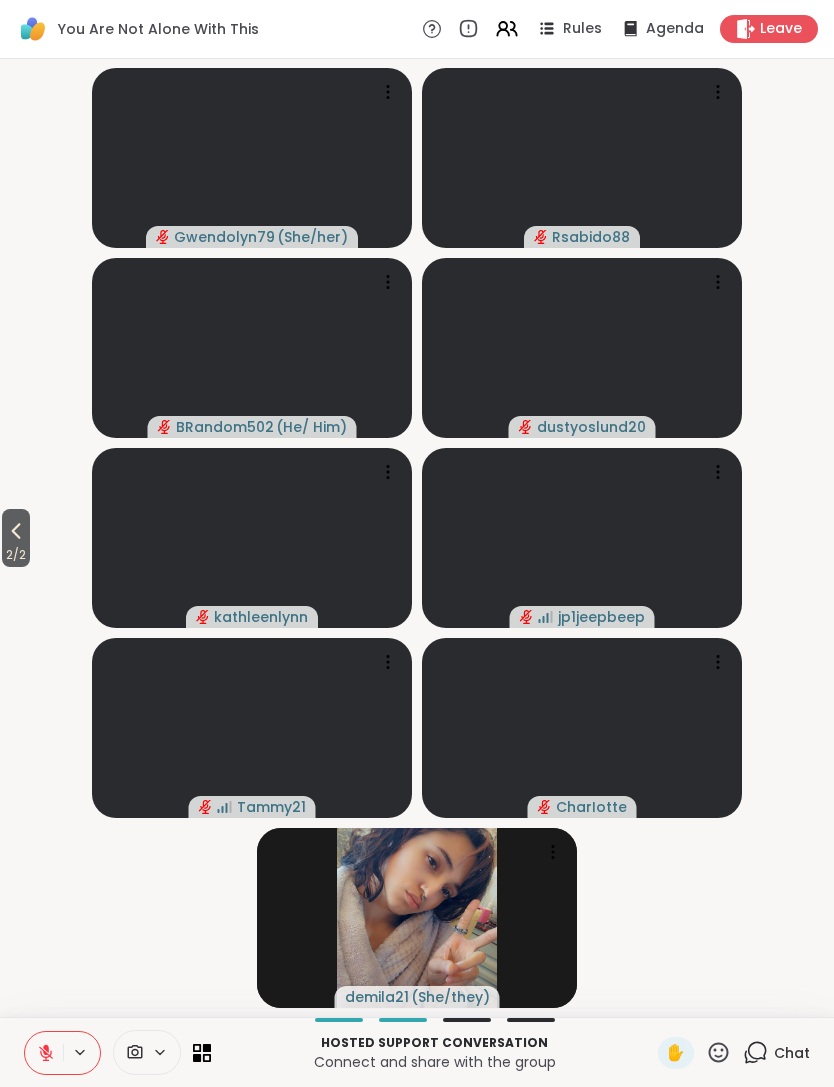 click on "2  /  2" at bounding box center [16, 555] 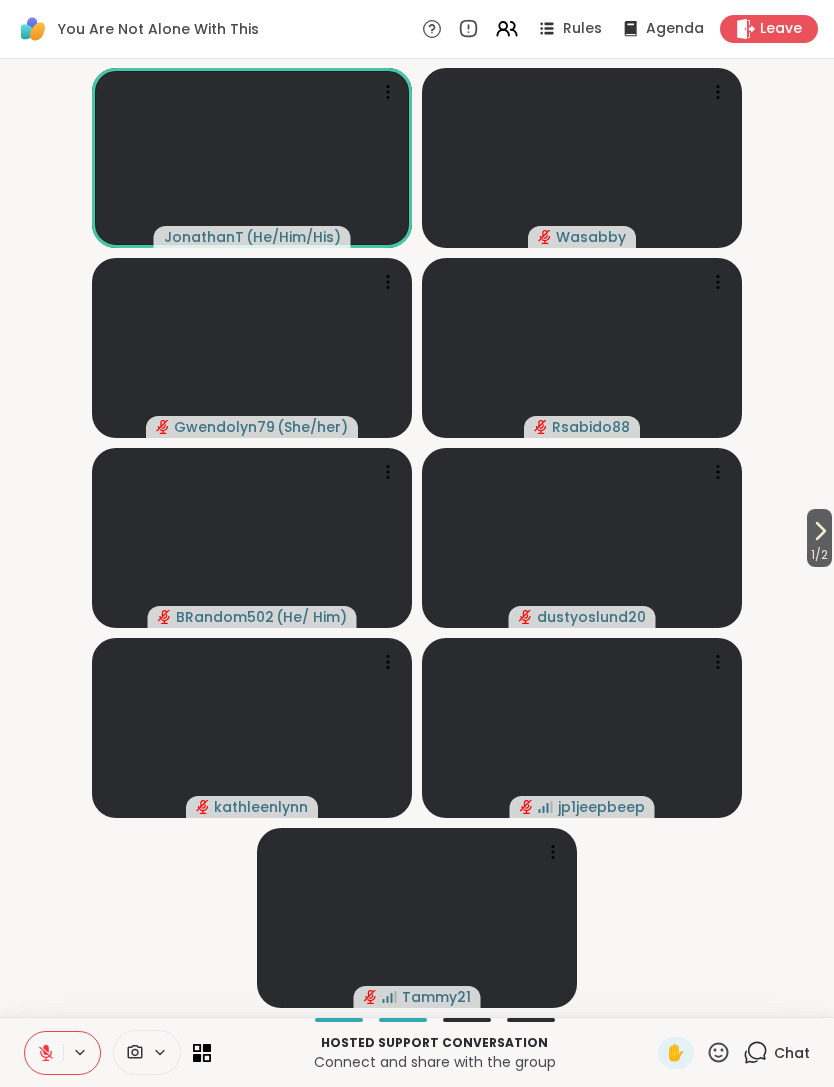 click 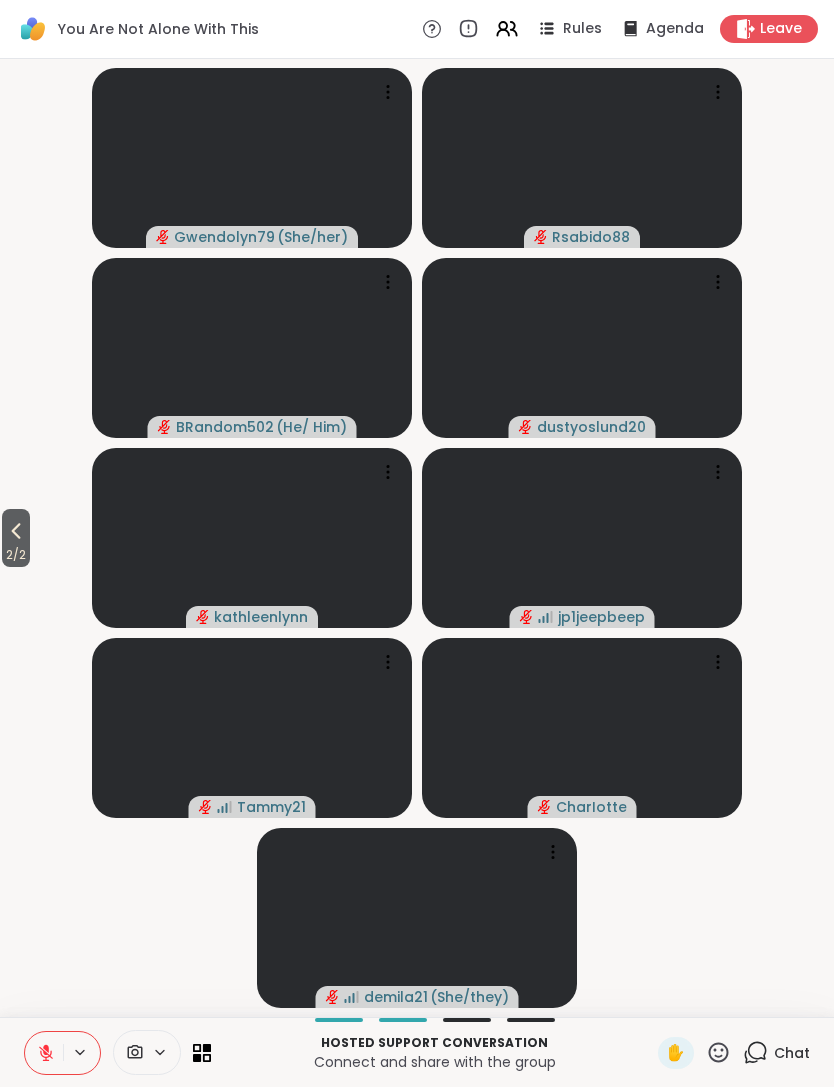 click 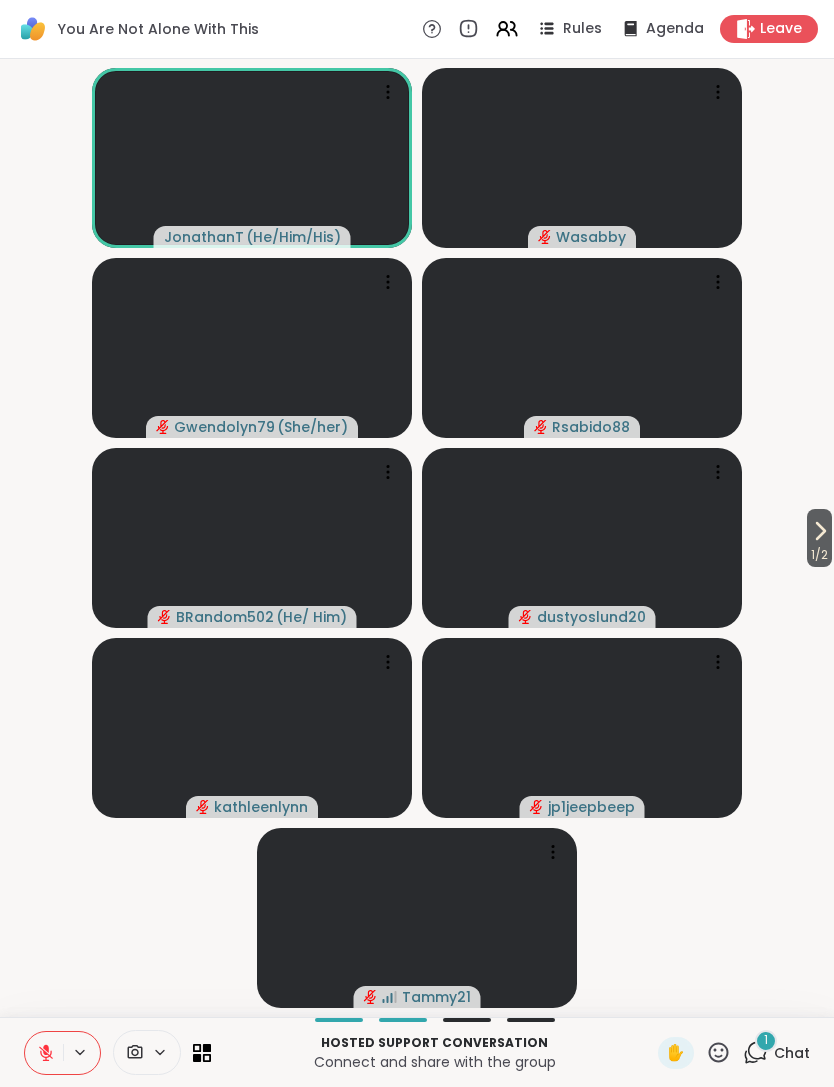 click on "1" at bounding box center (766, 1041) 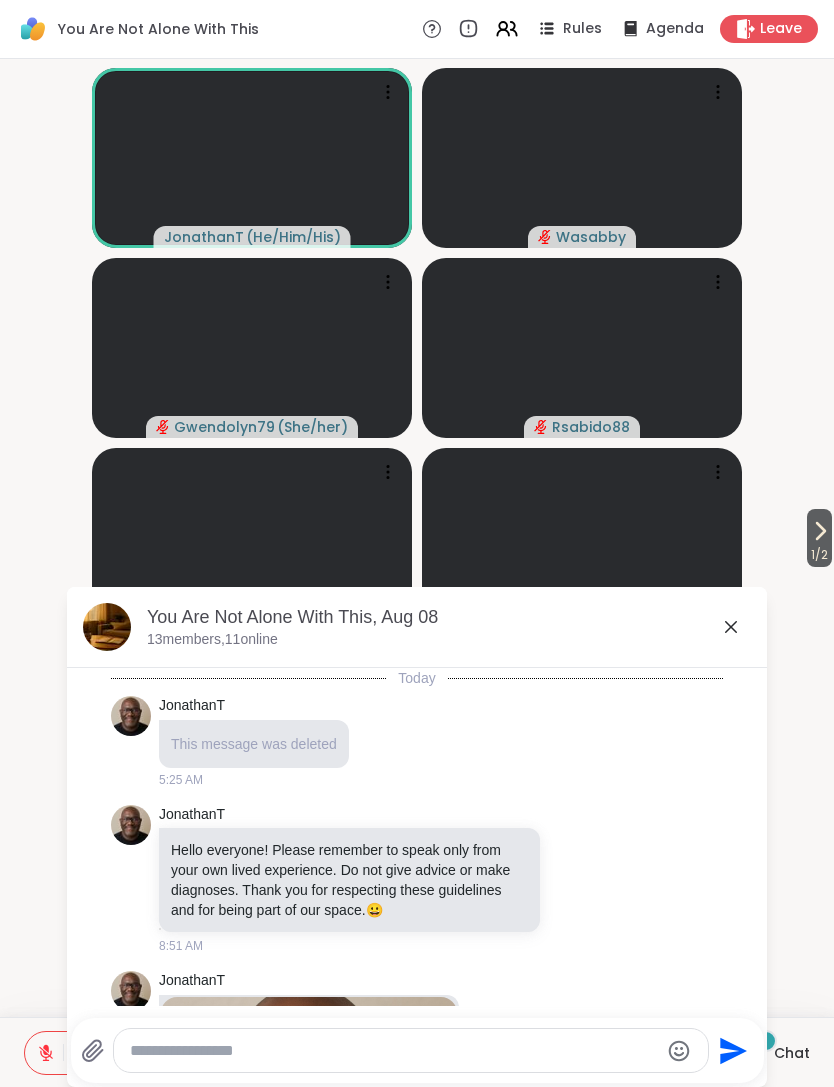 scroll, scrollTop: 5297, scrollLeft: 0, axis: vertical 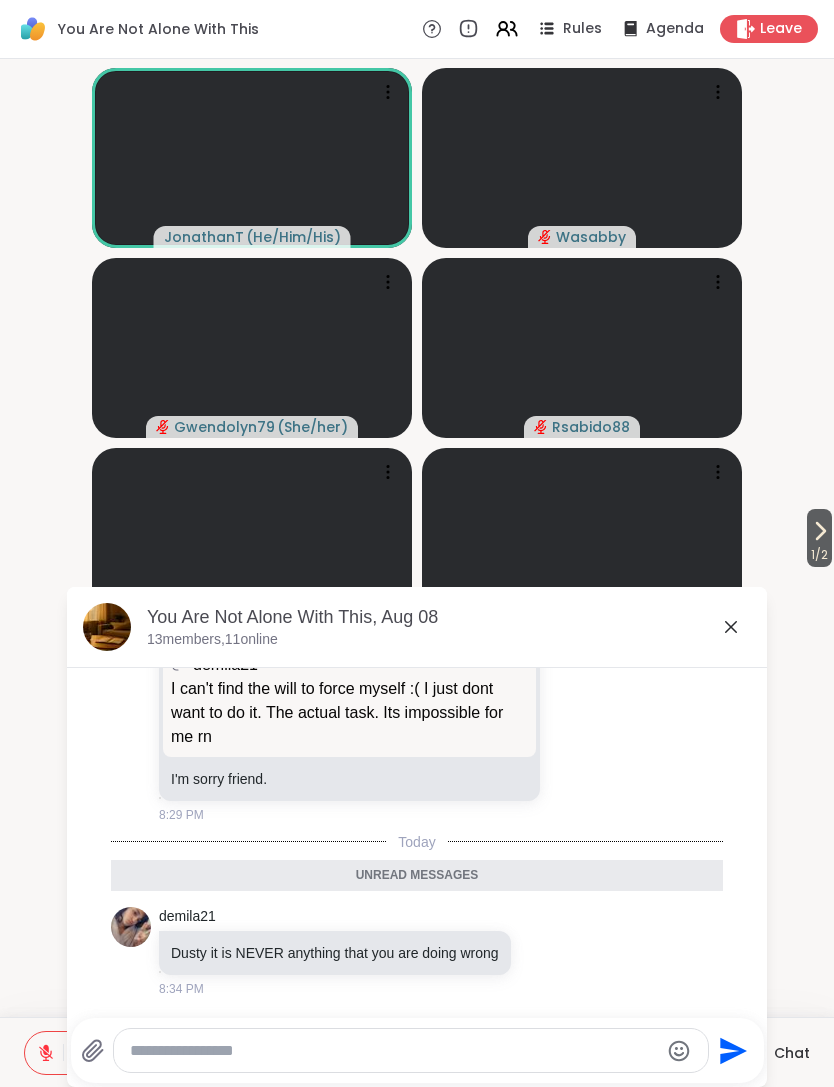 click on "Chat" at bounding box center [792, 1053] 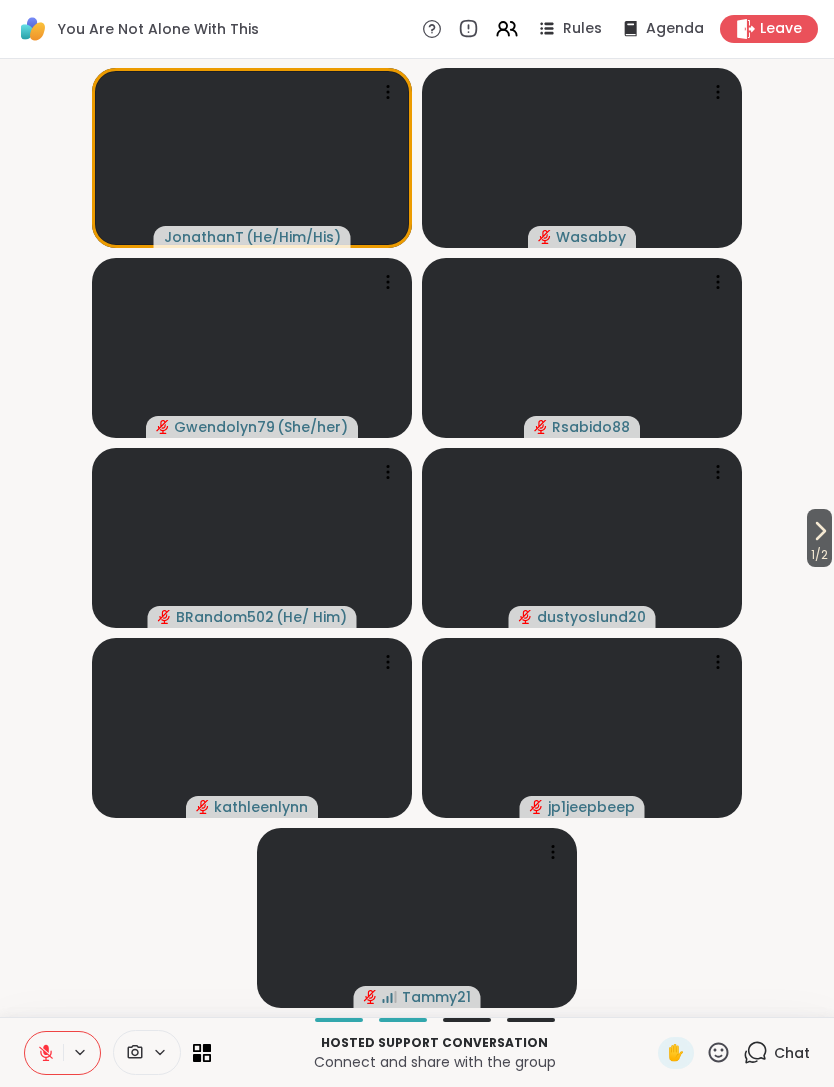 click on "Chat" at bounding box center [792, 1053] 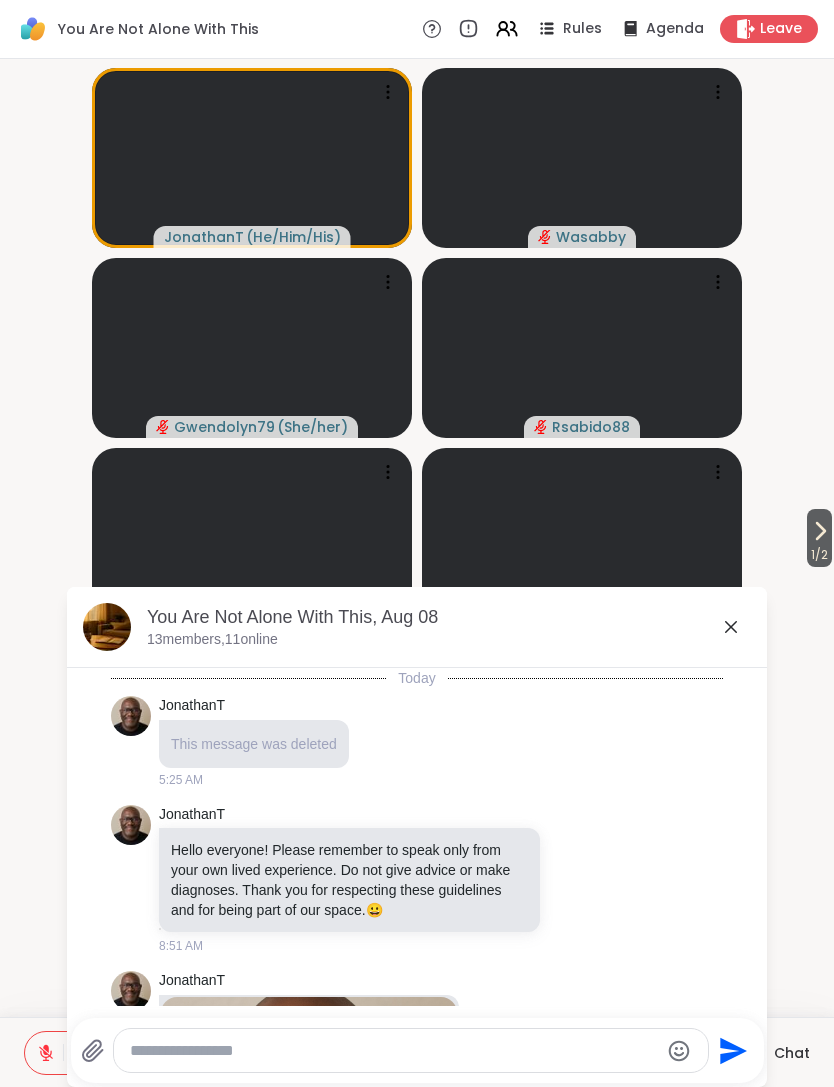 scroll, scrollTop: 5230, scrollLeft: 0, axis: vertical 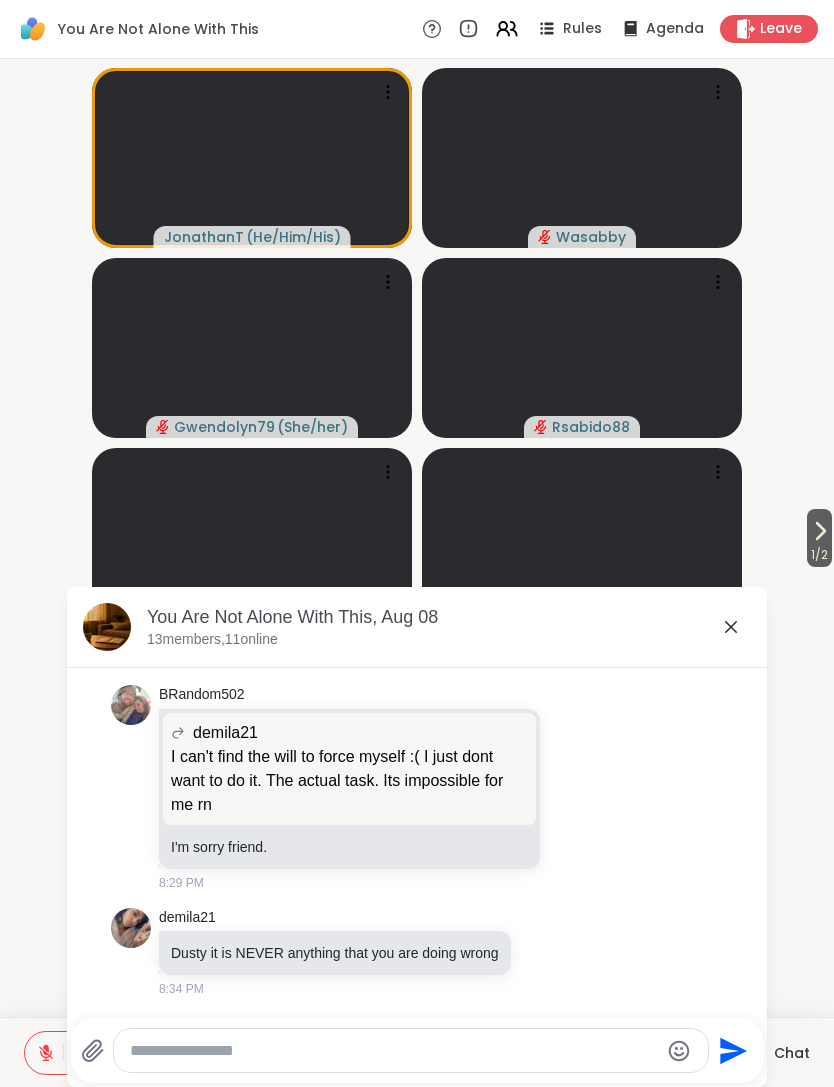click at bounding box center (411, 1050) 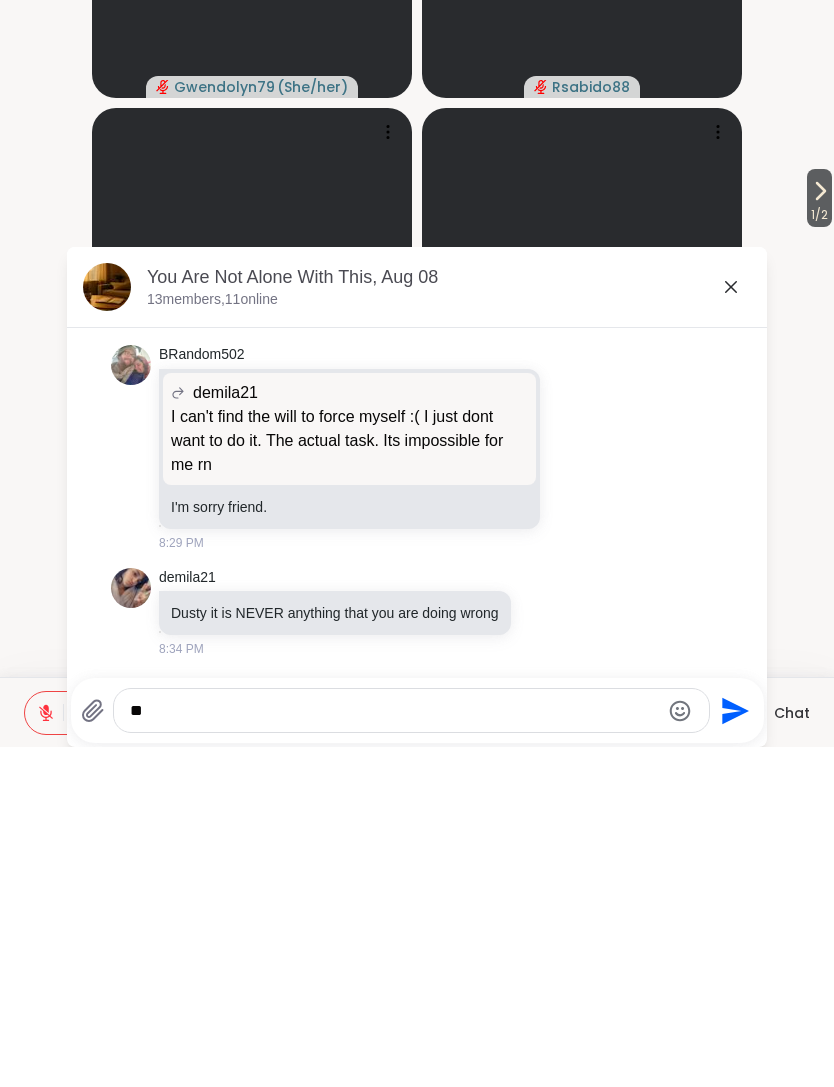 type on "*" 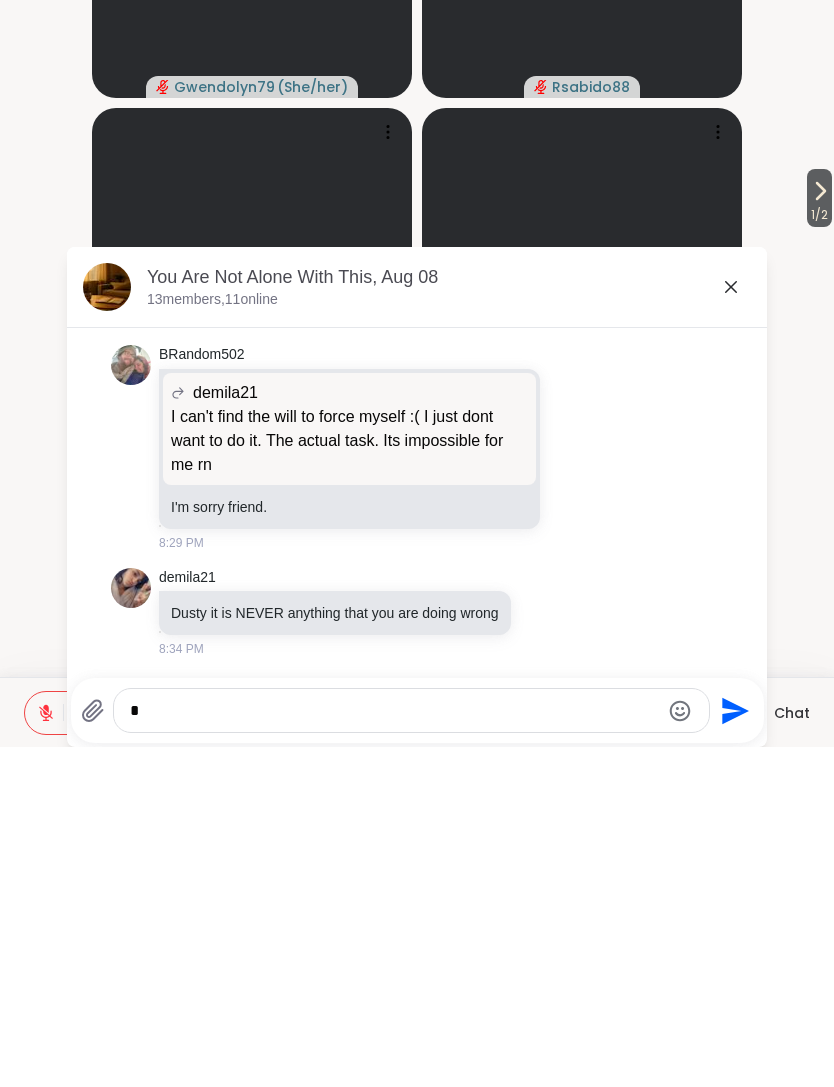 type 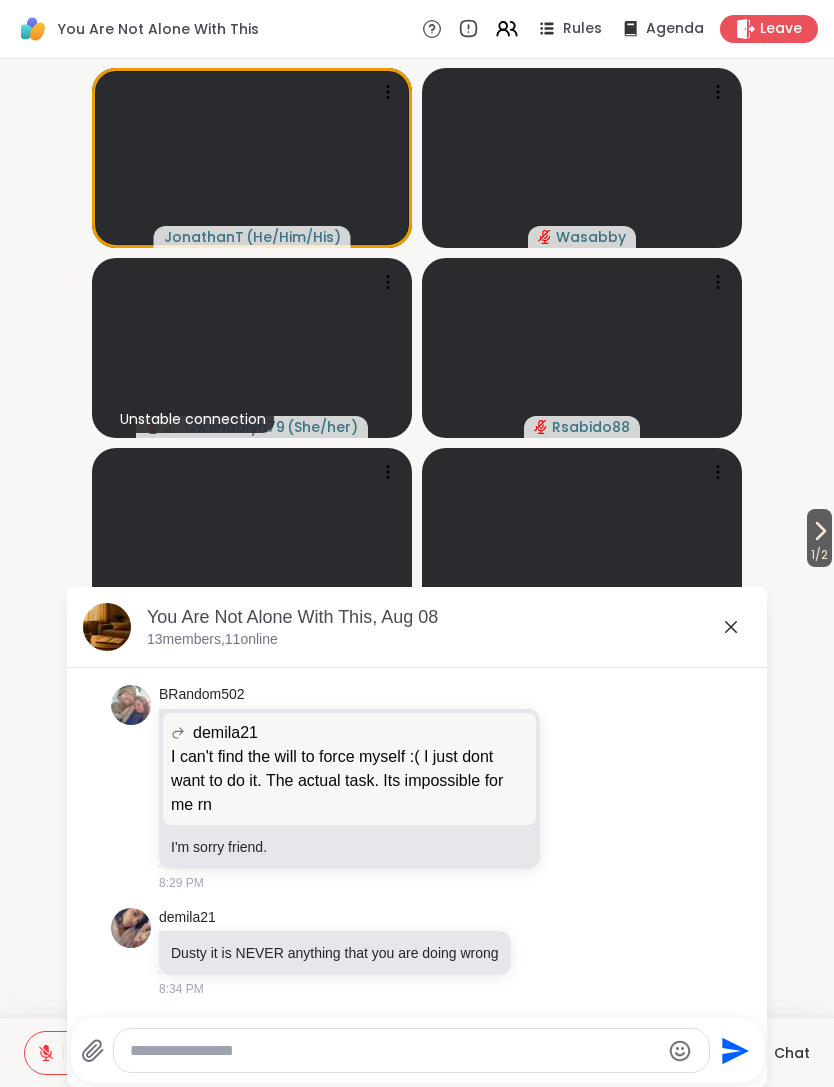 click on "Chat" at bounding box center [792, 1053] 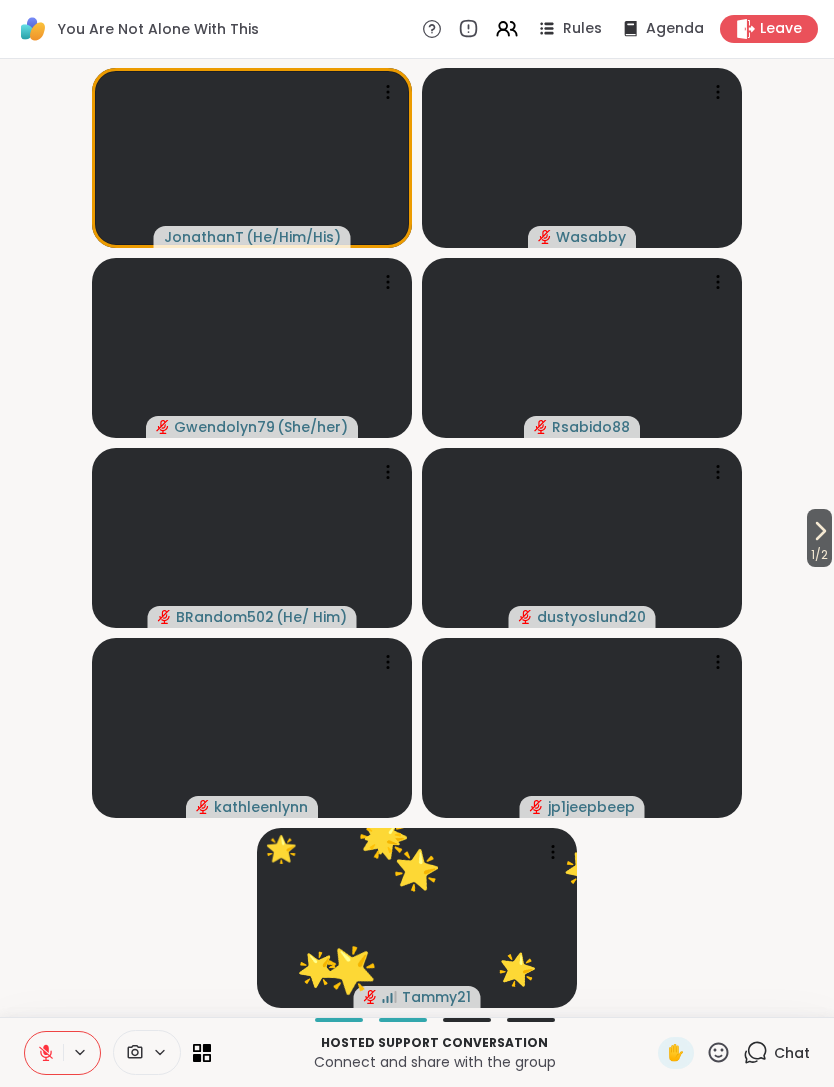 click 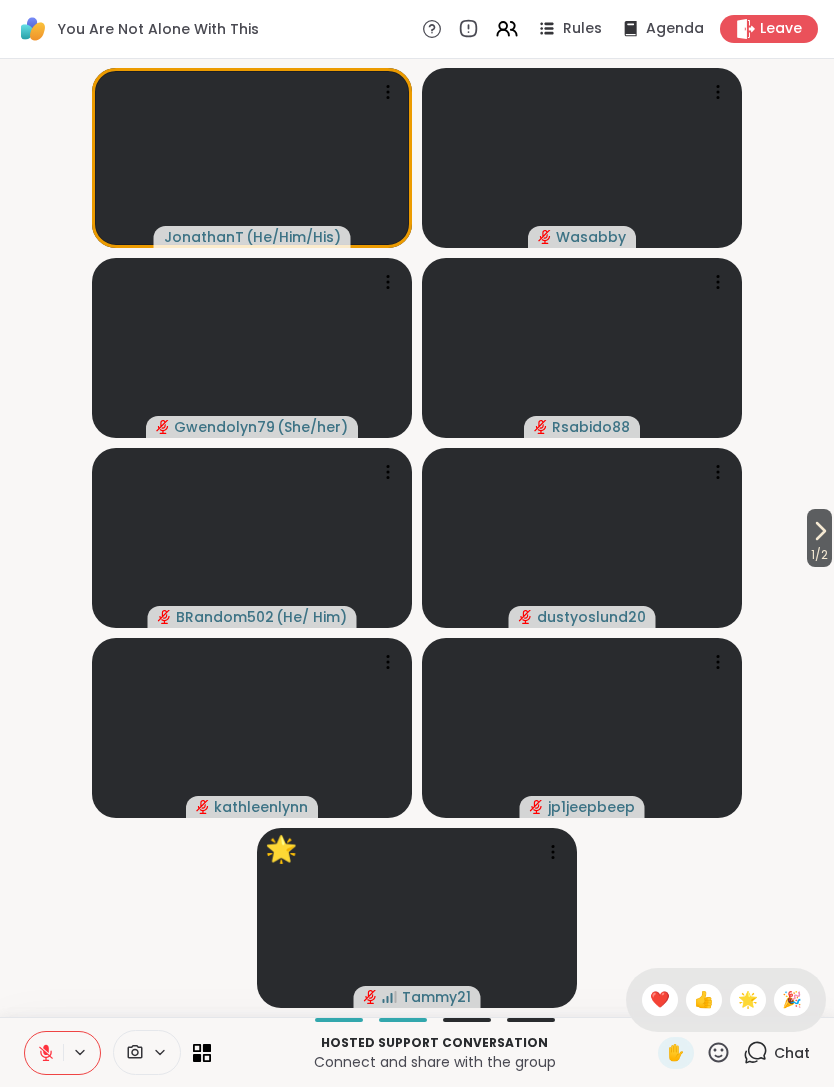 click on "❤️" at bounding box center (660, 1000) 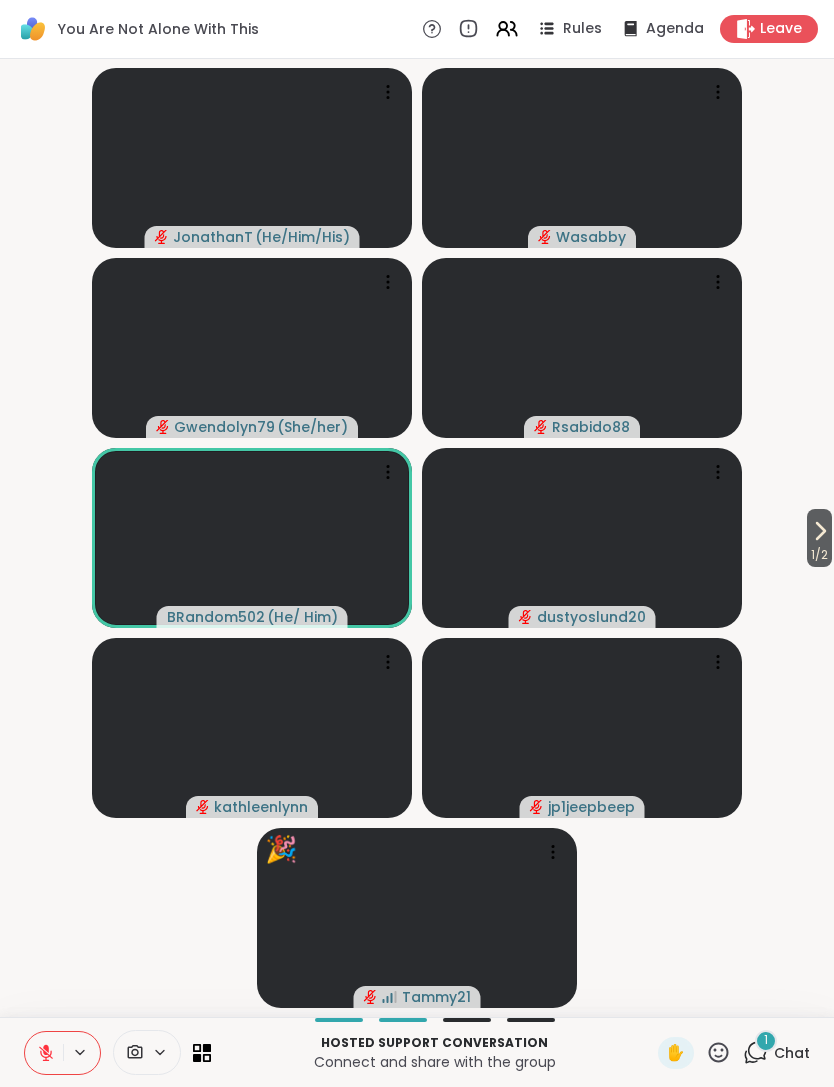 click on "1  /  2" at bounding box center [819, 555] 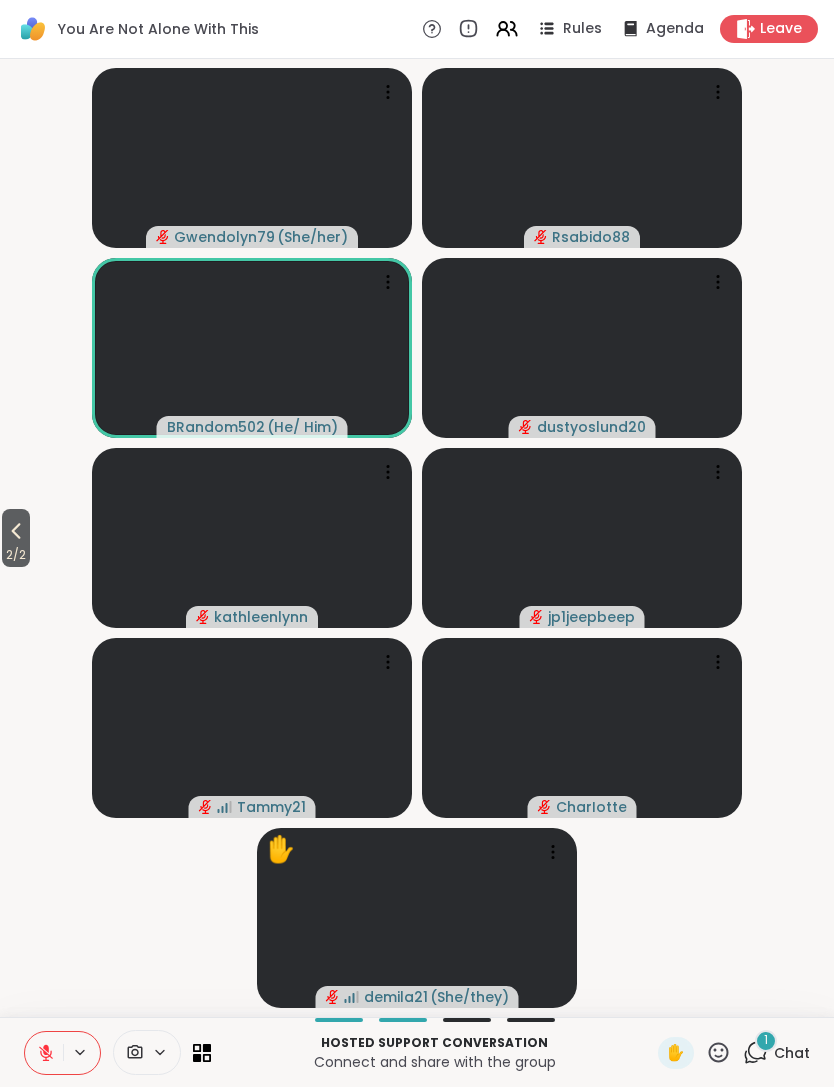 click on "2  /  2" at bounding box center (16, 538) 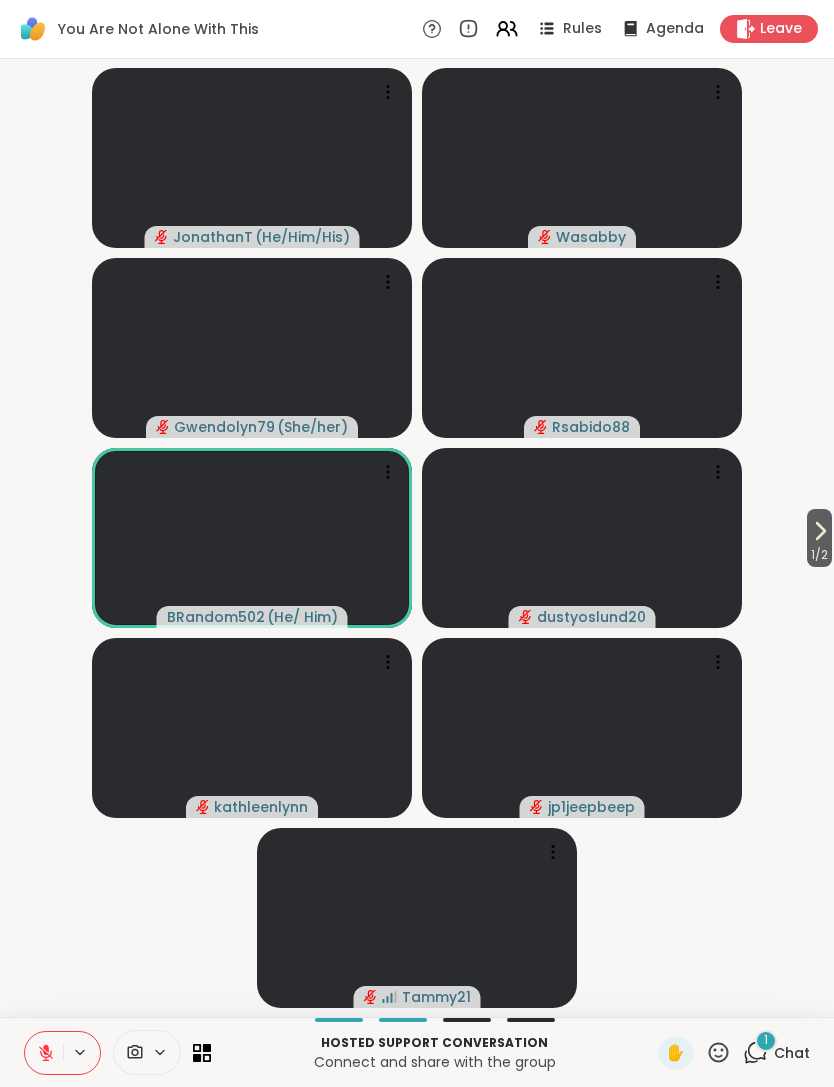 click on "1 Chat" at bounding box center (776, 1053) 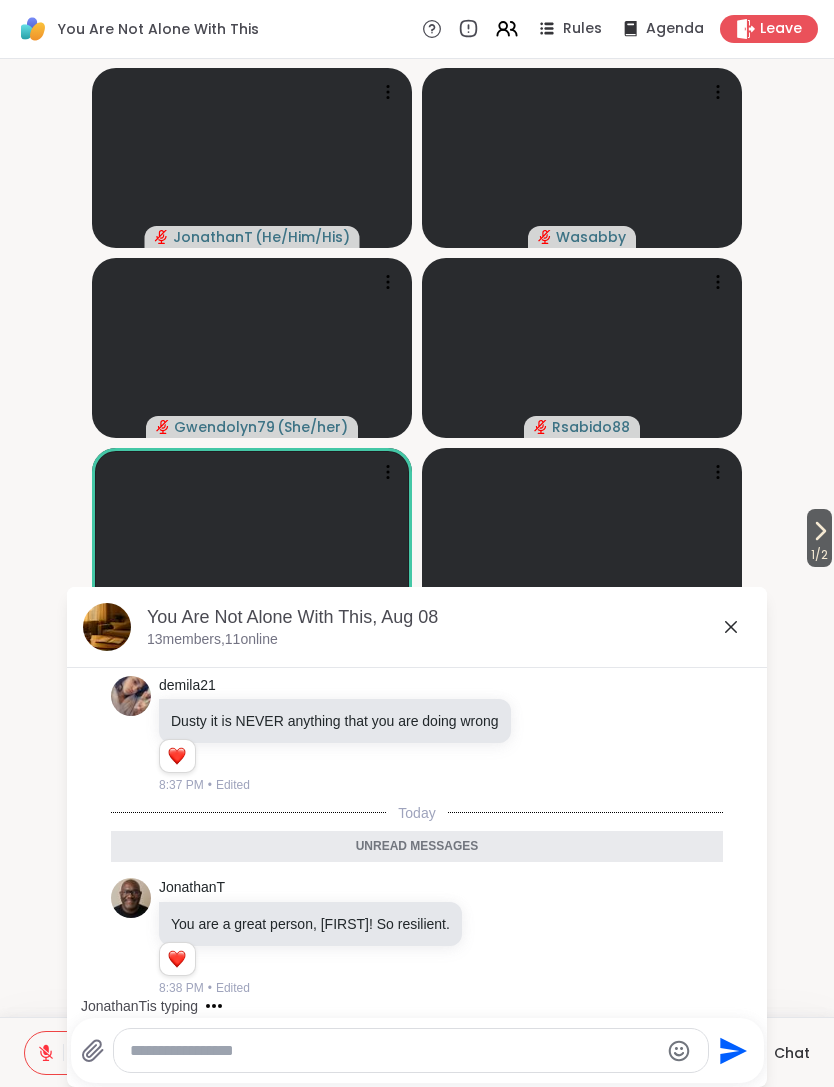 scroll, scrollTop: 5538, scrollLeft: 0, axis: vertical 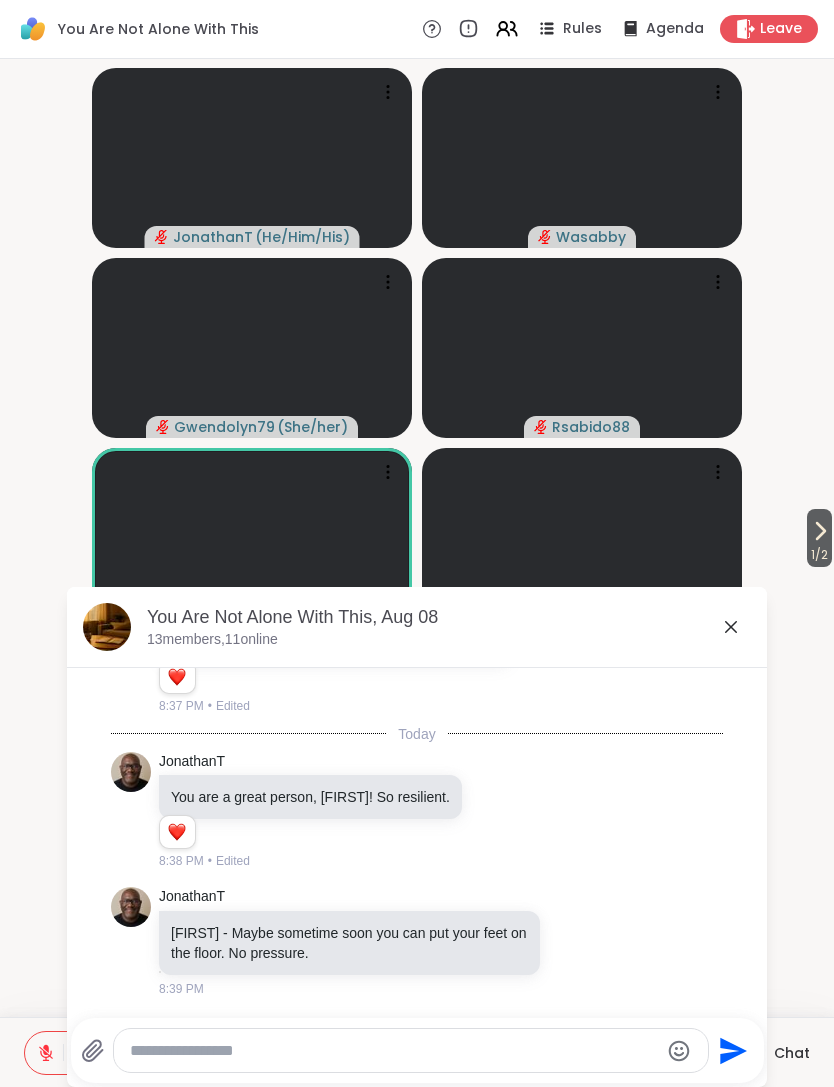 click 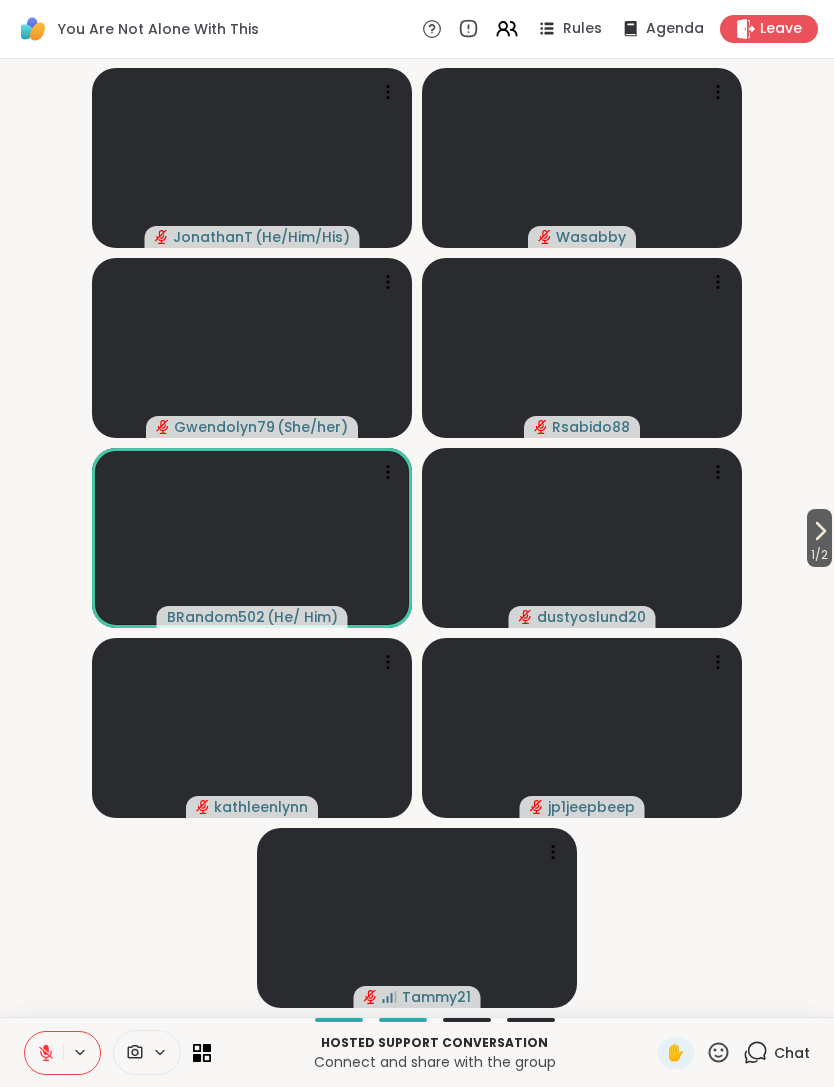 click on "1  /  2" at bounding box center (819, 555) 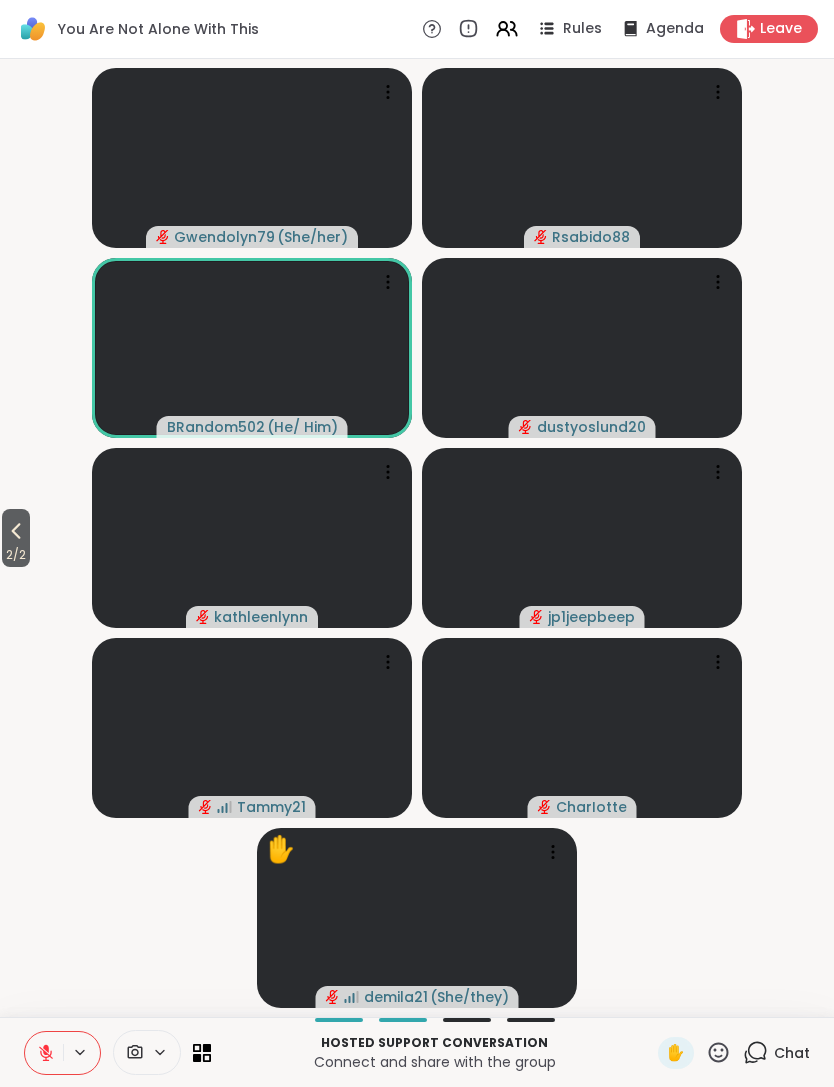 click on "2  /  2" at bounding box center (16, 538) 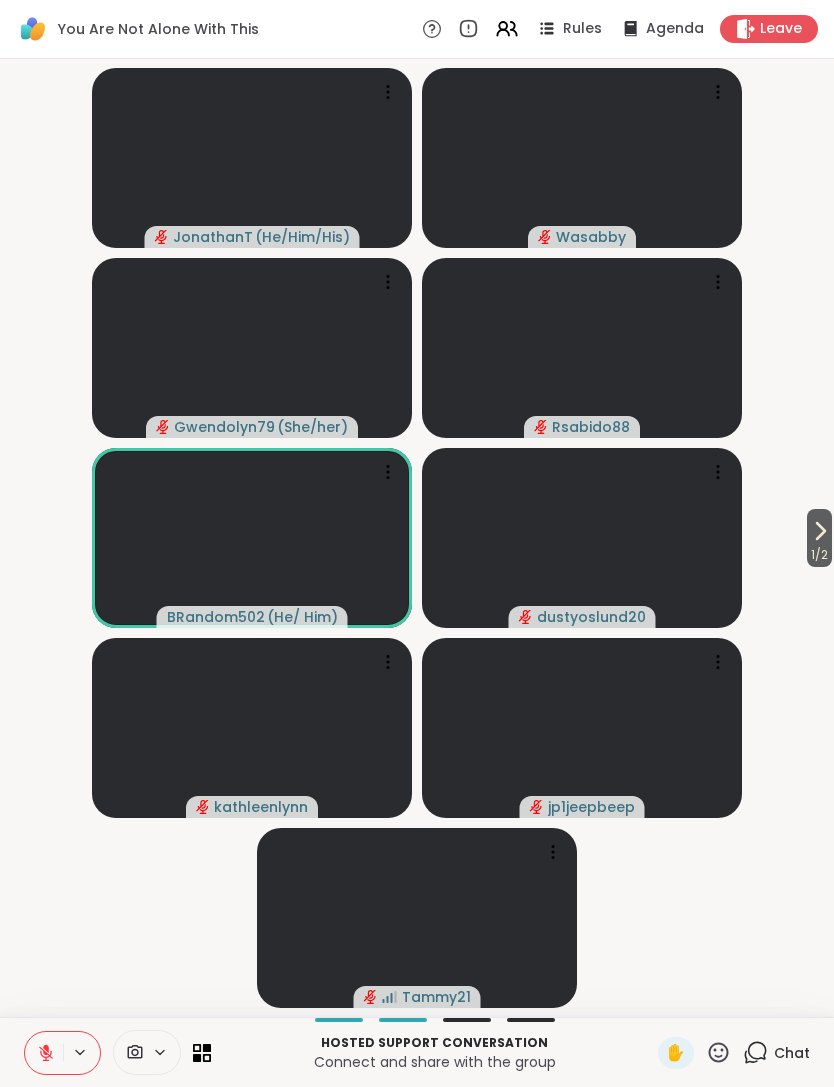 click 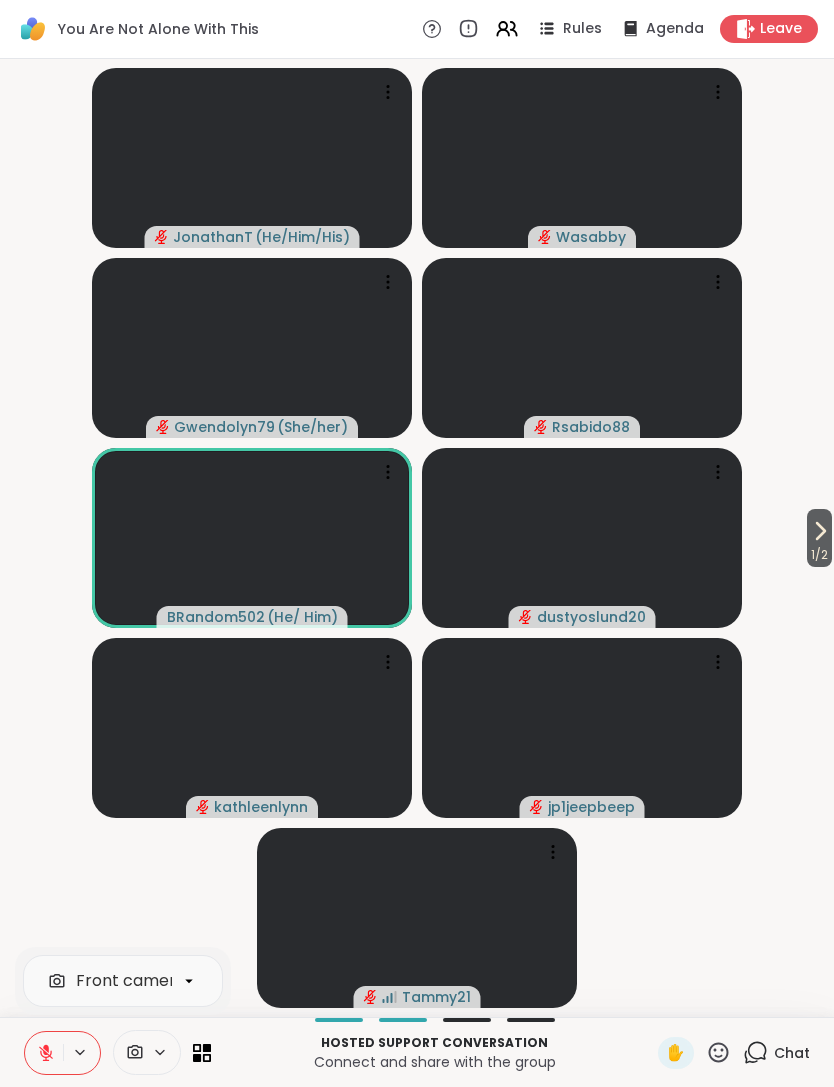 click 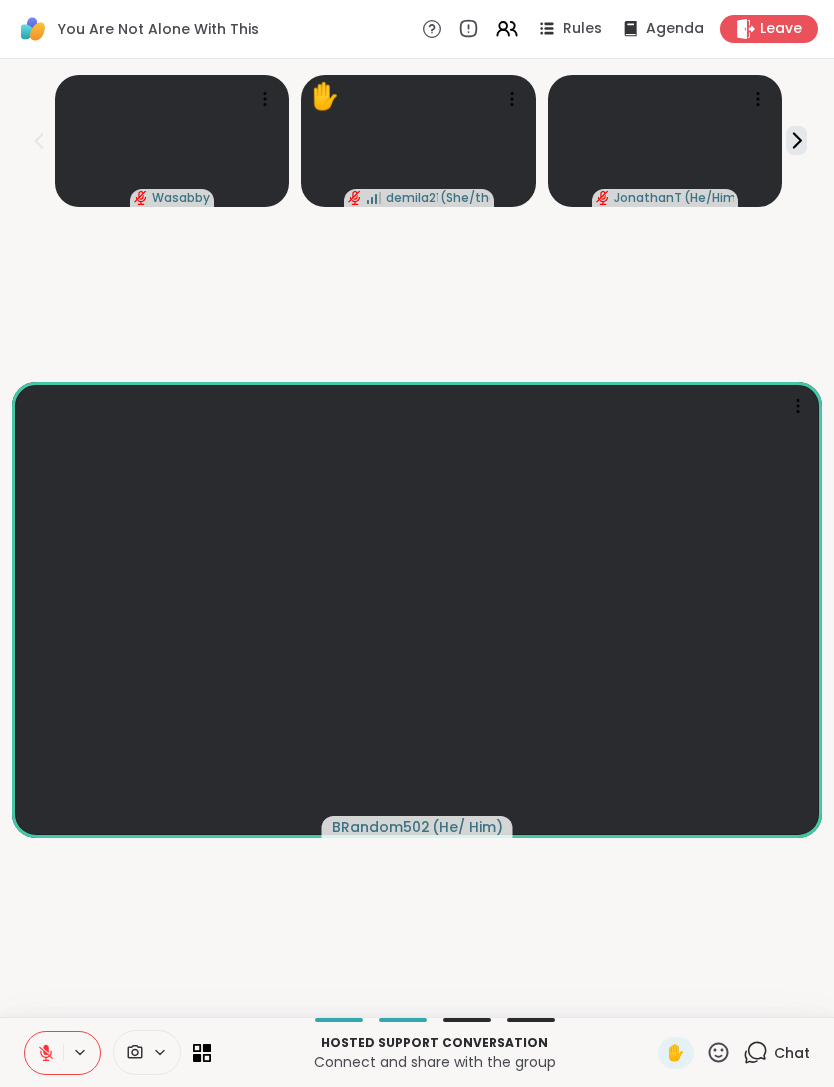 click 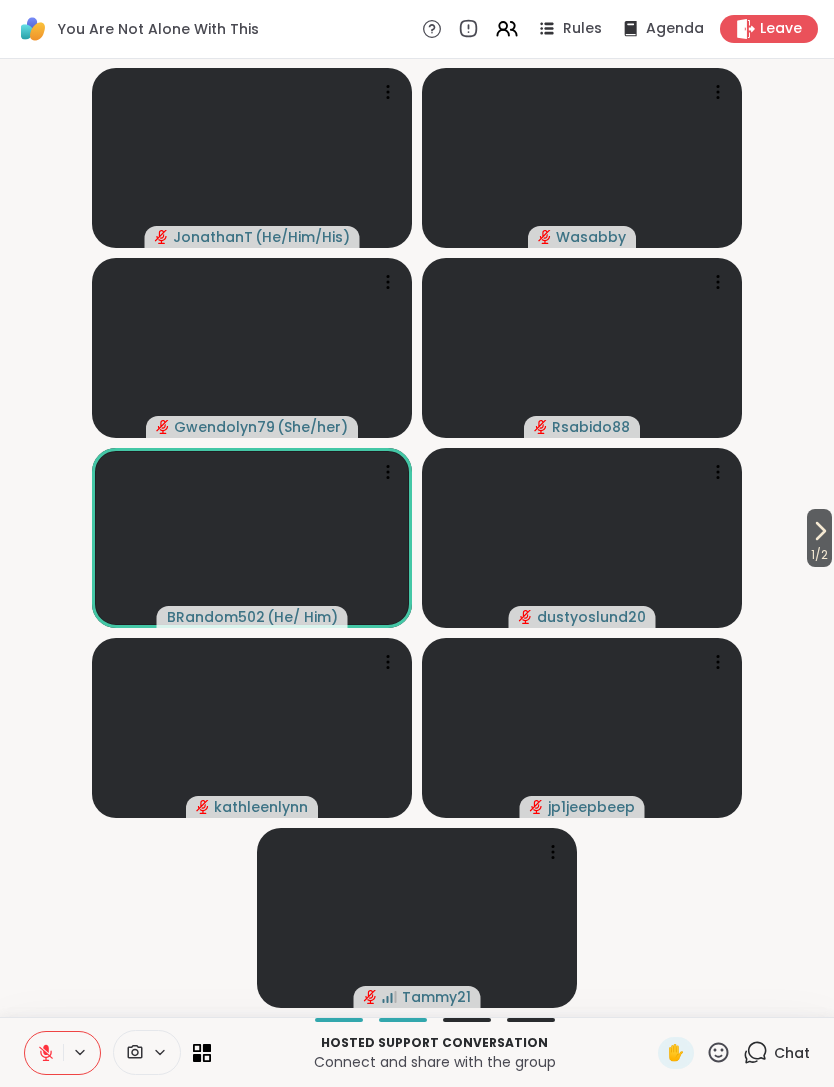 click at bounding box center [147, 1052] 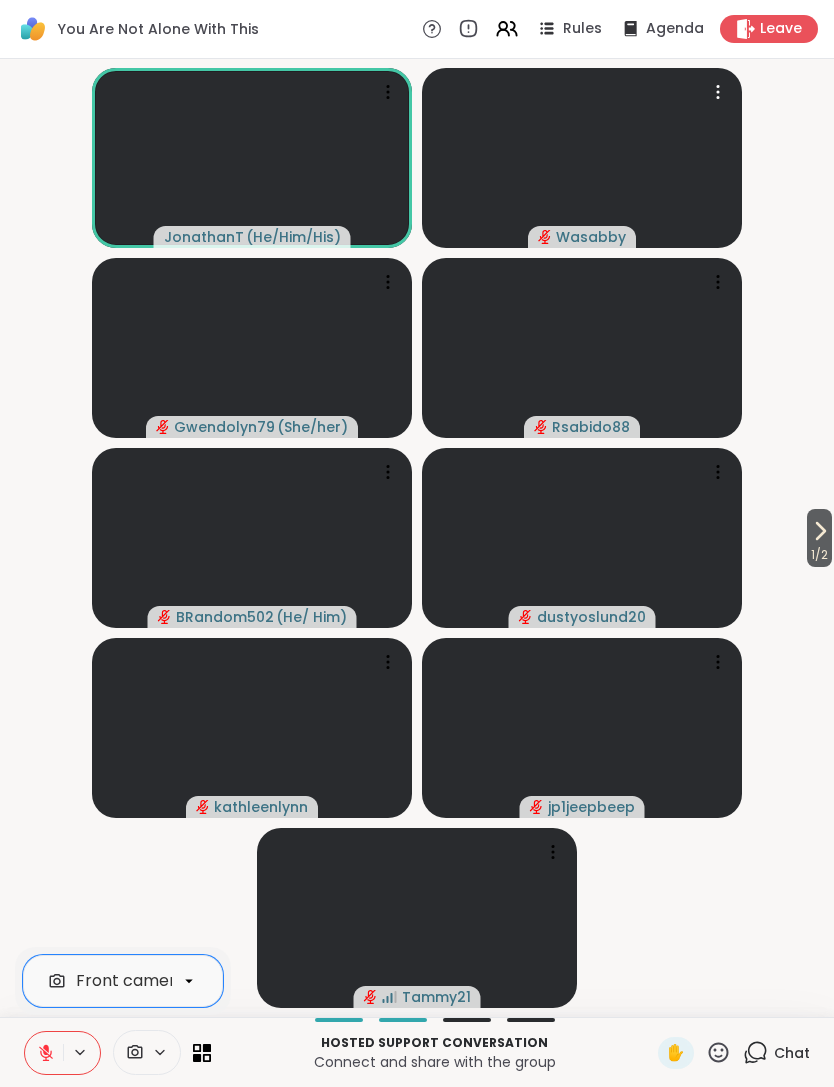 click at bounding box center [582, 158] 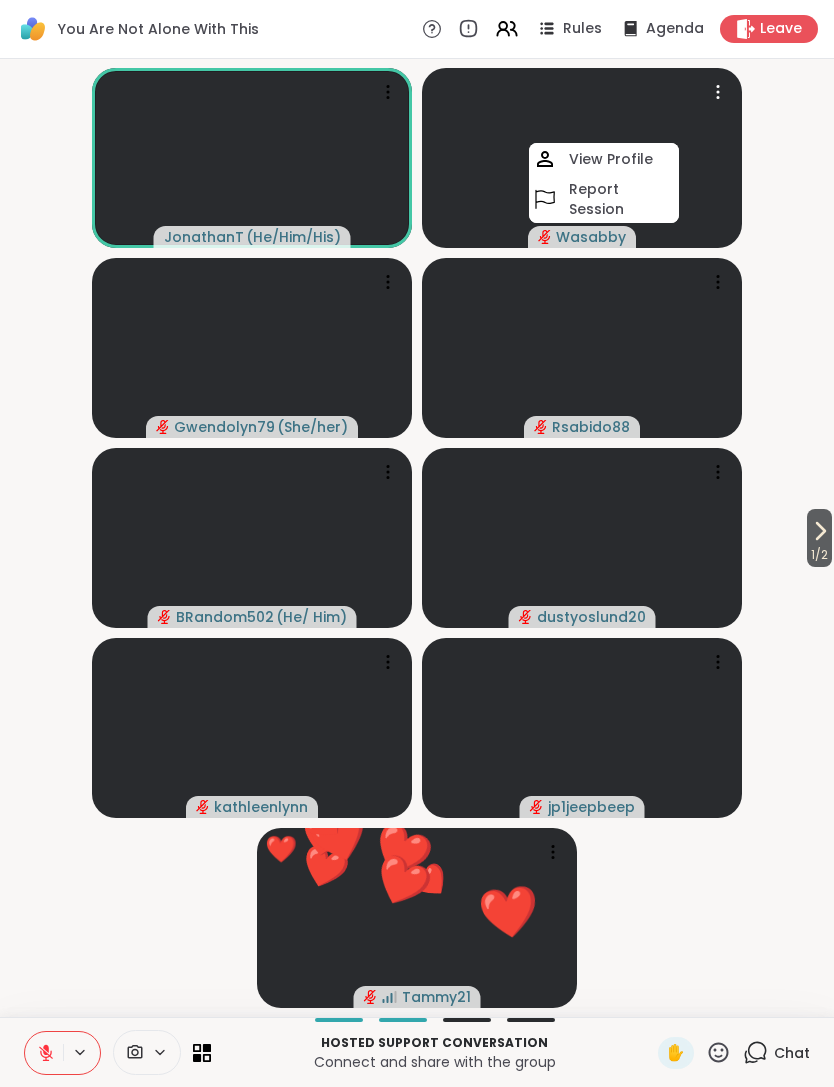 click 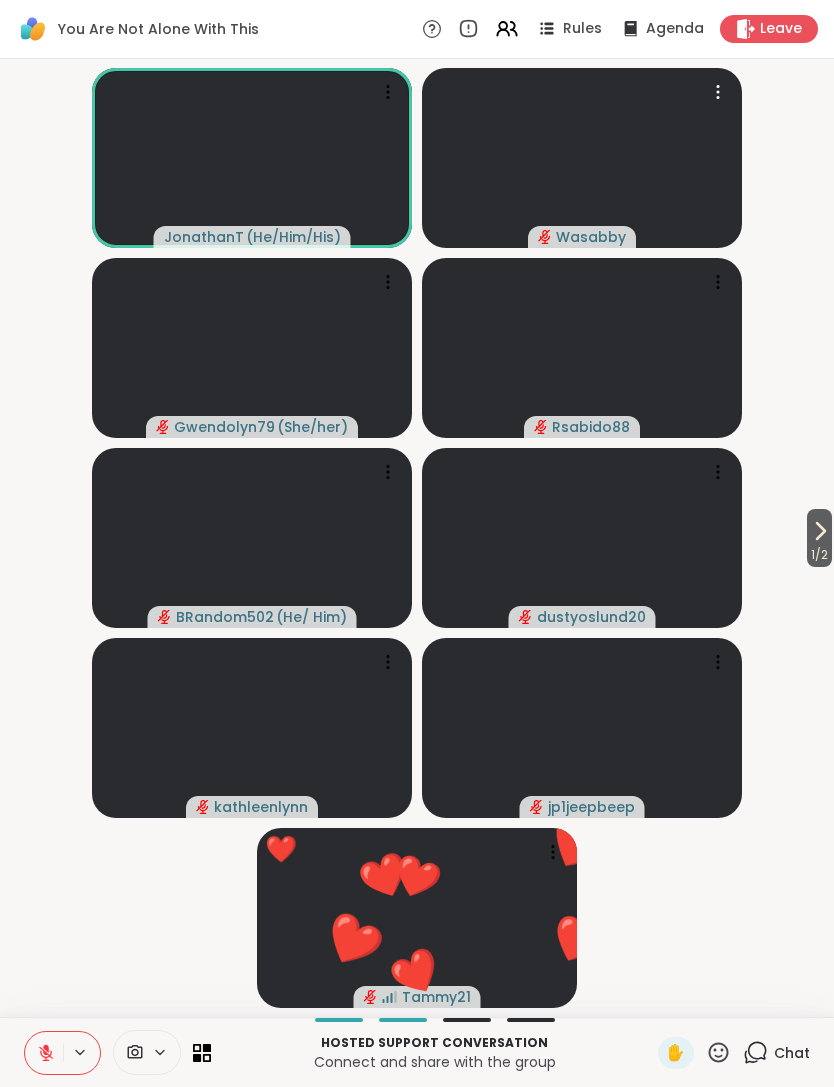 click 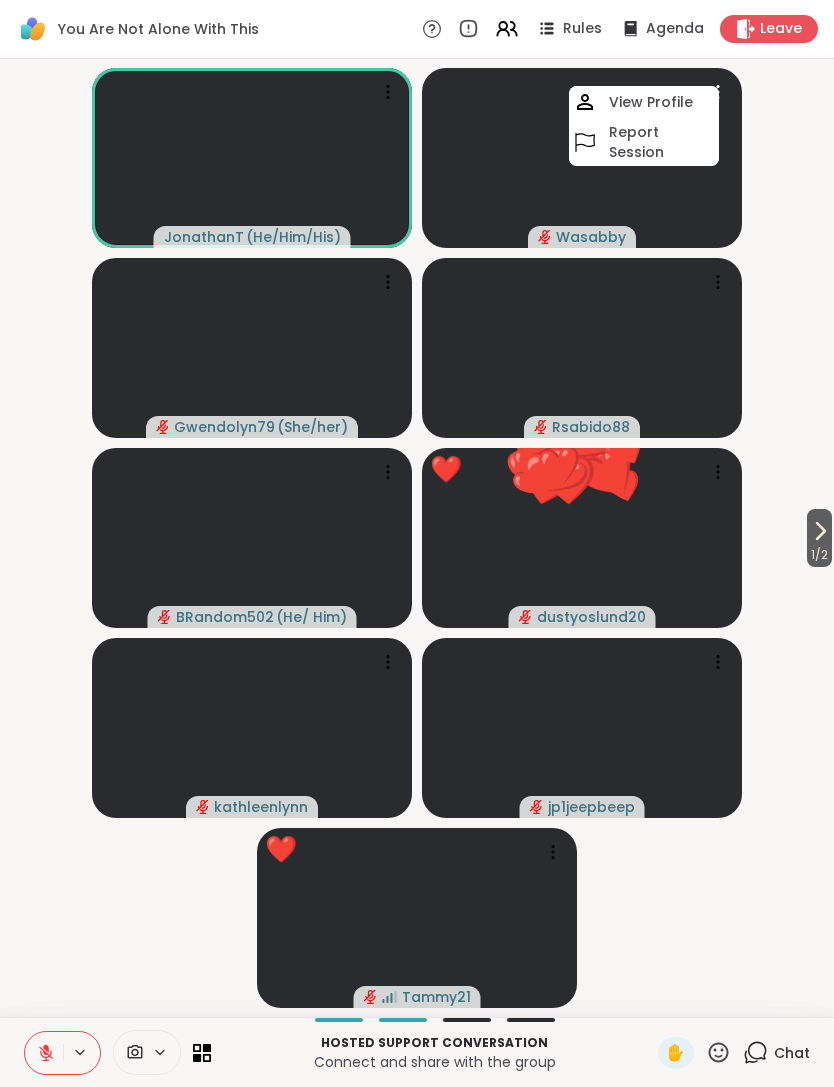 click at bounding box center [582, 158] 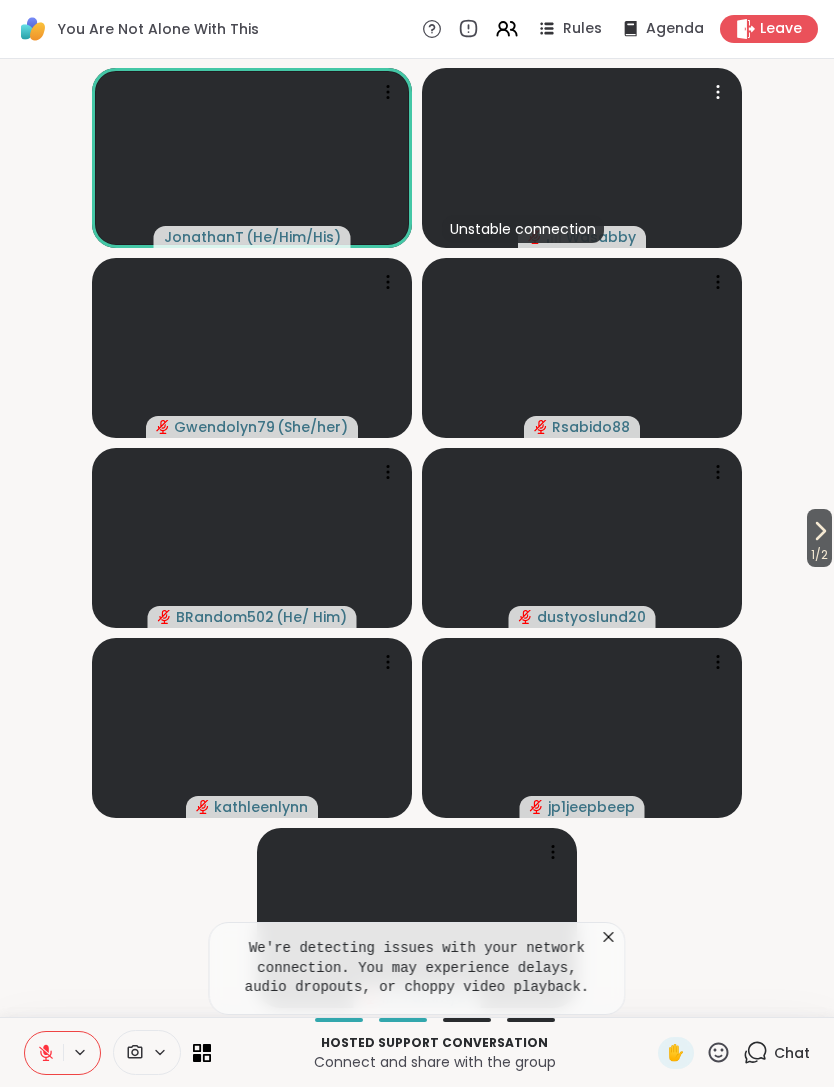 click 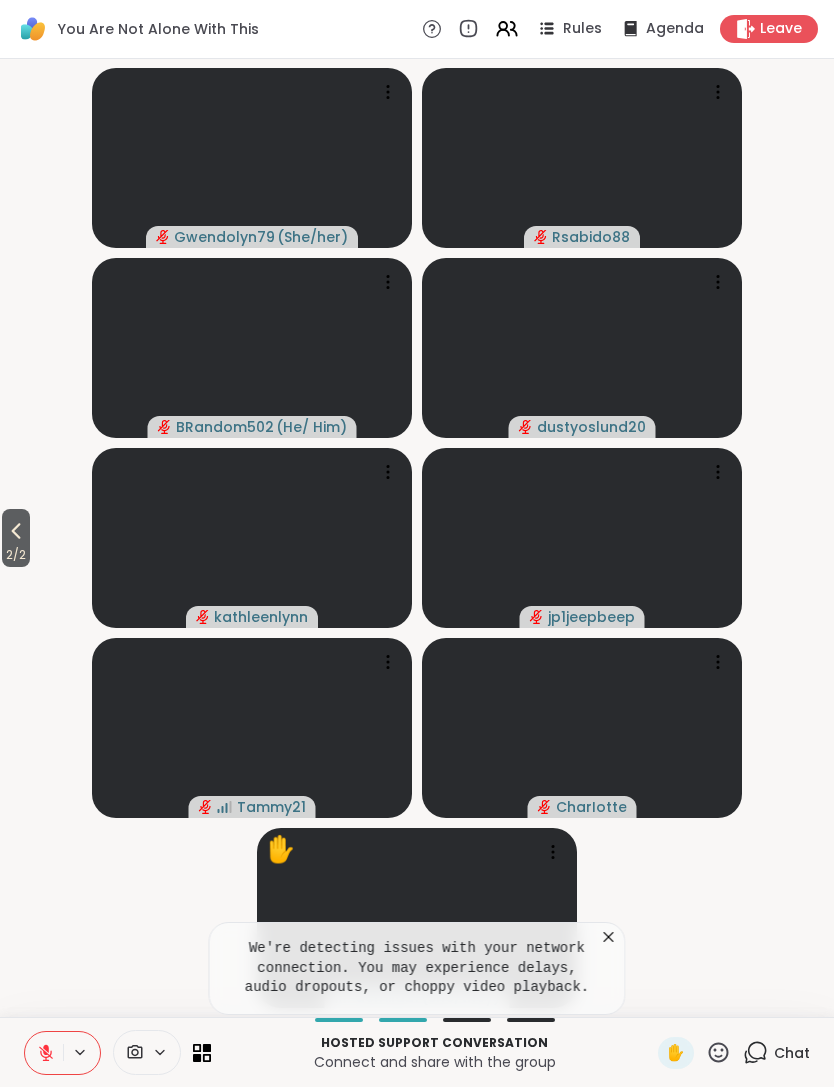 click on "2  /  2" at bounding box center [16, 538] 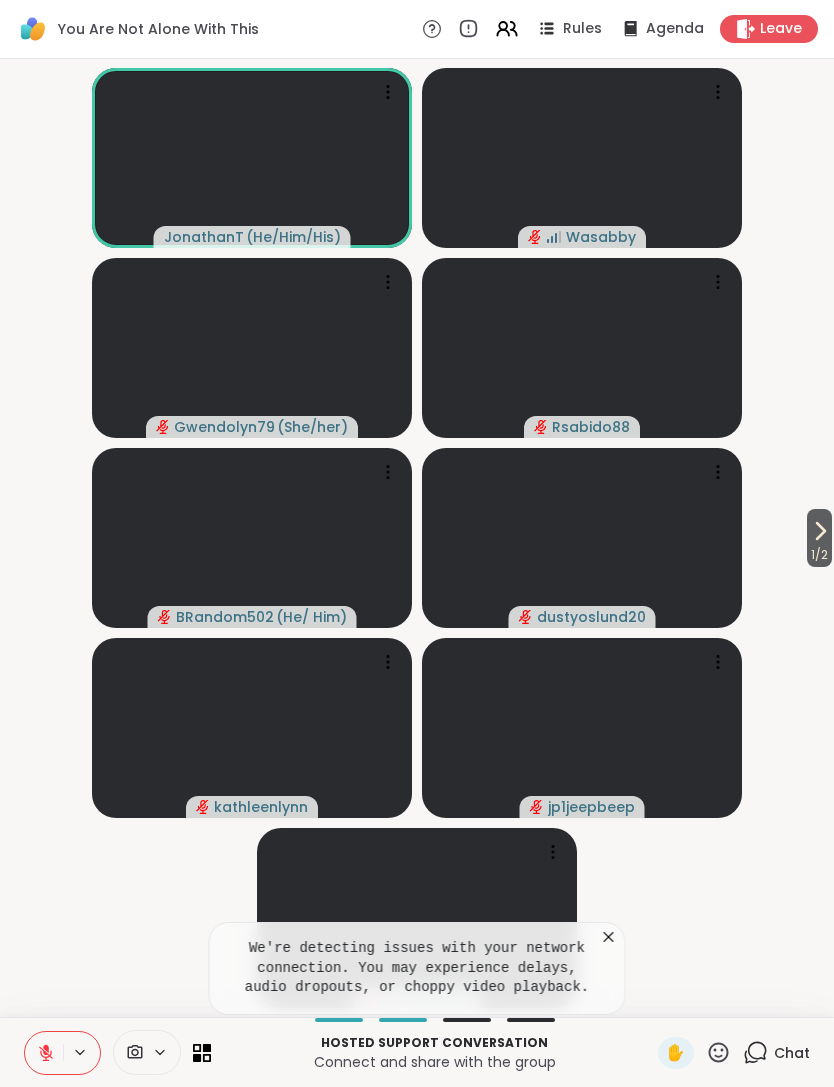 click 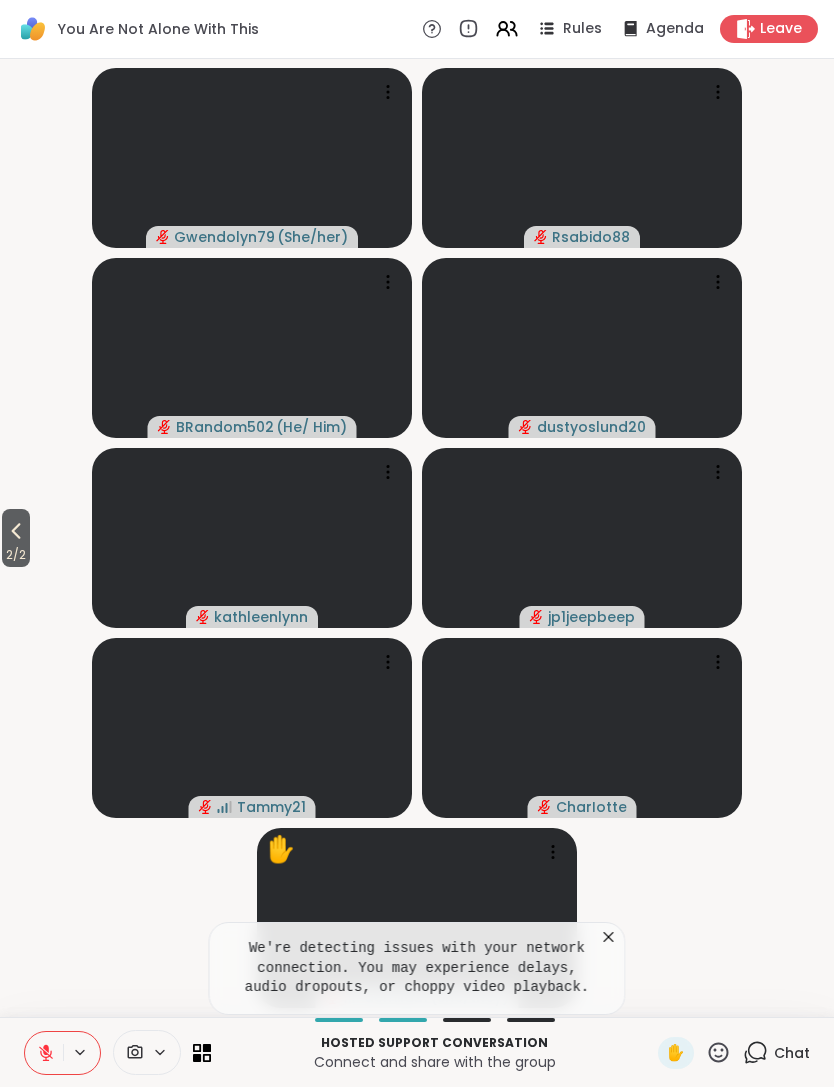 click 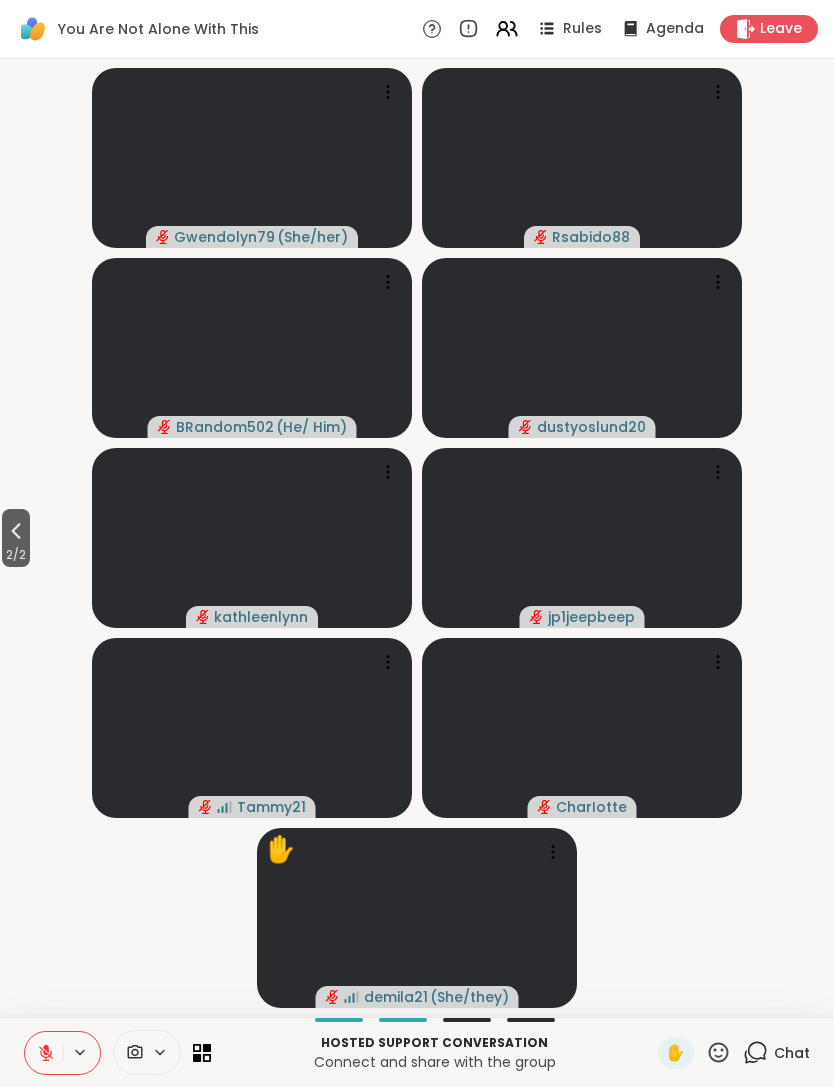 click on "2  /  2" at bounding box center [16, 538] 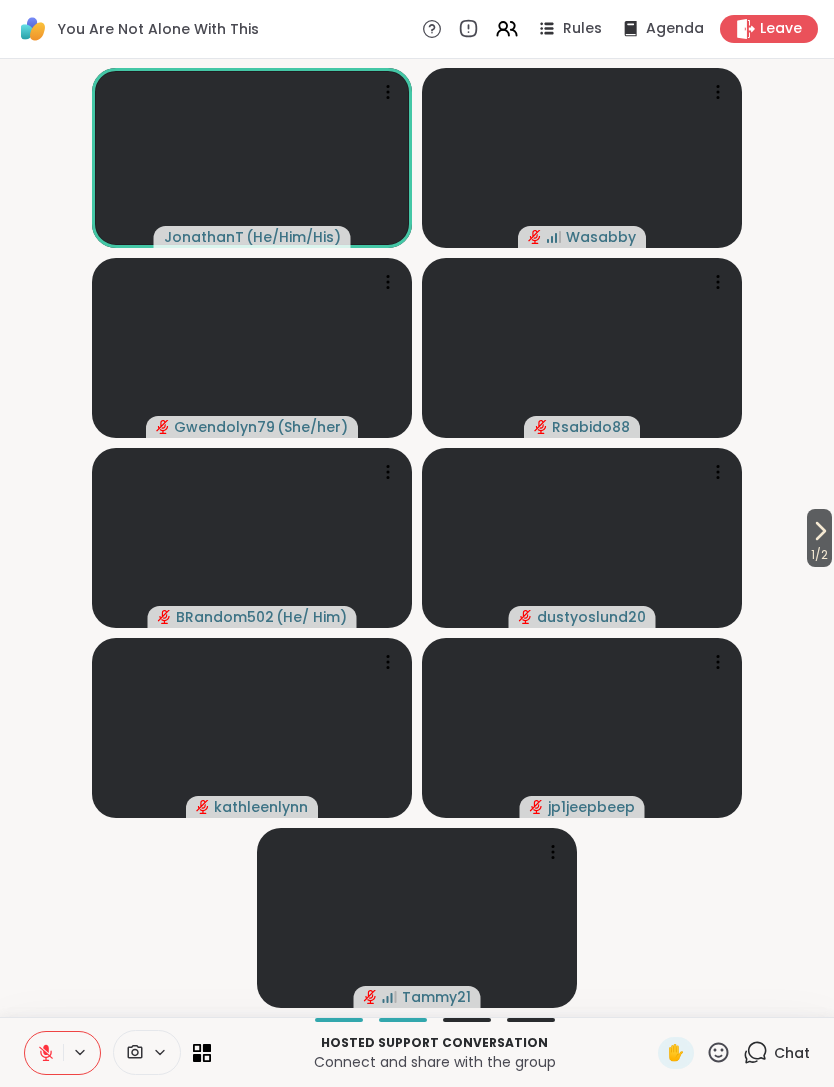 click 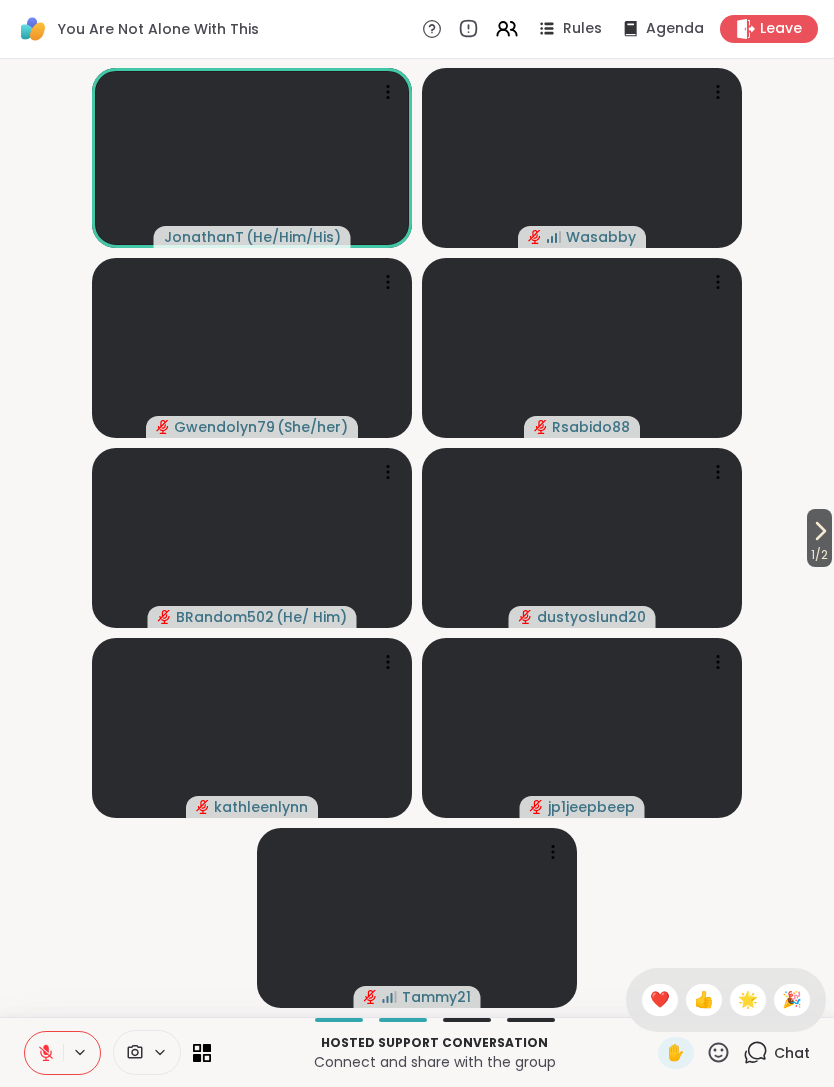 click on "❤️" at bounding box center (660, 1000) 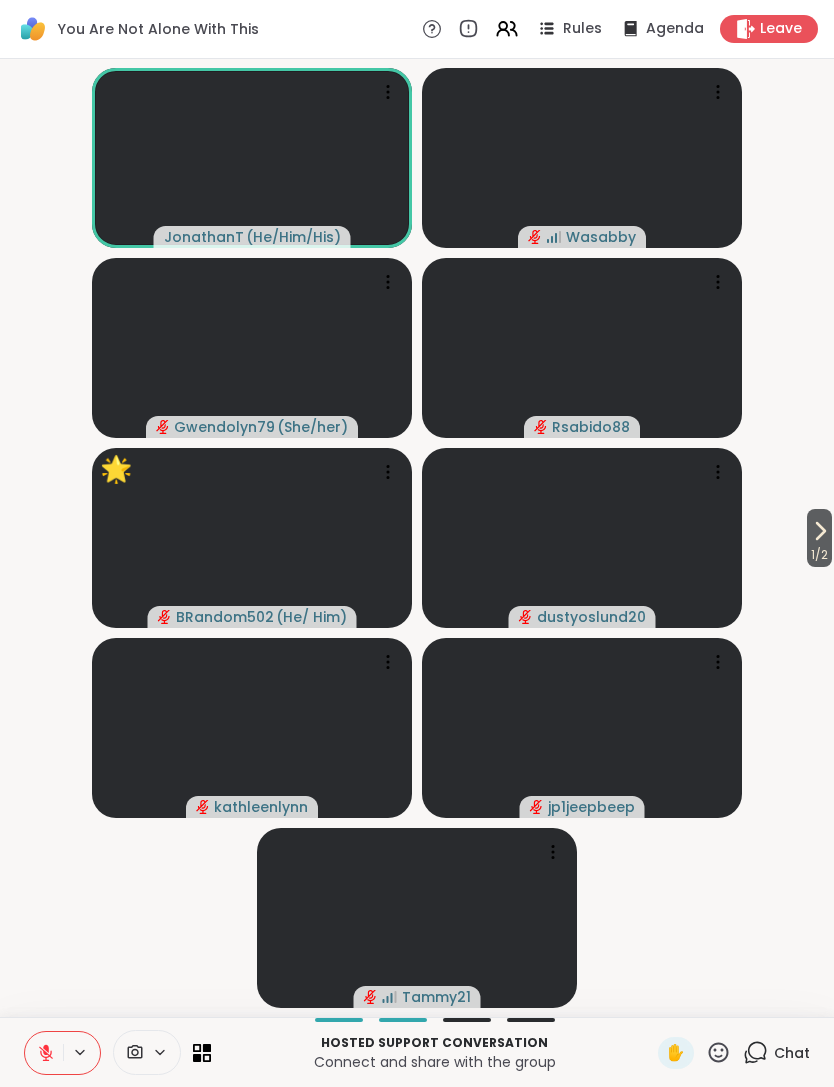 click on "Chat" at bounding box center (792, 1053) 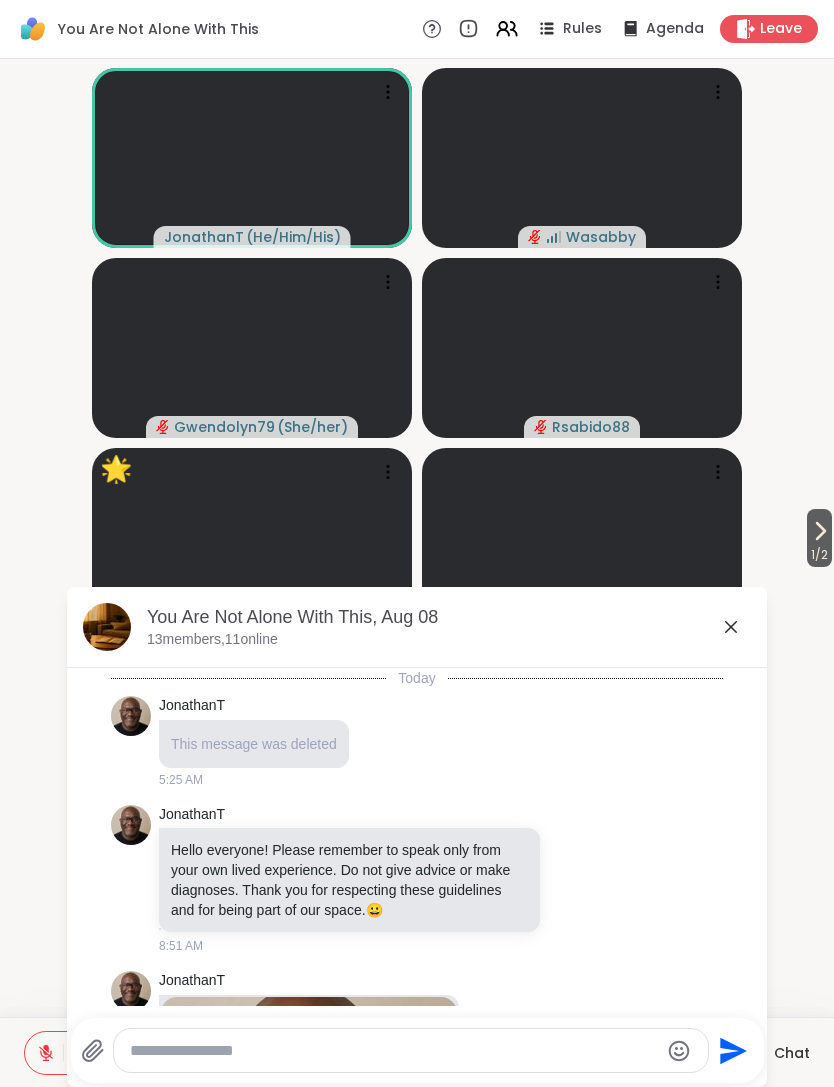 scroll, scrollTop: 5546, scrollLeft: 0, axis: vertical 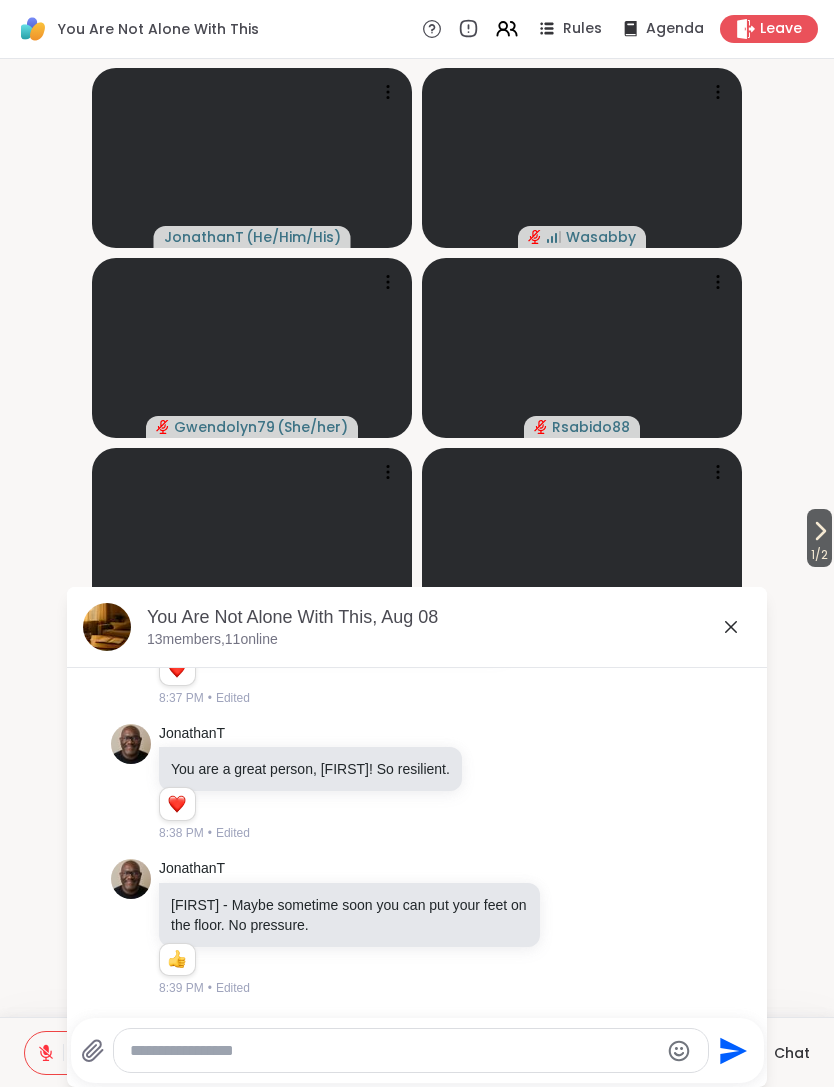 click 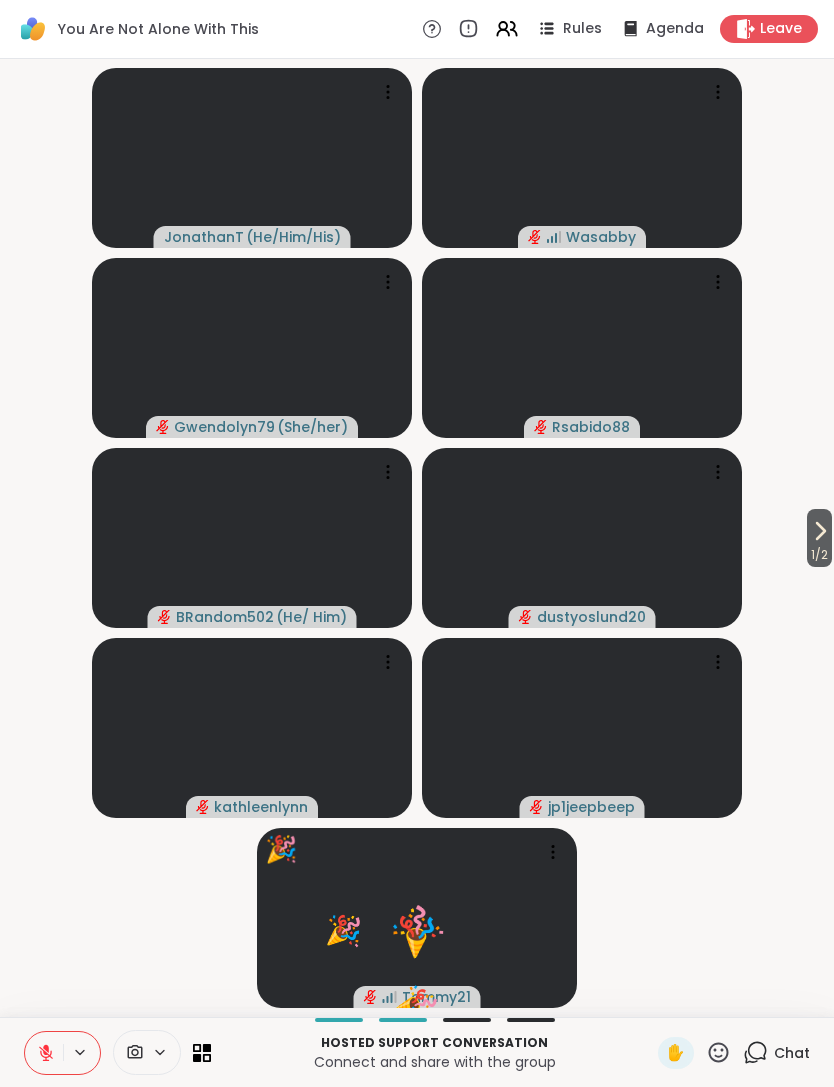 click 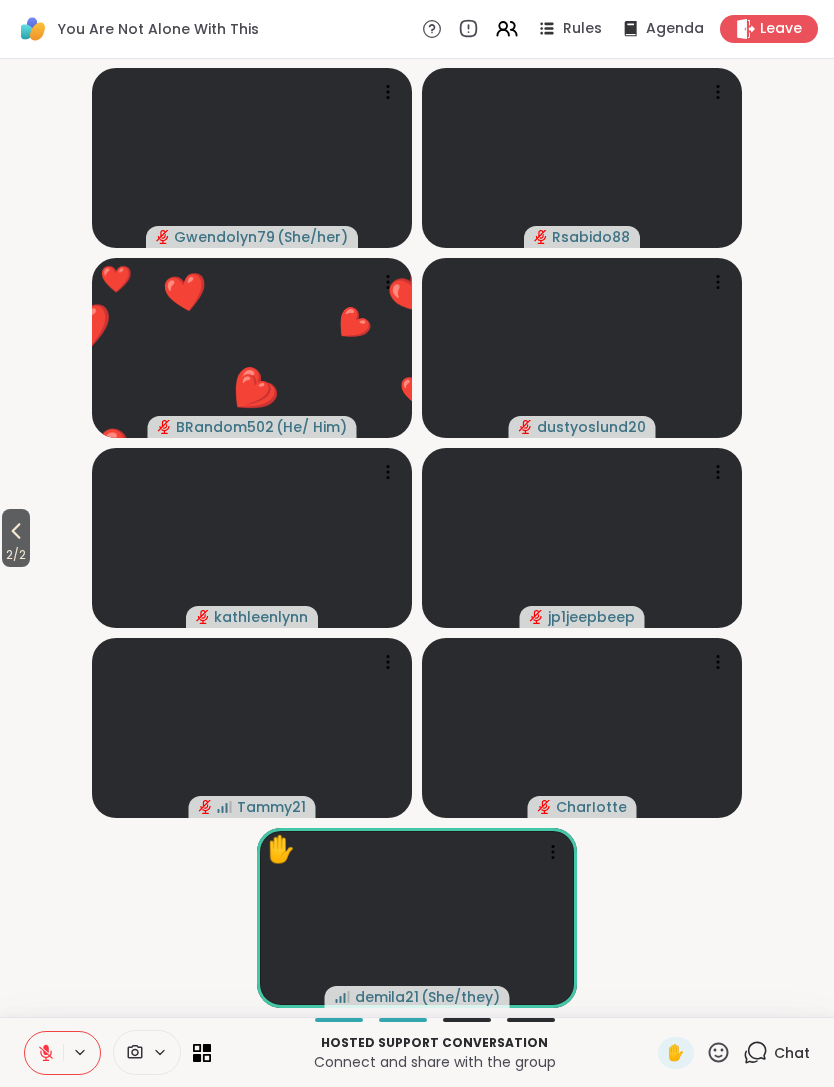 click 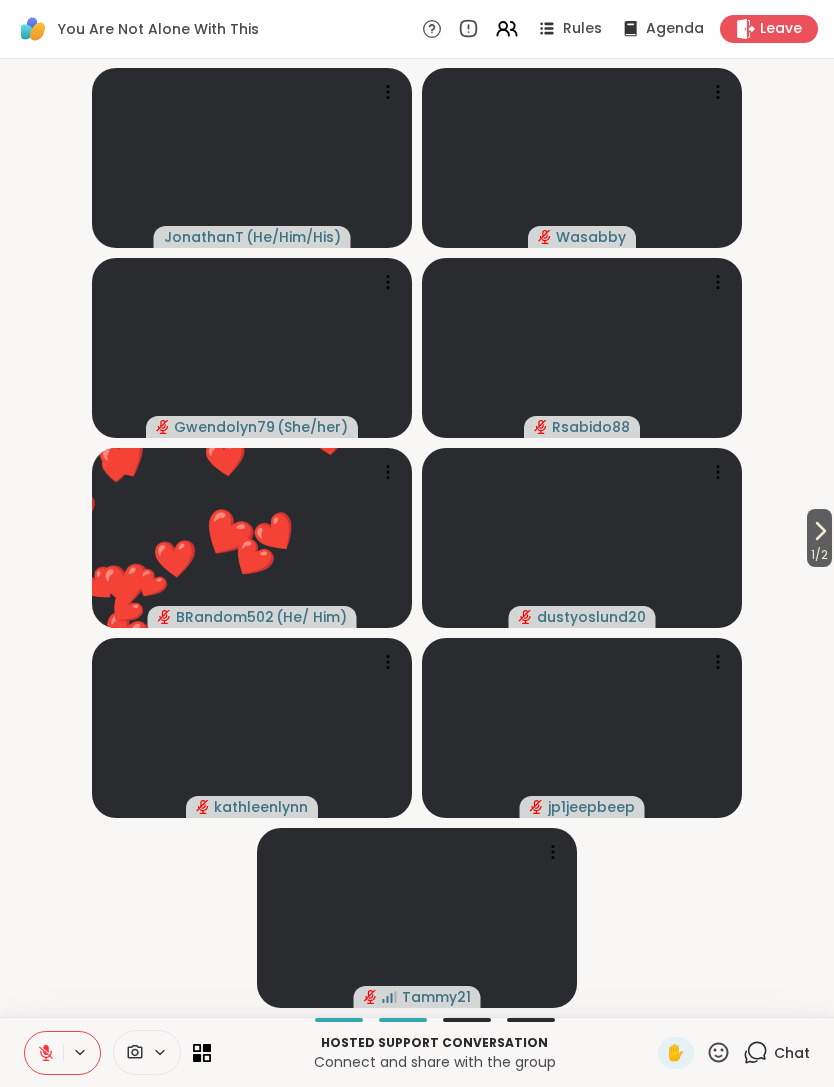 click 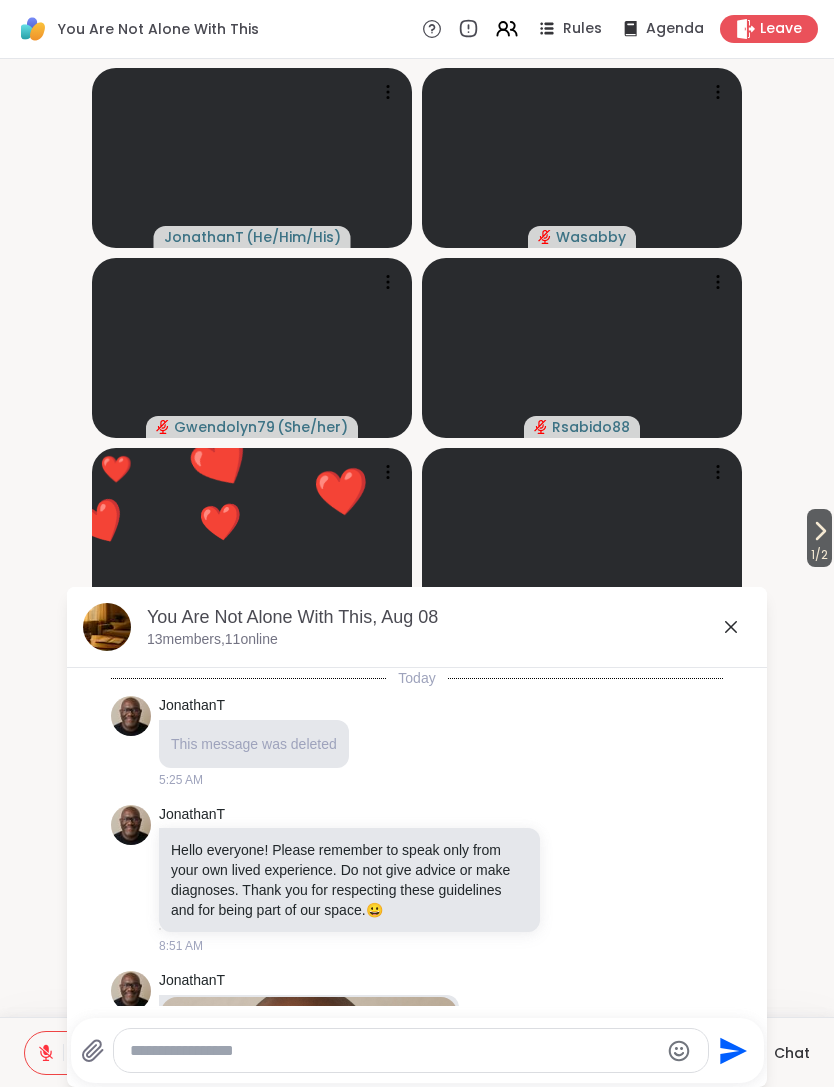 scroll, scrollTop: 5546, scrollLeft: 0, axis: vertical 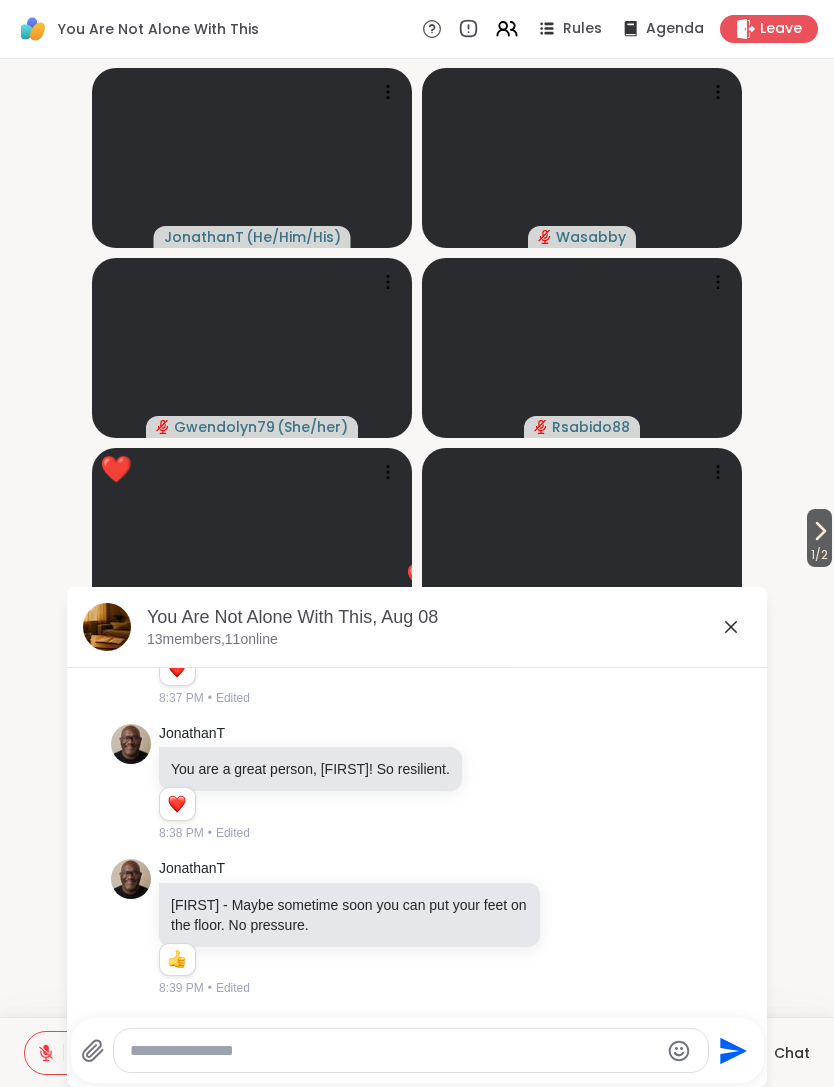 click at bounding box center [394, 1051] 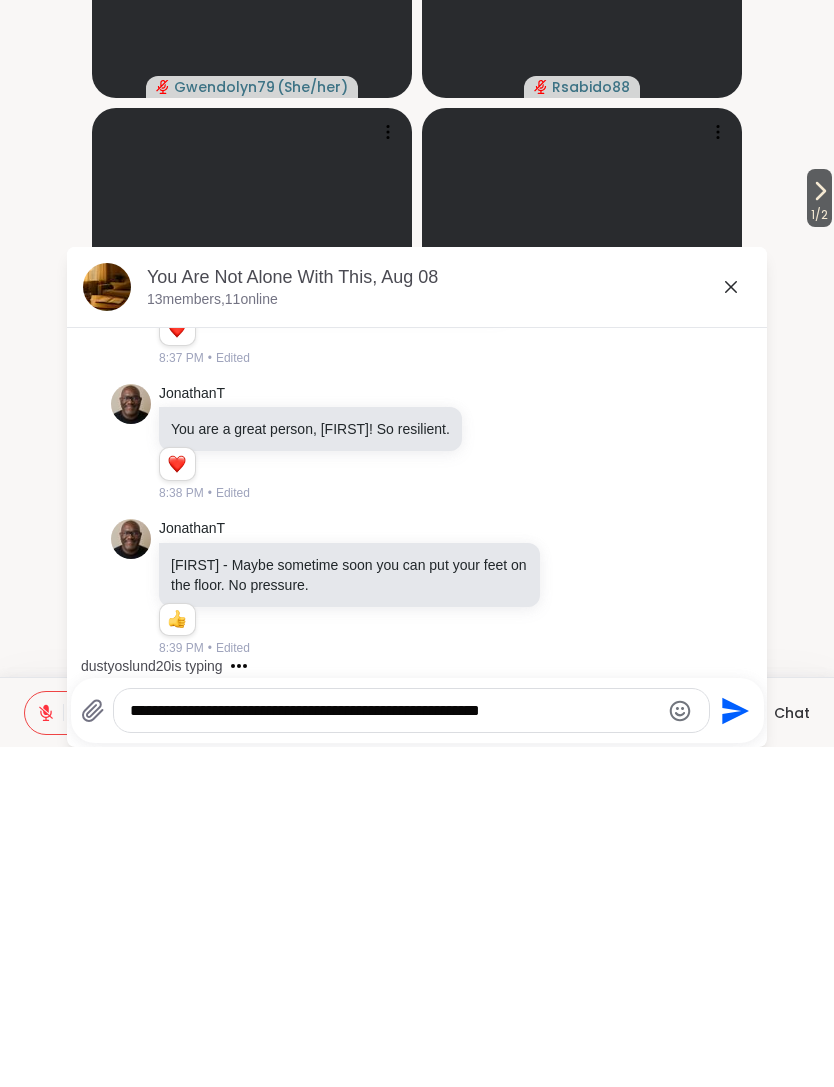 type on "**********" 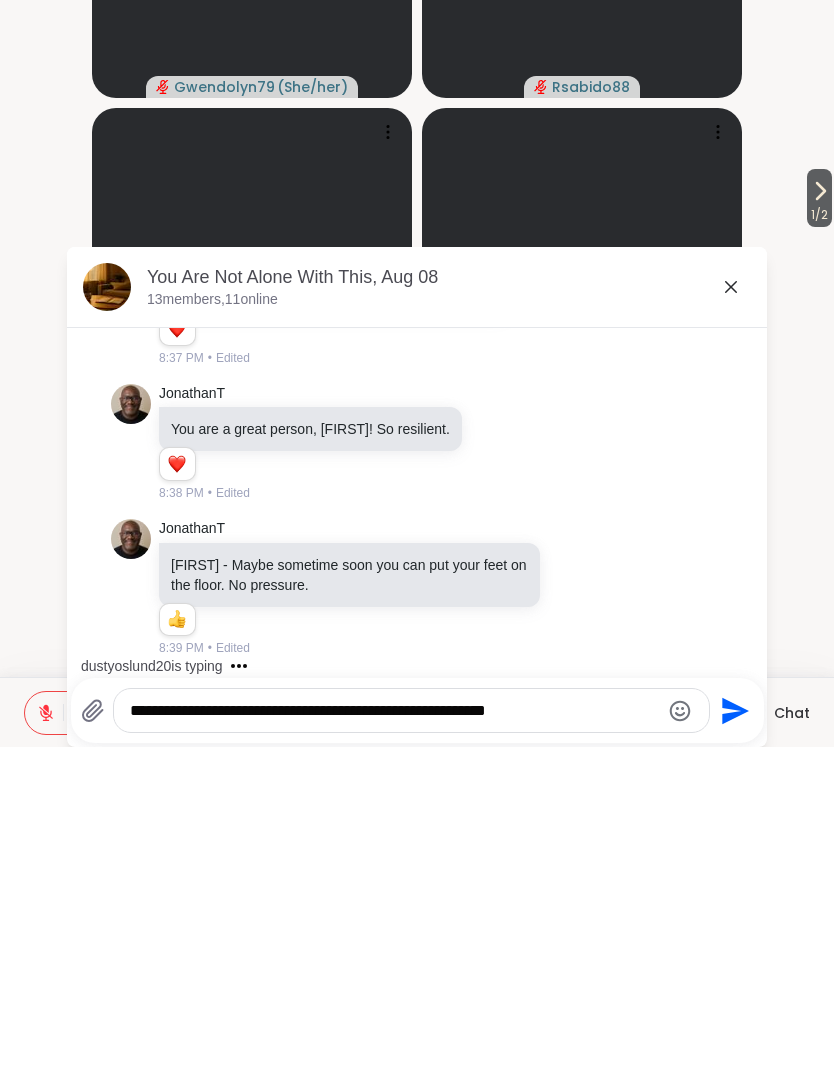 click on "Chat" at bounding box center (792, 1053) 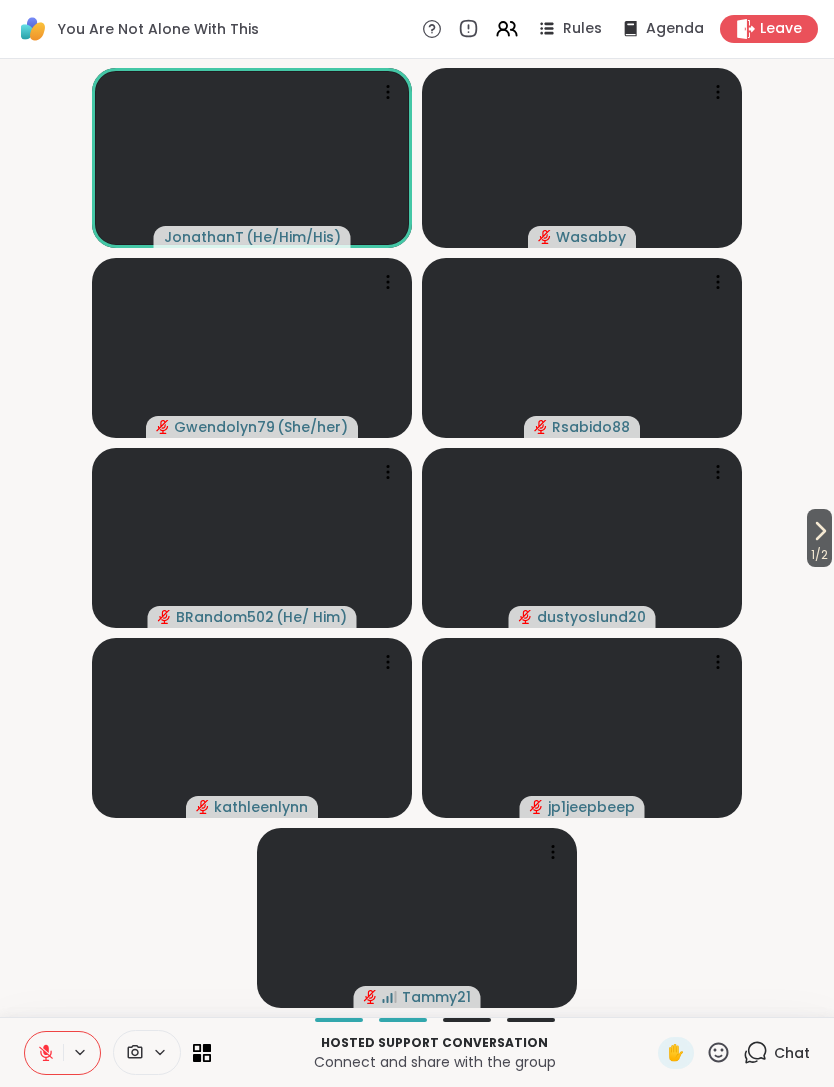 click on "Chat" at bounding box center [792, 1053] 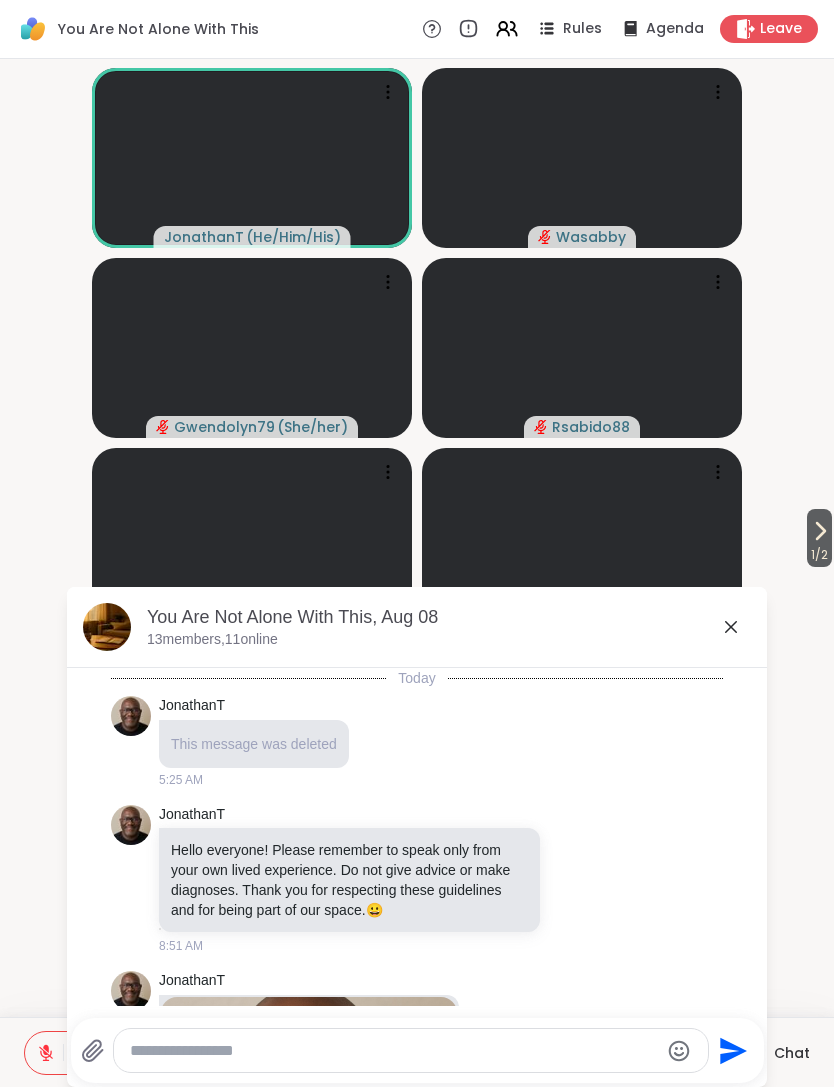 scroll, scrollTop: 5546, scrollLeft: 0, axis: vertical 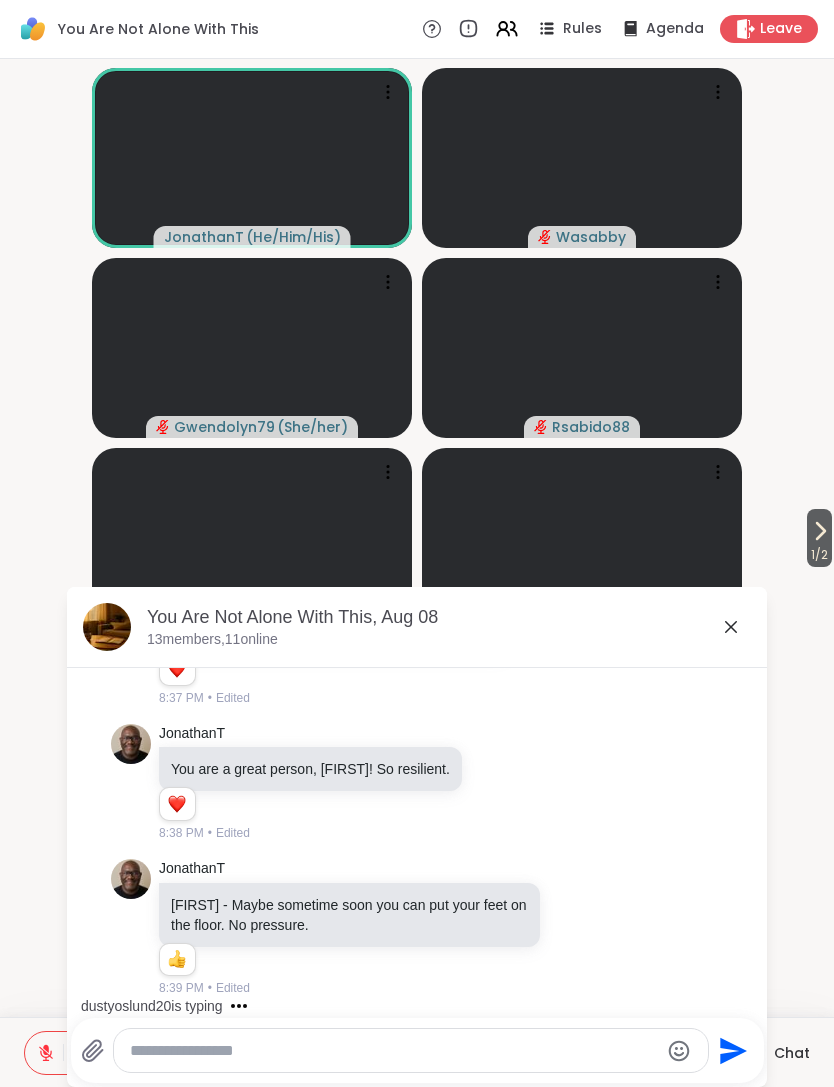 click at bounding box center [394, 1051] 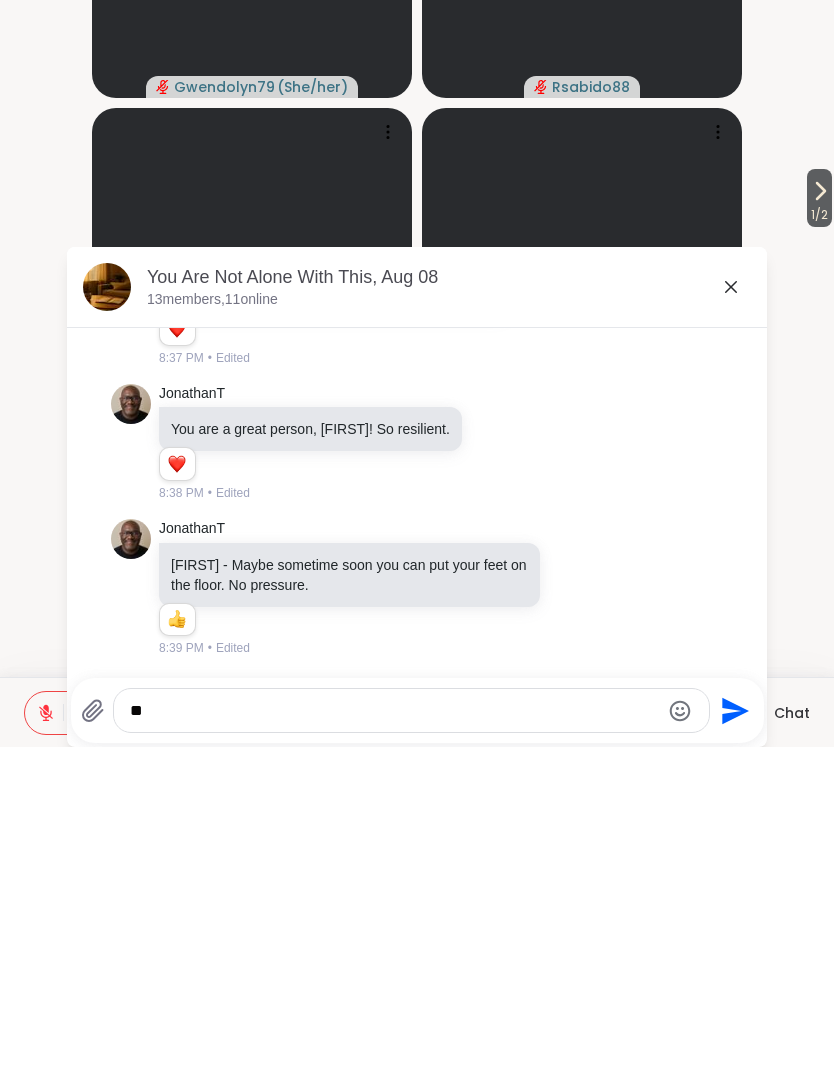 scroll, scrollTop: 5672, scrollLeft: 0, axis: vertical 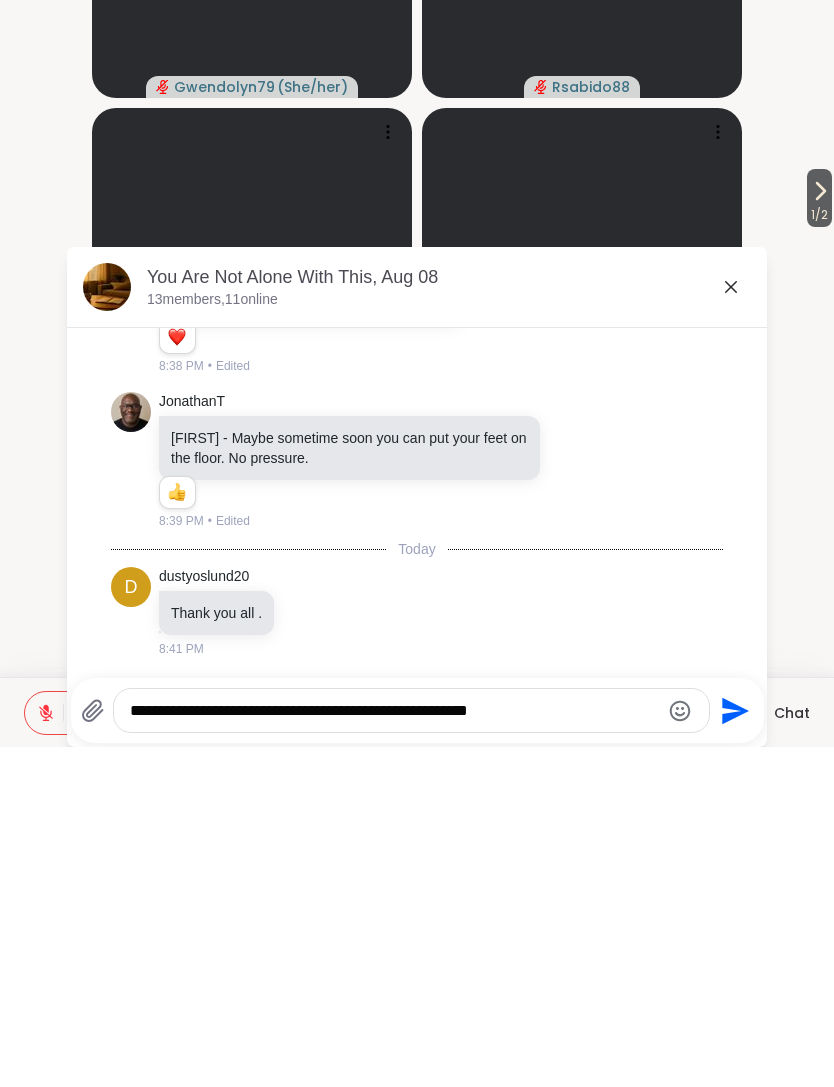 type on "**********" 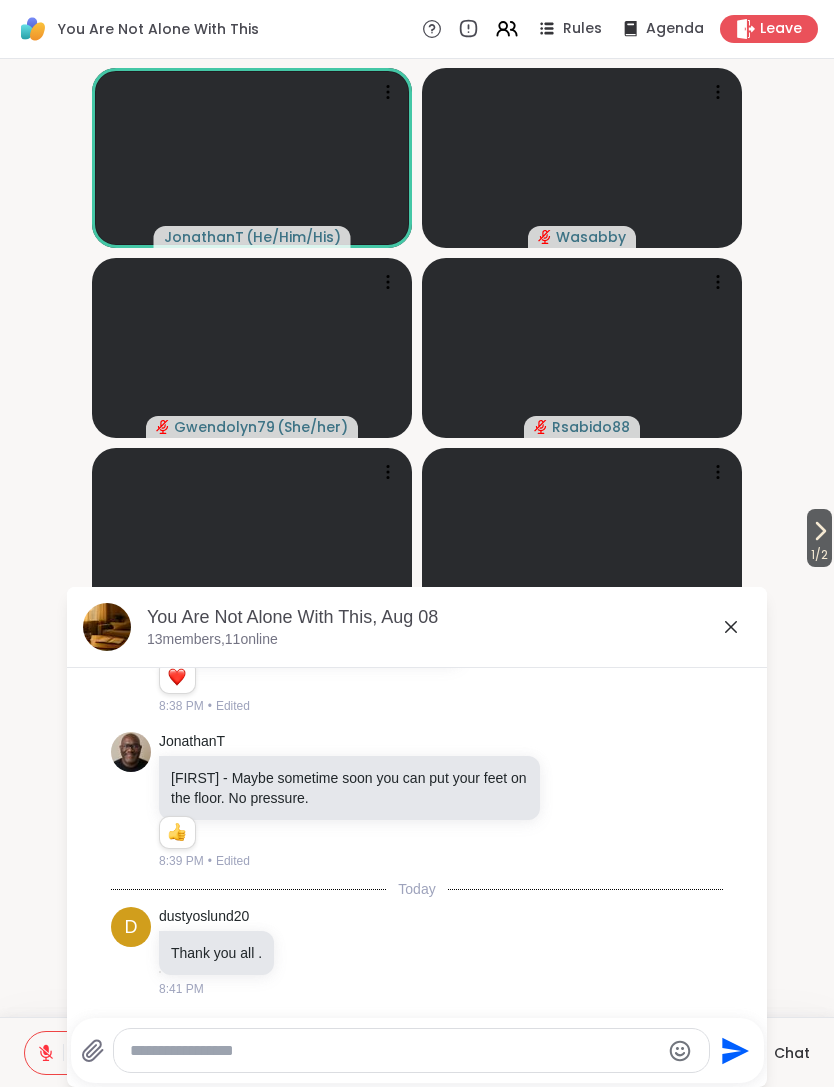 scroll, scrollTop: 5798, scrollLeft: 0, axis: vertical 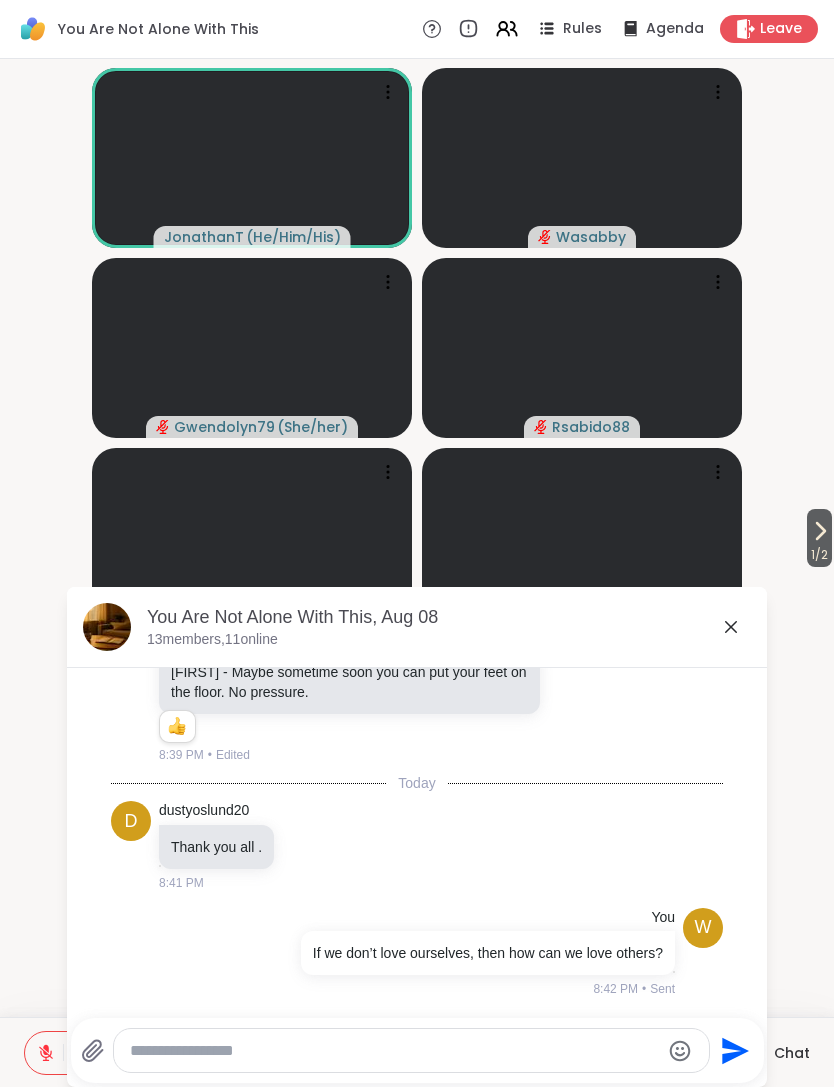 click 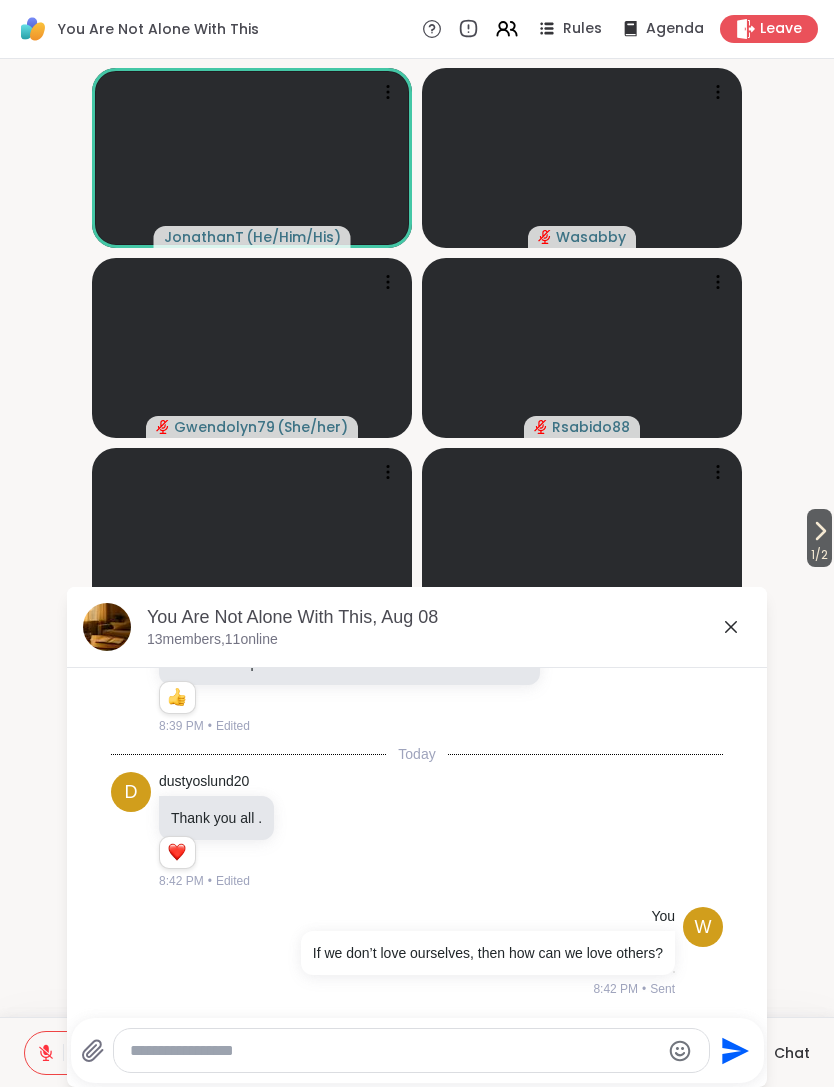 click at bounding box center [582, 348] 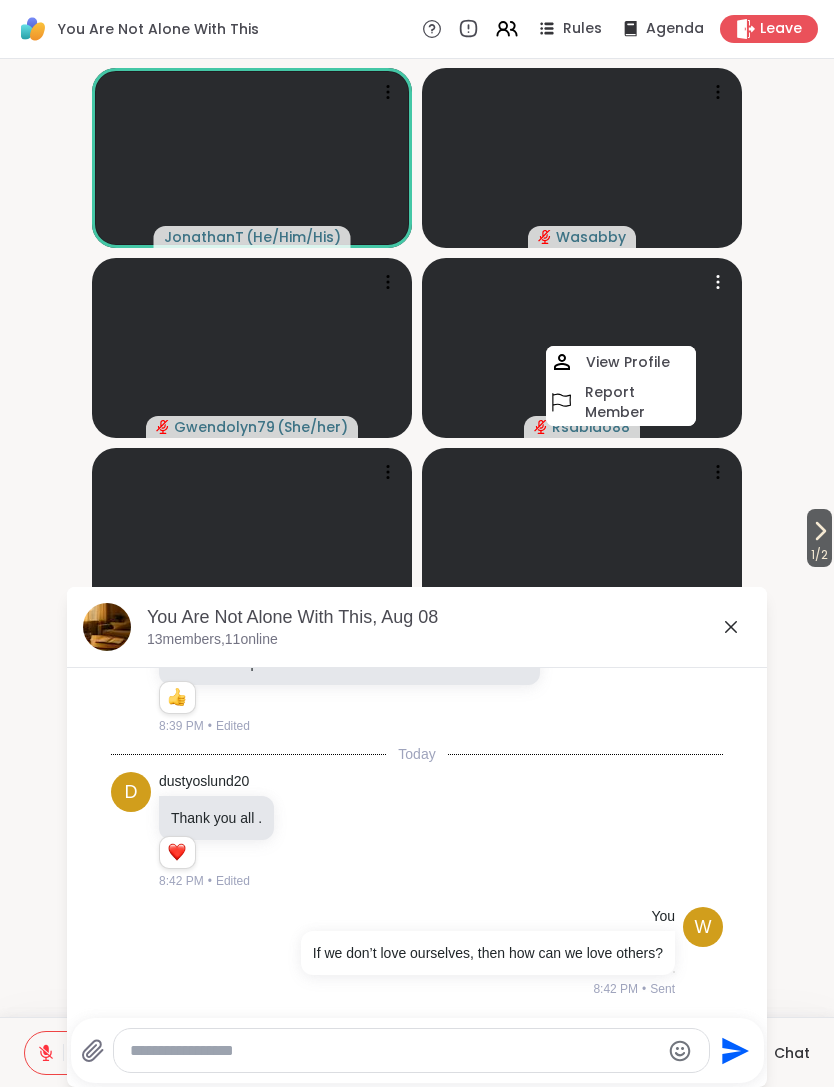 click on "[NUMBER] / [NUMBER] [FIRST] ( [PRONOUNS] ) [USERNAME] [USERNAME] ( [PRONOUNS] ) [USERNAME] [USERNAME] ( [PRONOUNS] ) [USERNAME] [USERNAME] [USERNAME] [USERNAME] [USERNAME]" at bounding box center (417, 538) 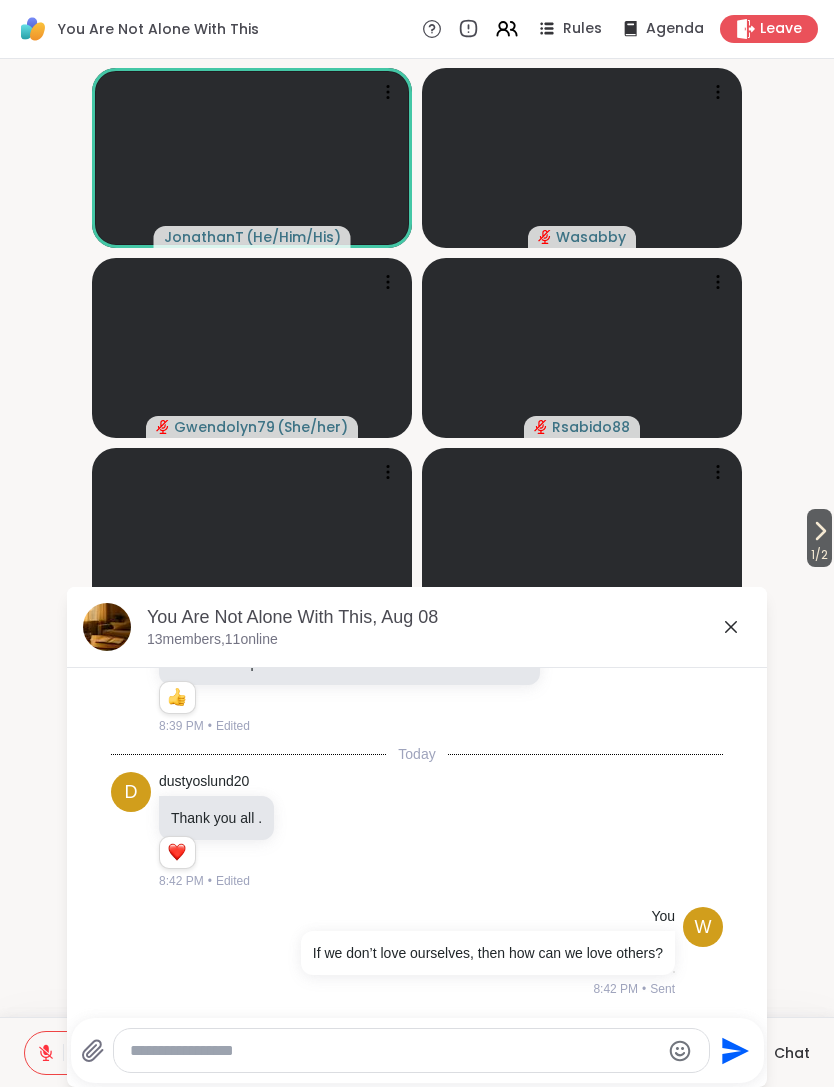 click on "Chat" at bounding box center [792, 1053] 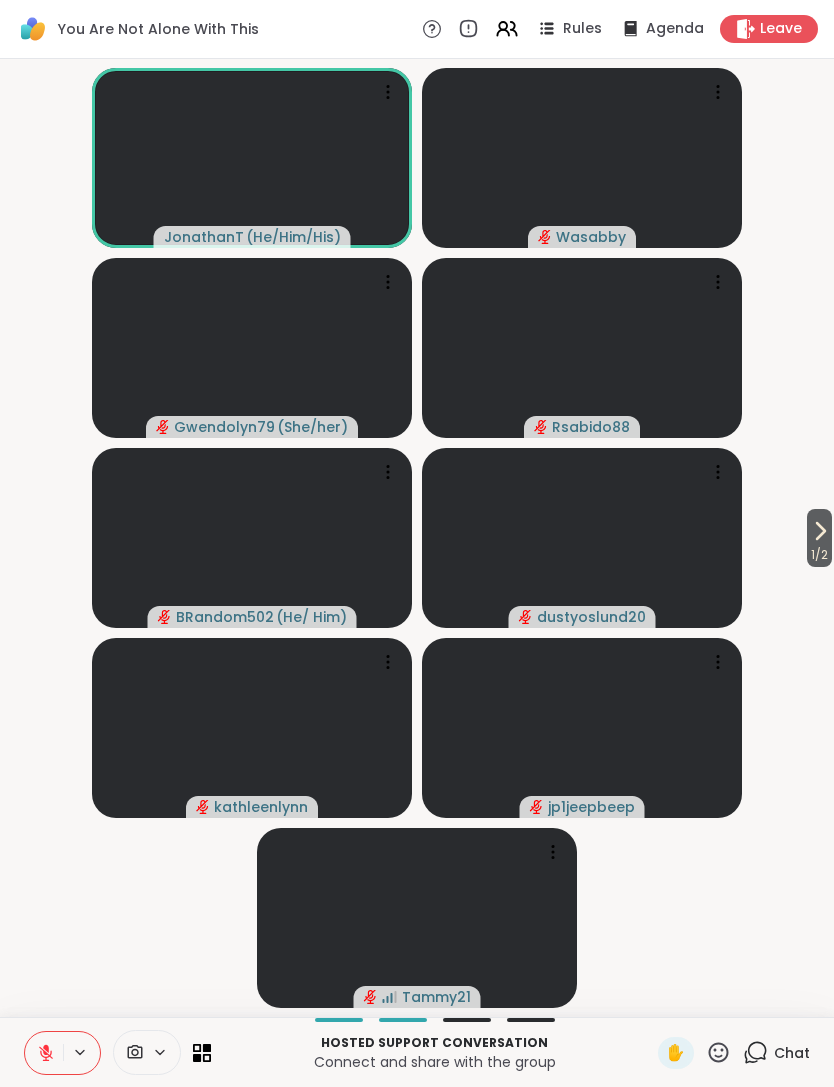 click on "✋" at bounding box center [676, 1053] 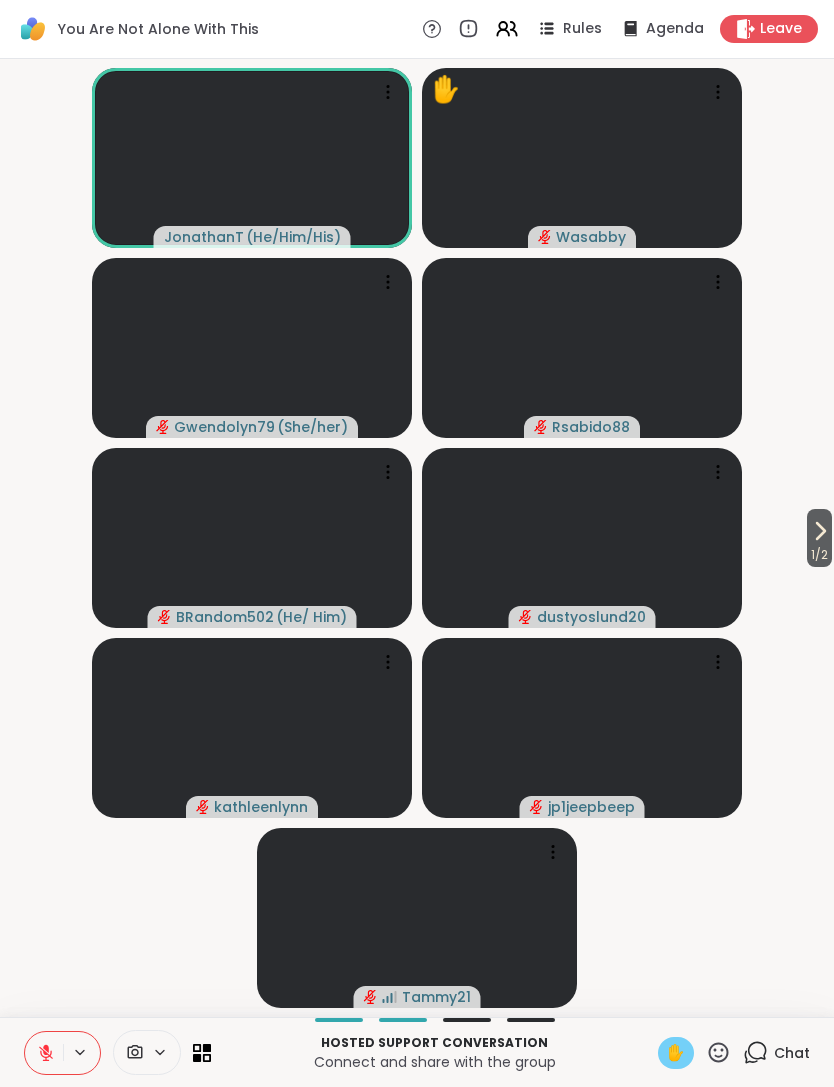 click on "✋" at bounding box center (676, 1053) 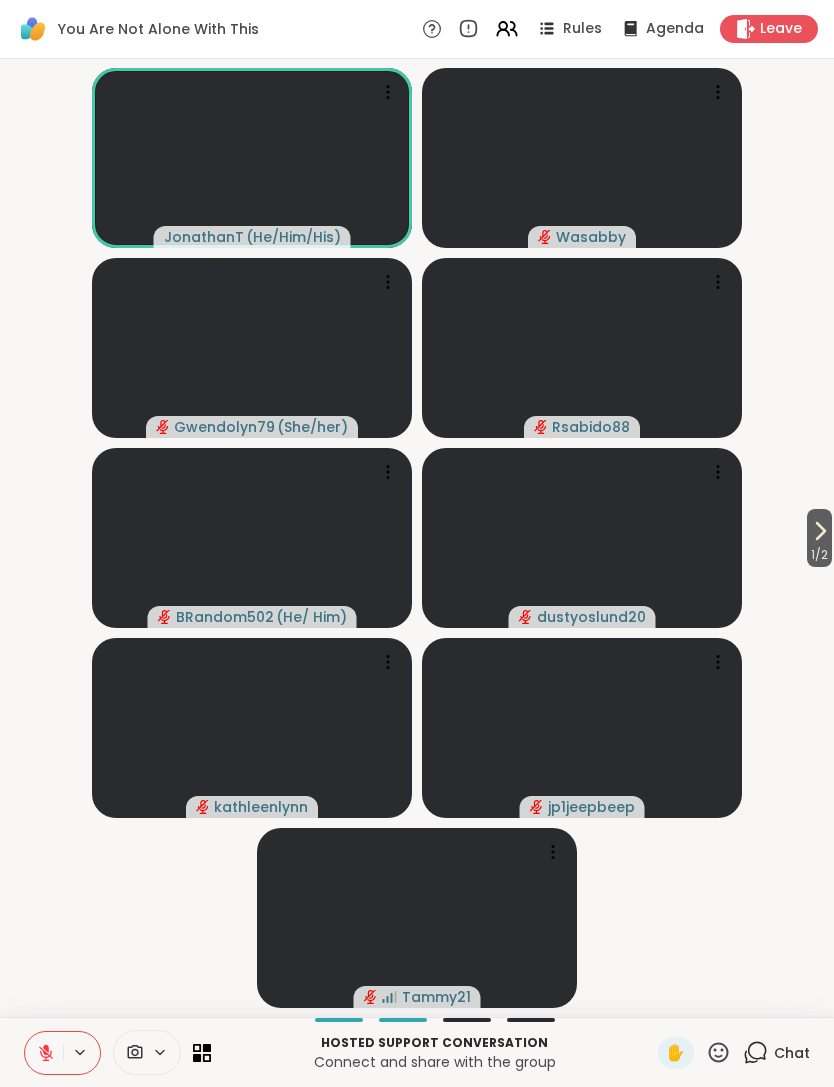 click on "✋" at bounding box center [676, 1053] 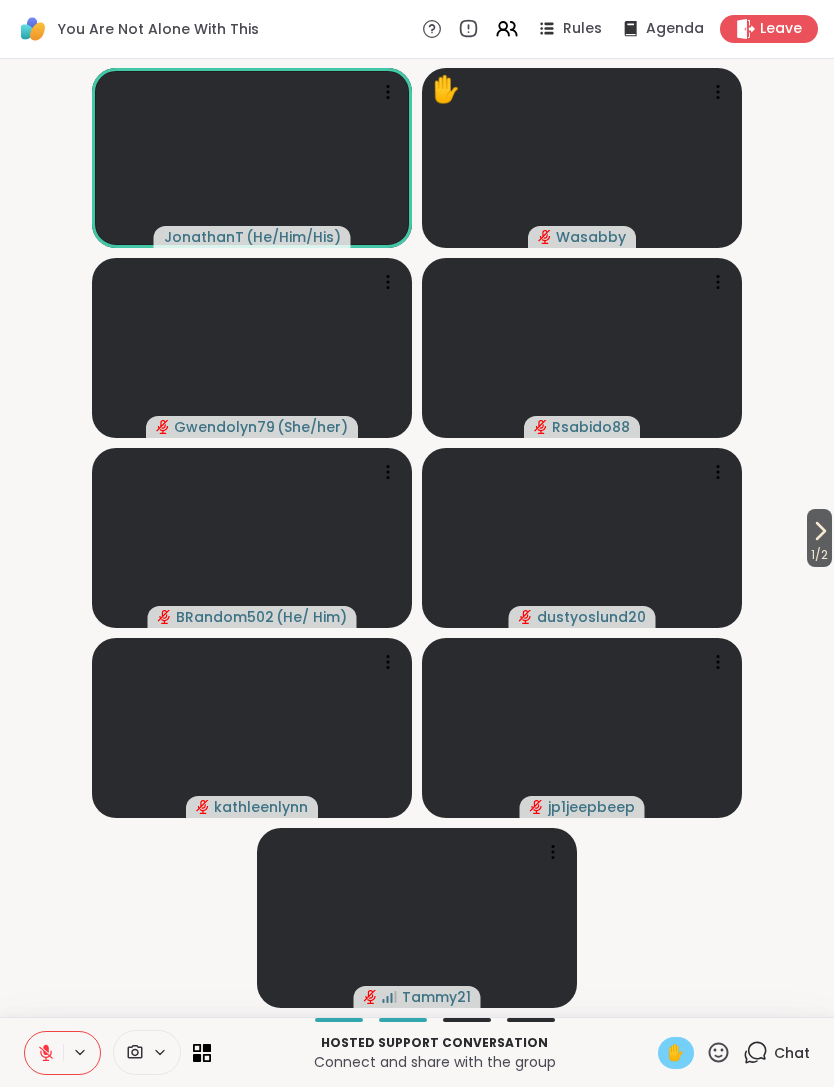 click on "✋" at bounding box center (676, 1053) 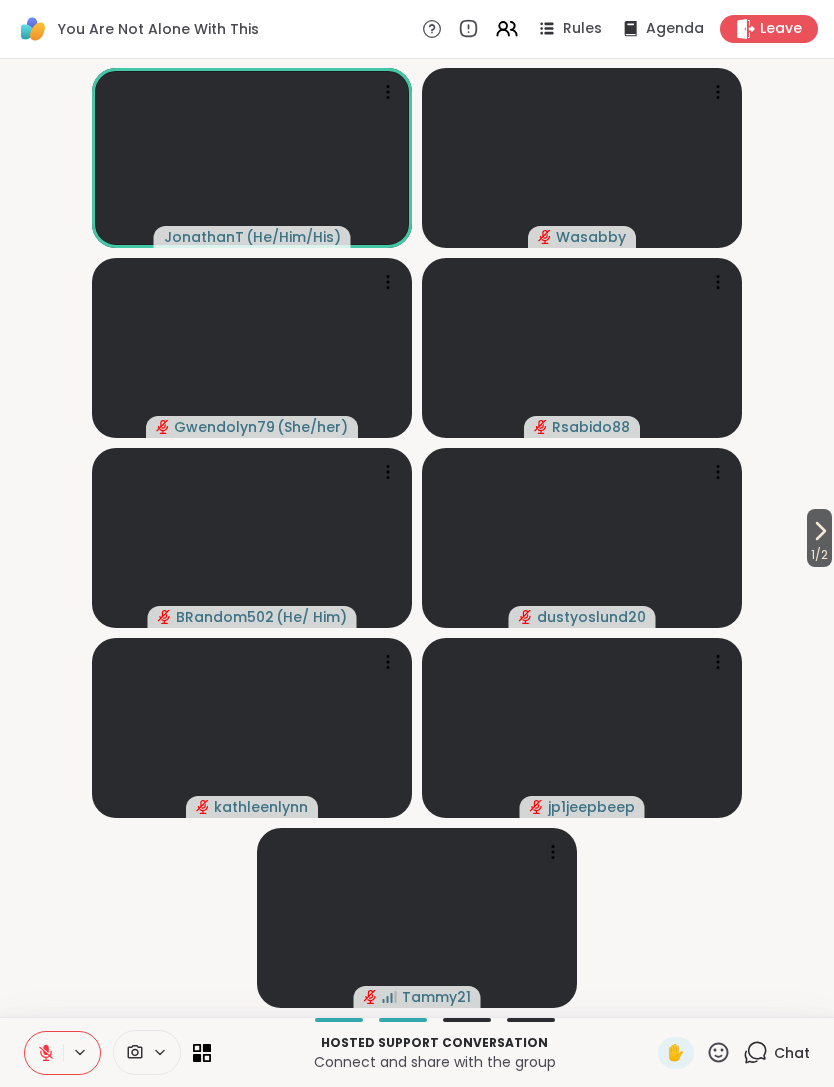 click 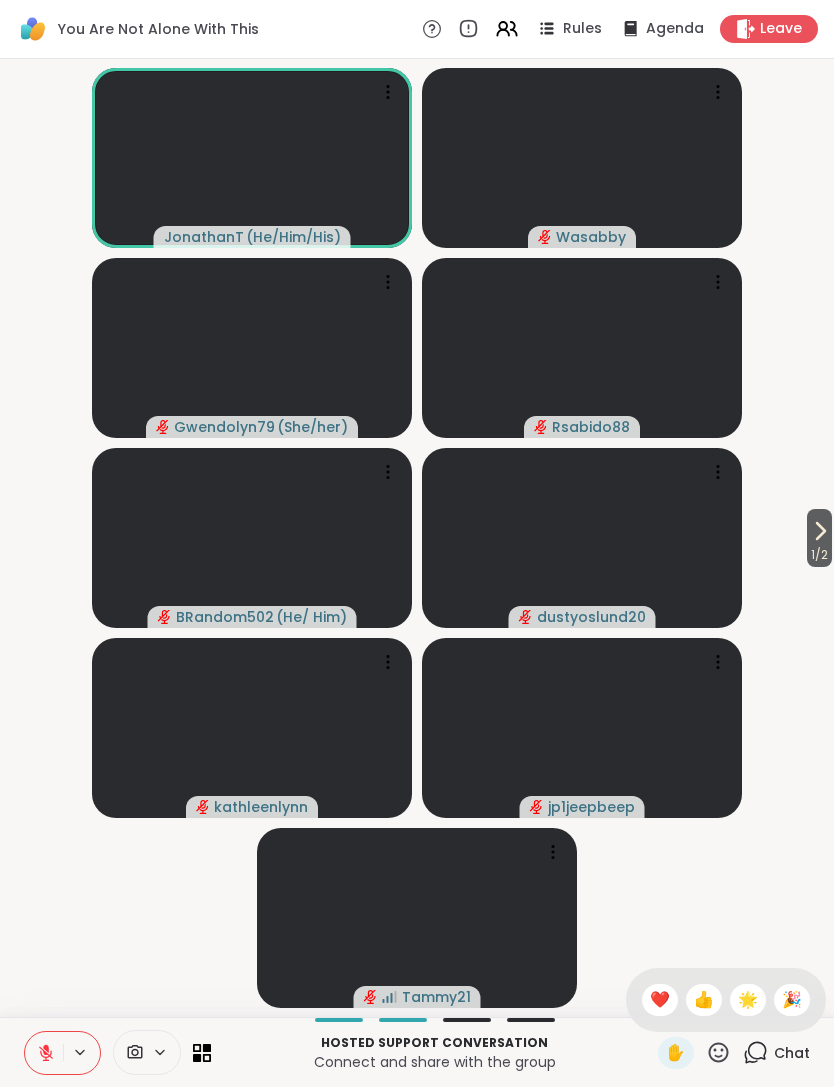 click on "❤️" at bounding box center [660, 1000] 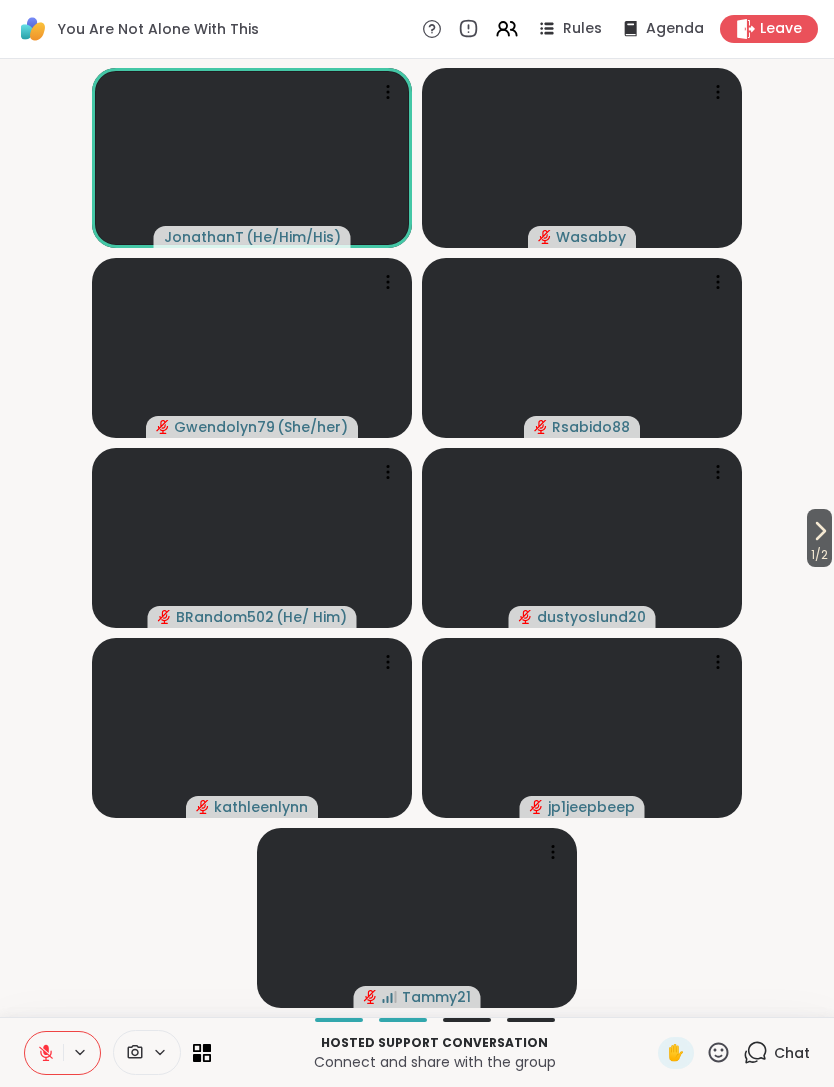 click on "Chat" at bounding box center [792, 1053] 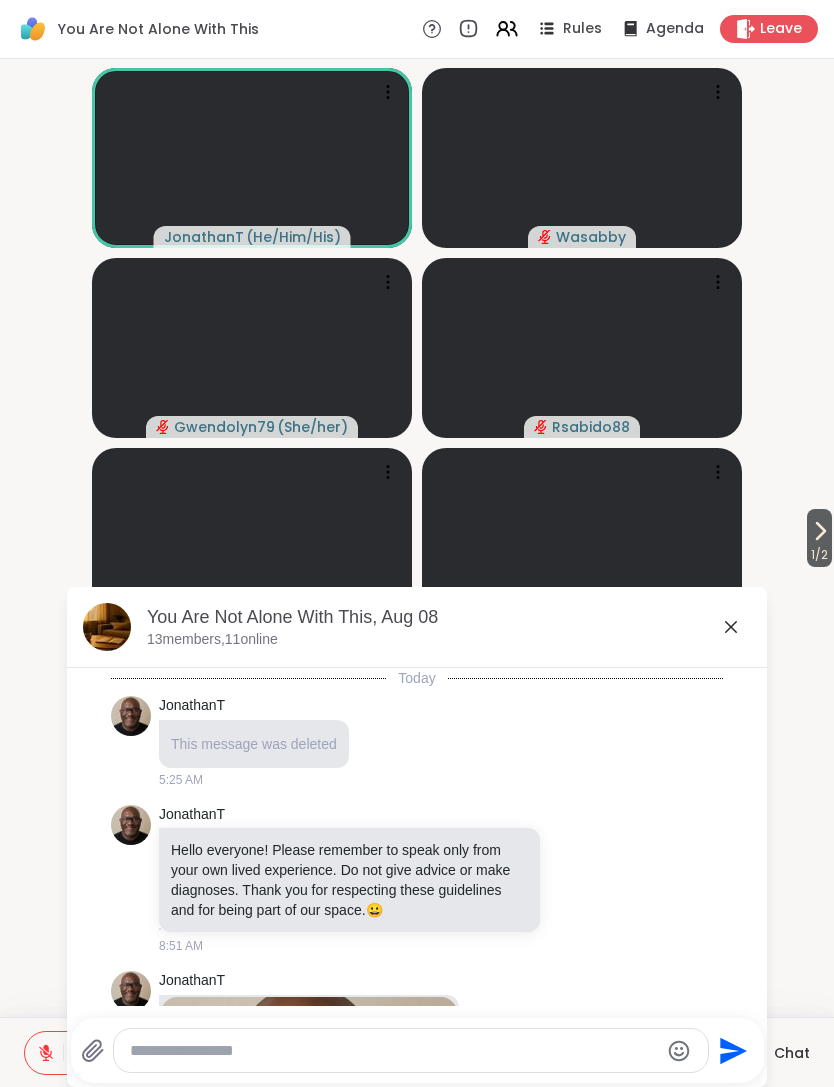scroll, scrollTop: 5806, scrollLeft: 0, axis: vertical 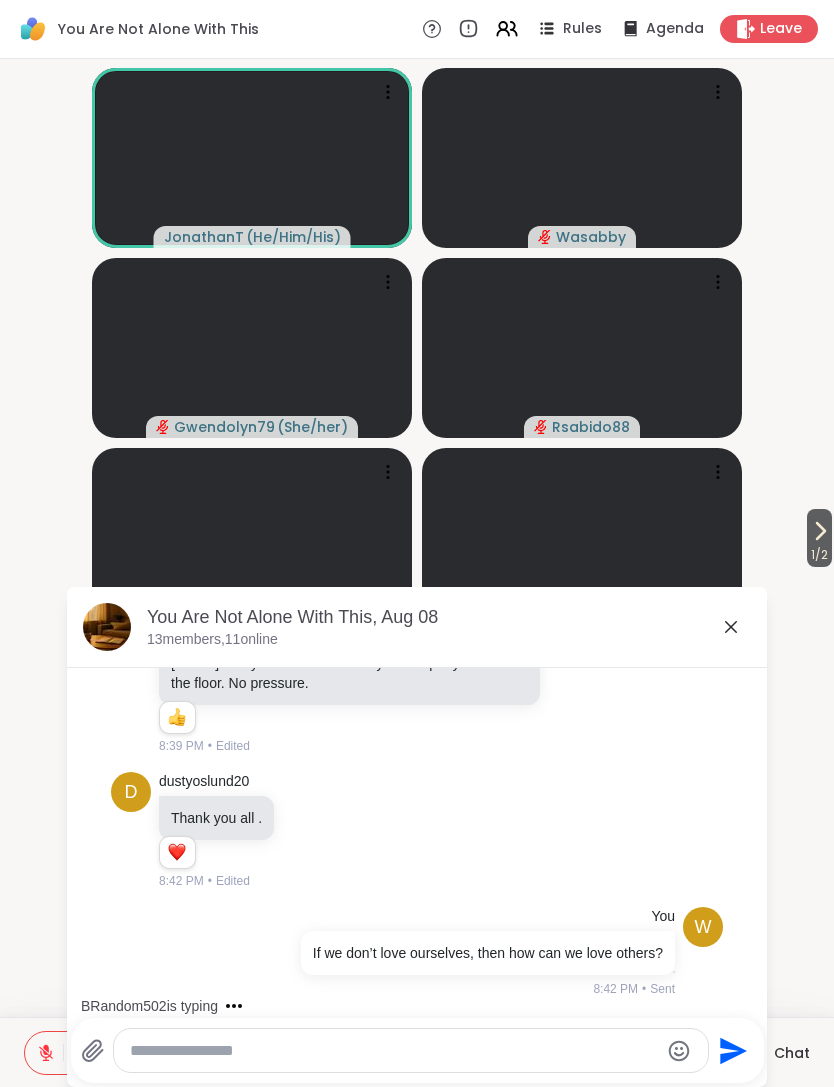click on "[NUMBER] / [NUMBER] [FIRST] ( [PRONOUNS] ) [USERNAME] [USERNAME] ( [PRONOUNS] ) [USERNAME] [USERNAME] ( [PRONOUNS] ) [USERNAME] [USERNAME] [USERNAME] [USERNAME] [USERNAME]" at bounding box center (417, 538) 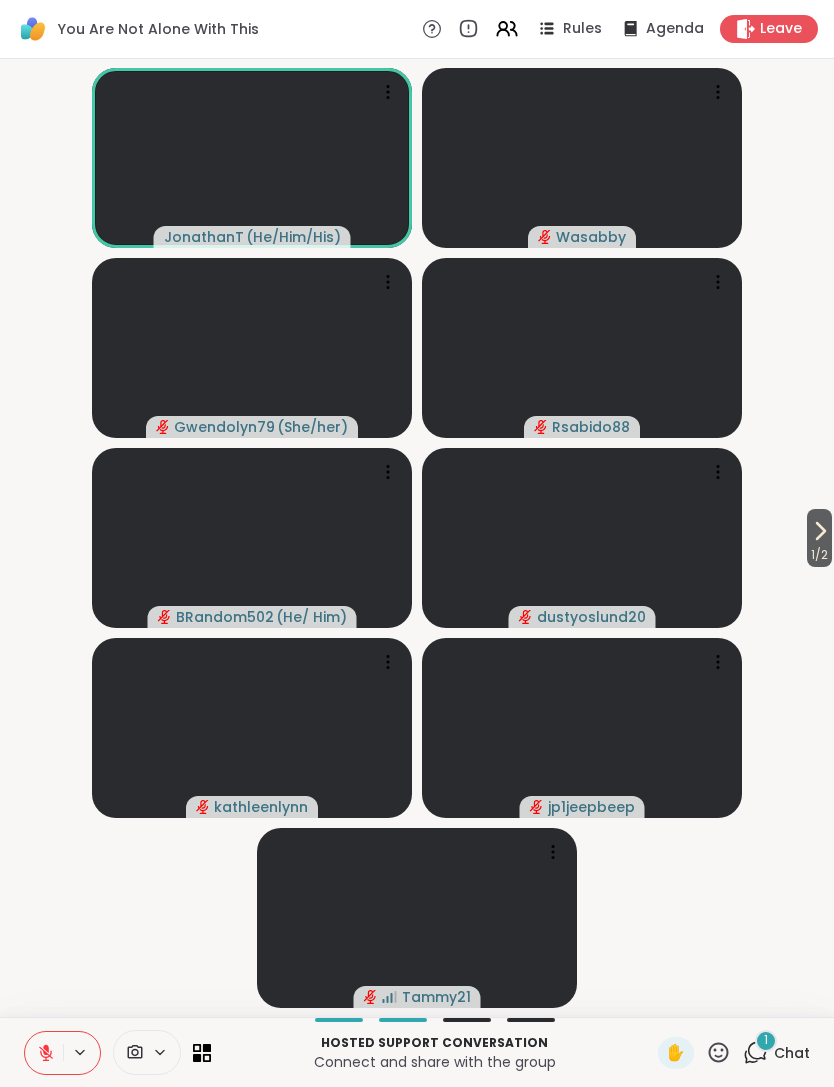 click on "1" at bounding box center [766, 1041] 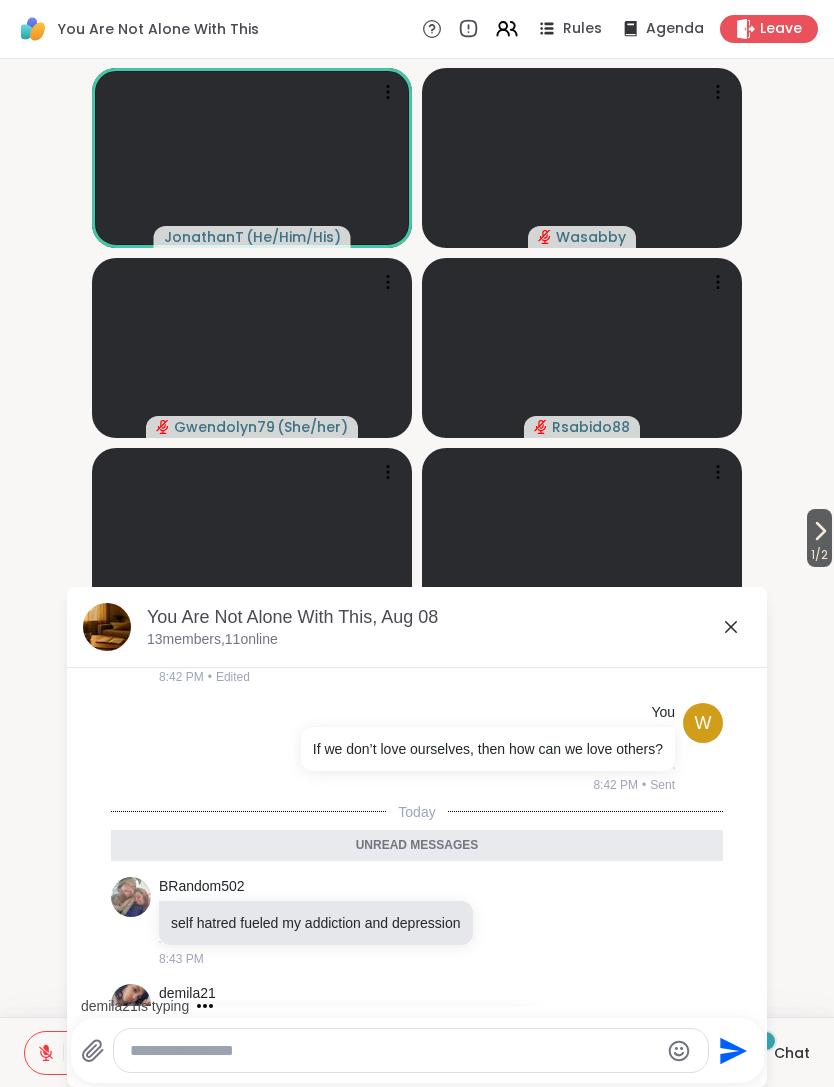 scroll, scrollTop: 6130, scrollLeft: 0, axis: vertical 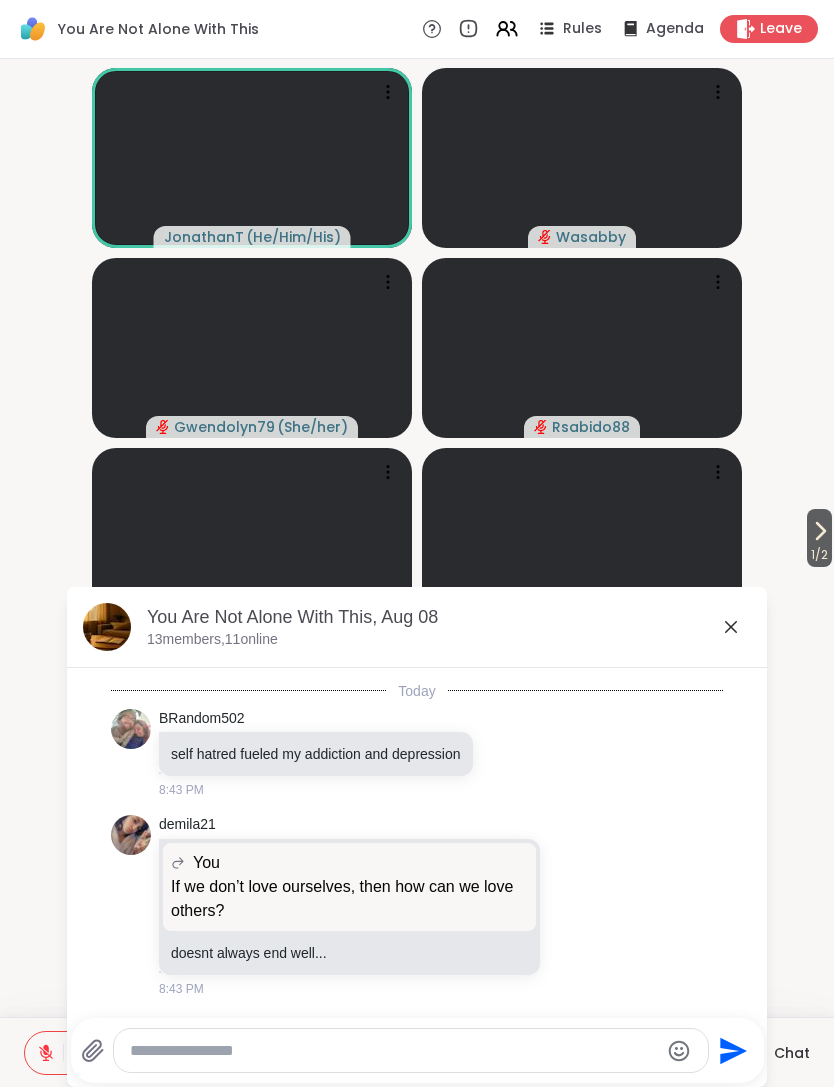 click on "[NUMBER] / [NUMBER] [FIRST] ( [PRONOUNS] ) [USERNAME] [USERNAME] ( [PRONOUNS] ) [USERNAME] [USERNAME] ( [PRONOUNS] ) [USERNAME] [USERNAME] [USERNAME] [USERNAME] [USERNAME]" at bounding box center (417, 538) 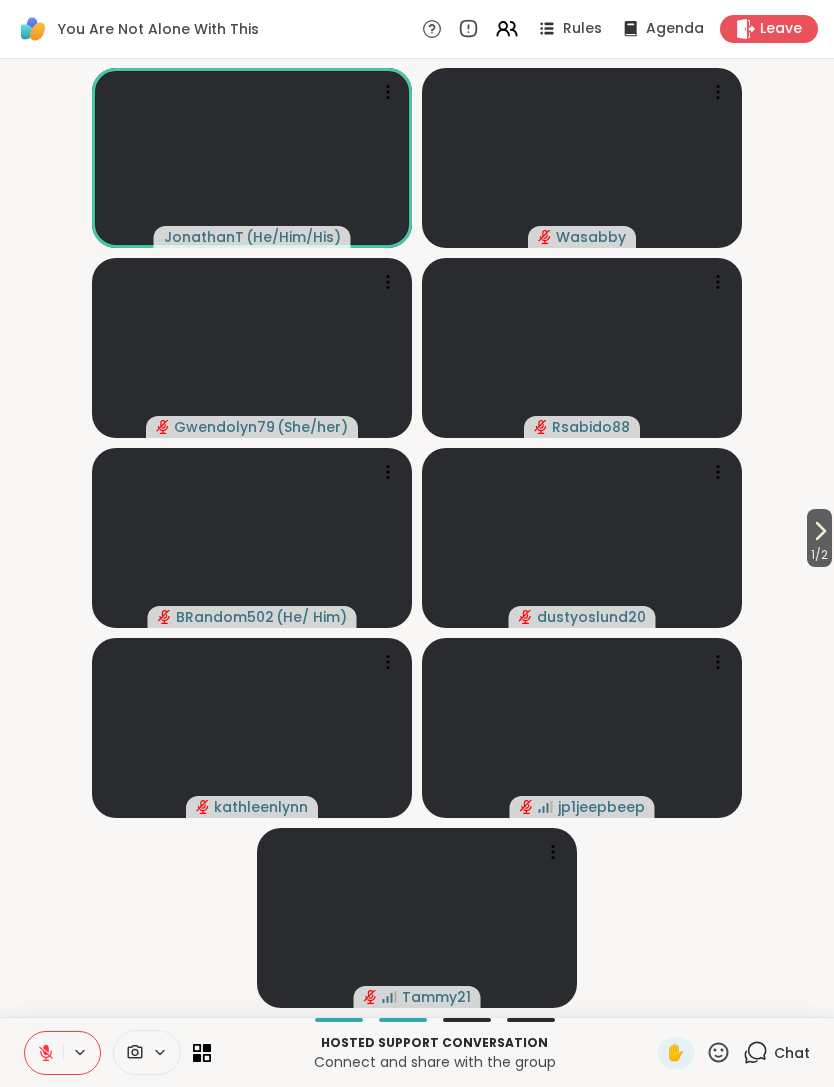click 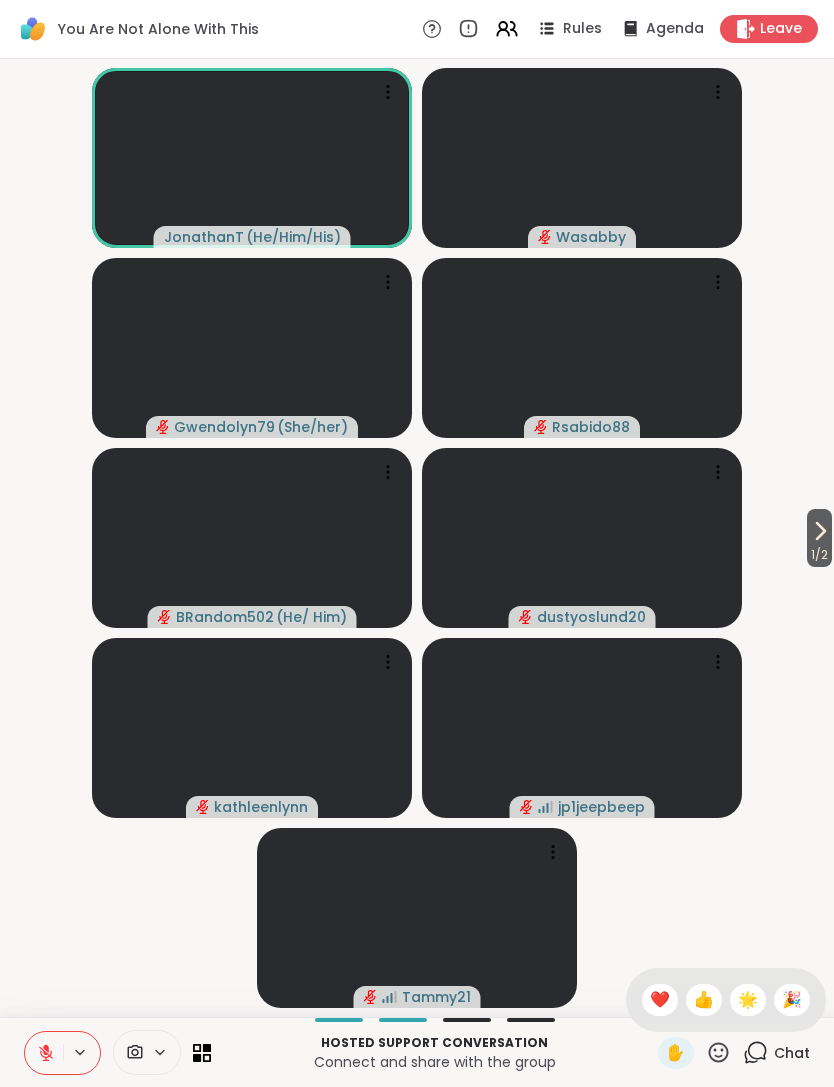 click on "❤️" at bounding box center [660, 1000] 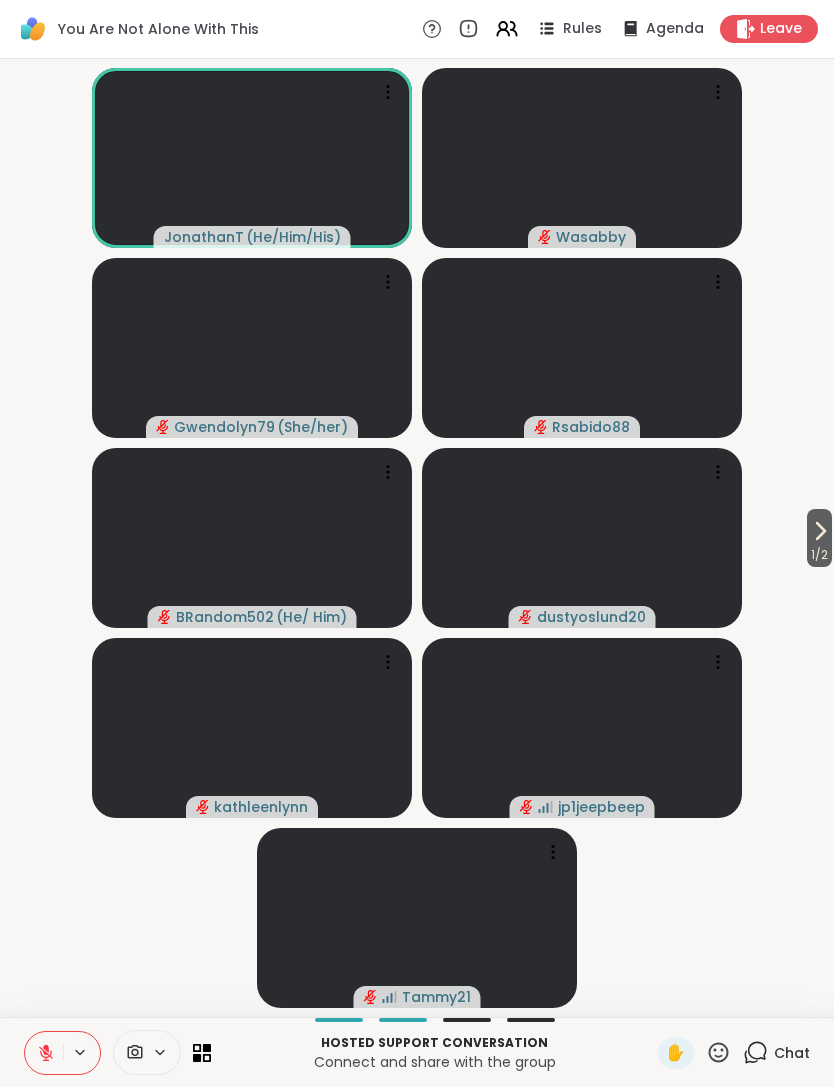 click 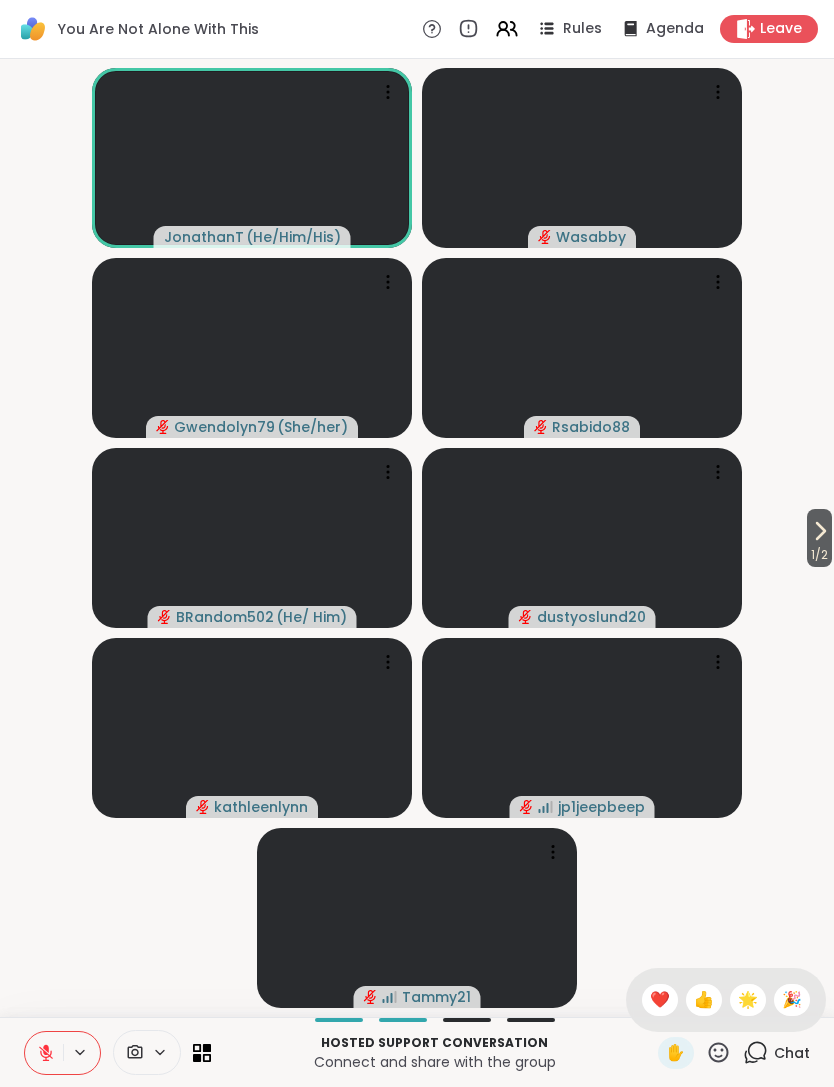click on "Chat" at bounding box center [792, 1053] 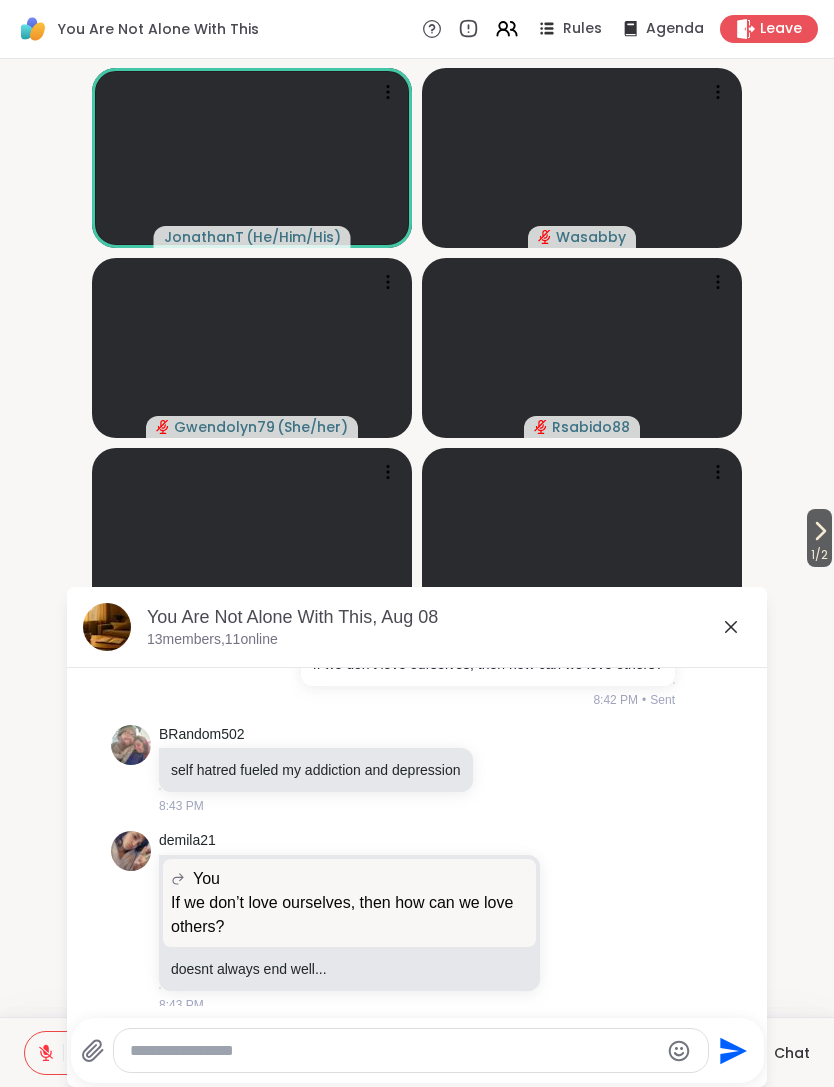 scroll, scrollTop: 6110, scrollLeft: 0, axis: vertical 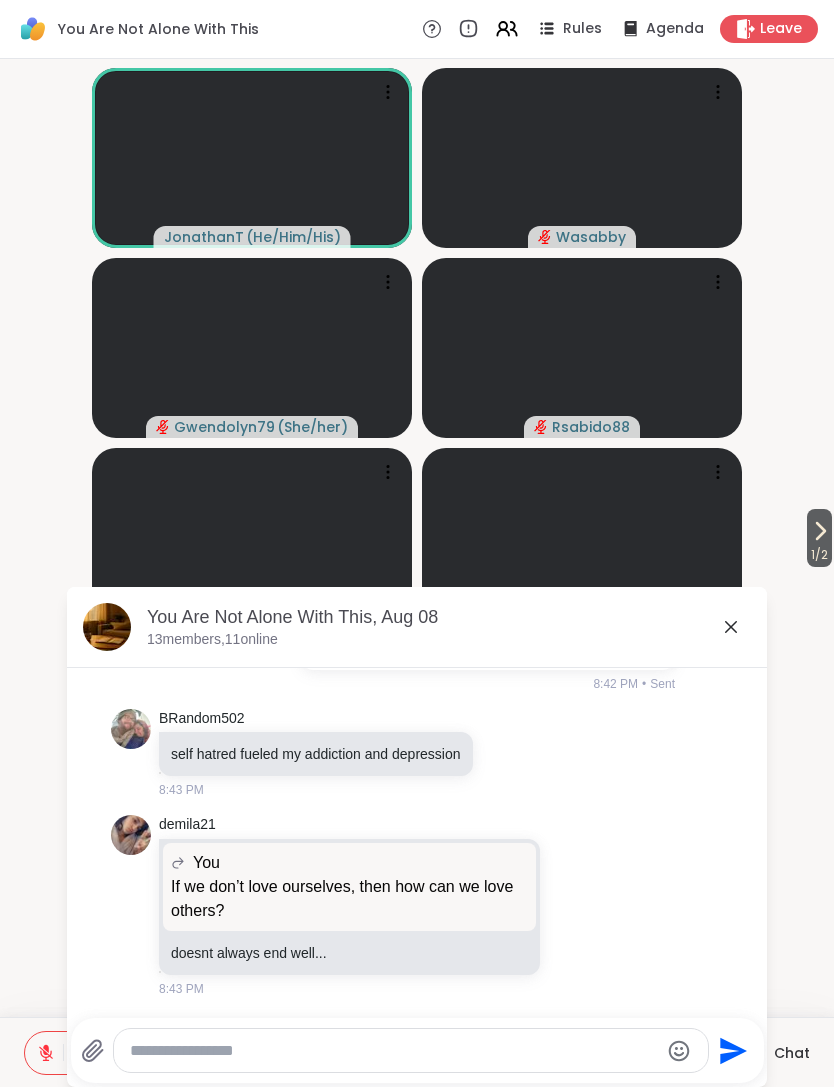 click on "Chat" at bounding box center (792, 1053) 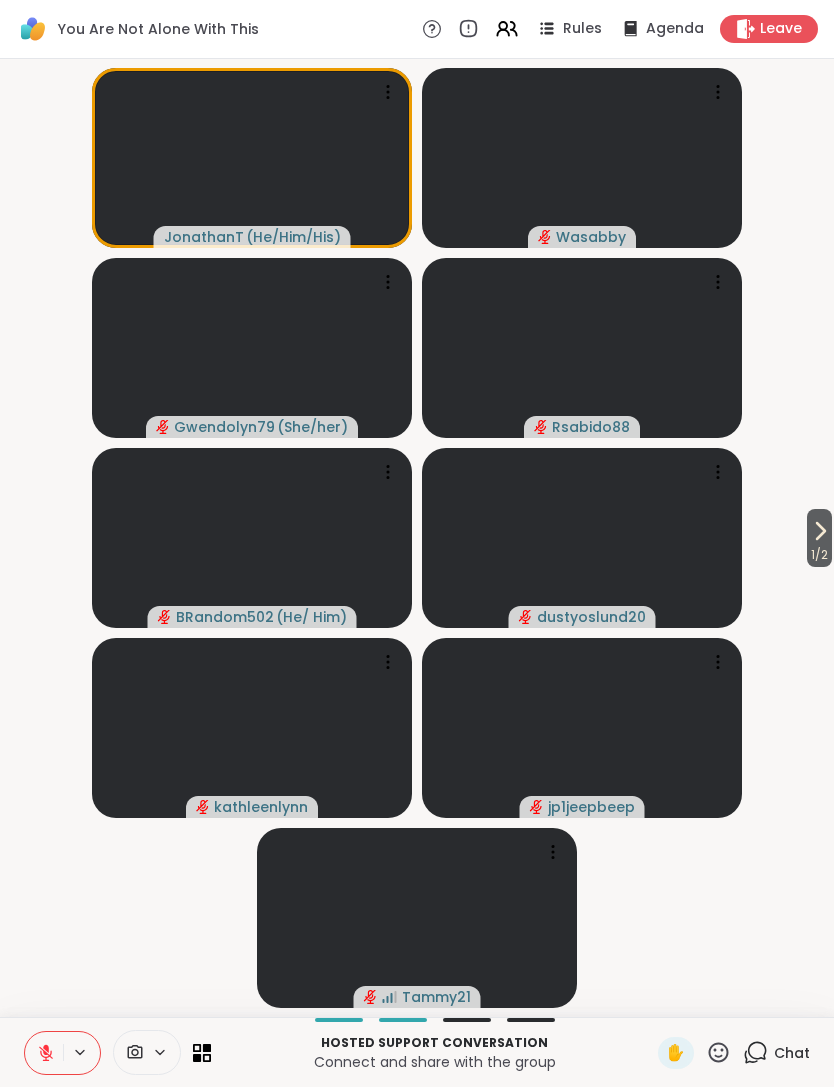 click on "Chat" at bounding box center [792, 1053] 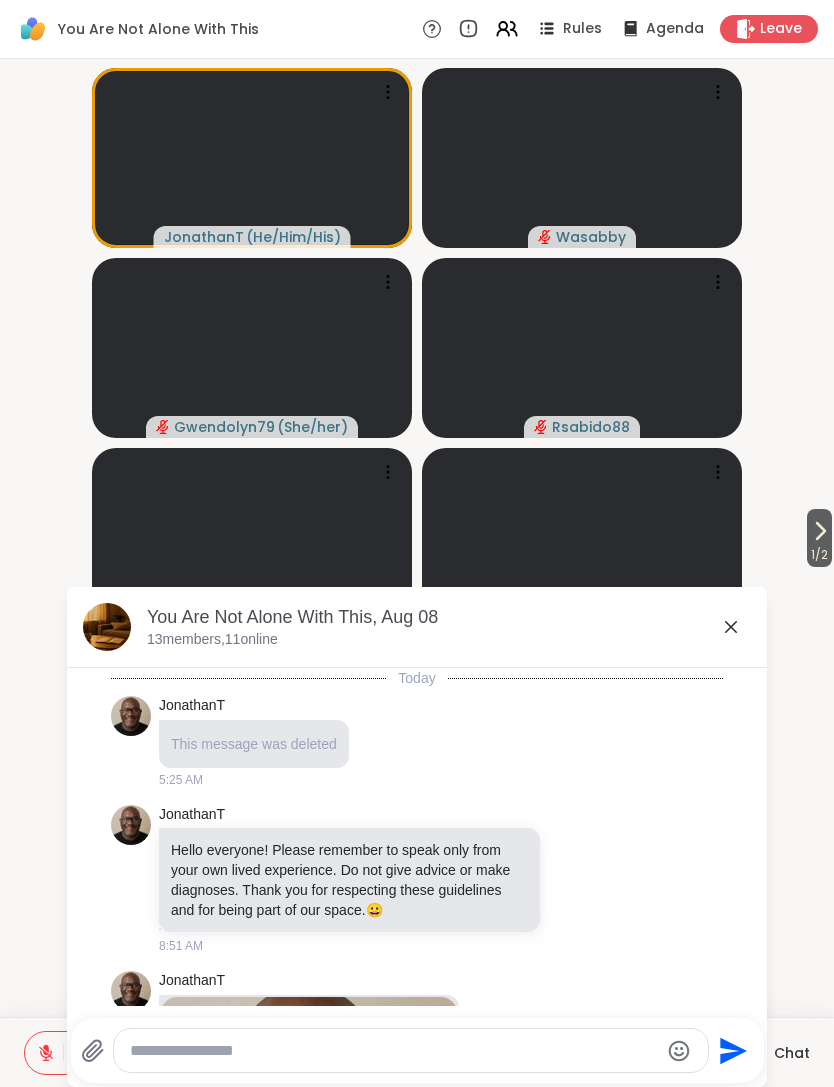scroll, scrollTop: 6110, scrollLeft: 0, axis: vertical 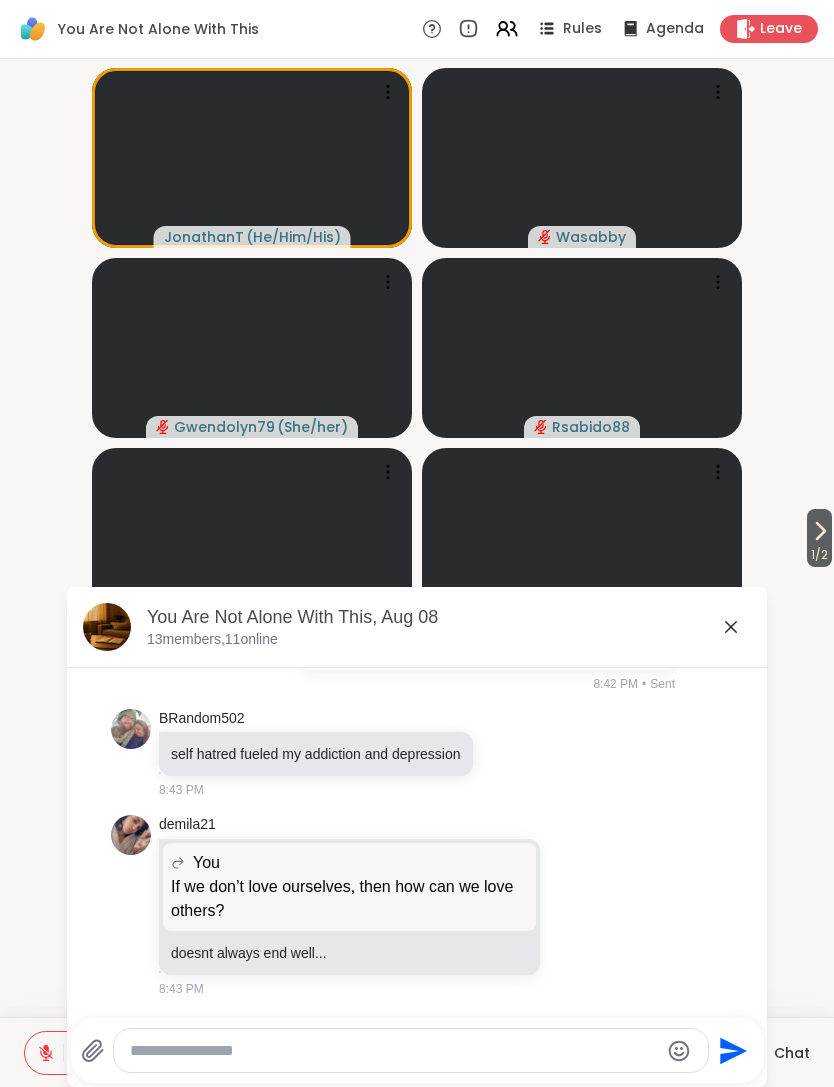click 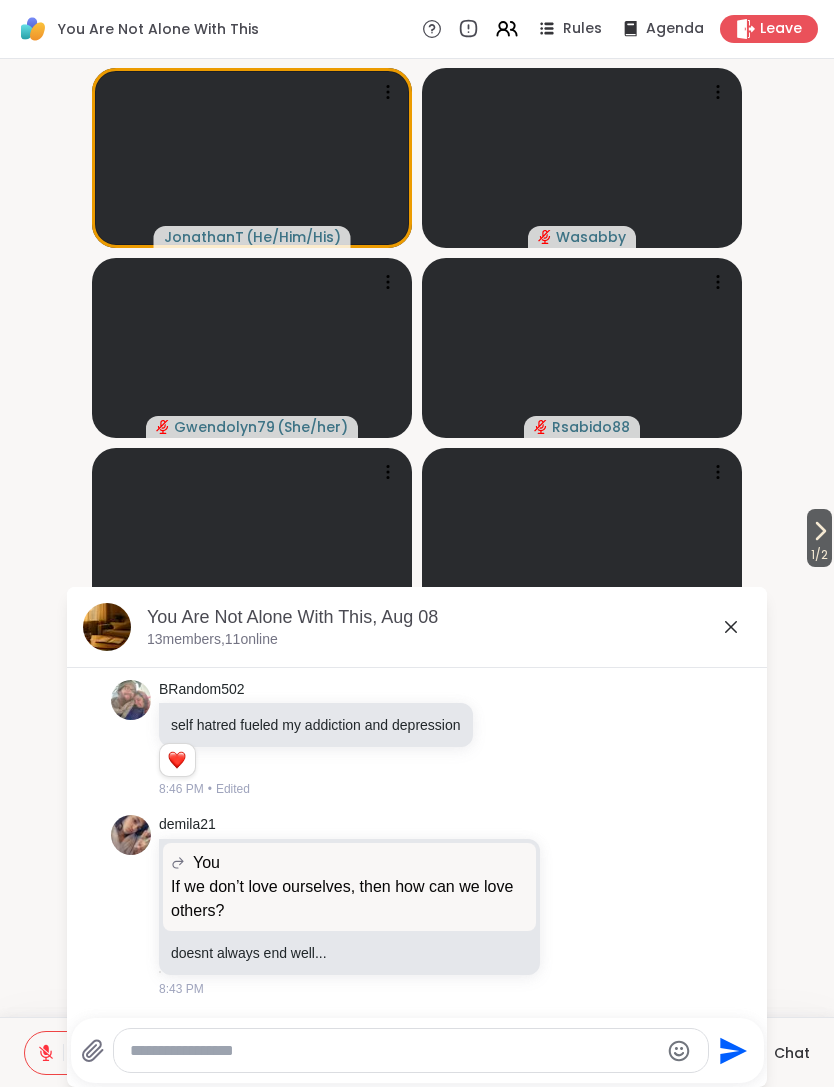 click on "Chat" at bounding box center (776, 1053) 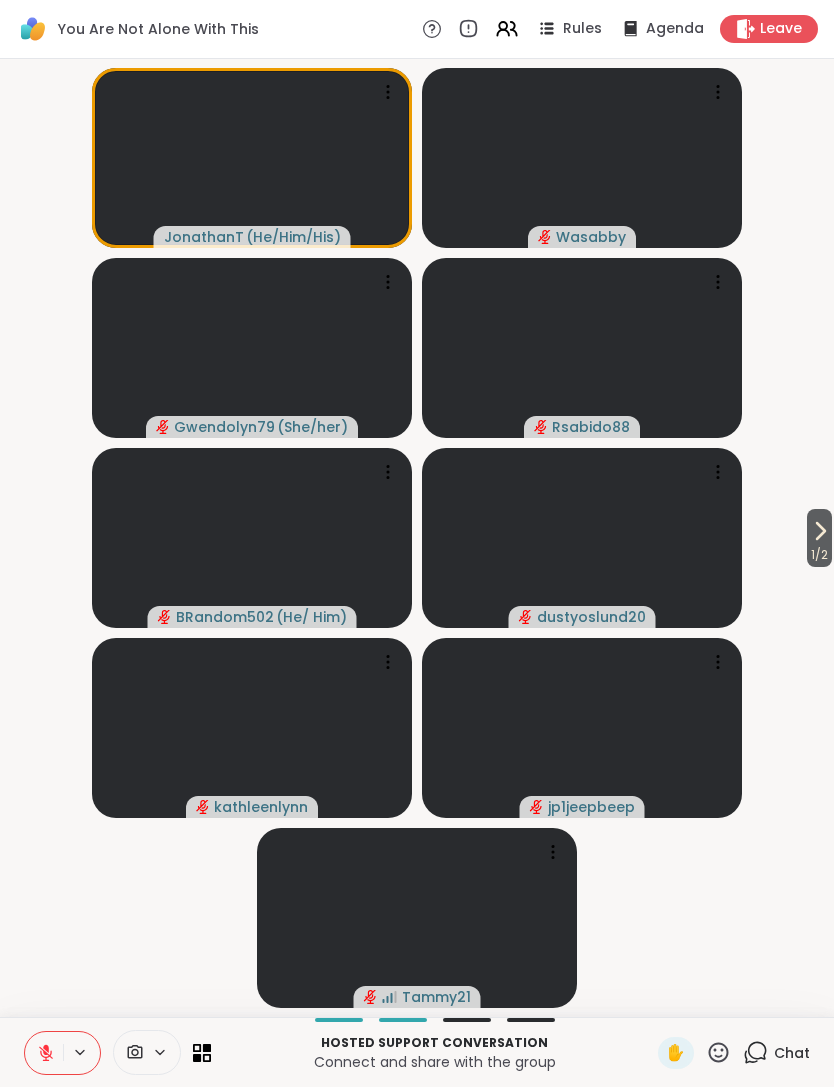 click 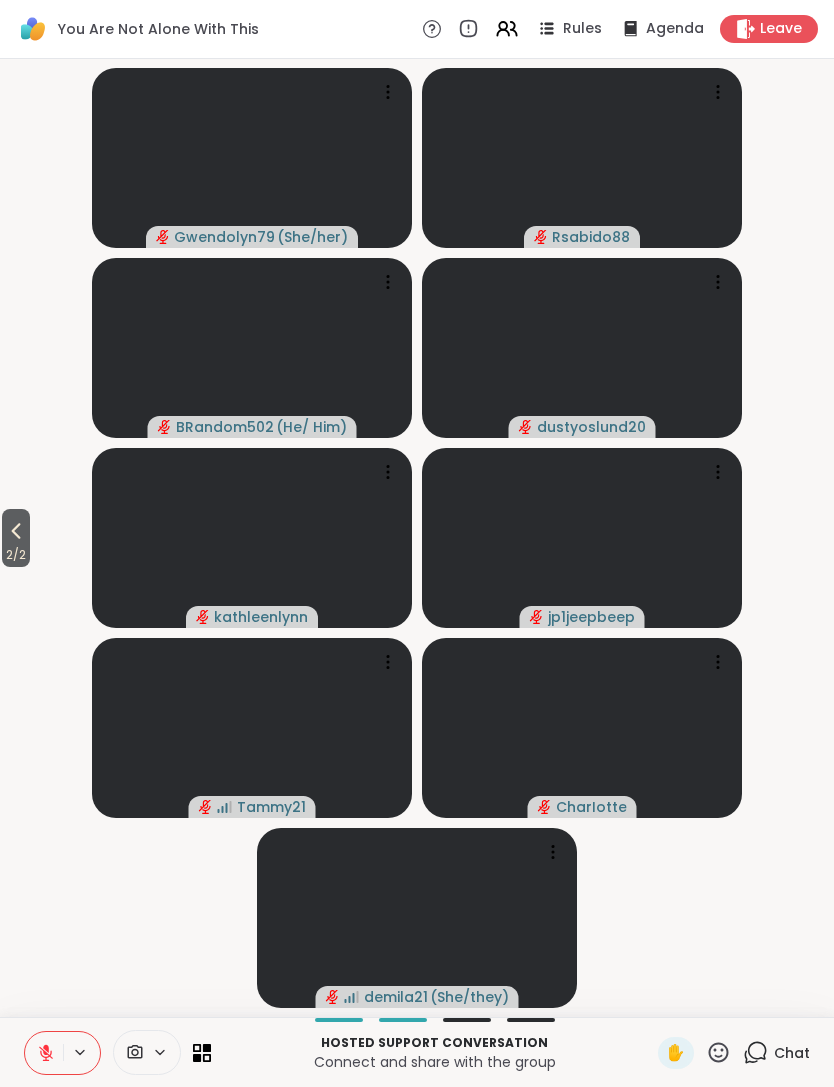 click on "2  /  2" at bounding box center (16, 538) 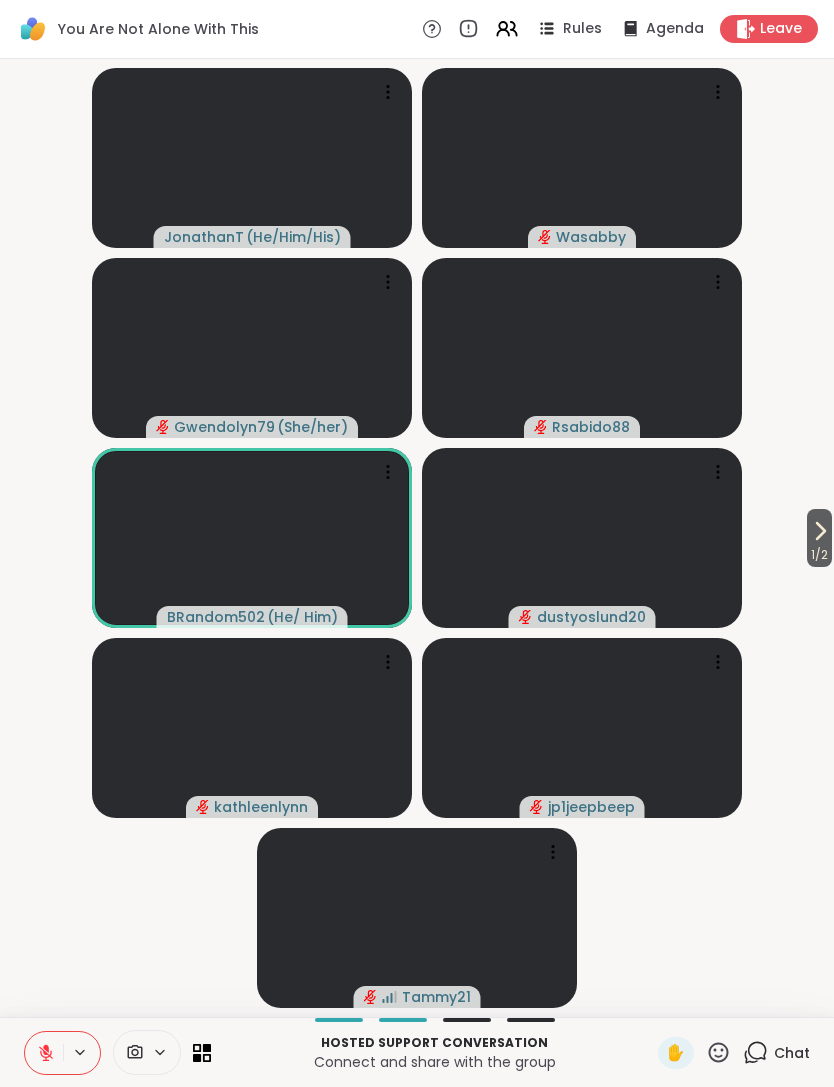 click on "1  /  2" at bounding box center [819, 555] 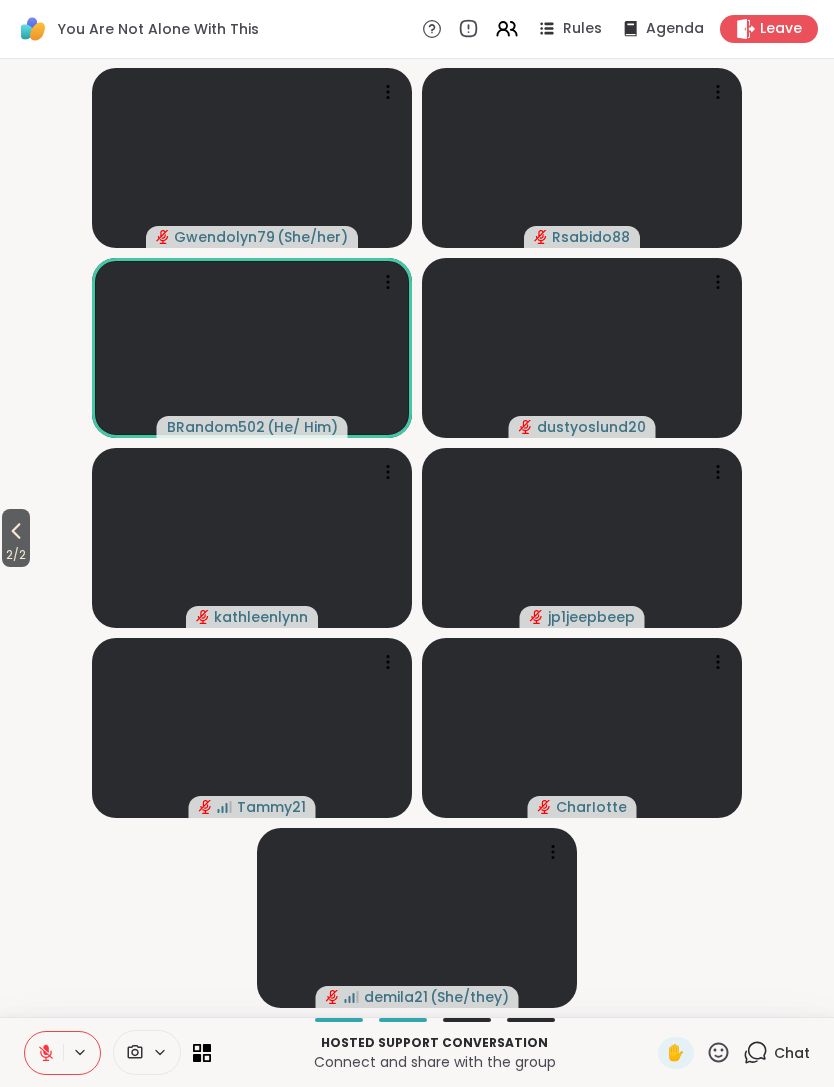 click 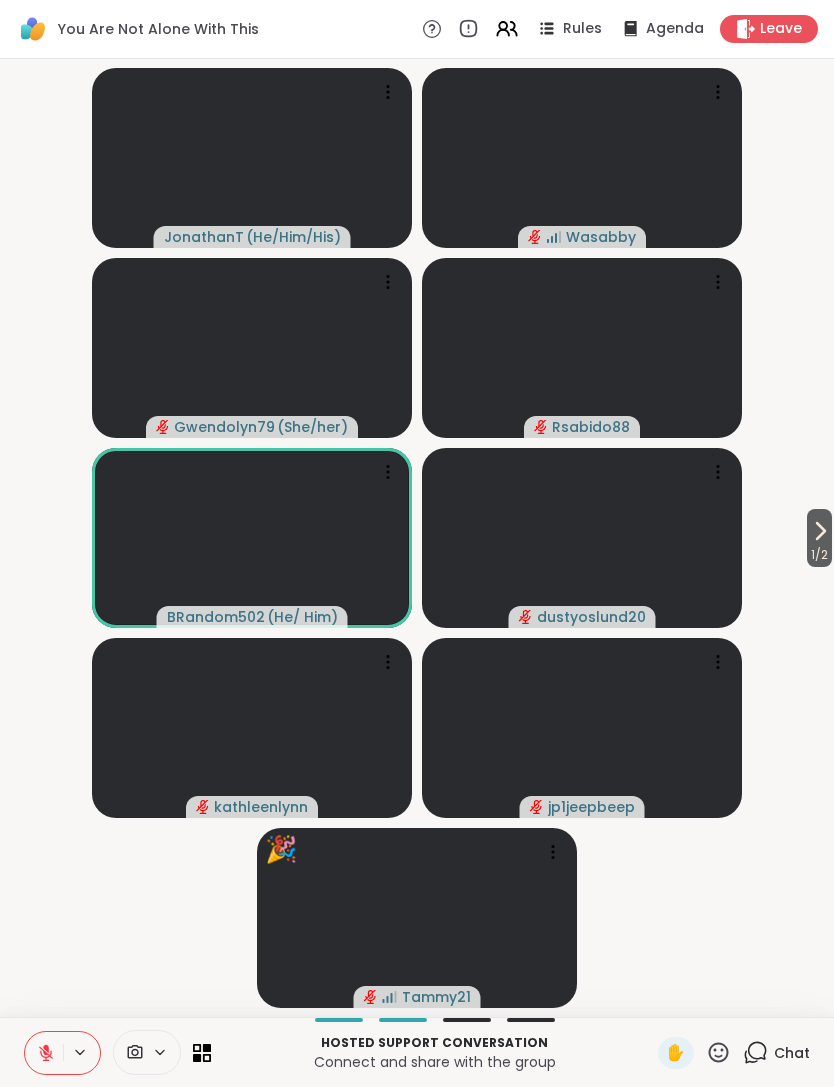 click 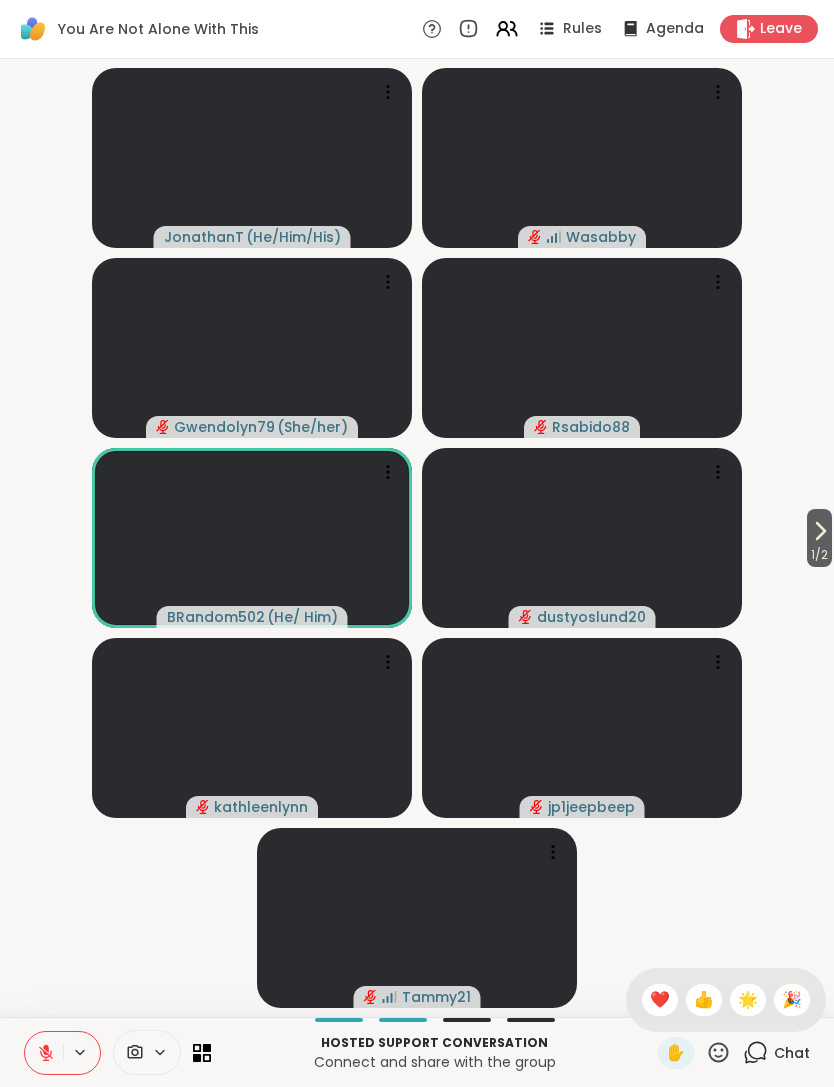 click on "🎉" at bounding box center [792, 1000] 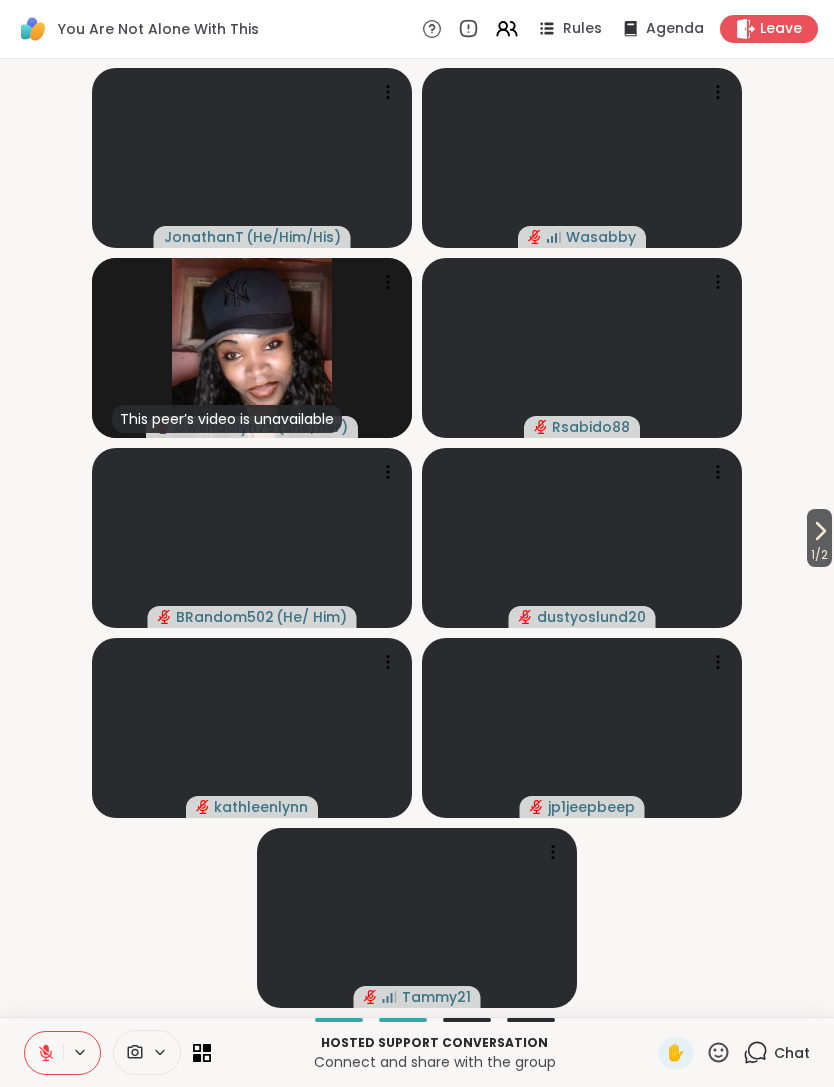 click on "Chat" at bounding box center [792, 1053] 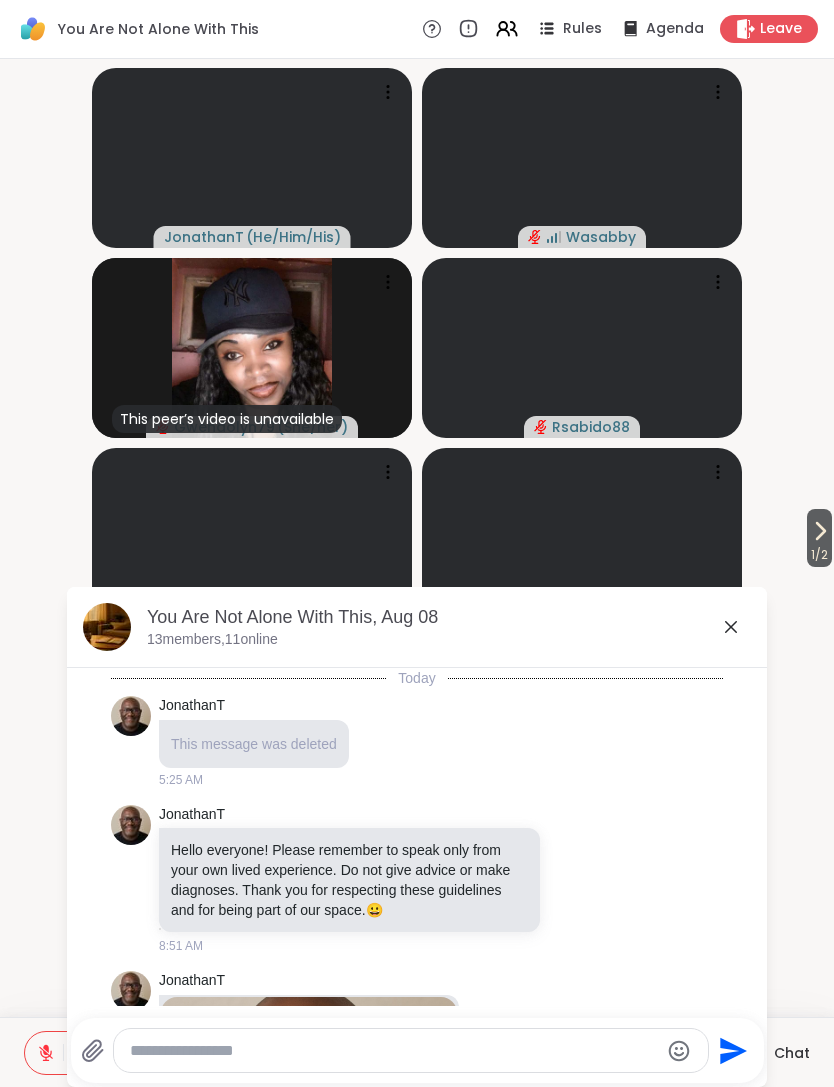scroll, scrollTop: 6250, scrollLeft: 0, axis: vertical 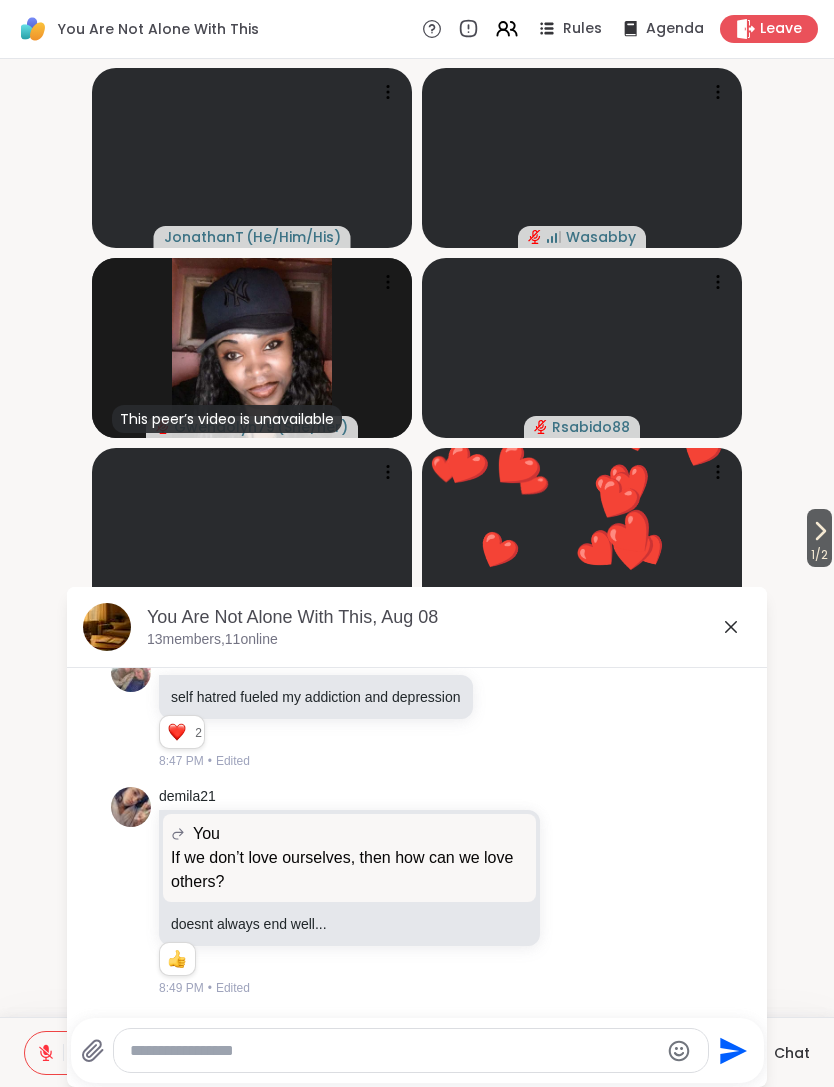 click at bounding box center (394, 1051) 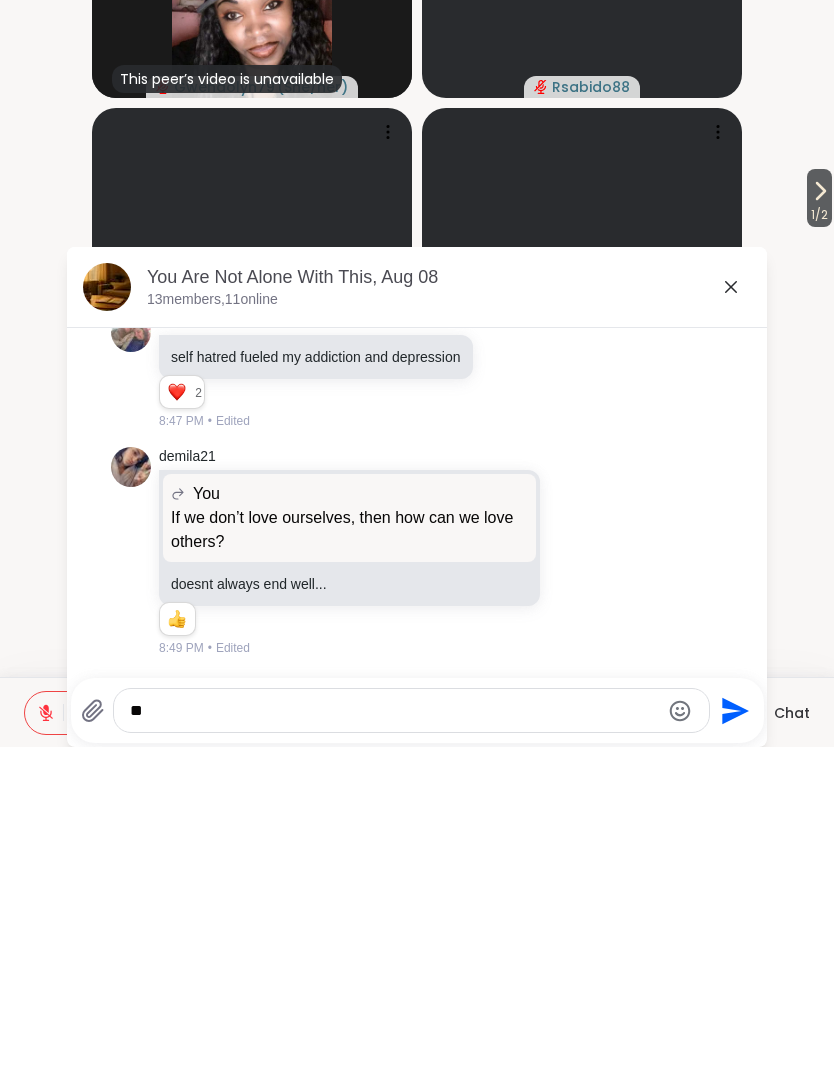 type on "*" 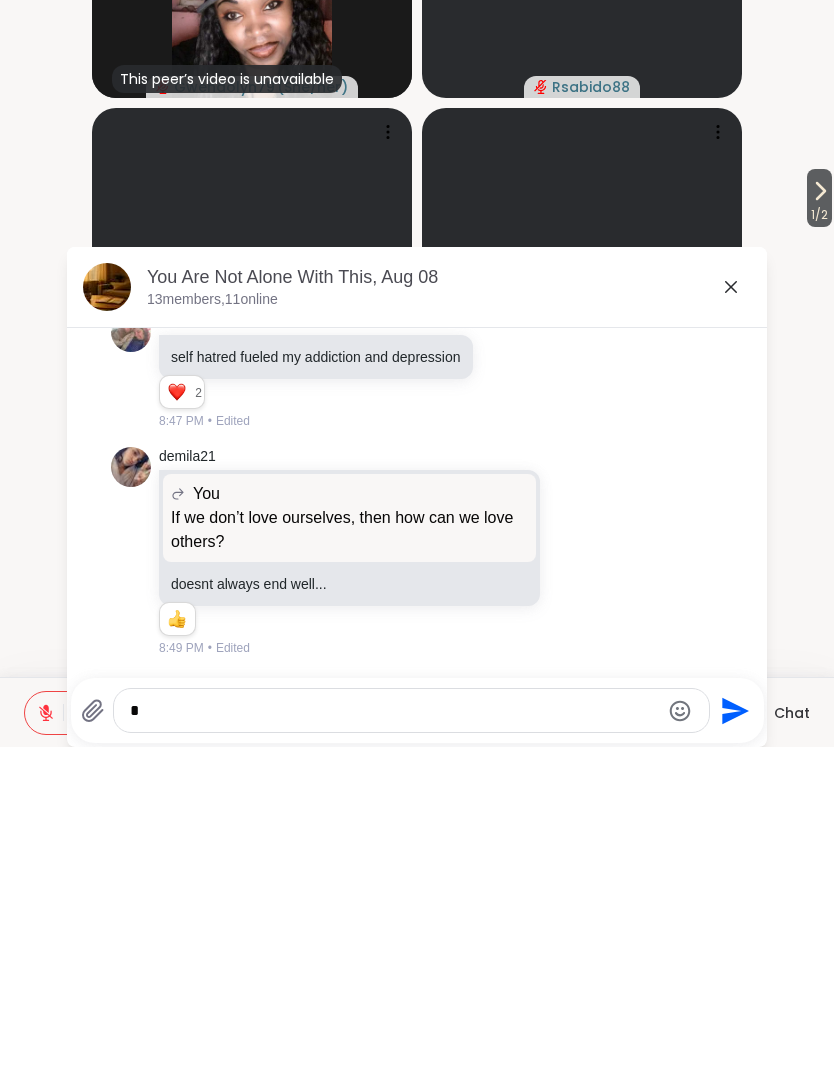 type 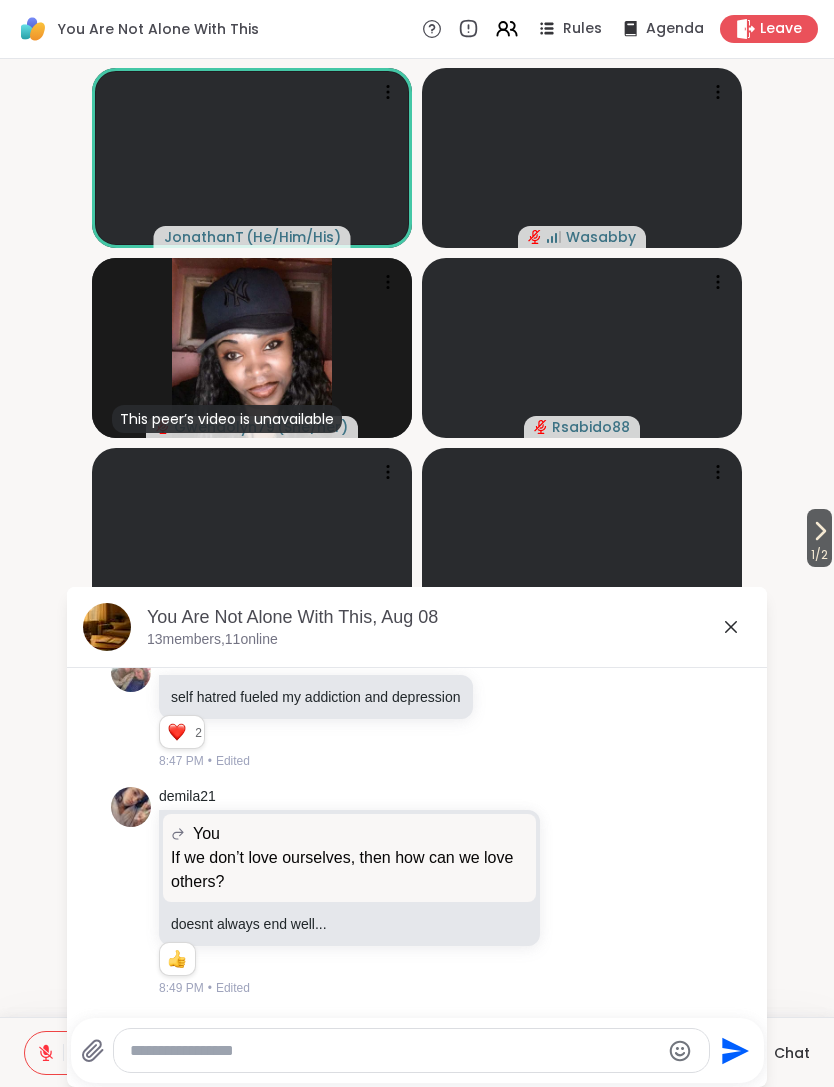 click on "Chat" at bounding box center [792, 1053] 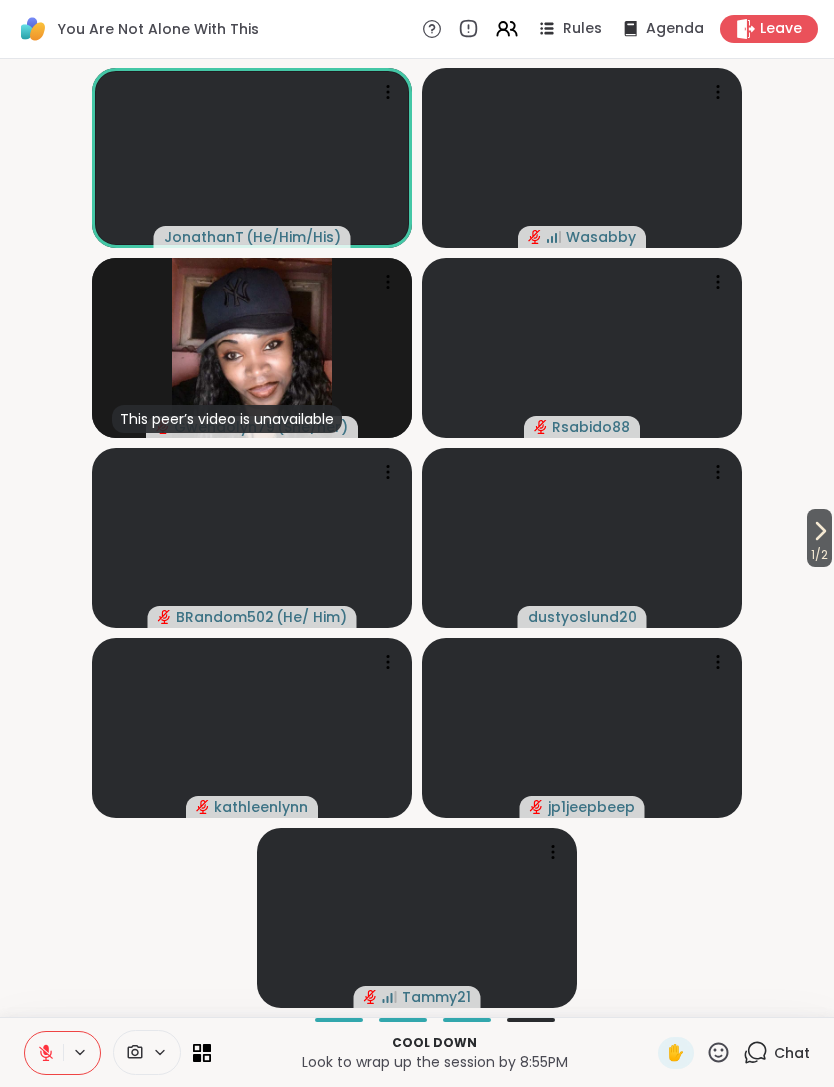 click 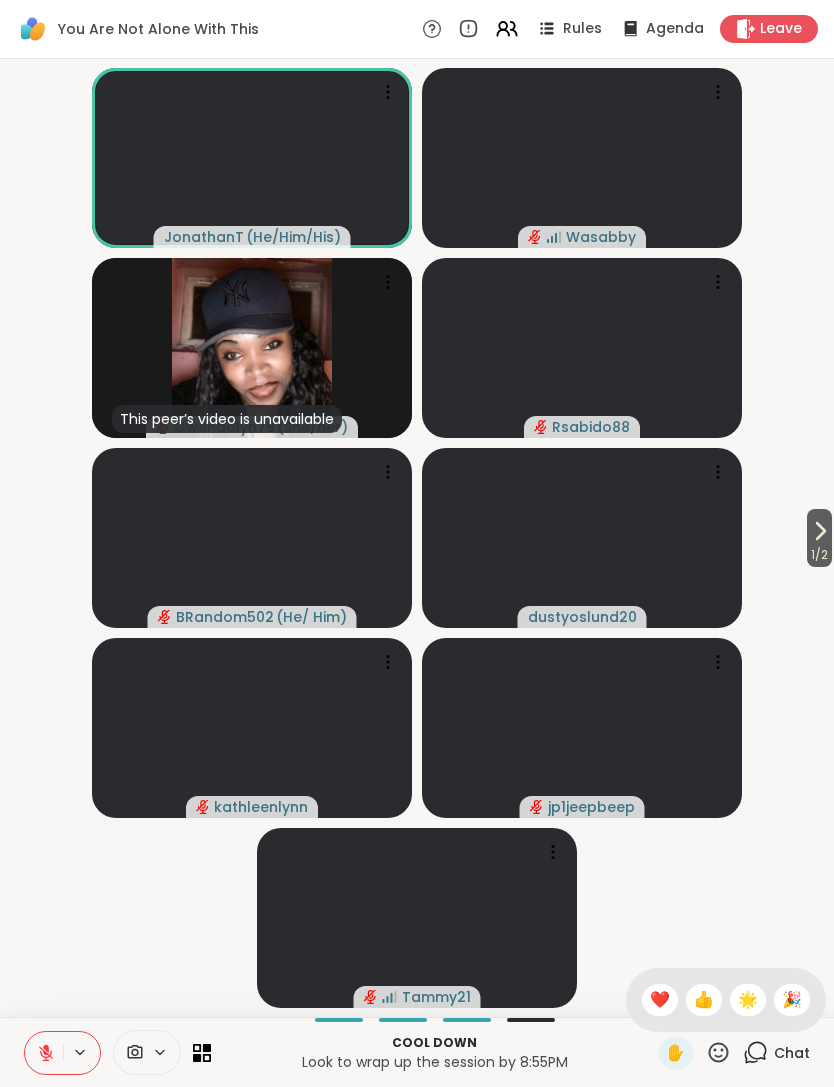 click on "👍" at bounding box center (704, 1000) 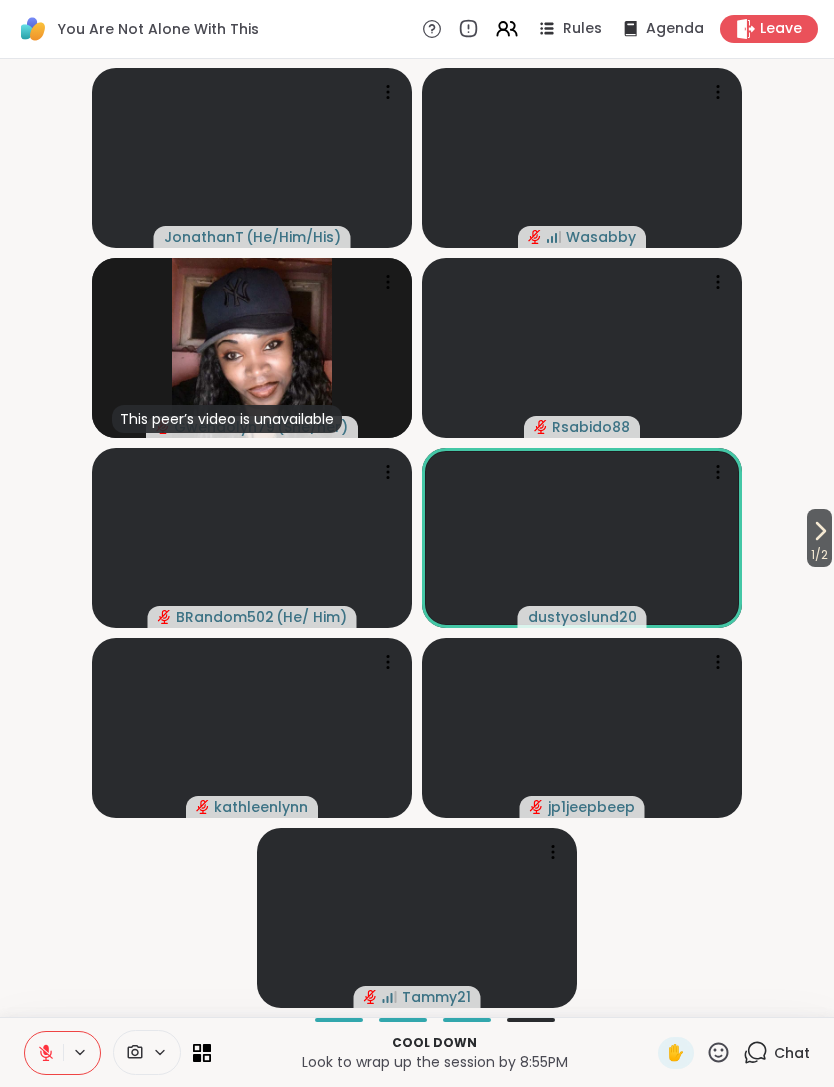 click 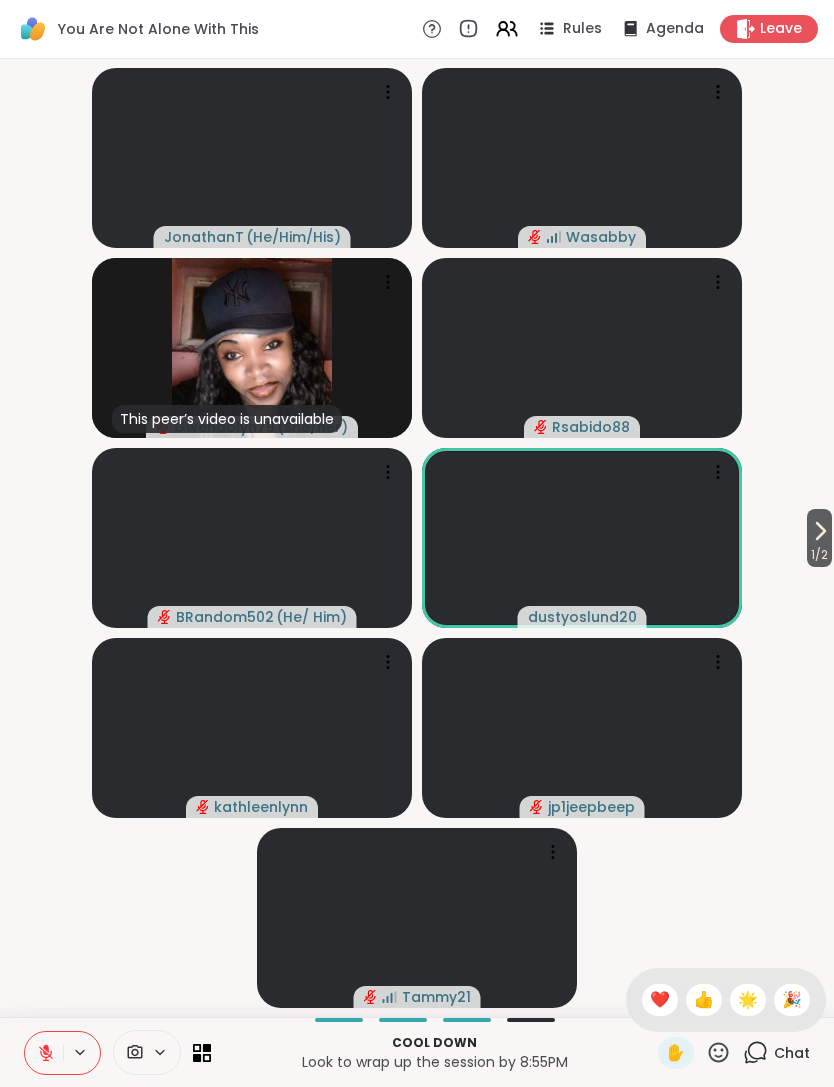 click on "❤️" at bounding box center (660, 1000) 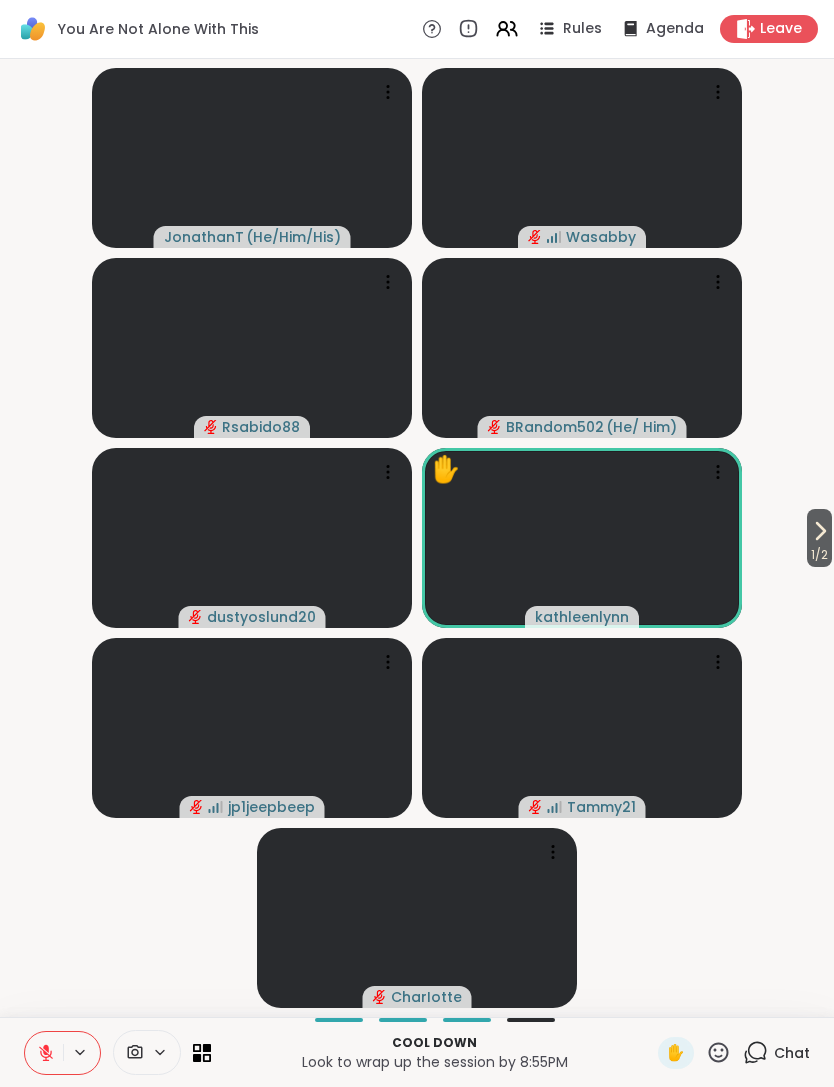 click on "1  /  2" at bounding box center [819, 555] 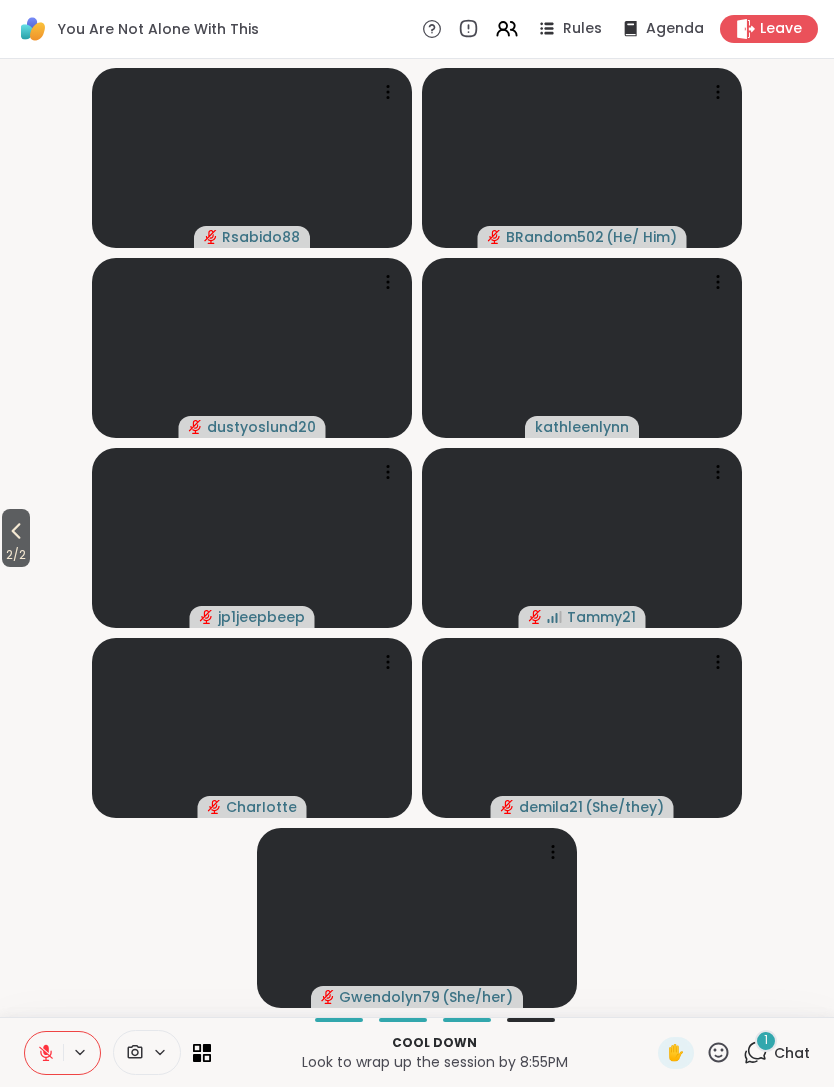 click 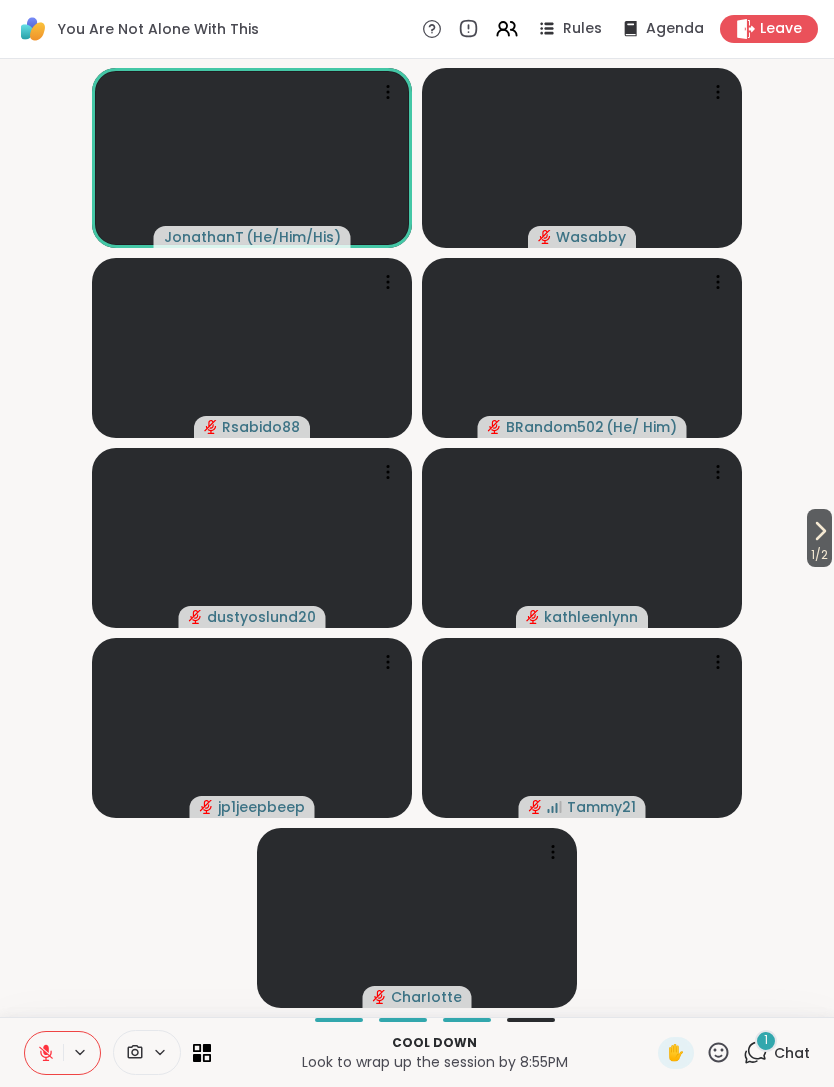 click on "1" at bounding box center (766, 1040) 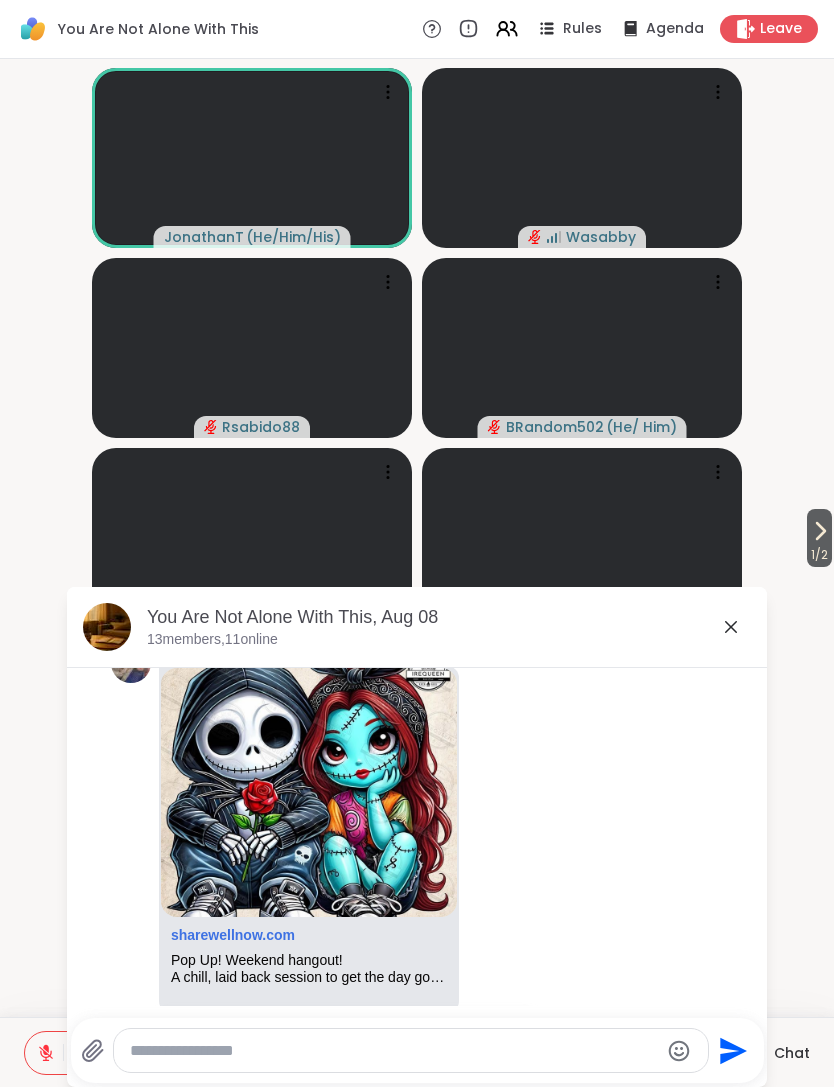 scroll, scrollTop: 6787, scrollLeft: 0, axis: vertical 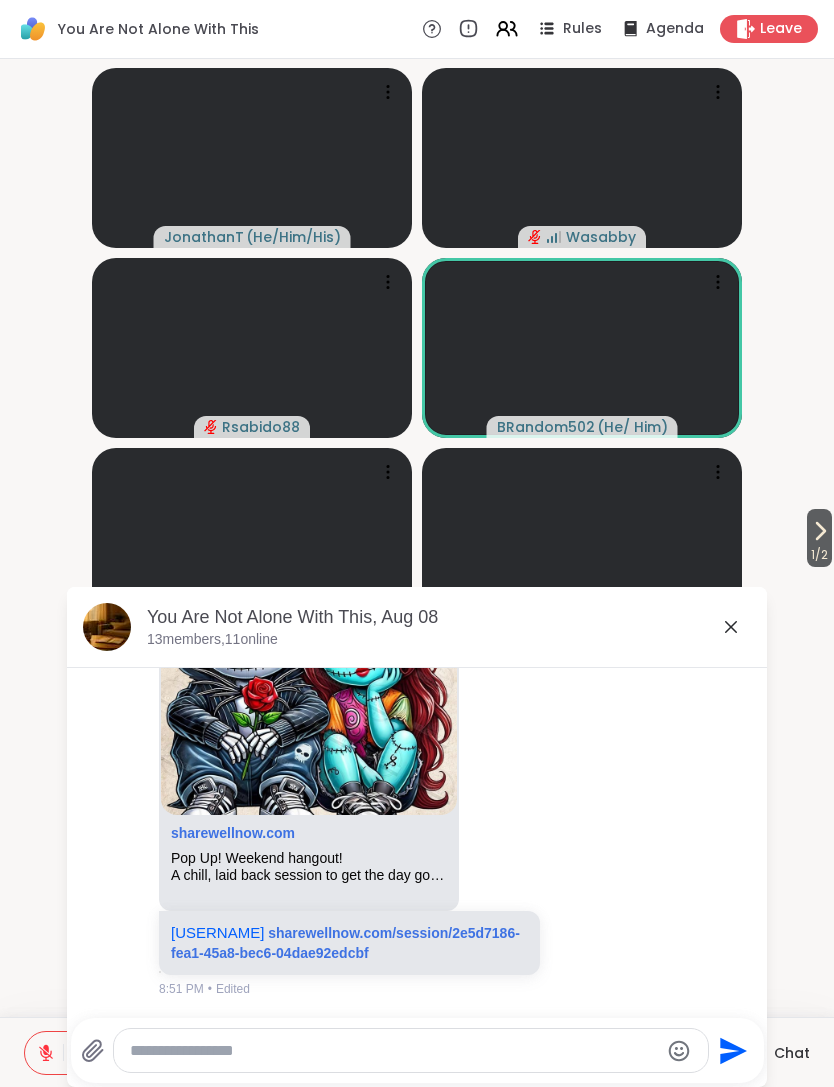 click on "Chat" at bounding box center (776, 1053) 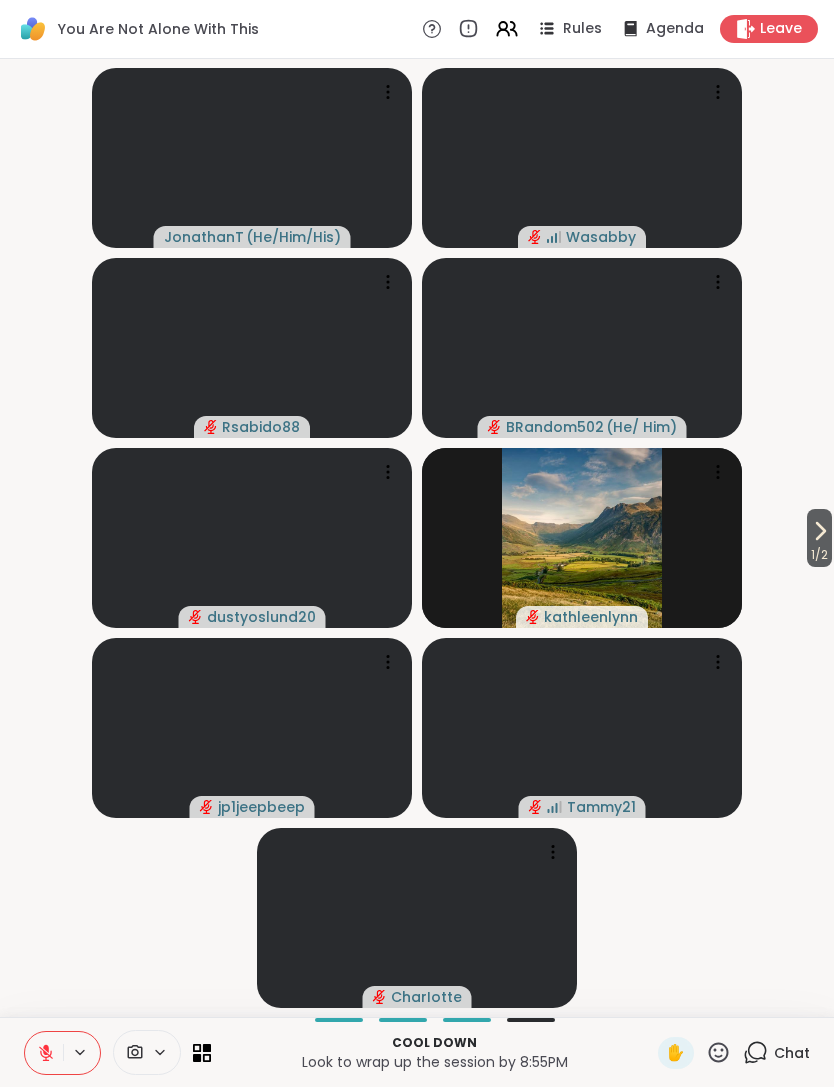 click 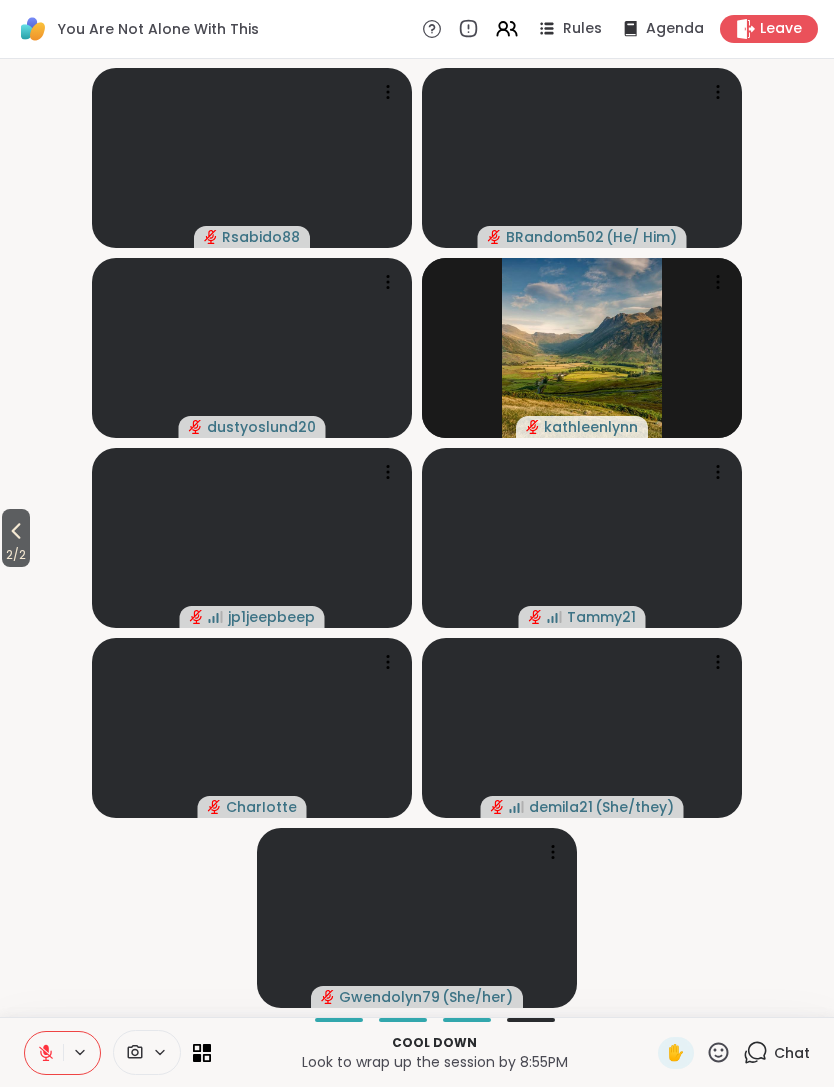 click 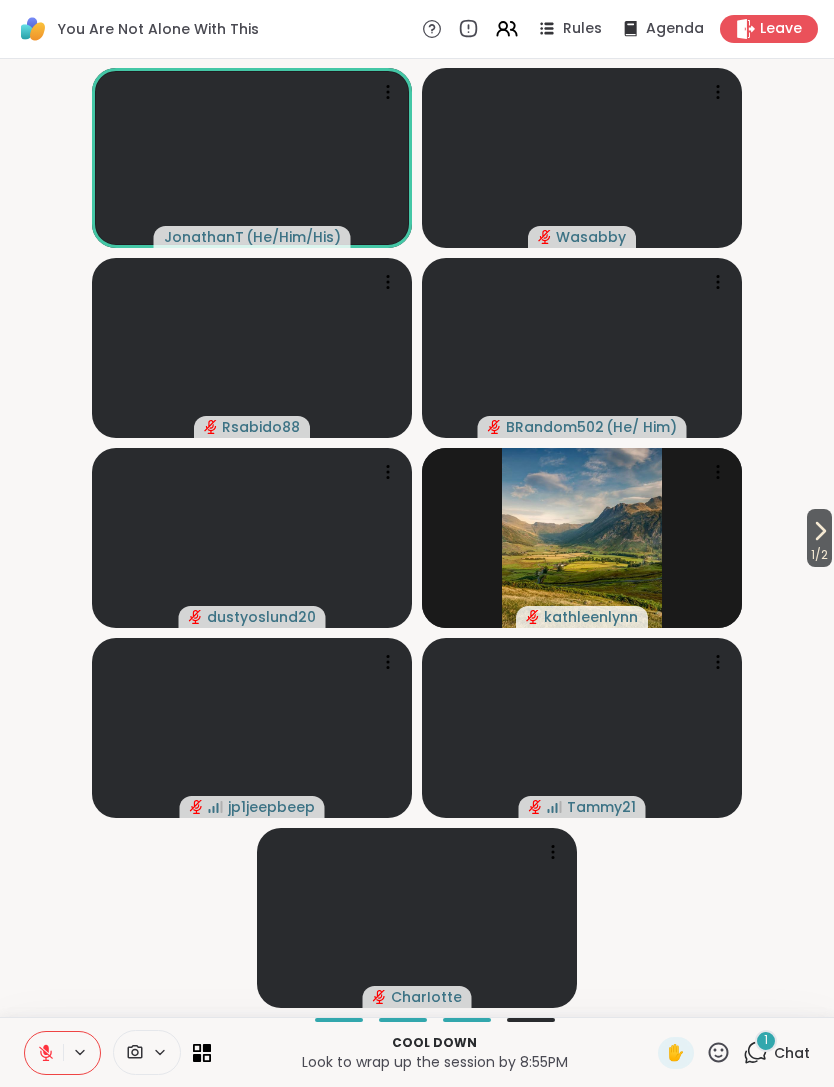click on "Chat" at bounding box center [792, 1053] 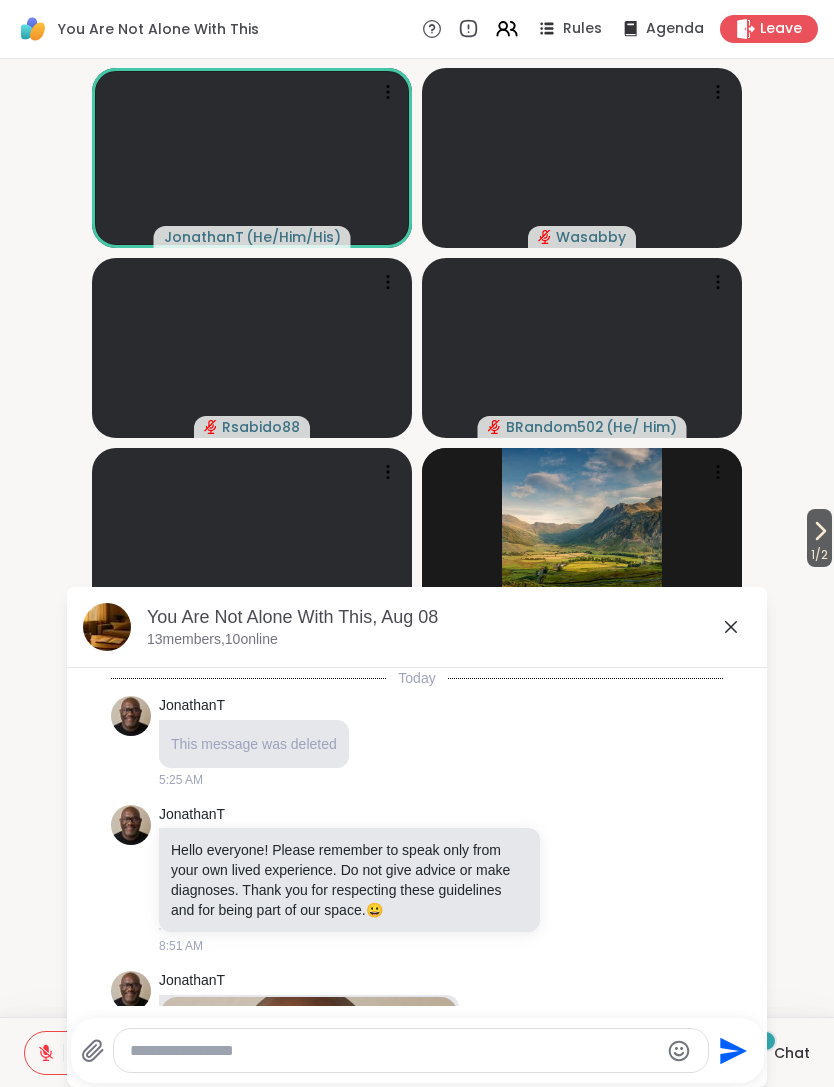 scroll, scrollTop: 6893, scrollLeft: 0, axis: vertical 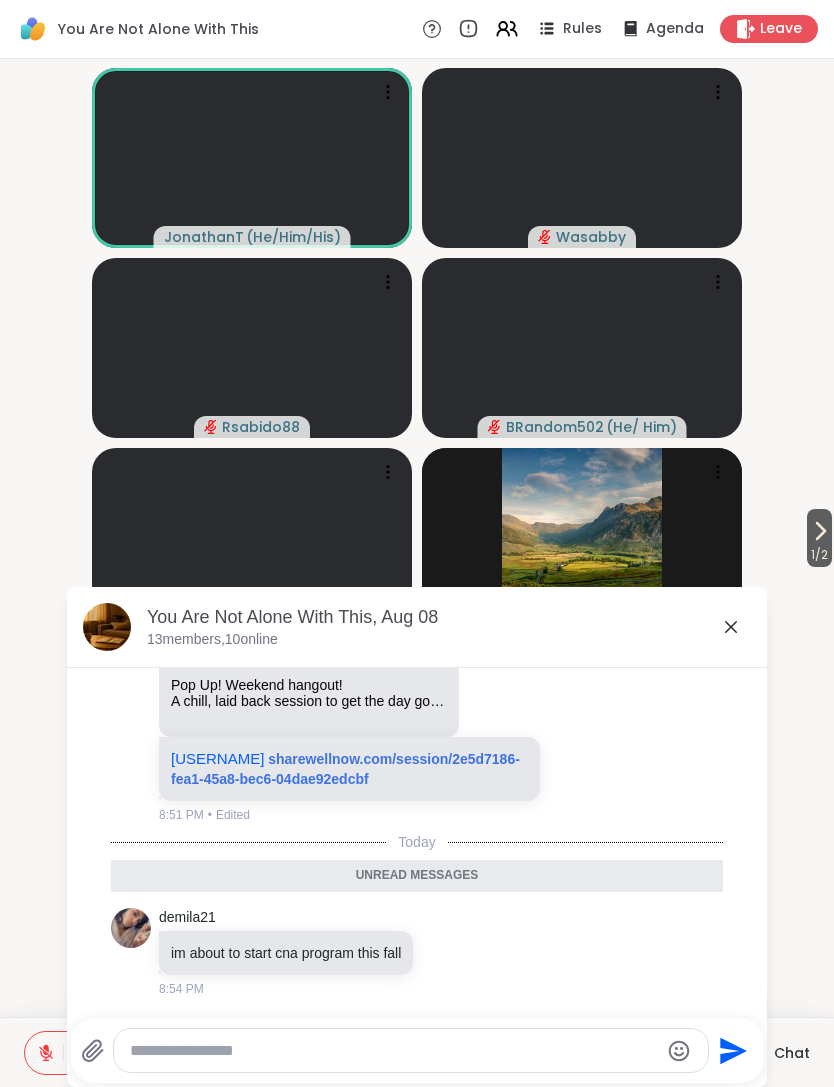 click at bounding box center [394, 1051] 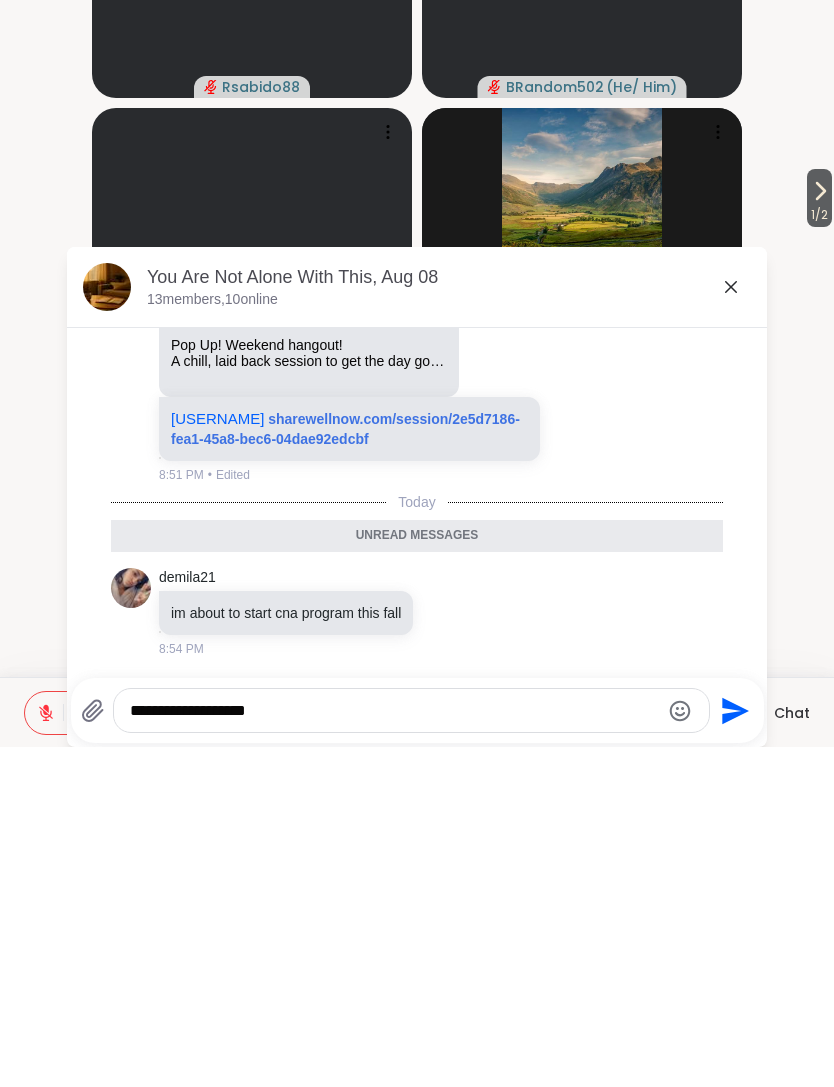 type on "**********" 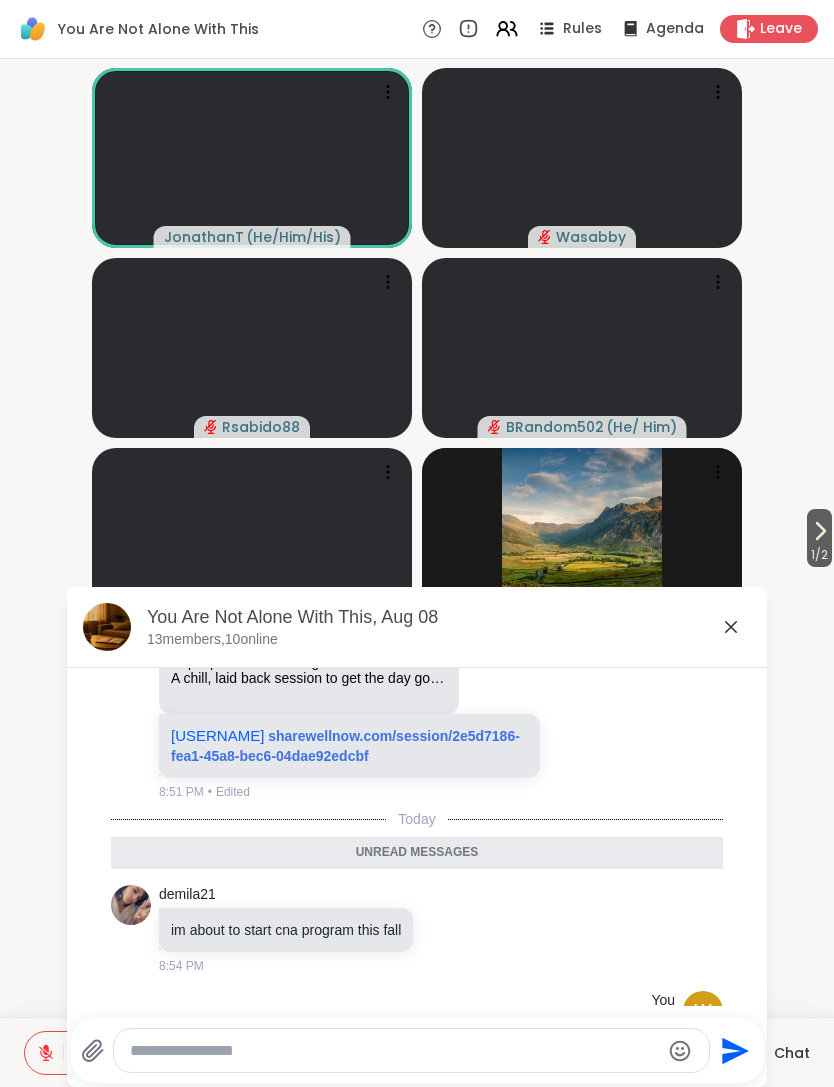 scroll, scrollTop: 6952, scrollLeft: 0, axis: vertical 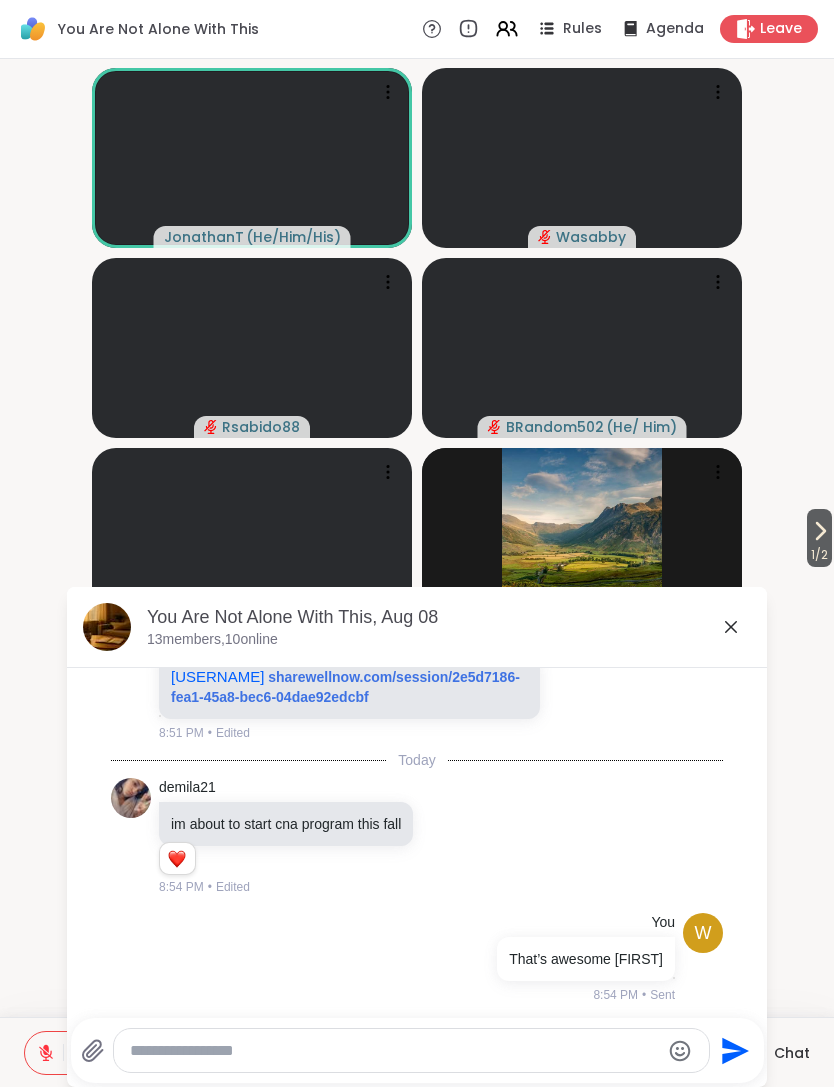 click at bounding box center (394, 1051) 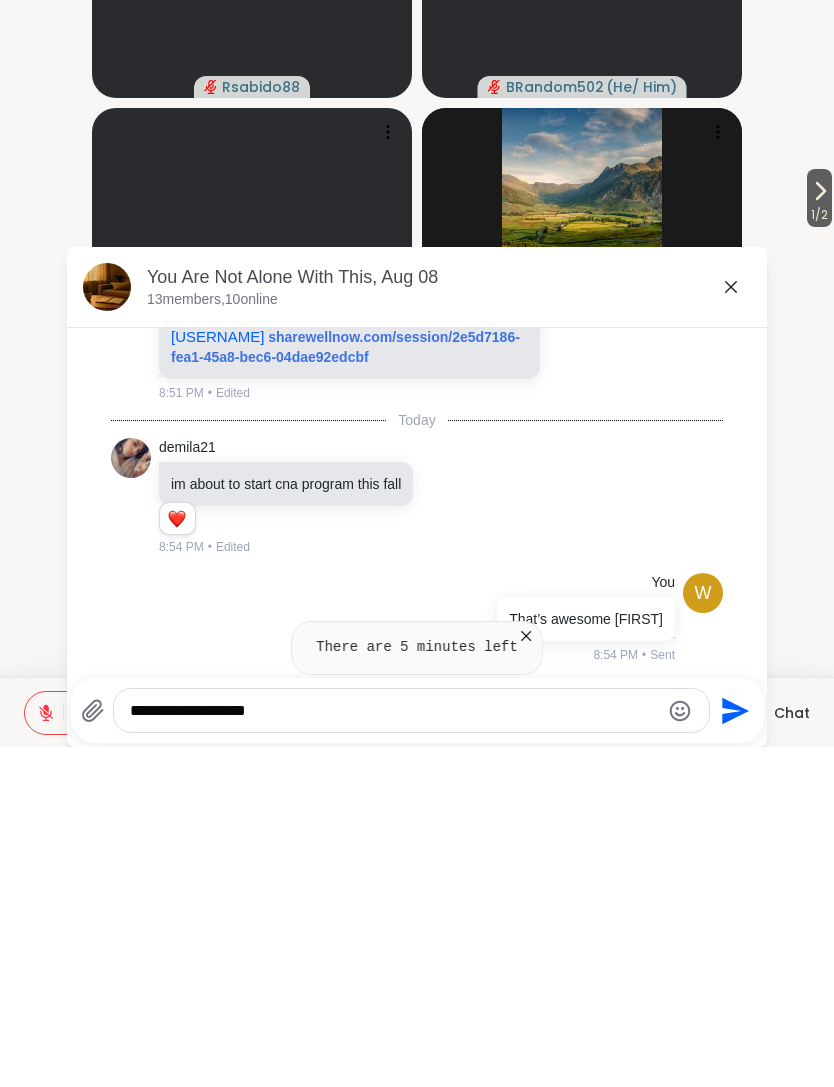 type on "**********" 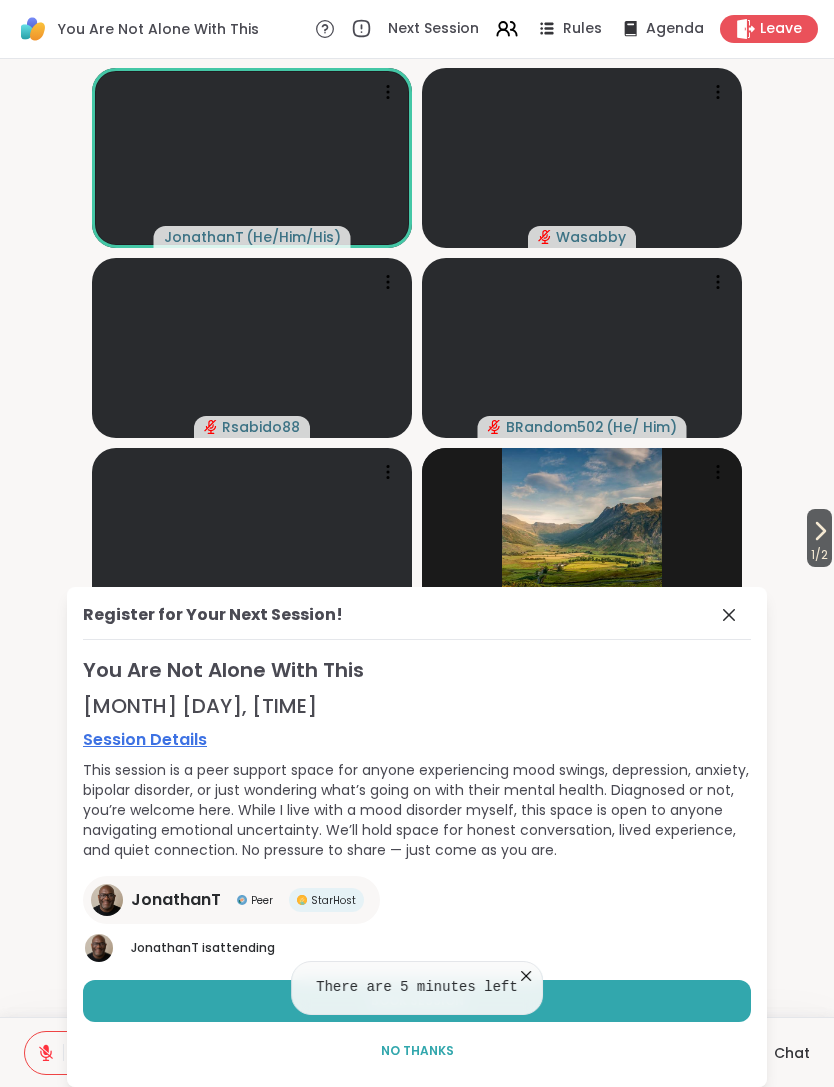 click 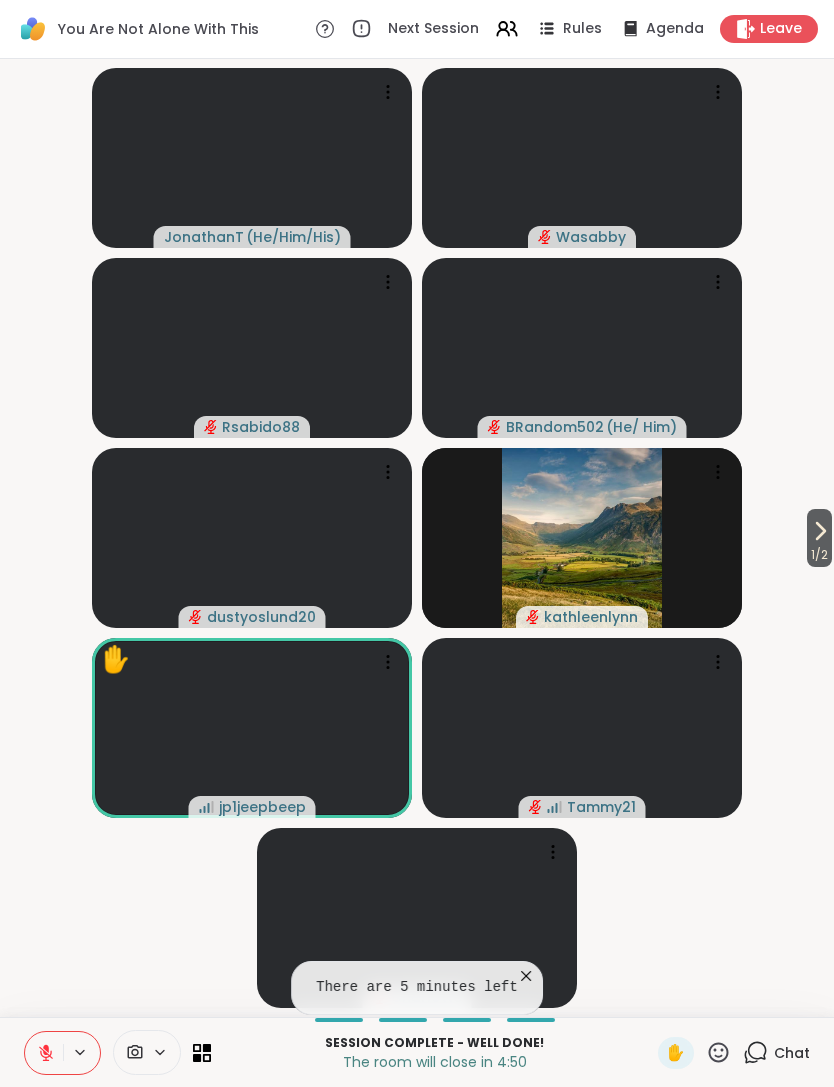 click on "Chat" at bounding box center (776, 1053) 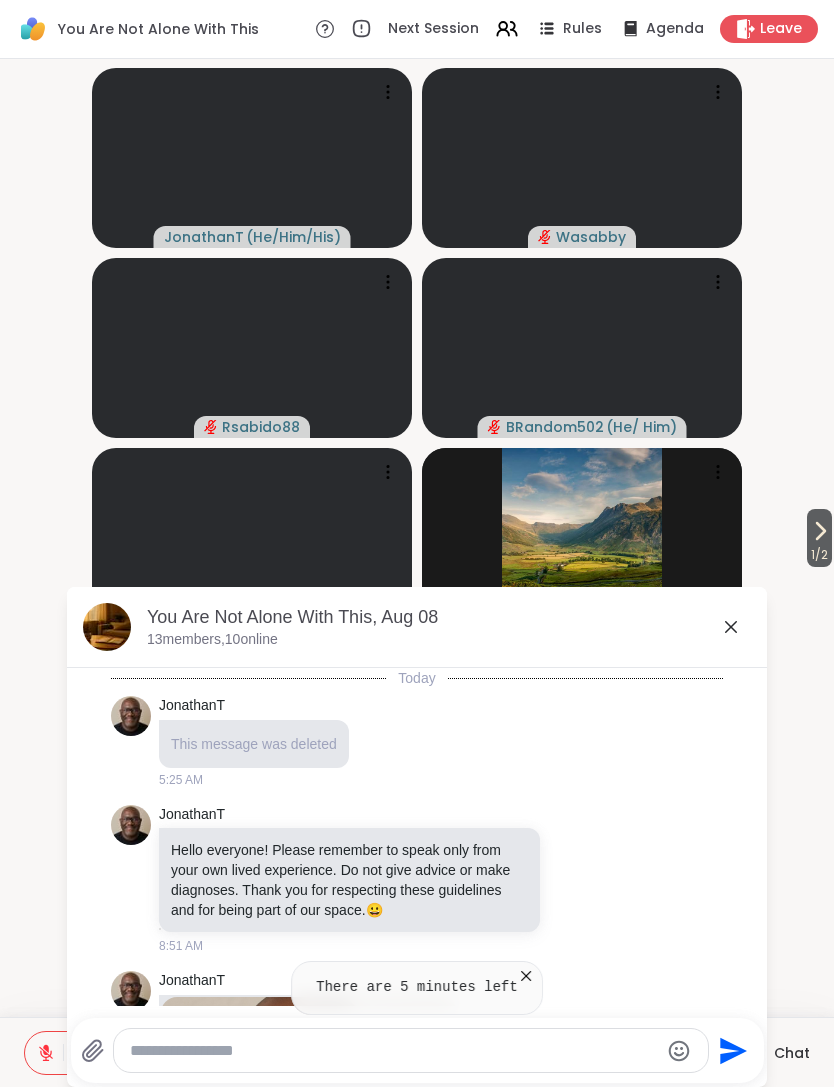 scroll, scrollTop: 6988, scrollLeft: 0, axis: vertical 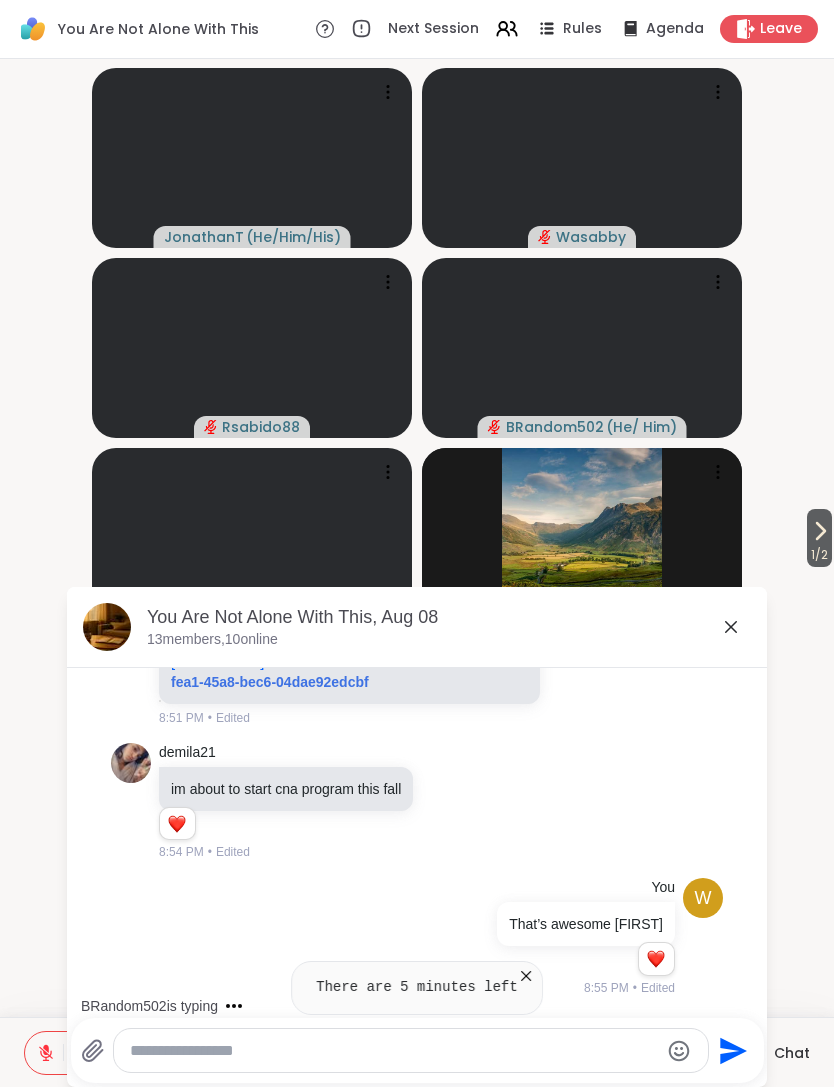 click 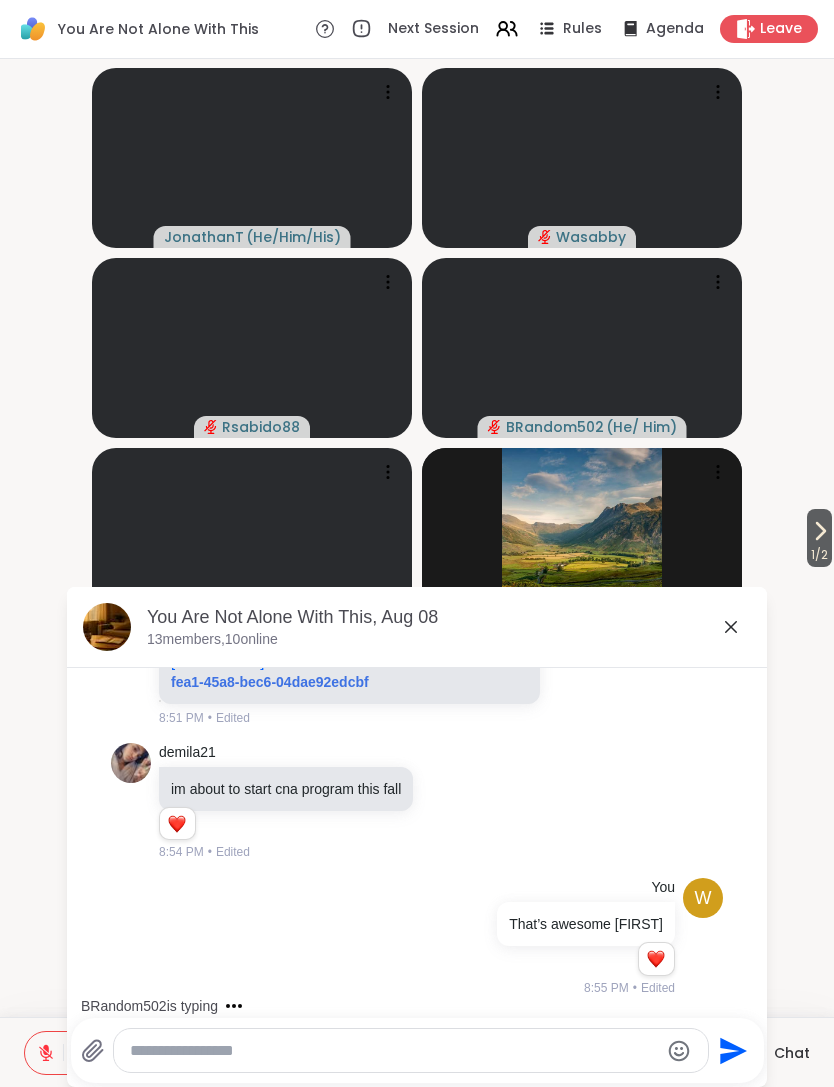 click 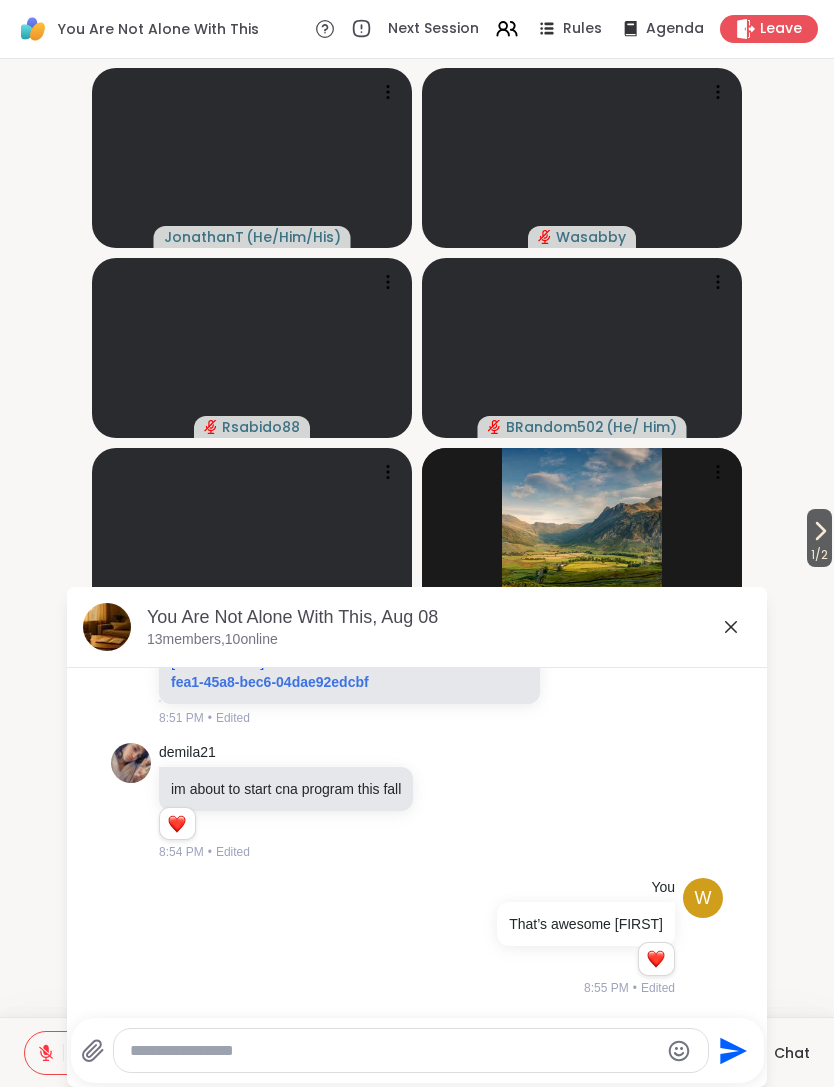click at bounding box center (448, 770) 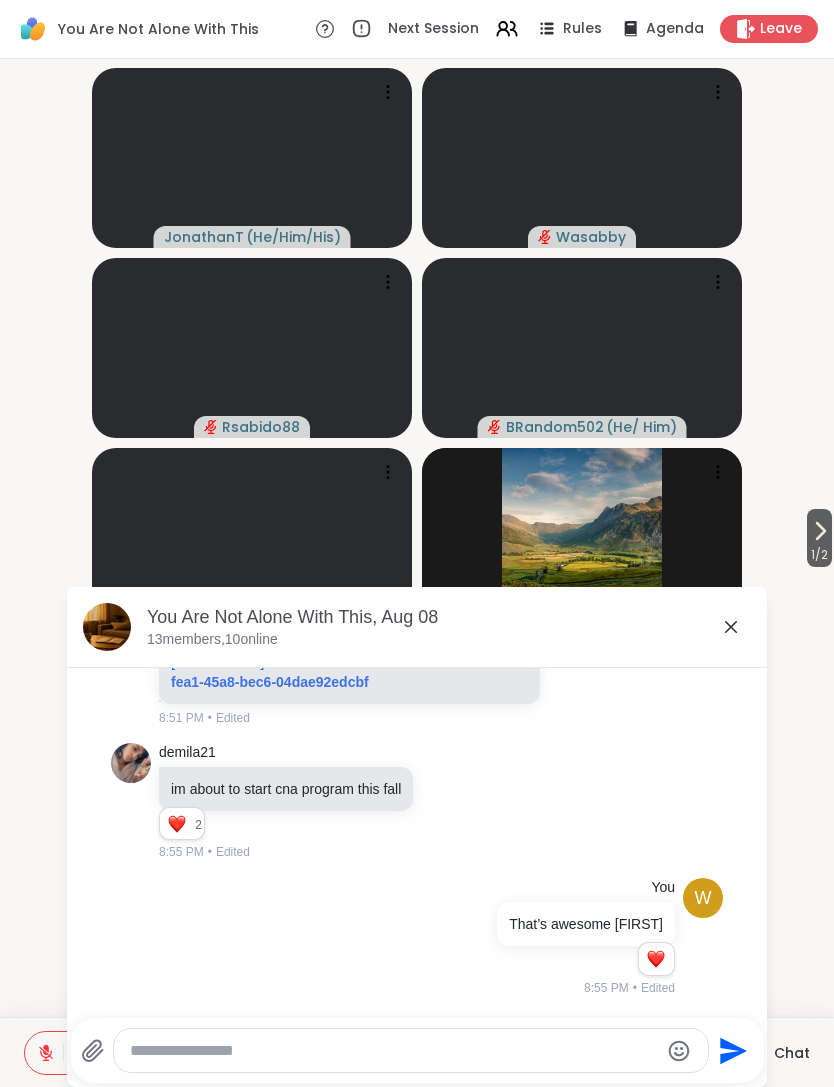 click 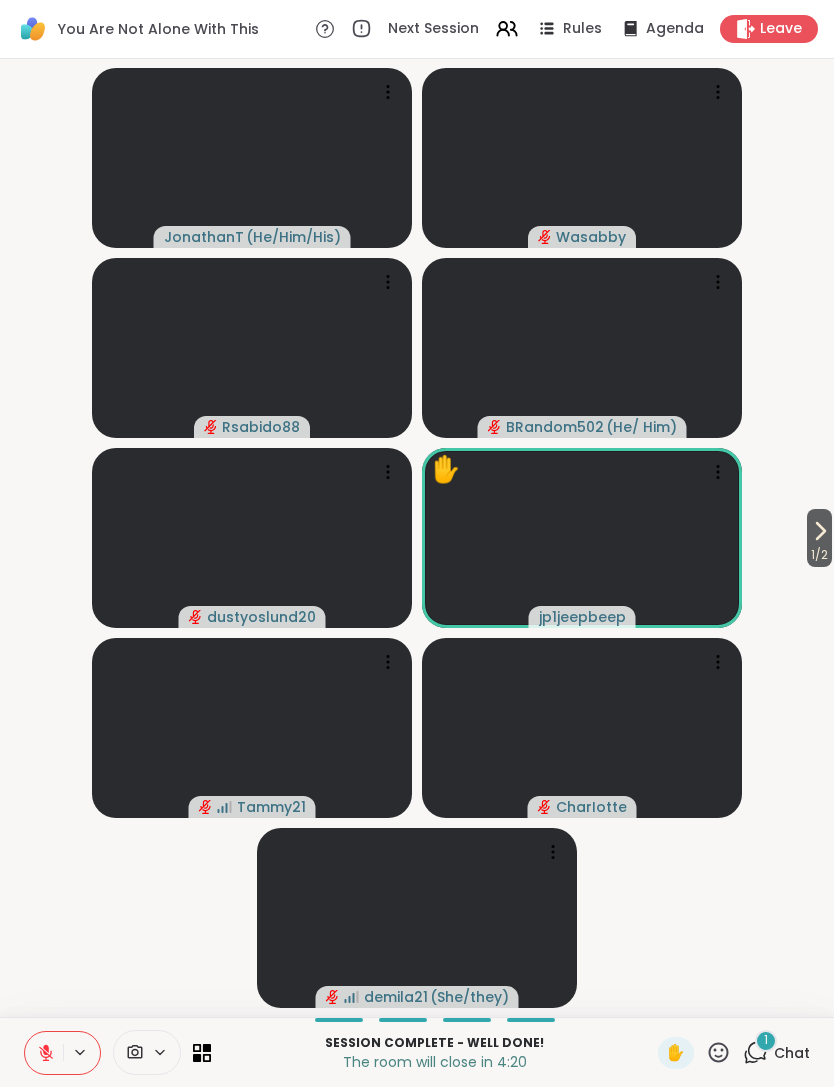 click on "1" at bounding box center [766, 1041] 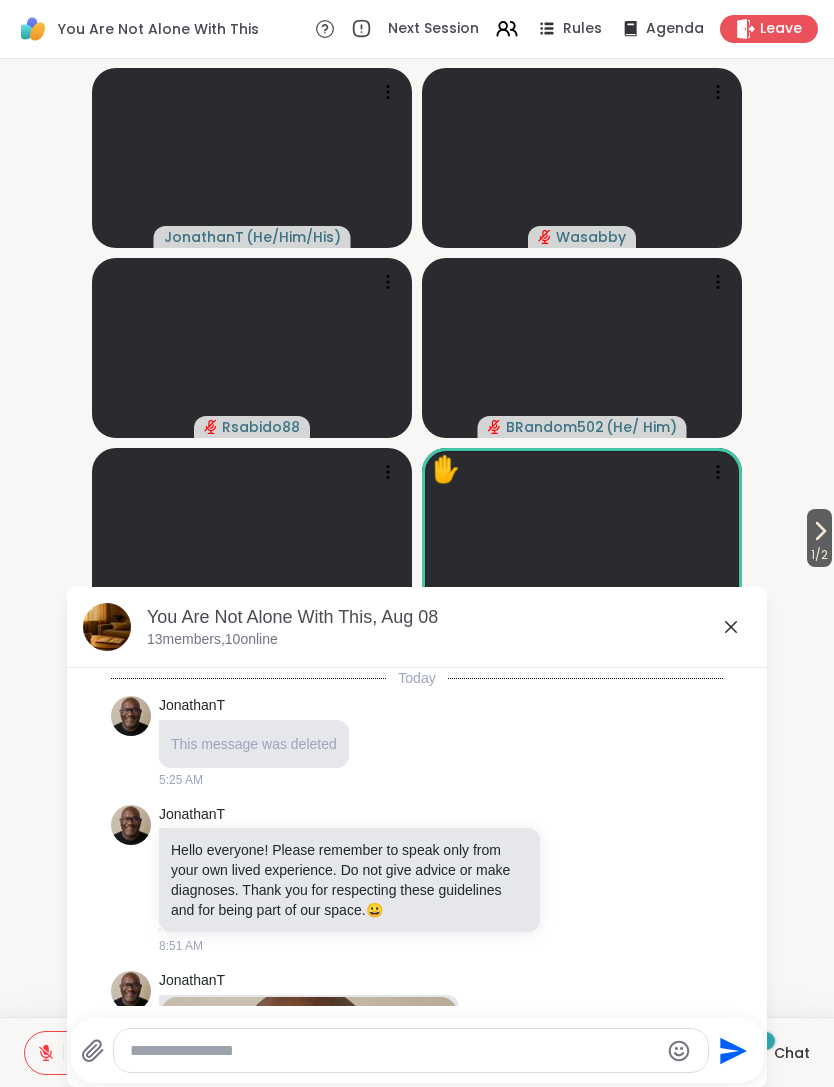 scroll, scrollTop: 7229, scrollLeft: 0, axis: vertical 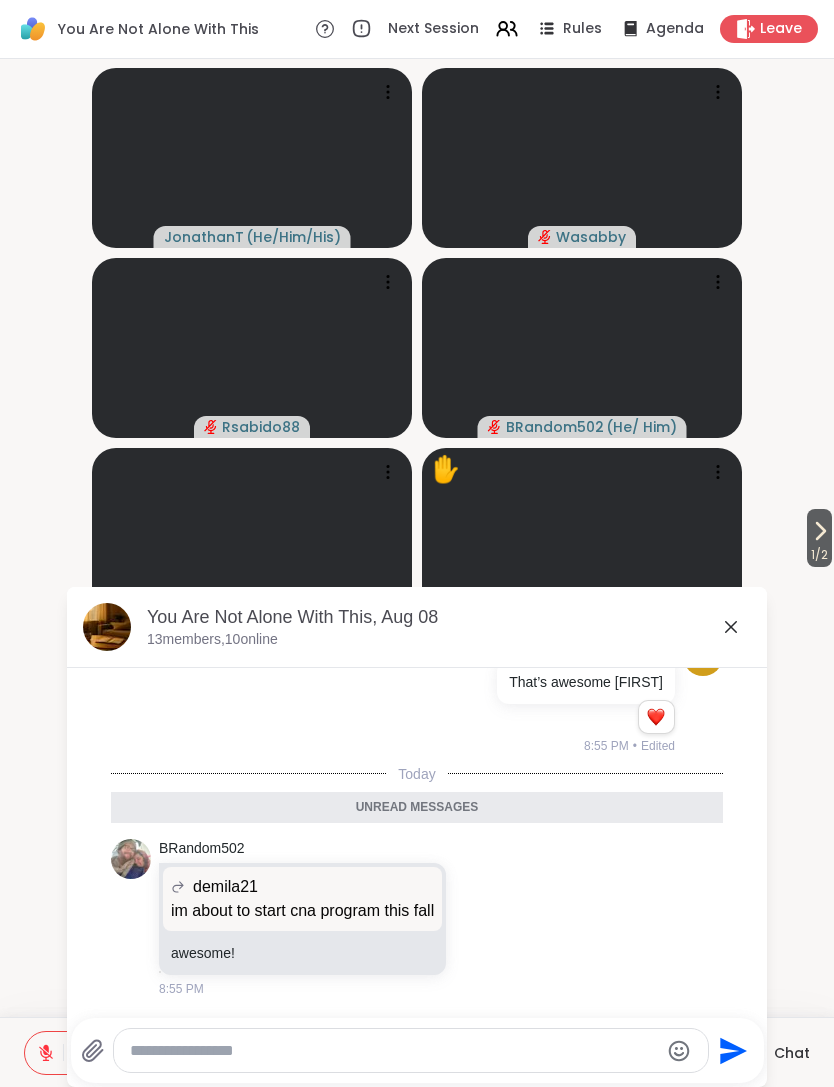 click on "Chat" at bounding box center (792, 1053) 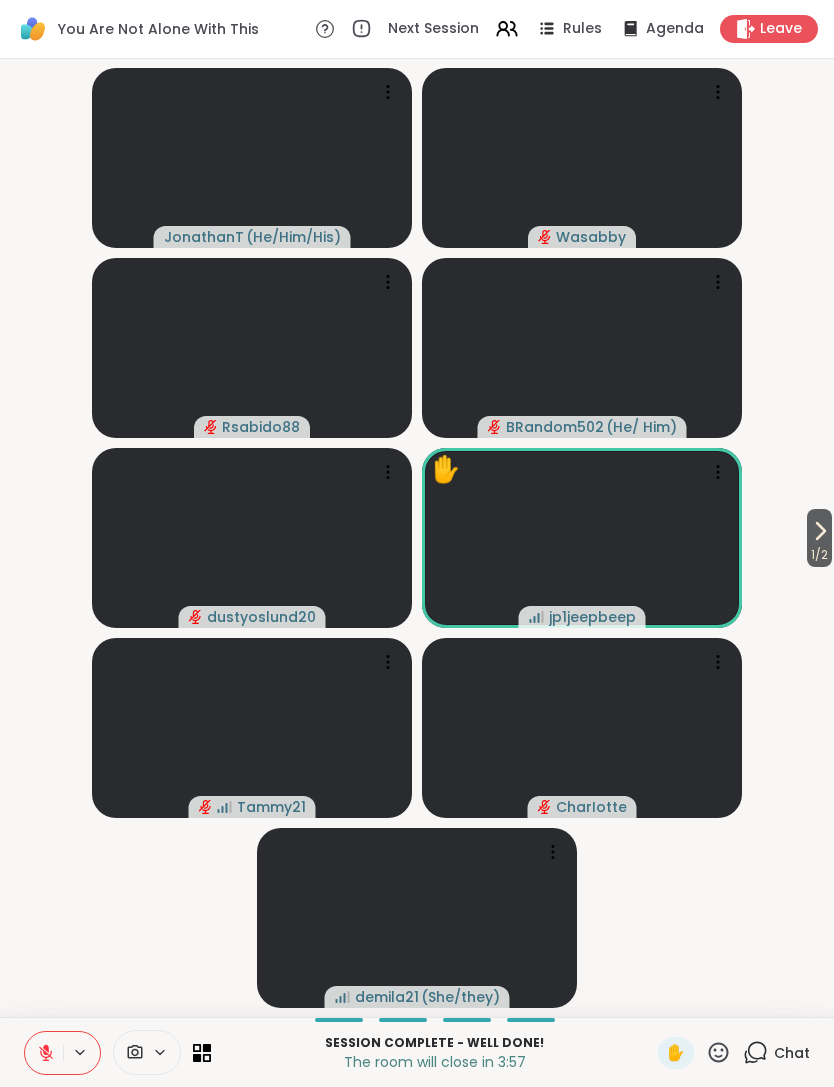click on "Chat" at bounding box center [792, 1053] 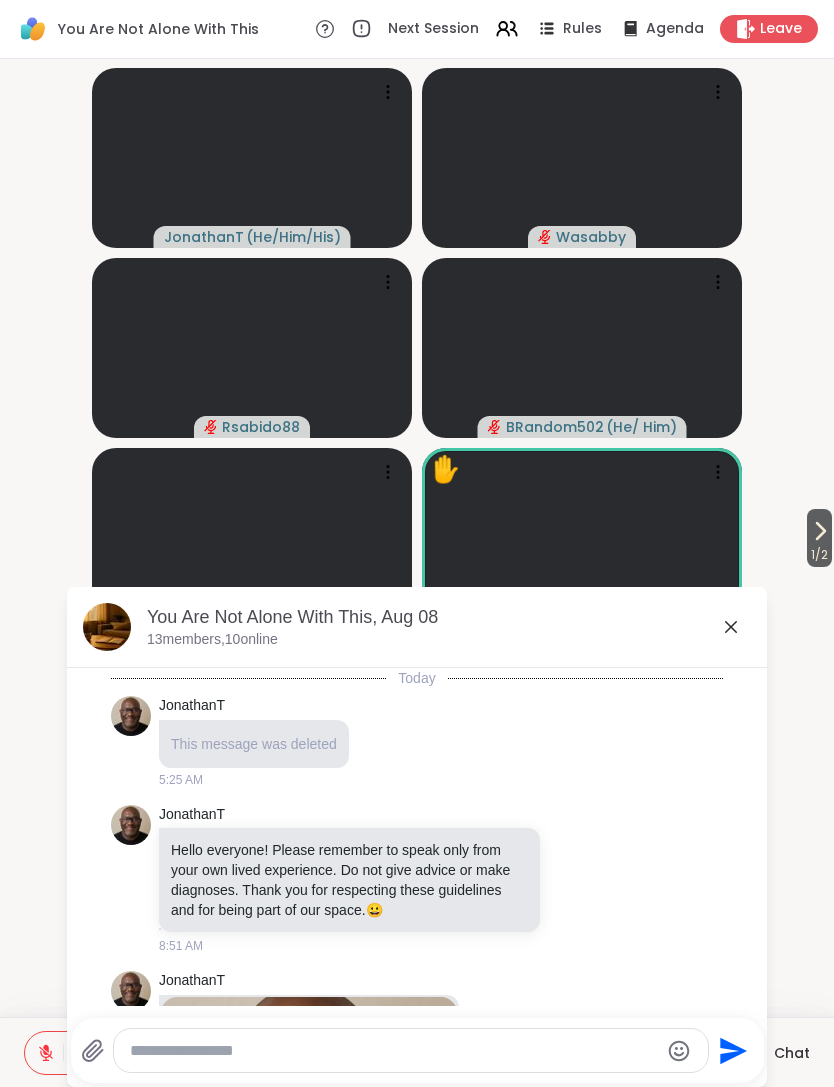 scroll, scrollTop: 7162, scrollLeft: 0, axis: vertical 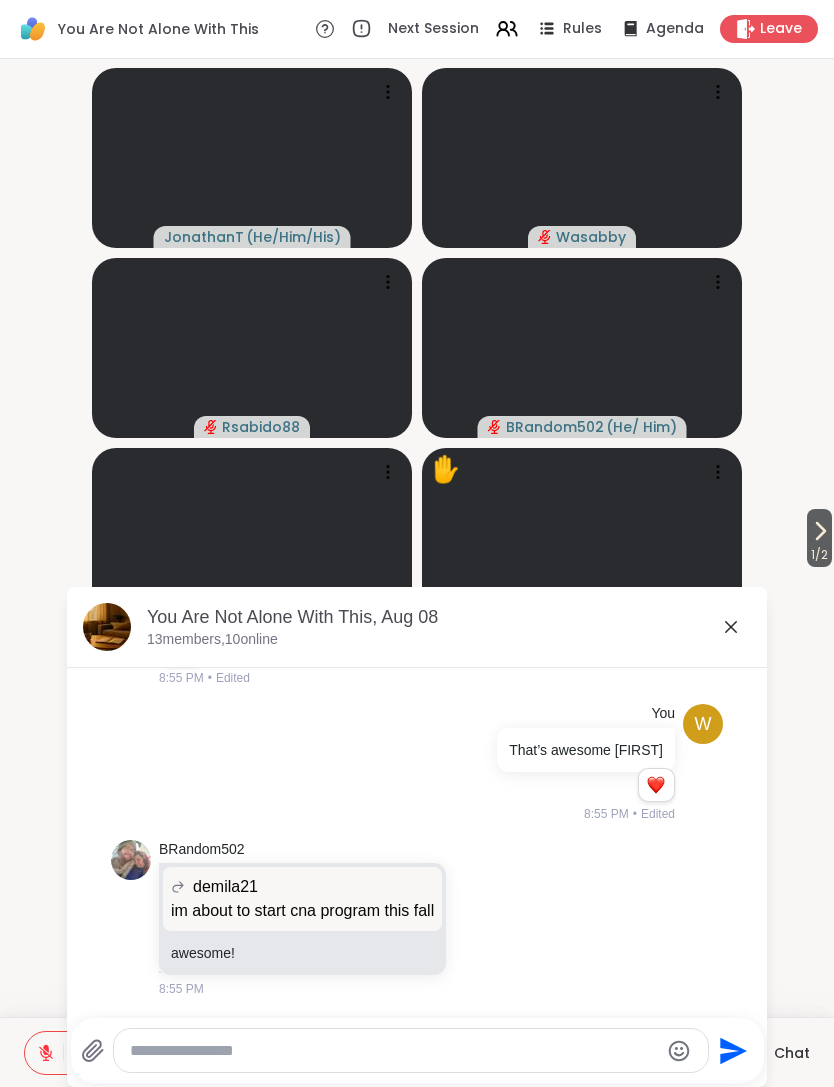 click on "Chat" at bounding box center (792, 1053) 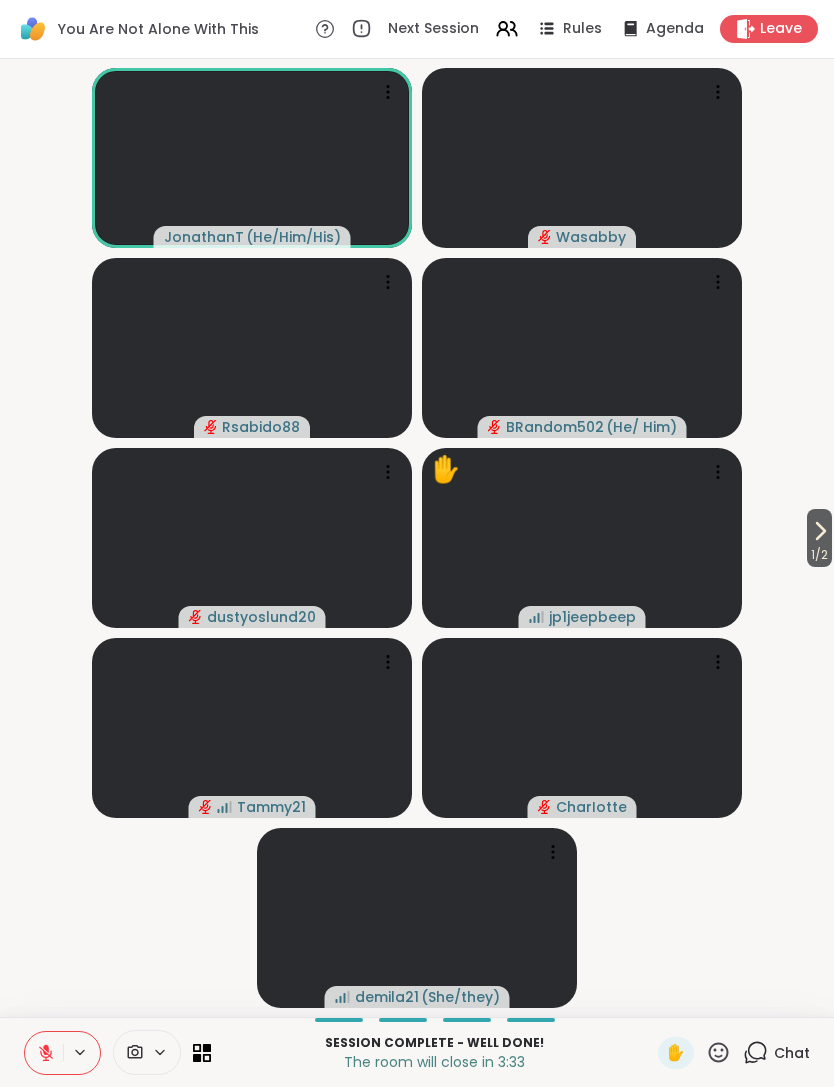 click on "Chat" at bounding box center (792, 1053) 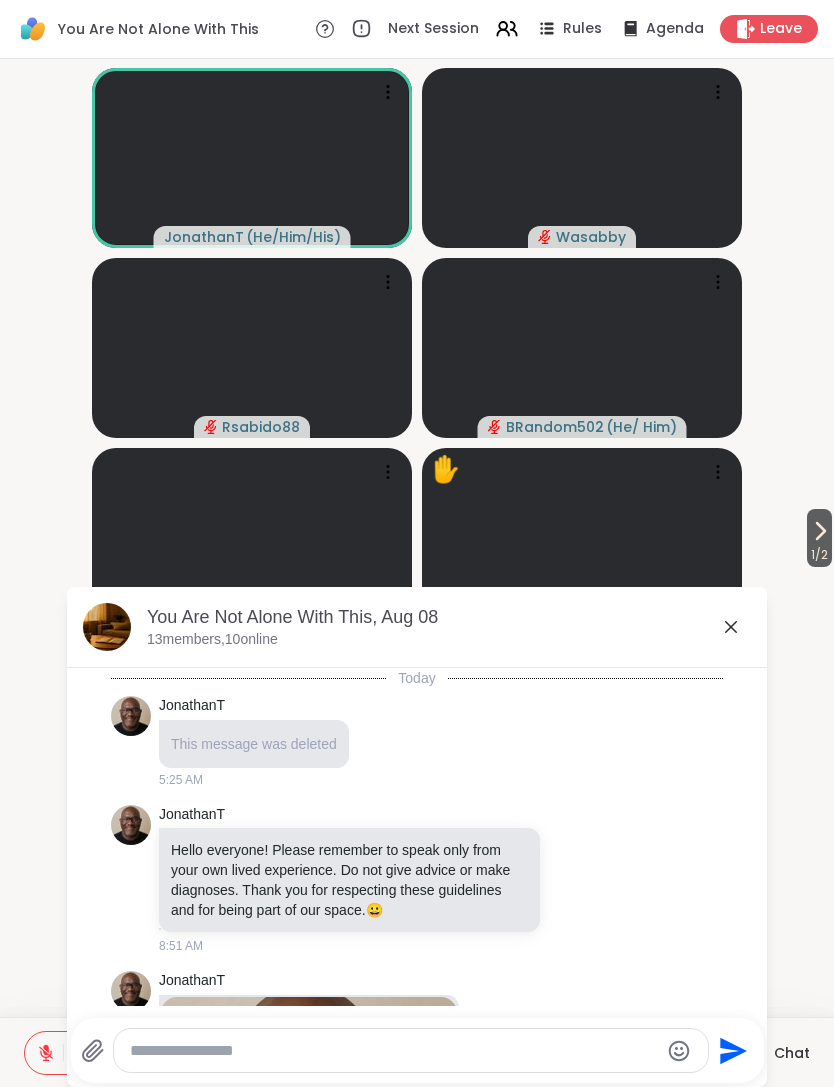 scroll, scrollTop: 7162, scrollLeft: 0, axis: vertical 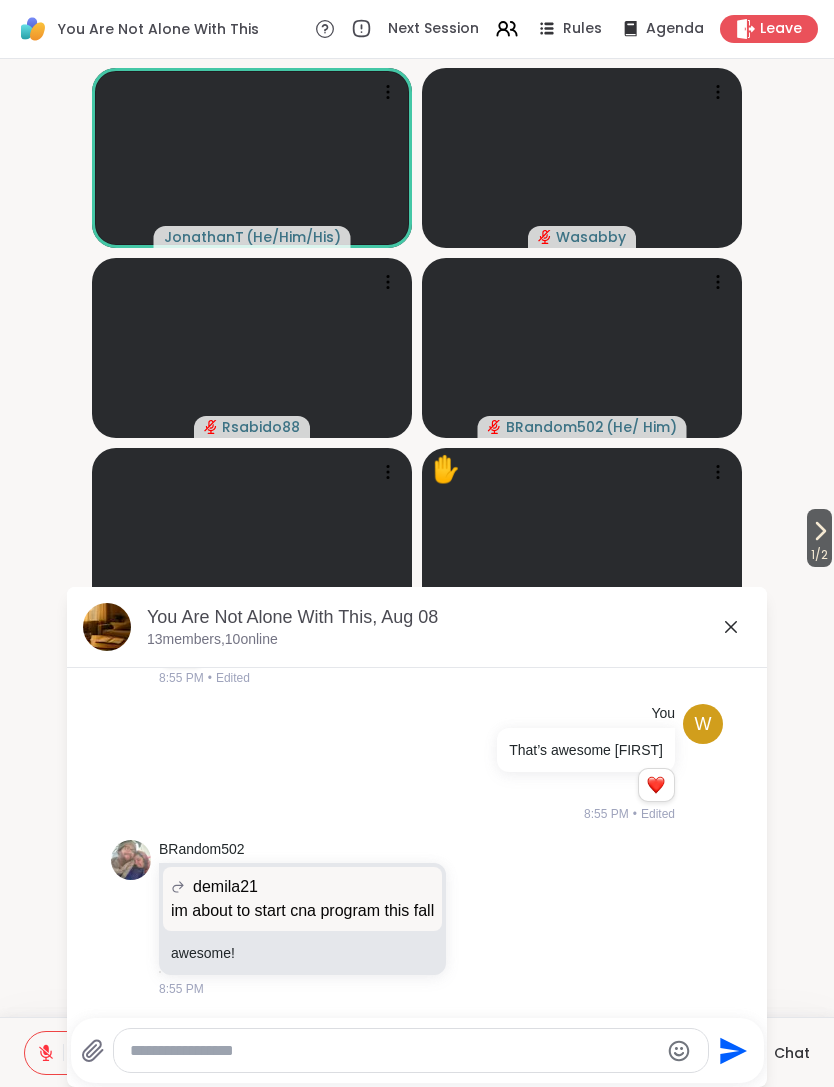 click on "Chat" at bounding box center (792, 1053) 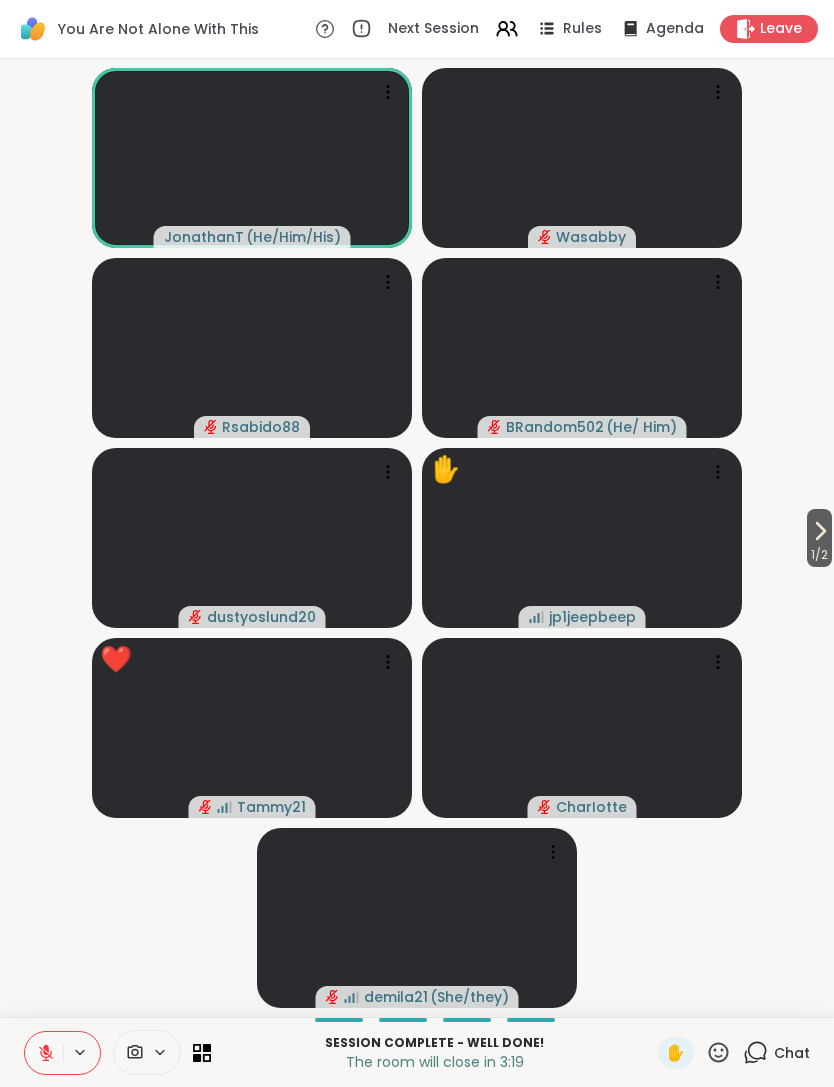 click 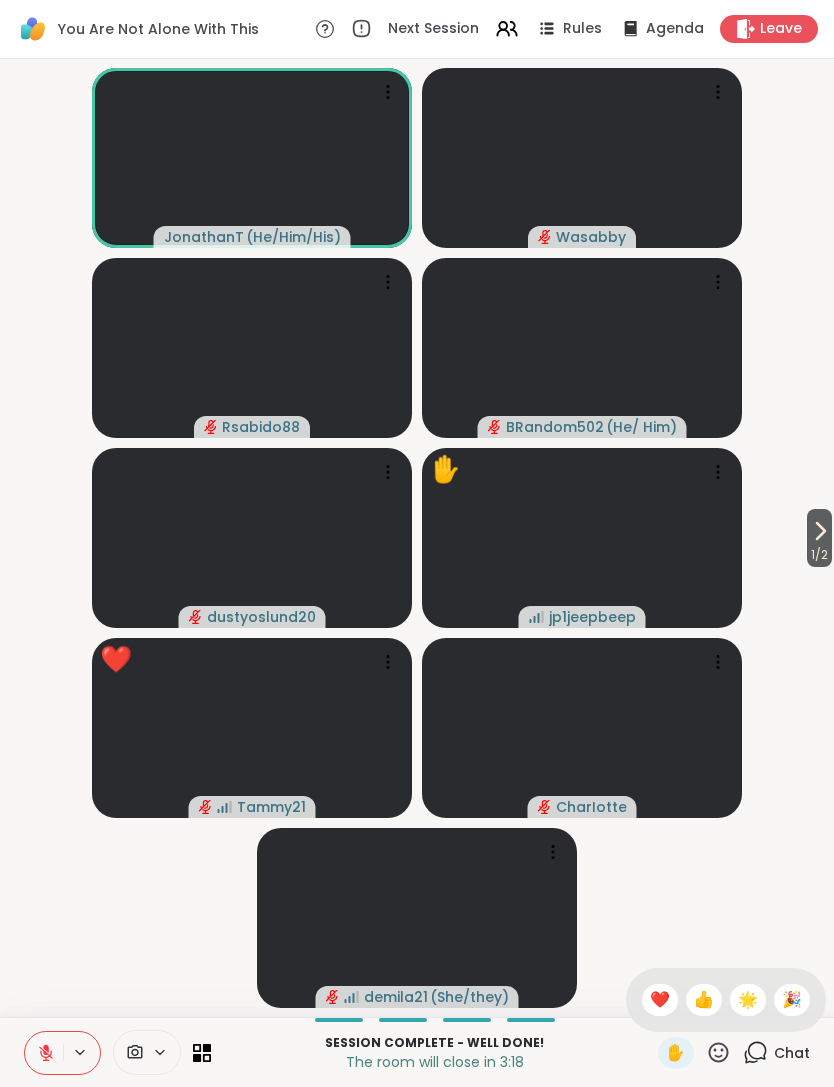 click on "❤️" at bounding box center (660, 1000) 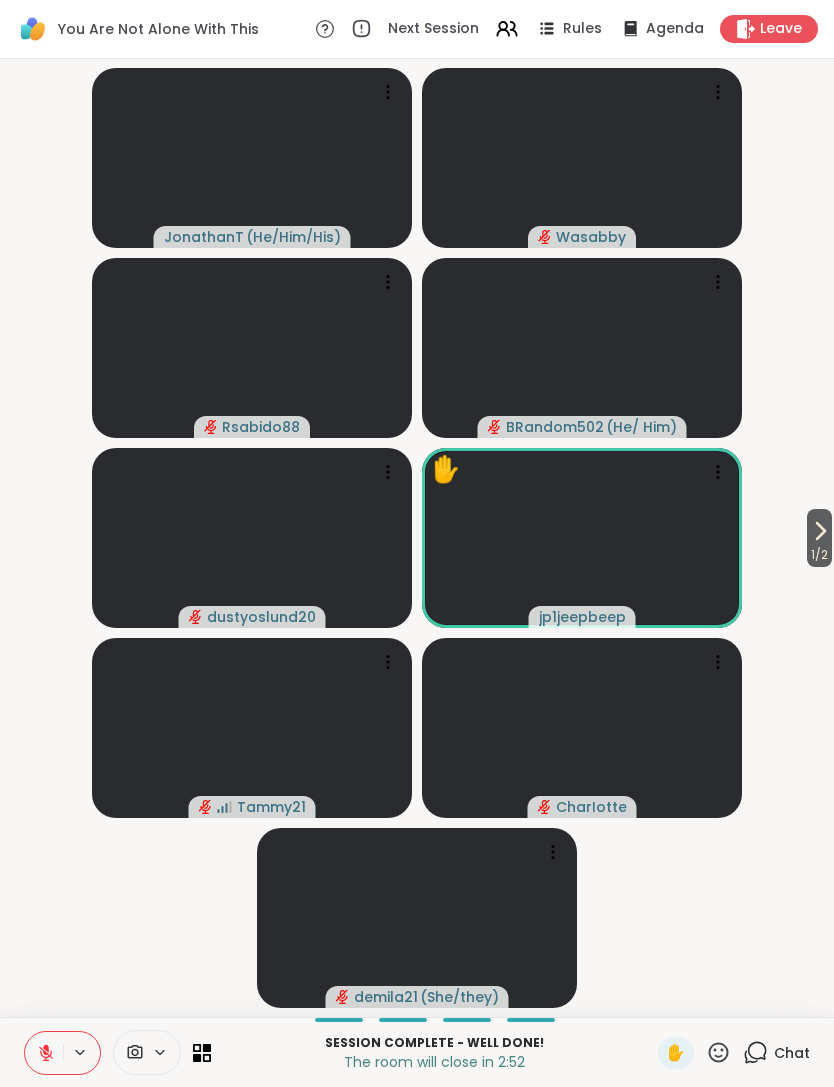 click on "Chat" at bounding box center (776, 1053) 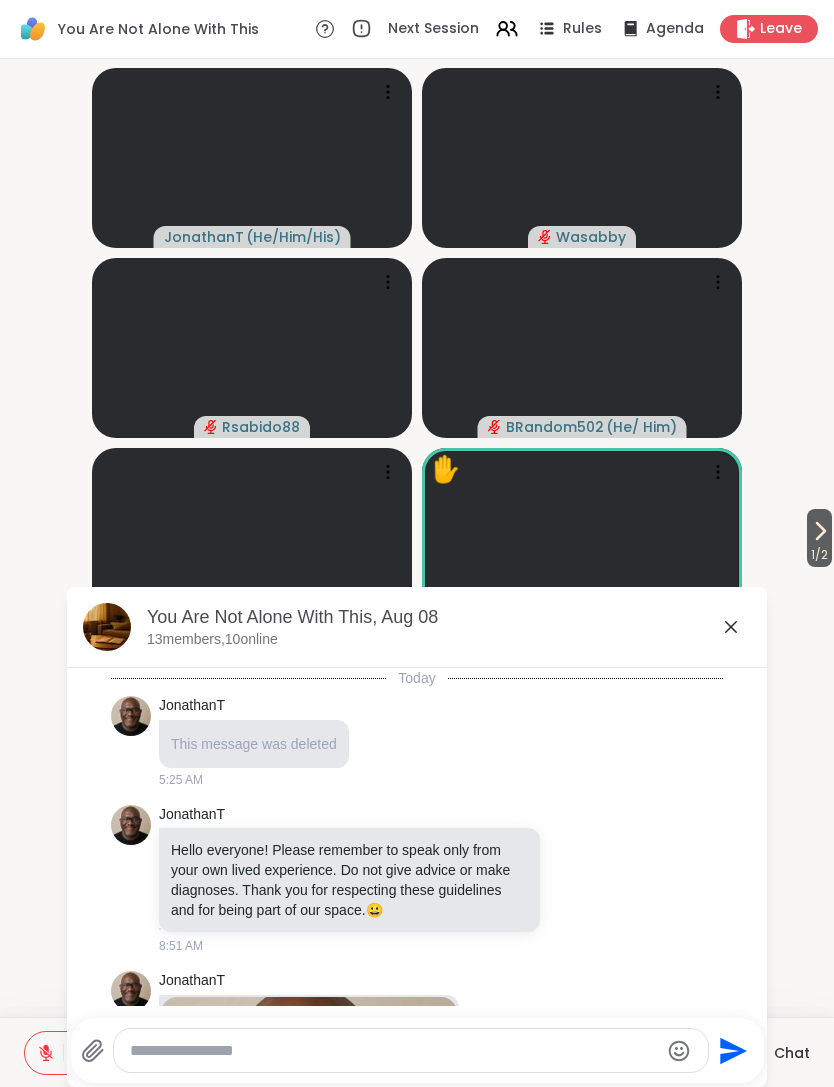 scroll, scrollTop: 7162, scrollLeft: 0, axis: vertical 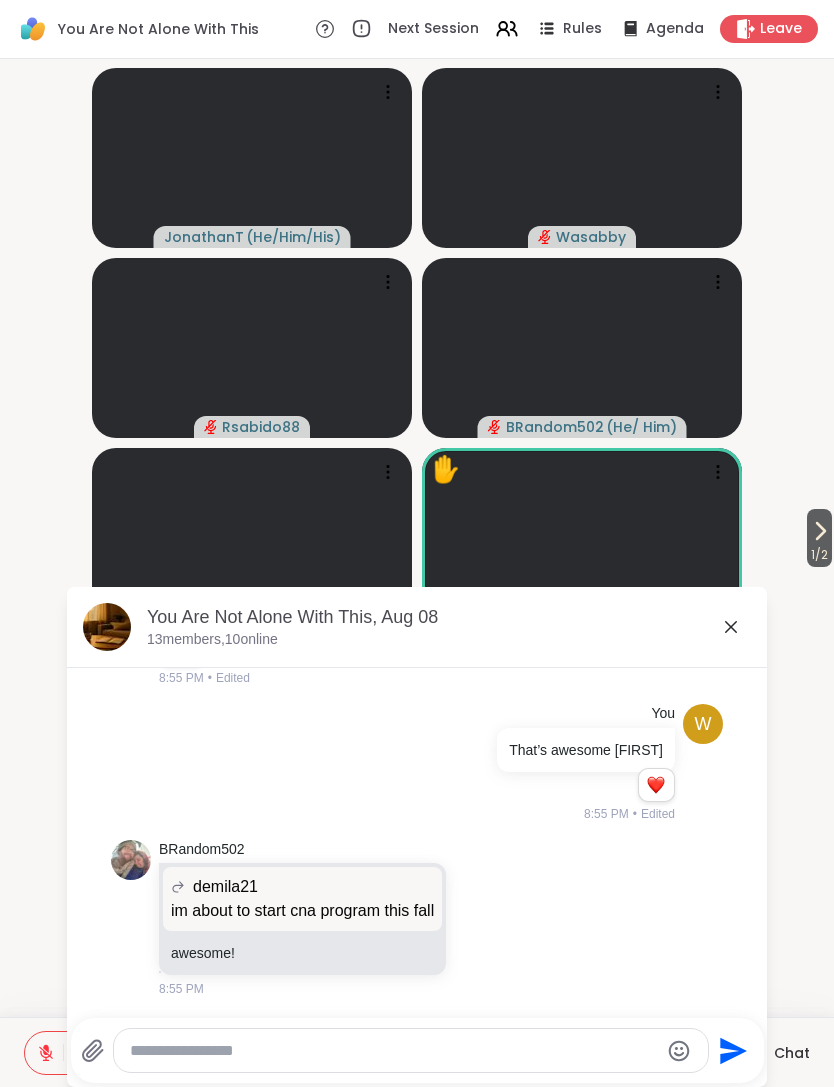 click at bounding box center [411, 1050] 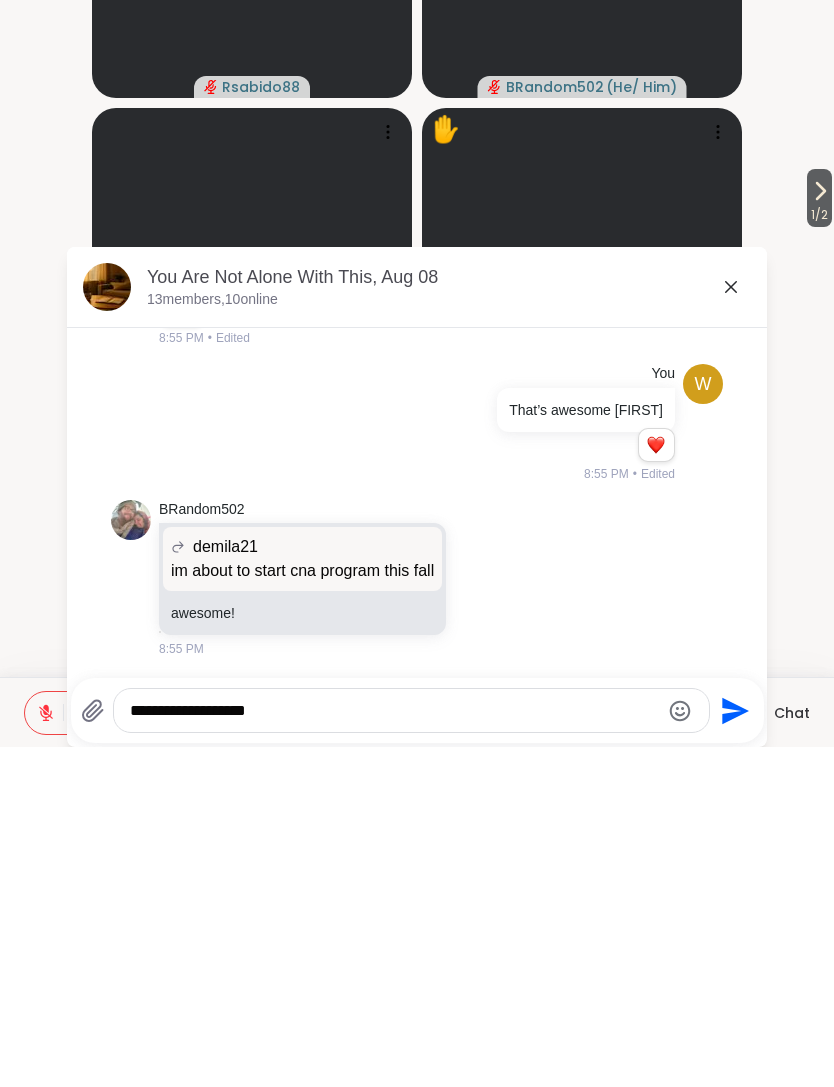 type on "**********" 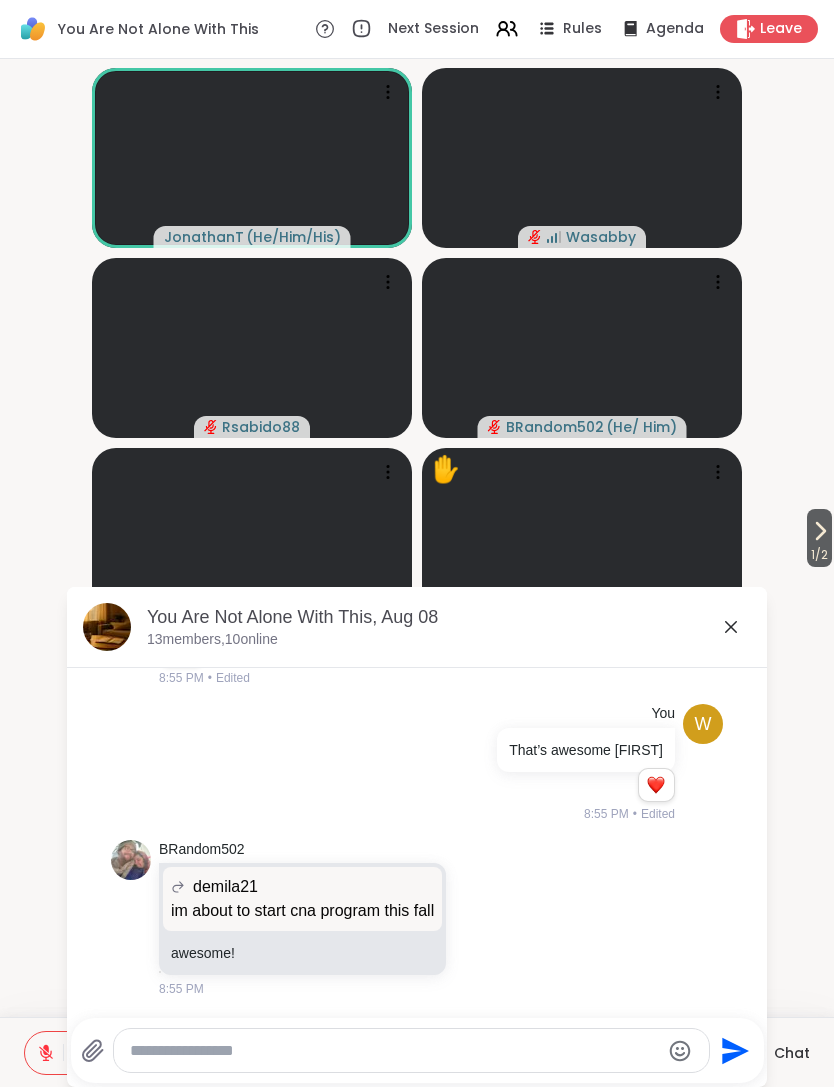 scroll, scrollTop: 7268, scrollLeft: 0, axis: vertical 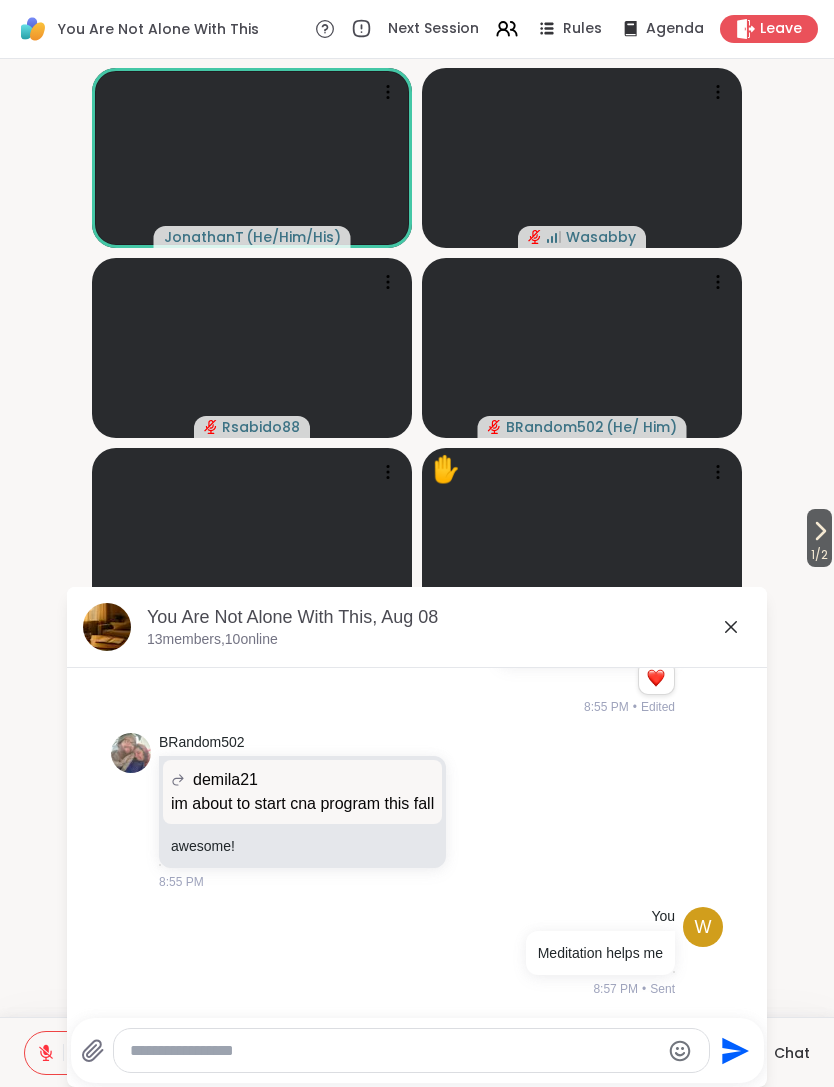 click on "Chat" at bounding box center (792, 1053) 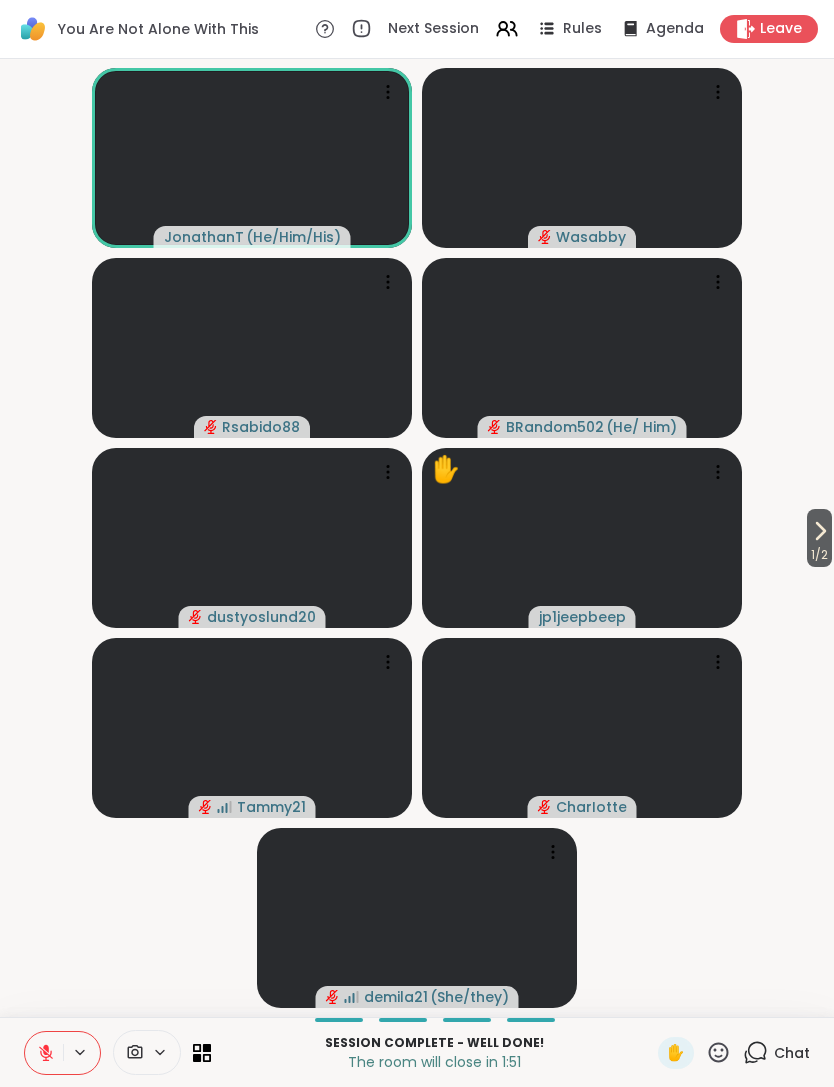 click on "Chat" at bounding box center [792, 1053] 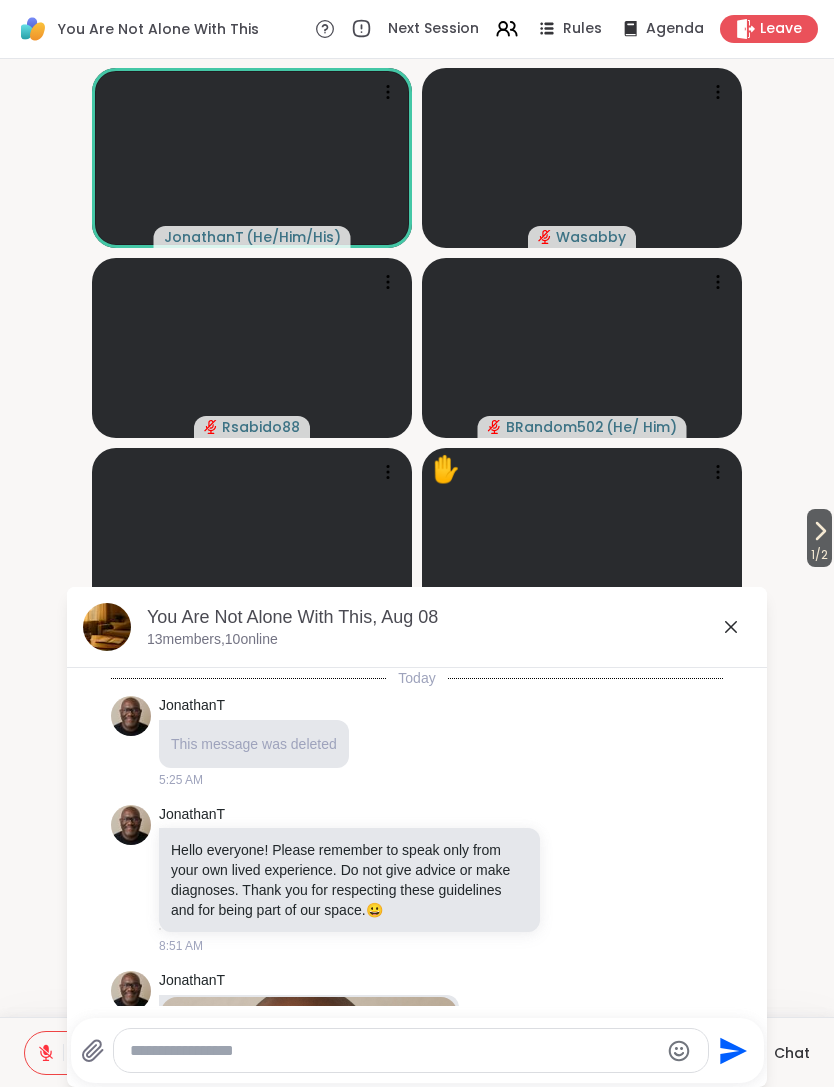 scroll, scrollTop: 7268, scrollLeft: 0, axis: vertical 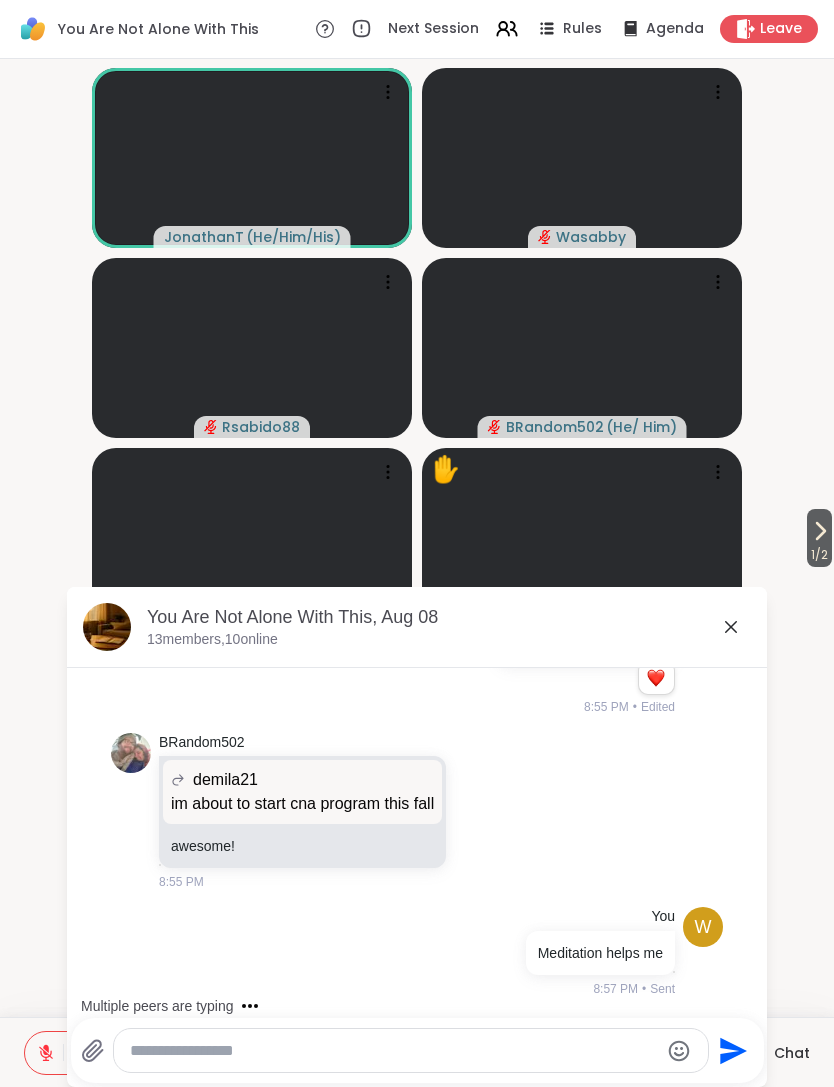 click on "Chat" at bounding box center (792, 1053) 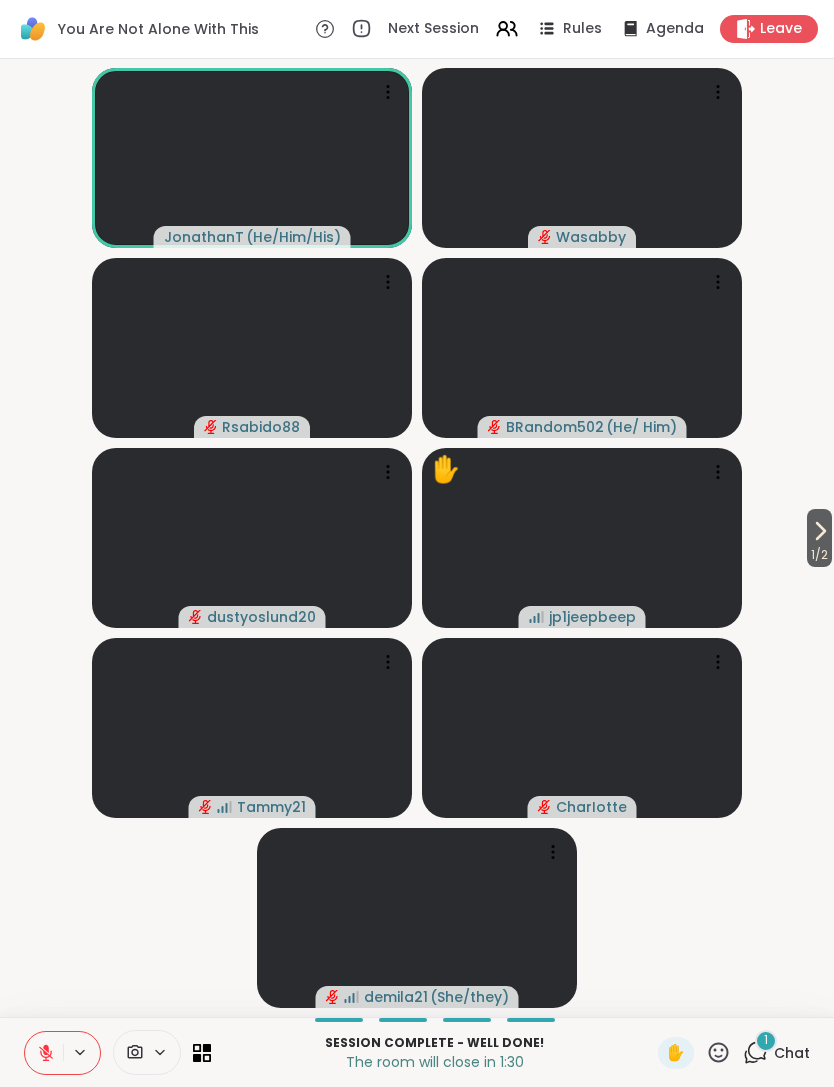 click on "1" at bounding box center (766, 1041) 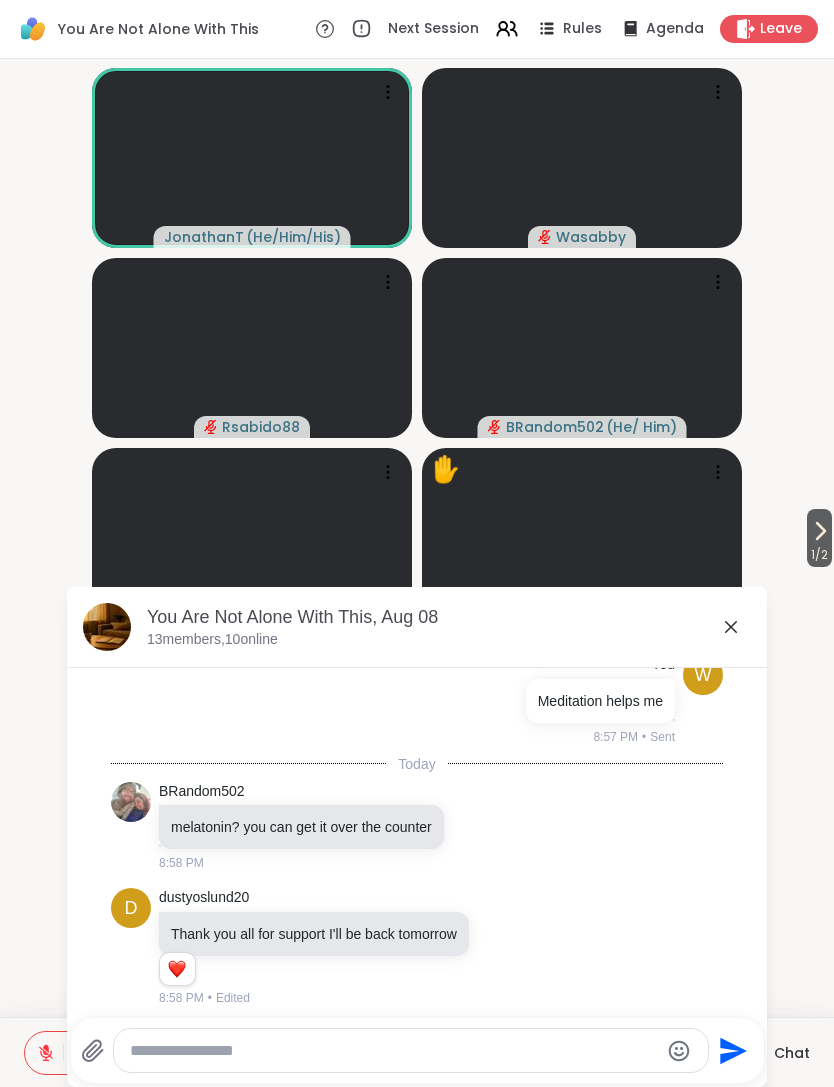scroll, scrollTop: 7528, scrollLeft: 0, axis: vertical 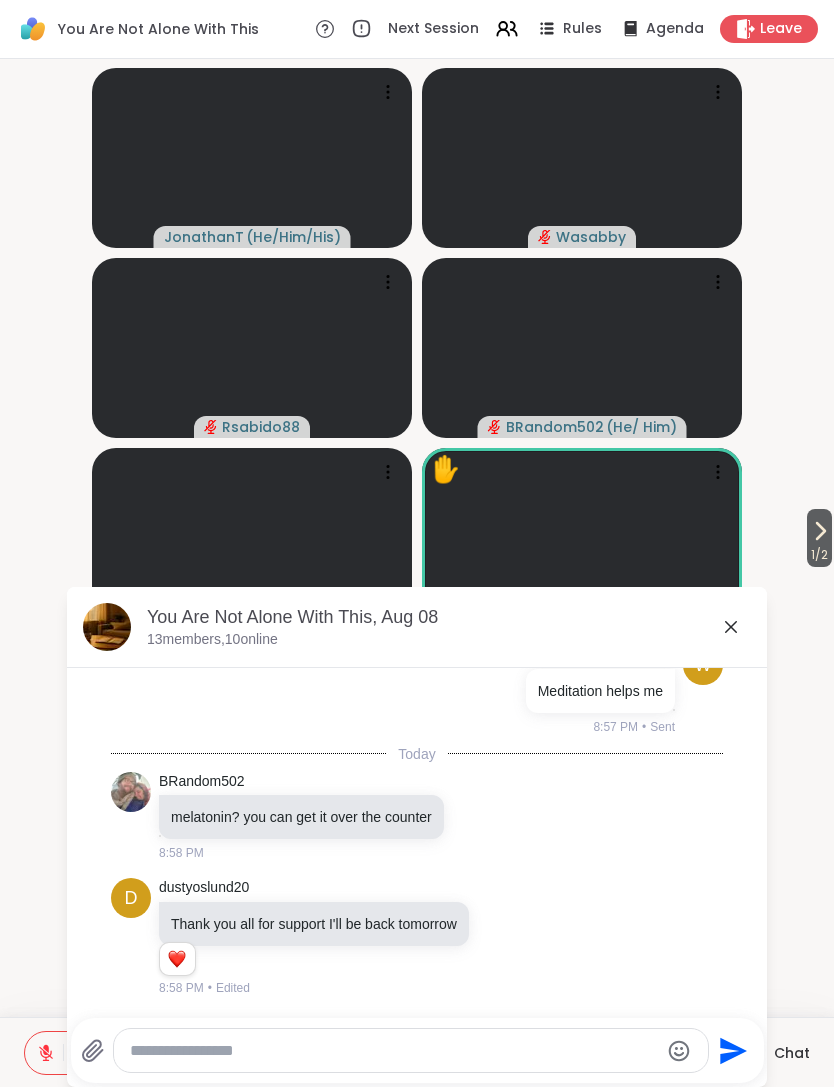 click 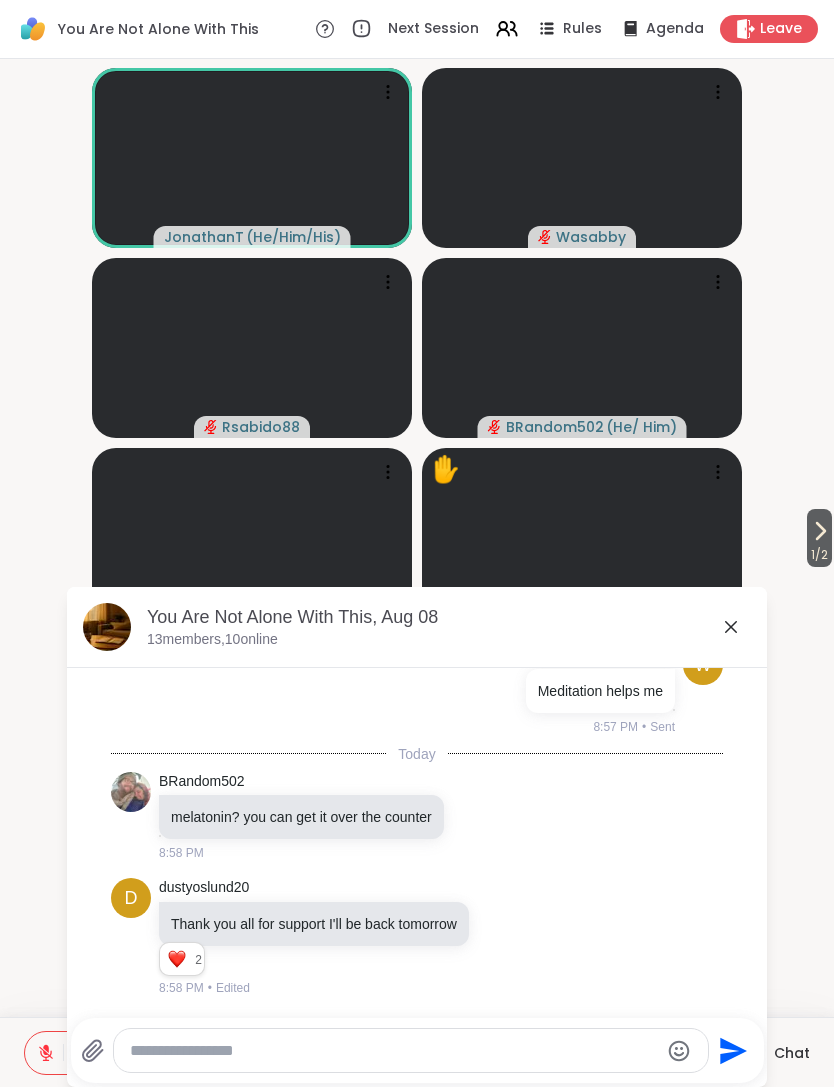 click on "Chat" at bounding box center [792, 1053] 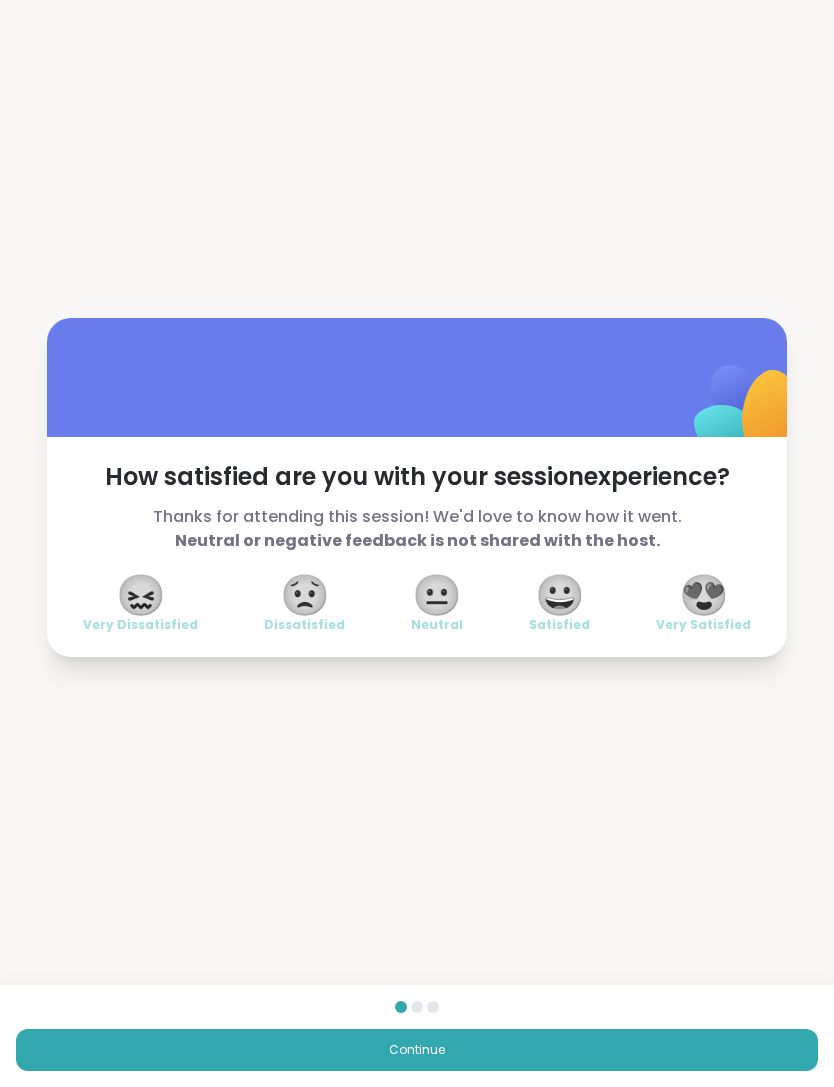 click on "😍" at bounding box center [704, 595] 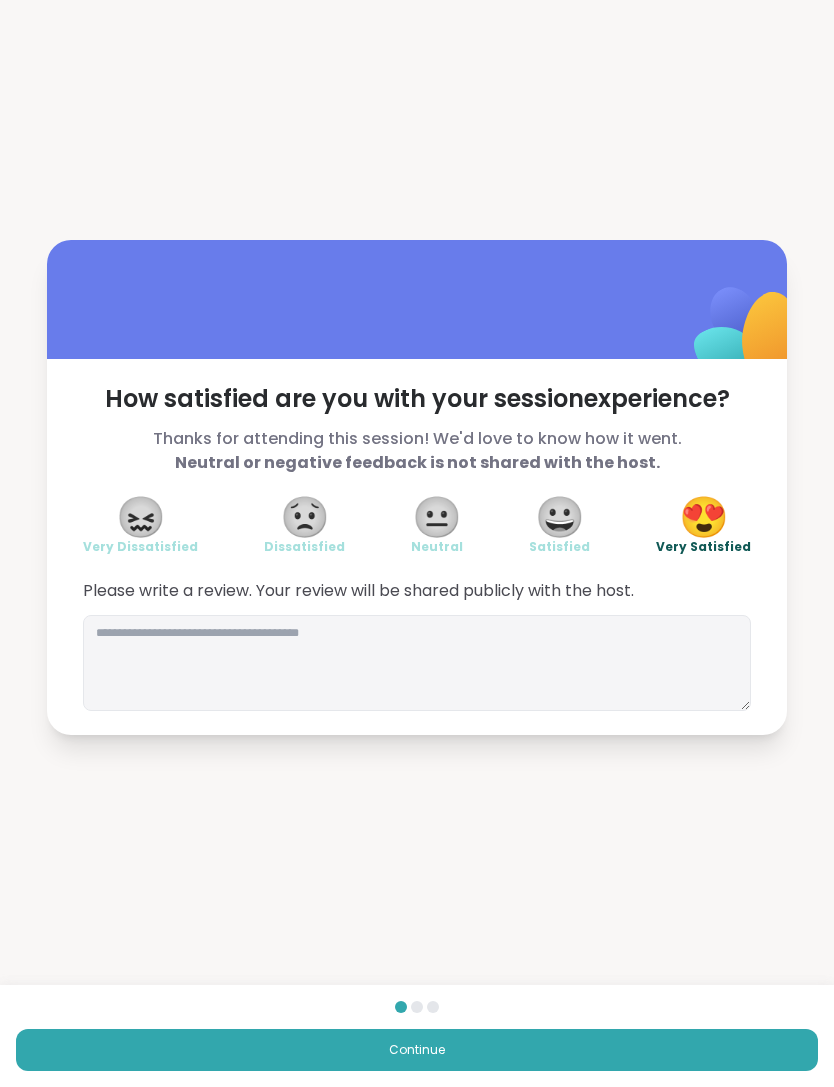 click on "Continue" at bounding box center [417, 1050] 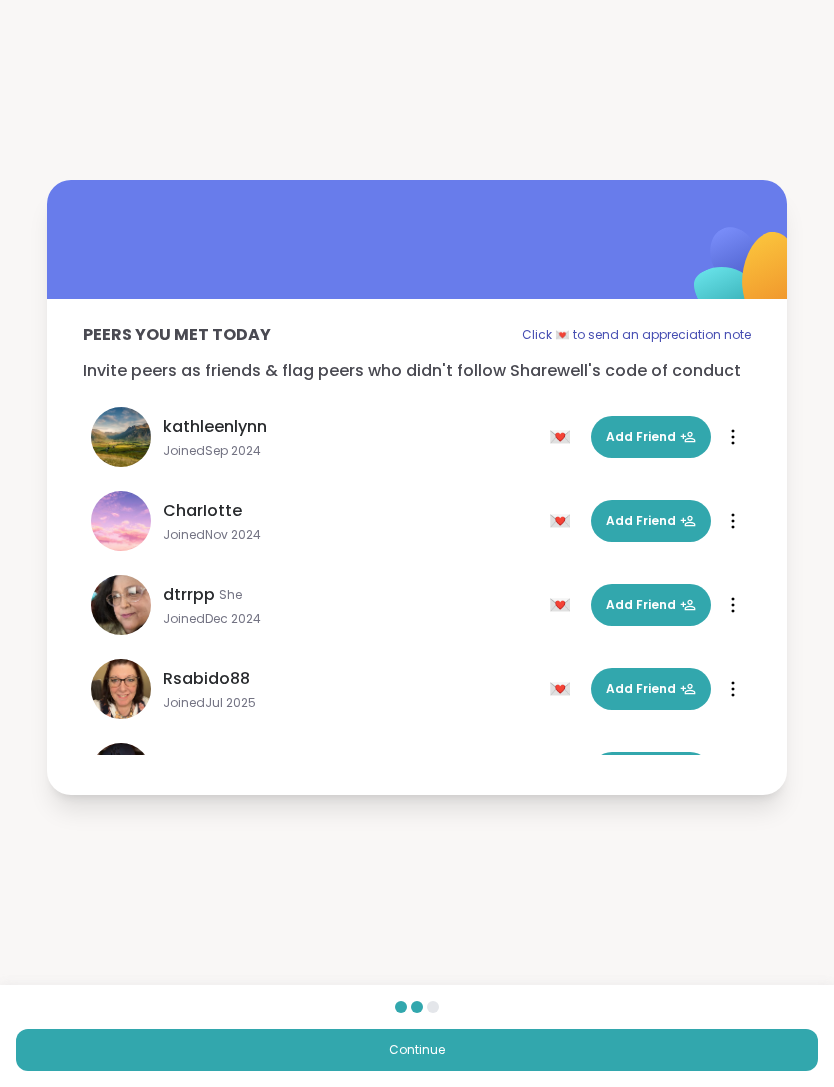 click on "Continue" at bounding box center (417, 1050) 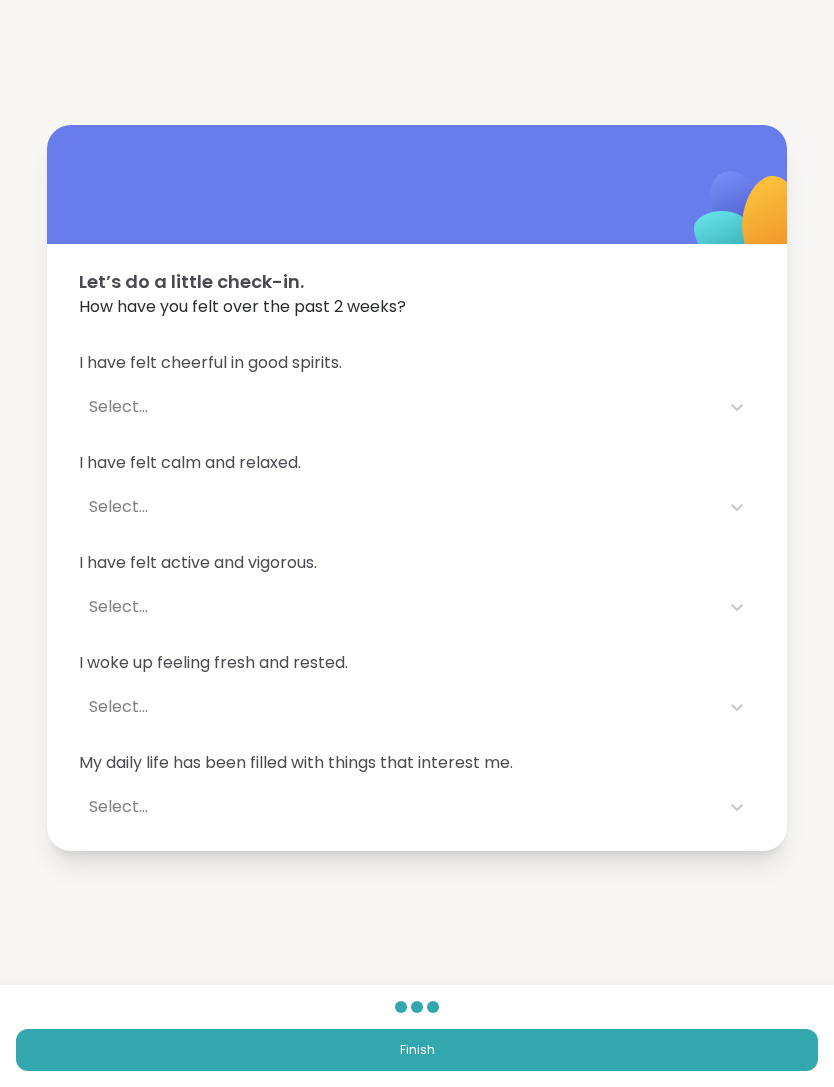 click on "Finish" at bounding box center (417, 1050) 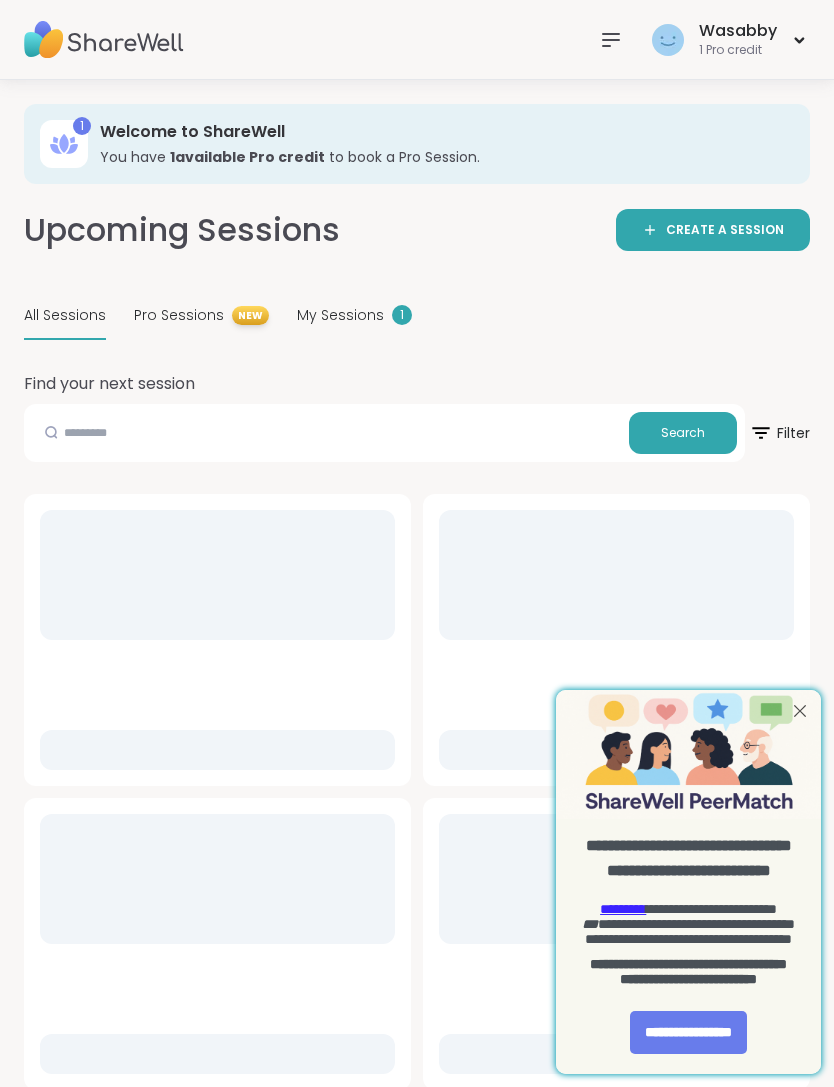 scroll, scrollTop: 0, scrollLeft: 0, axis: both 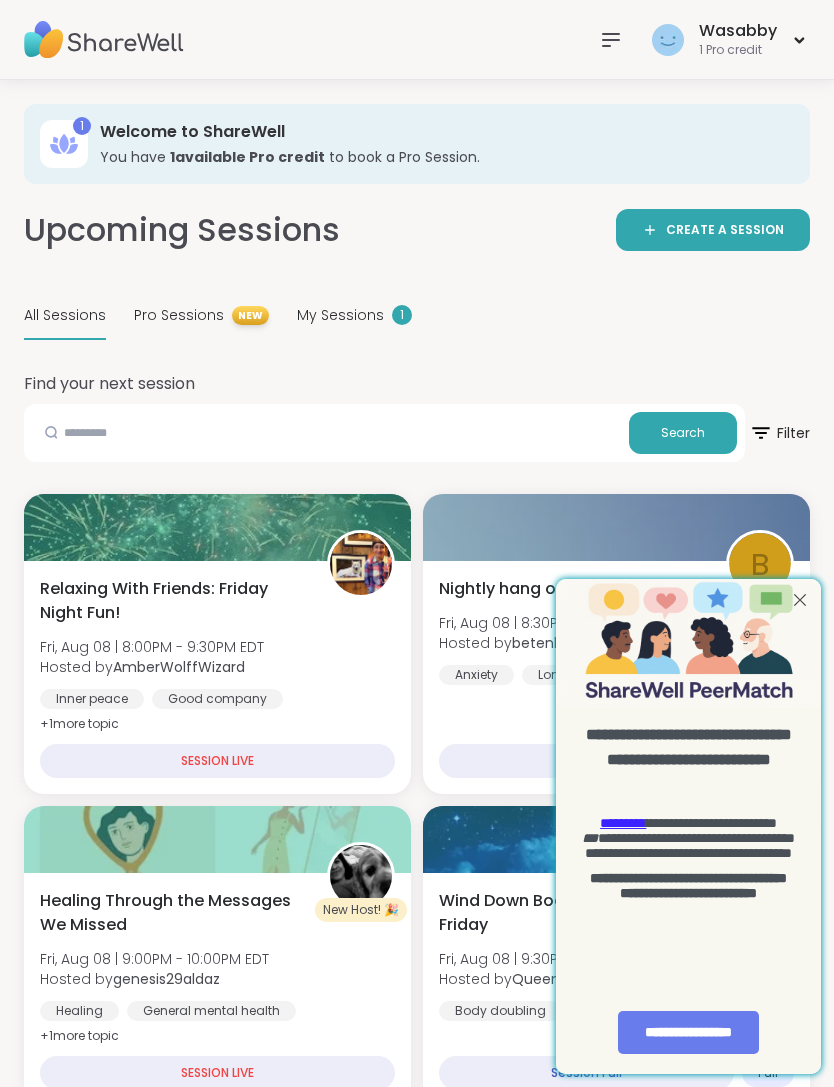 click at bounding box center (800, 599) 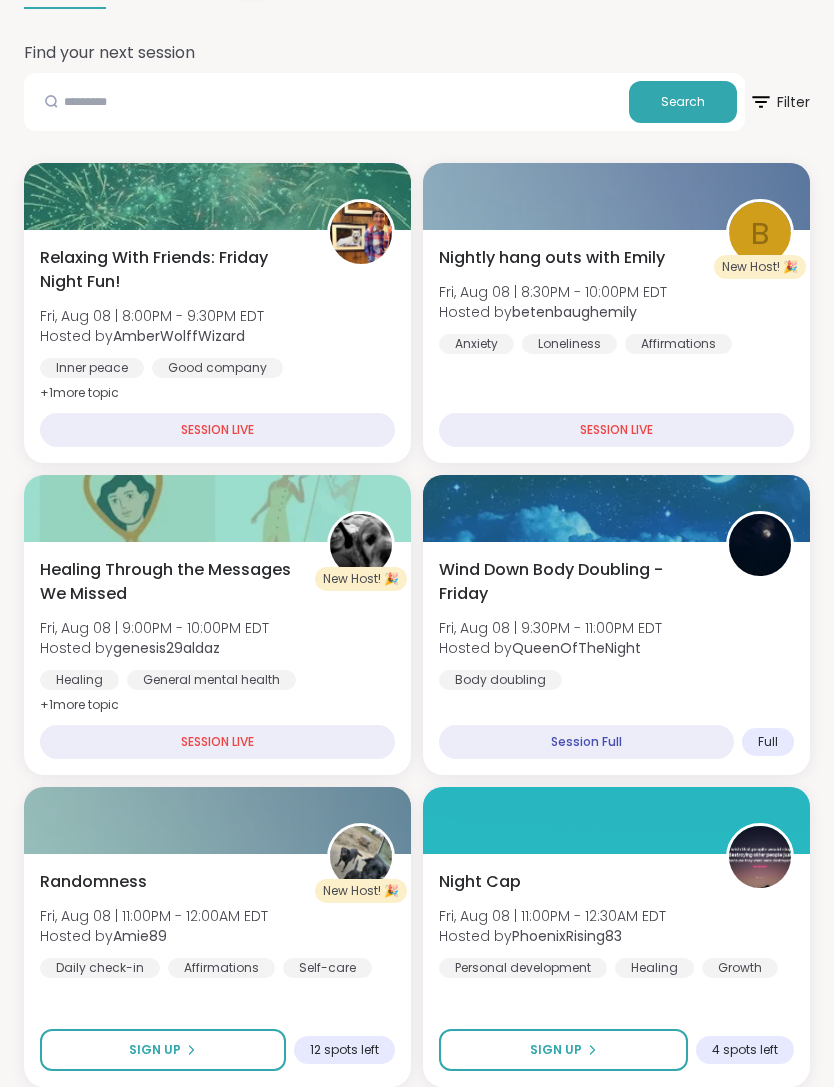scroll, scrollTop: 331, scrollLeft: 0, axis: vertical 